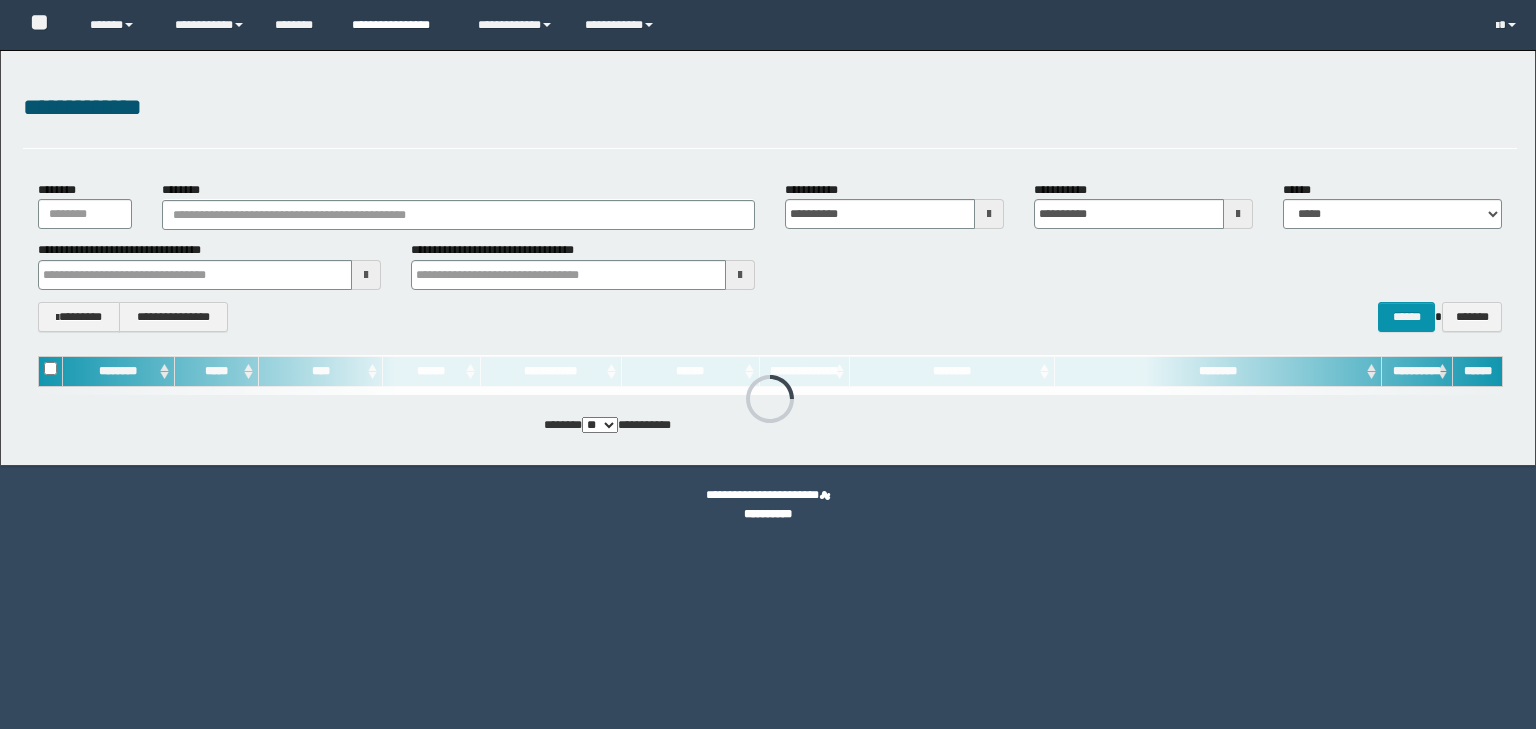 scroll, scrollTop: 0, scrollLeft: 0, axis: both 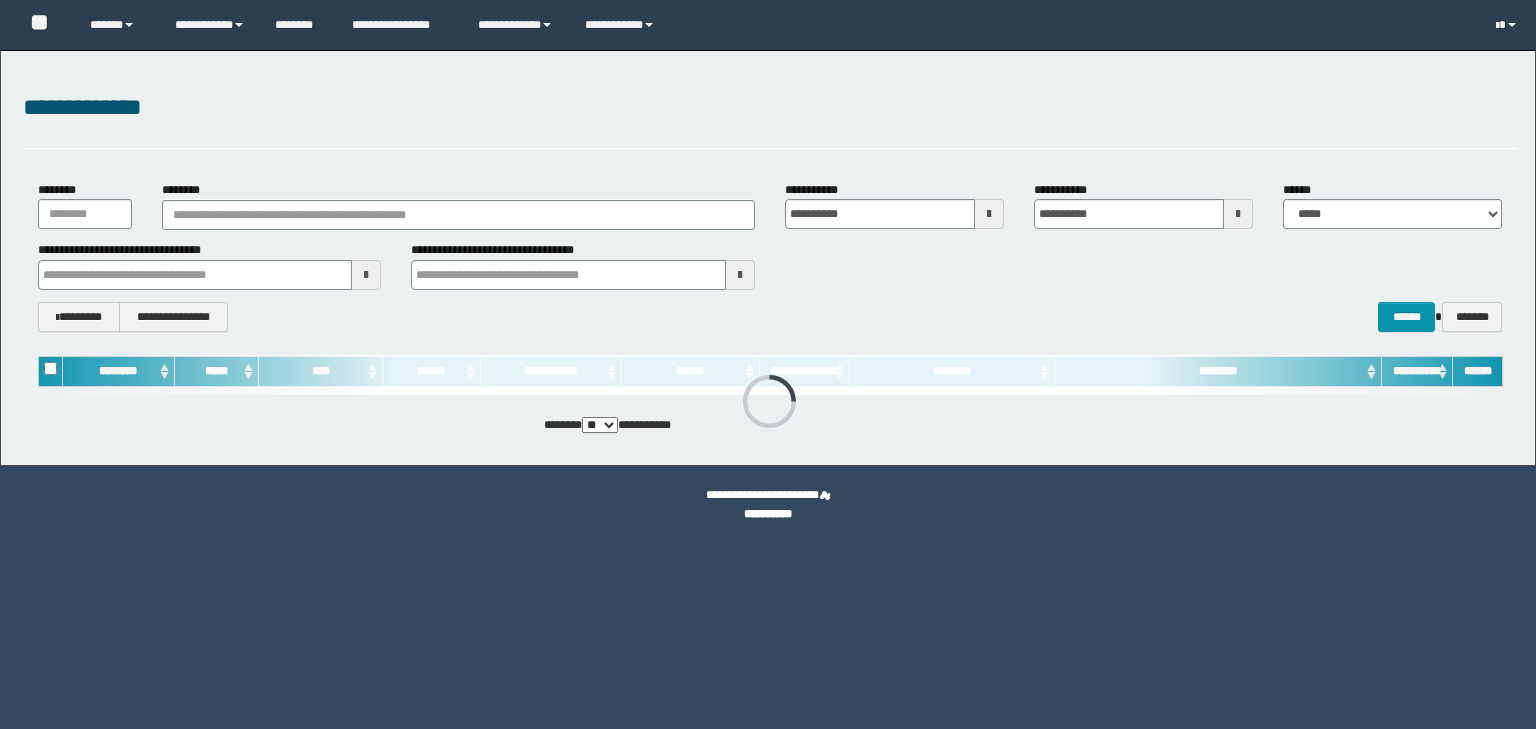 click on "**********" at bounding box center [770, 256] 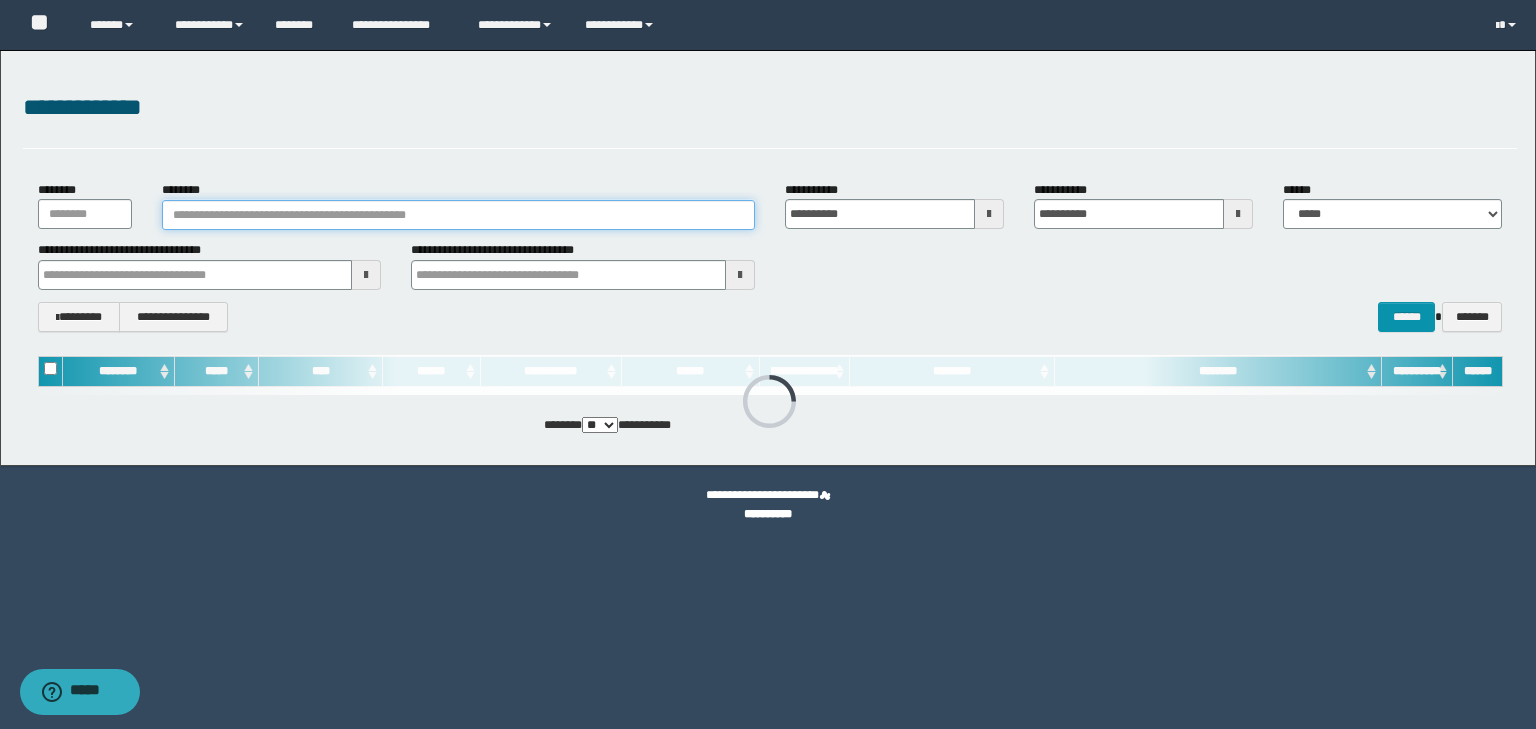 click on "********" at bounding box center [458, 215] 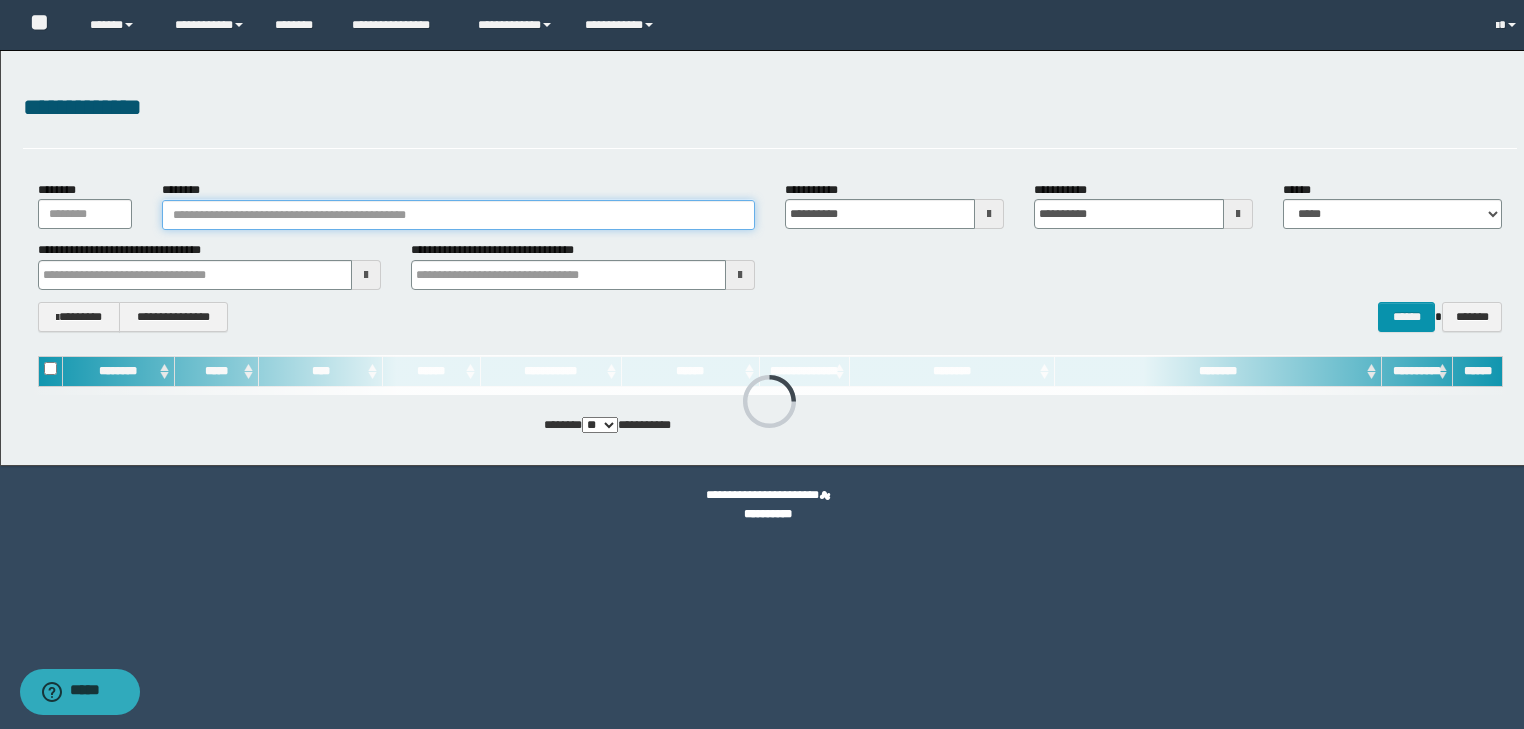 paste on "********" 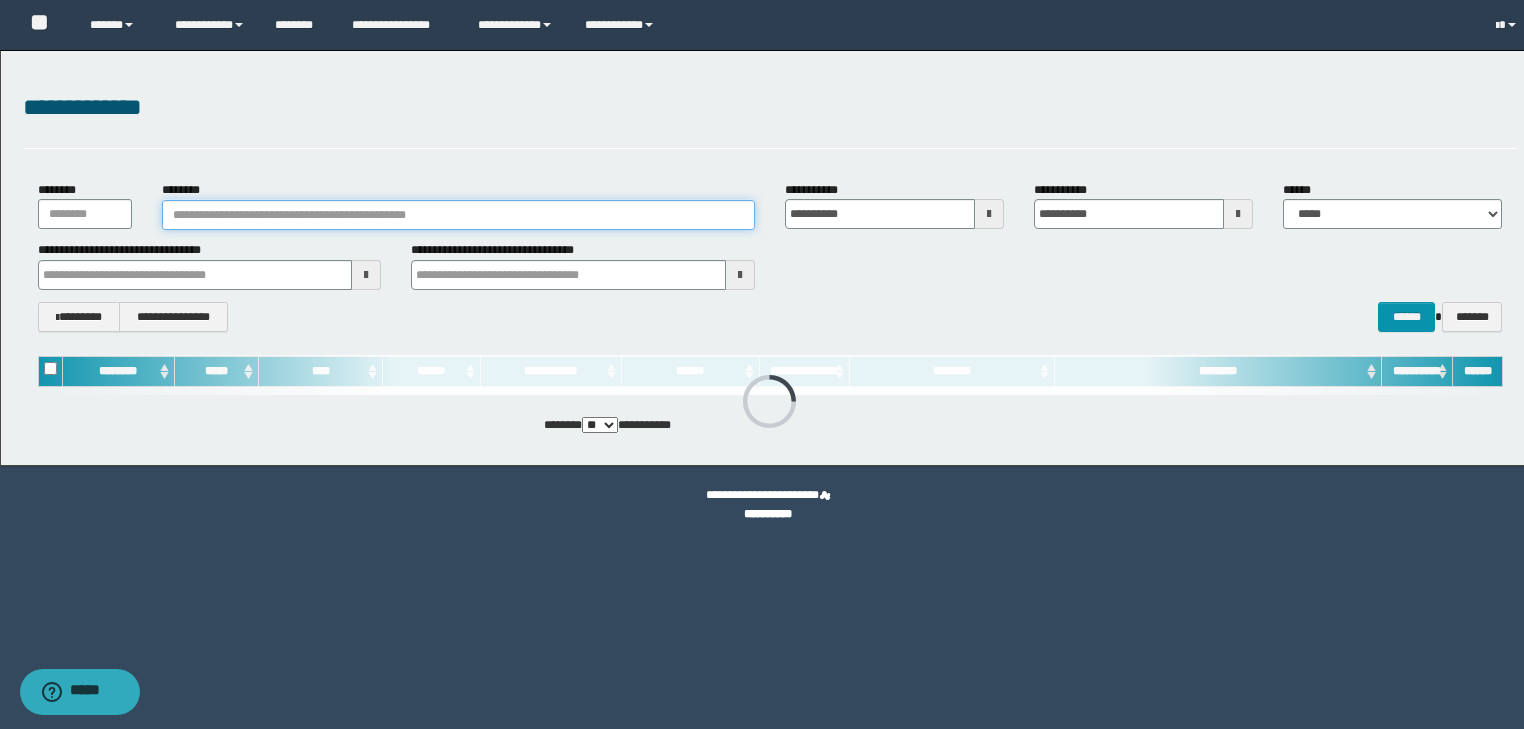 type on "********" 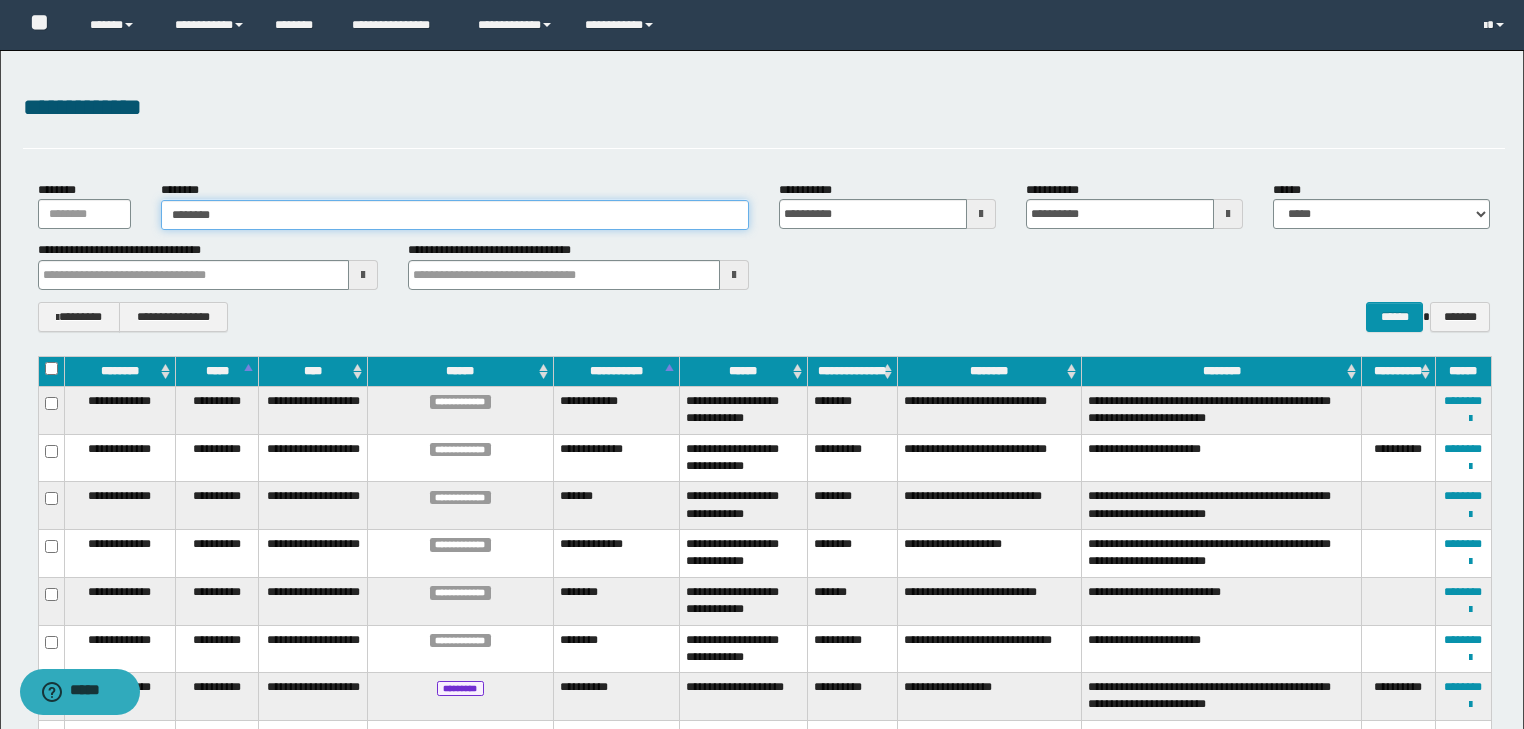type on "********" 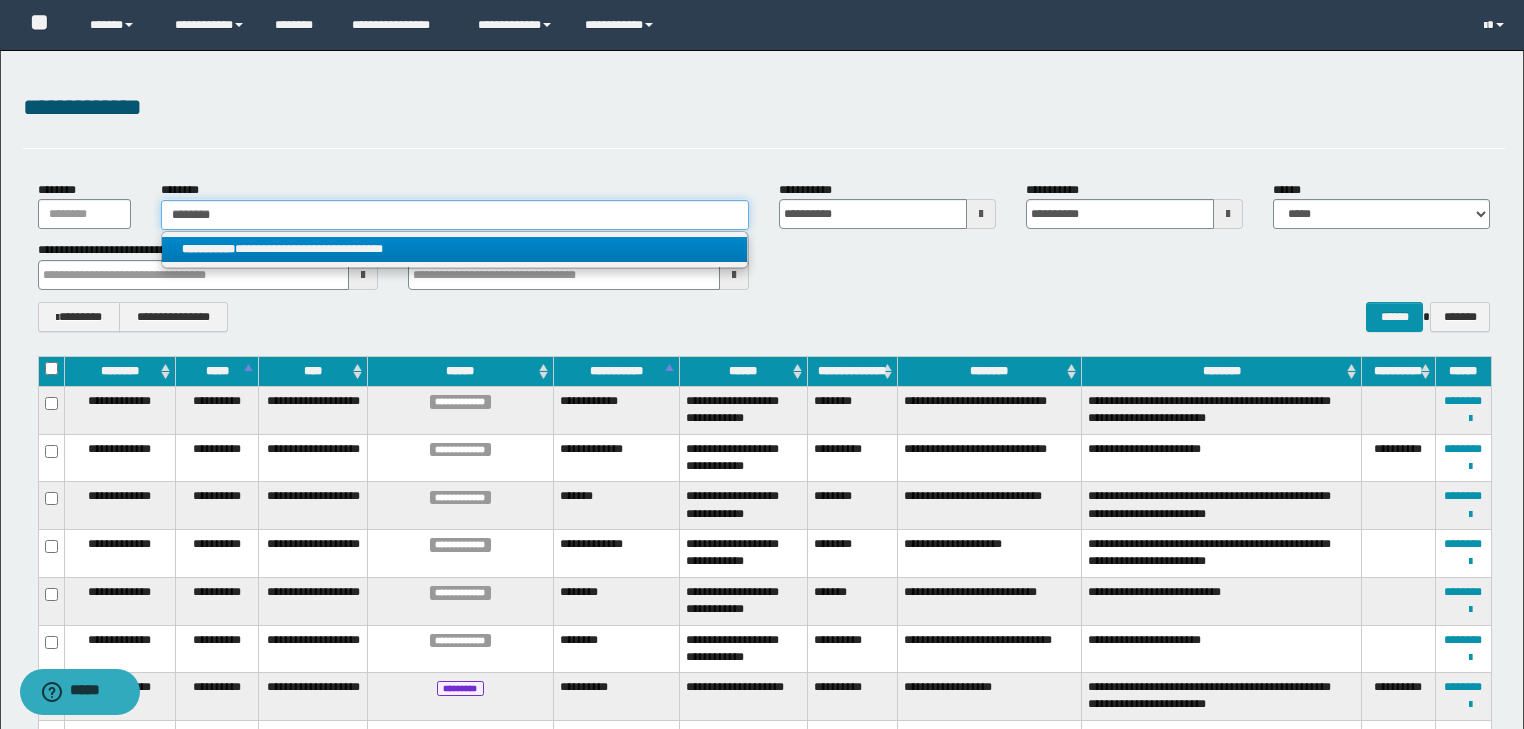type on "********" 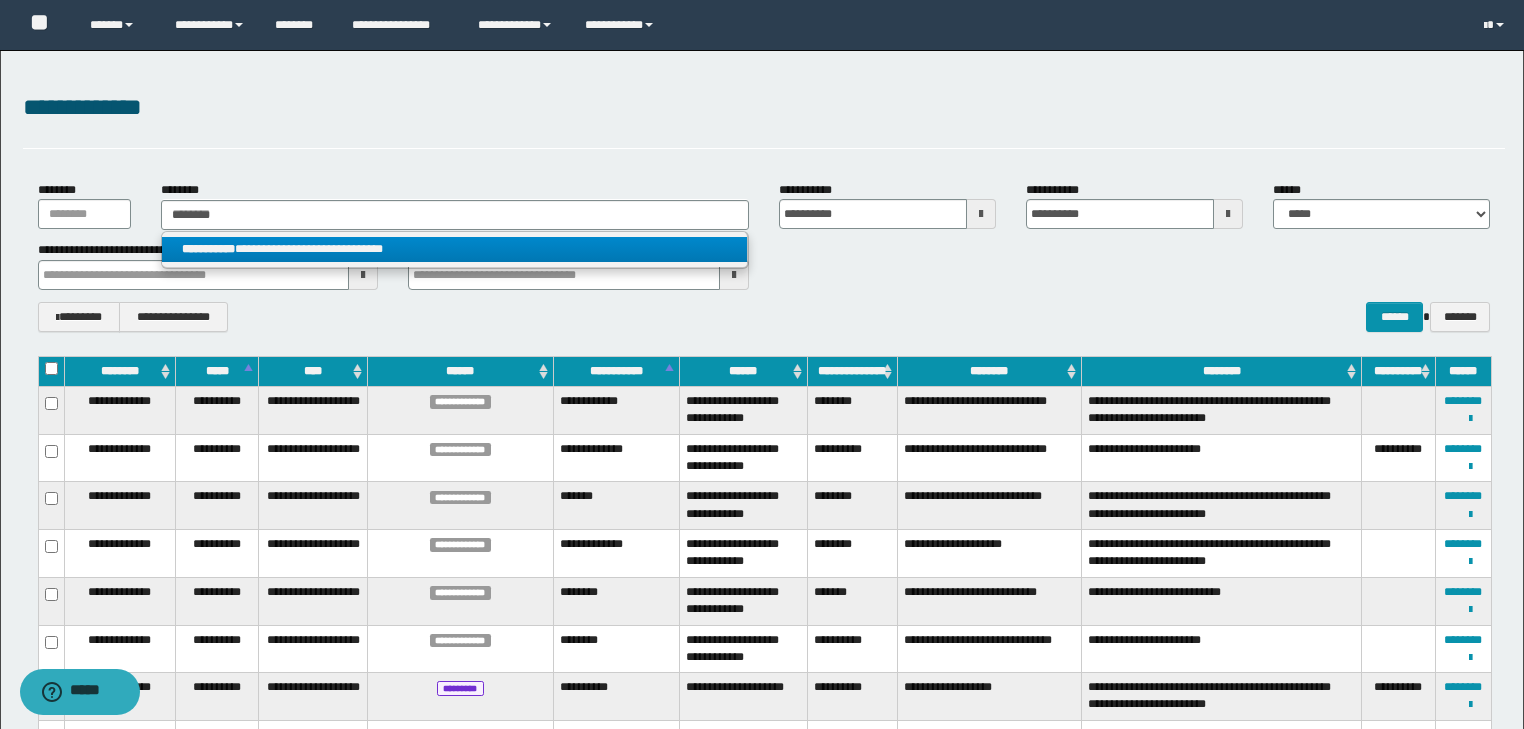 drag, startPoint x: 276, startPoint y: 247, endPoint x: 429, endPoint y: 276, distance: 155.72412 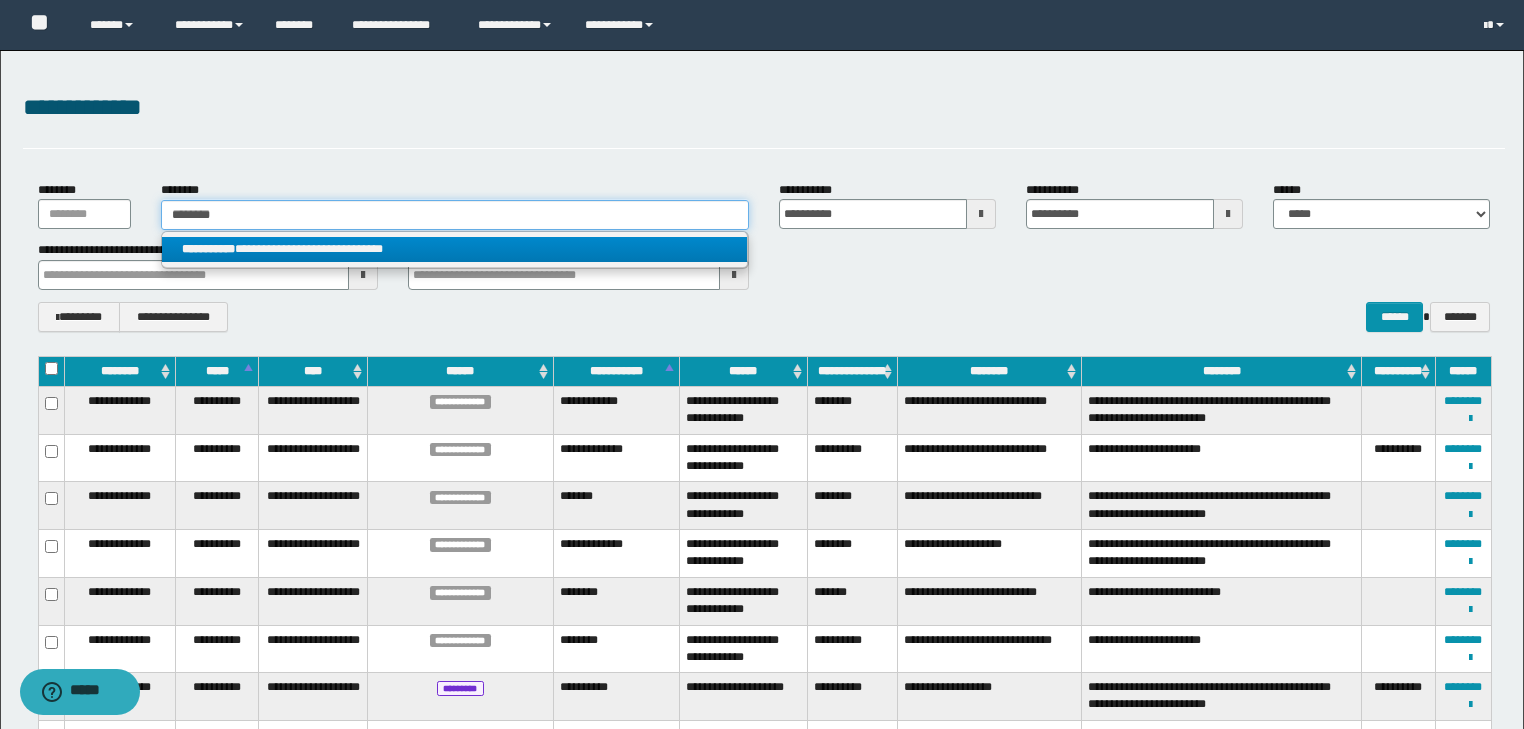 type 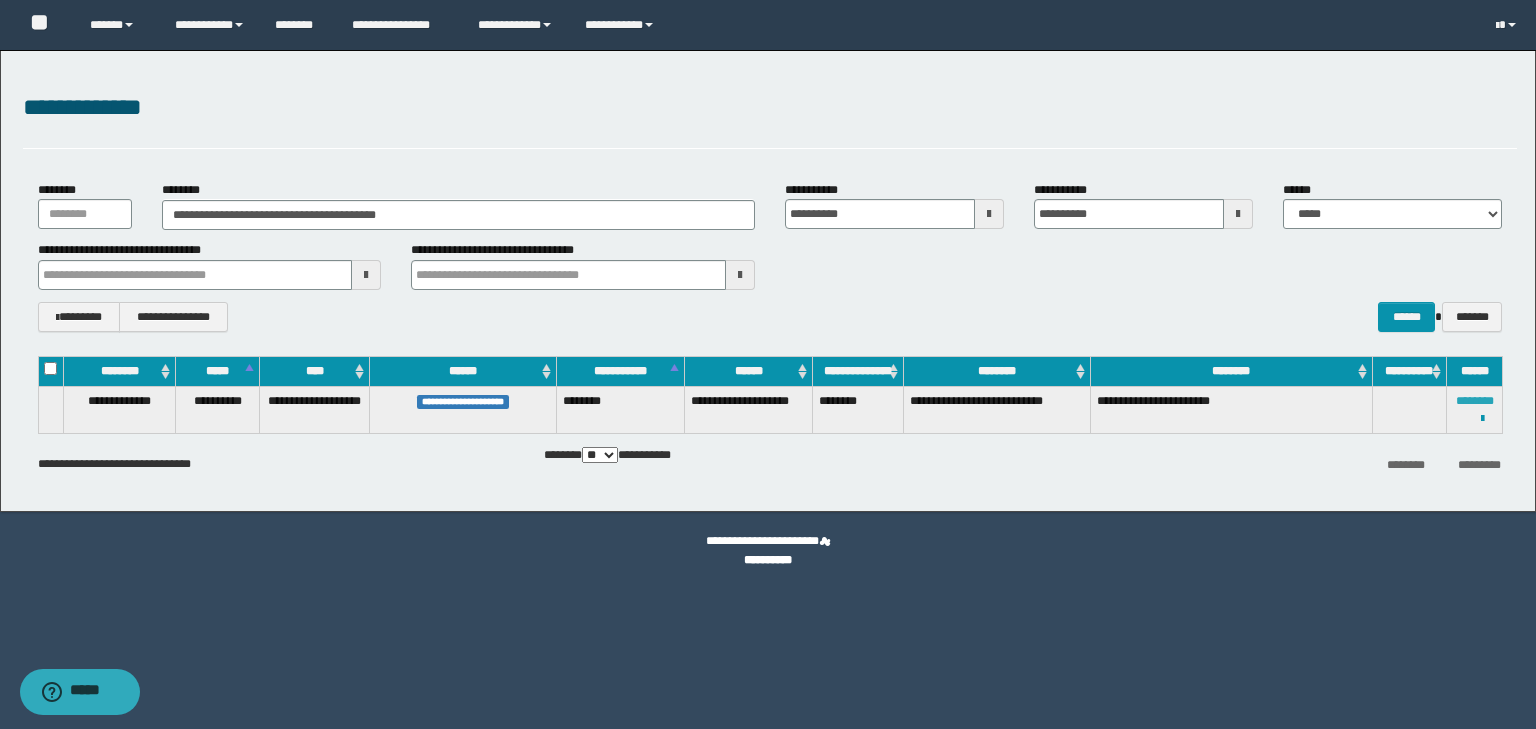 click on "********" at bounding box center [1475, 401] 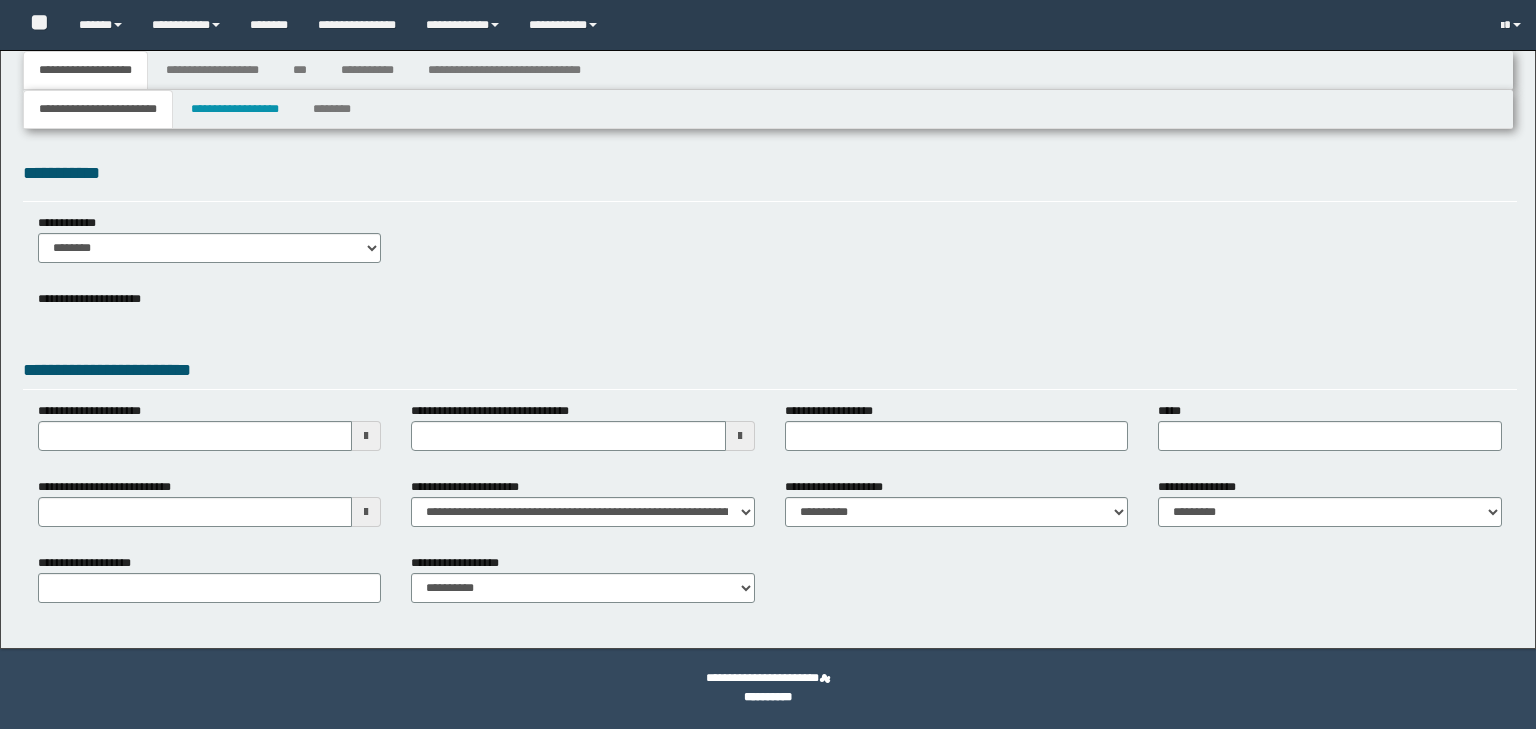 scroll, scrollTop: 0, scrollLeft: 0, axis: both 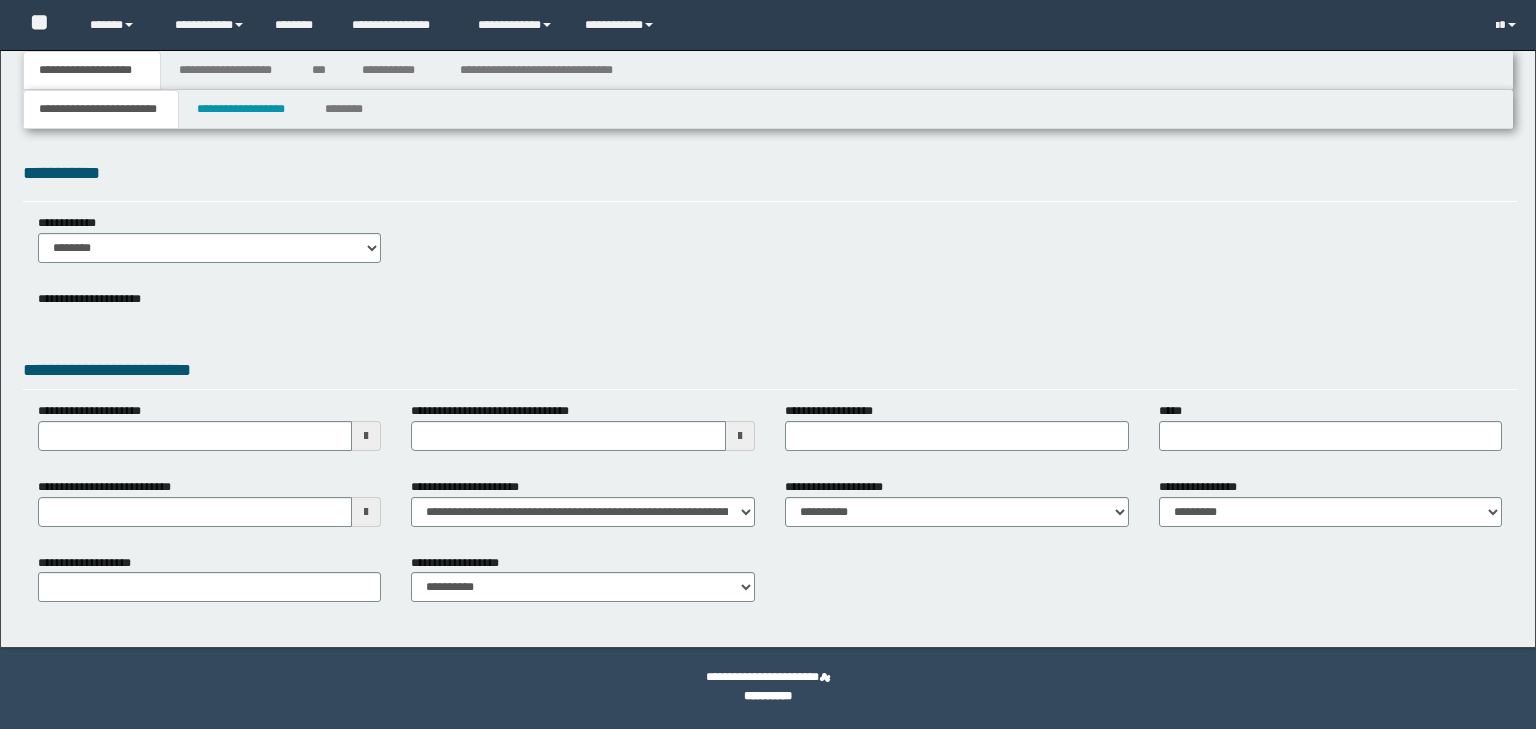 select on "*" 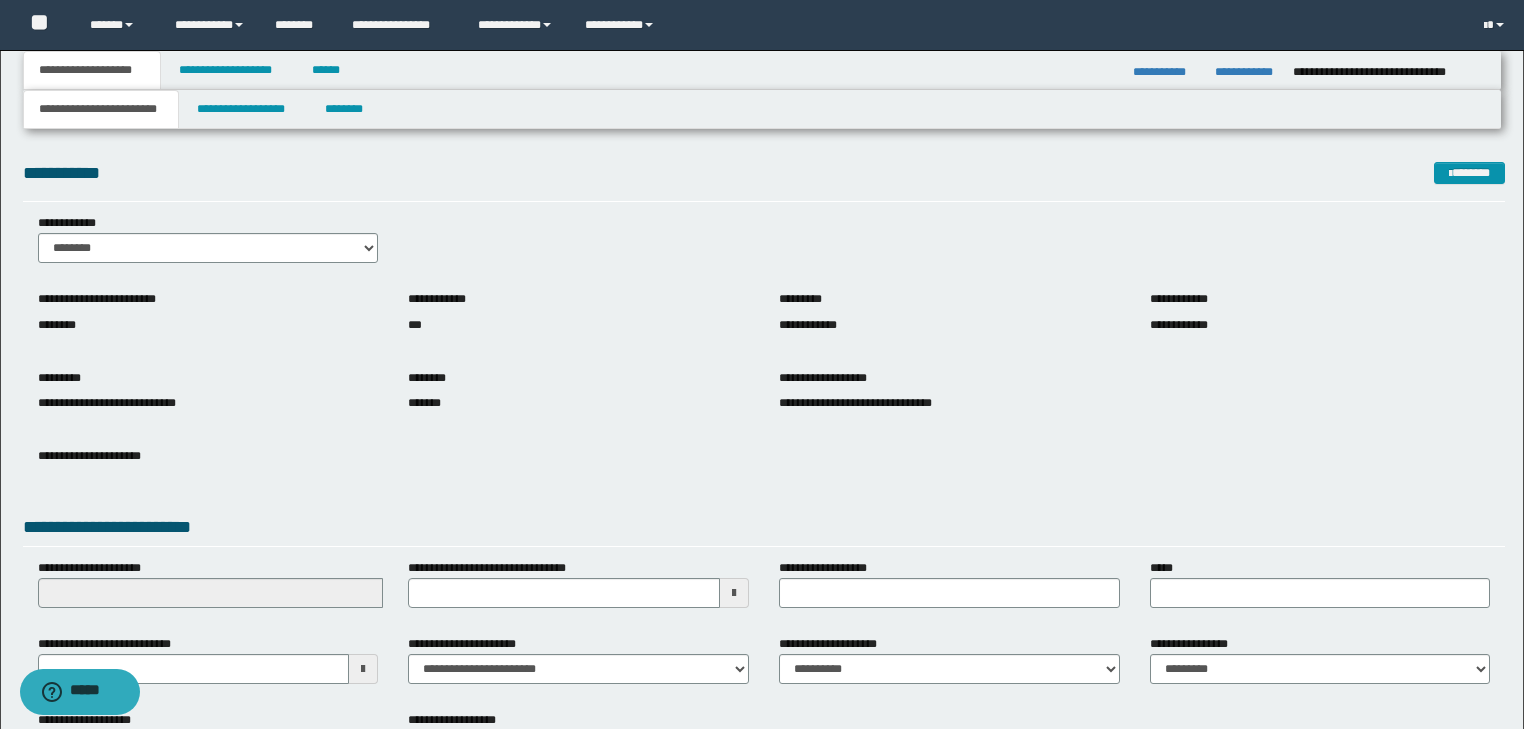 click on "**********" at bounding box center [502, 568] 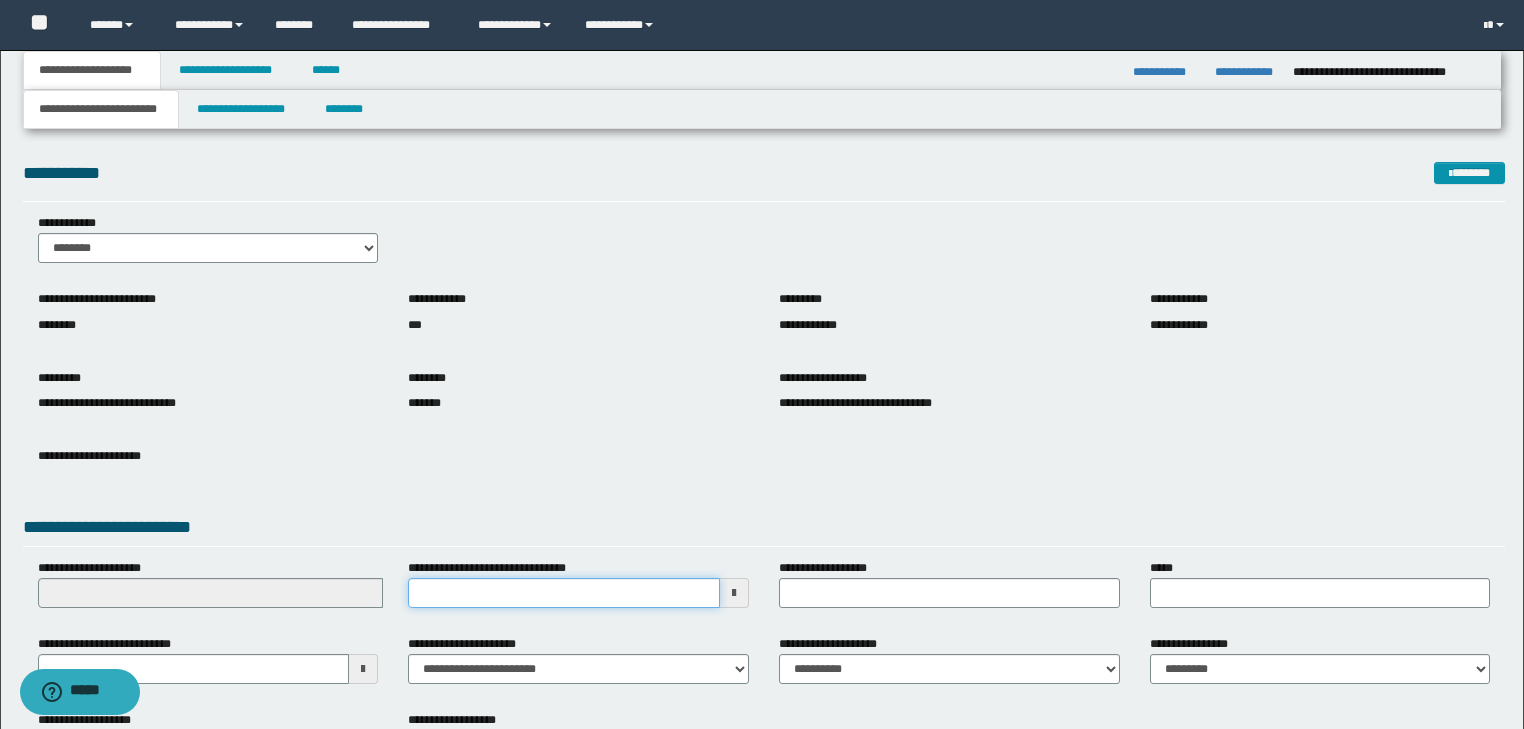 click on "**********" at bounding box center (564, 593) 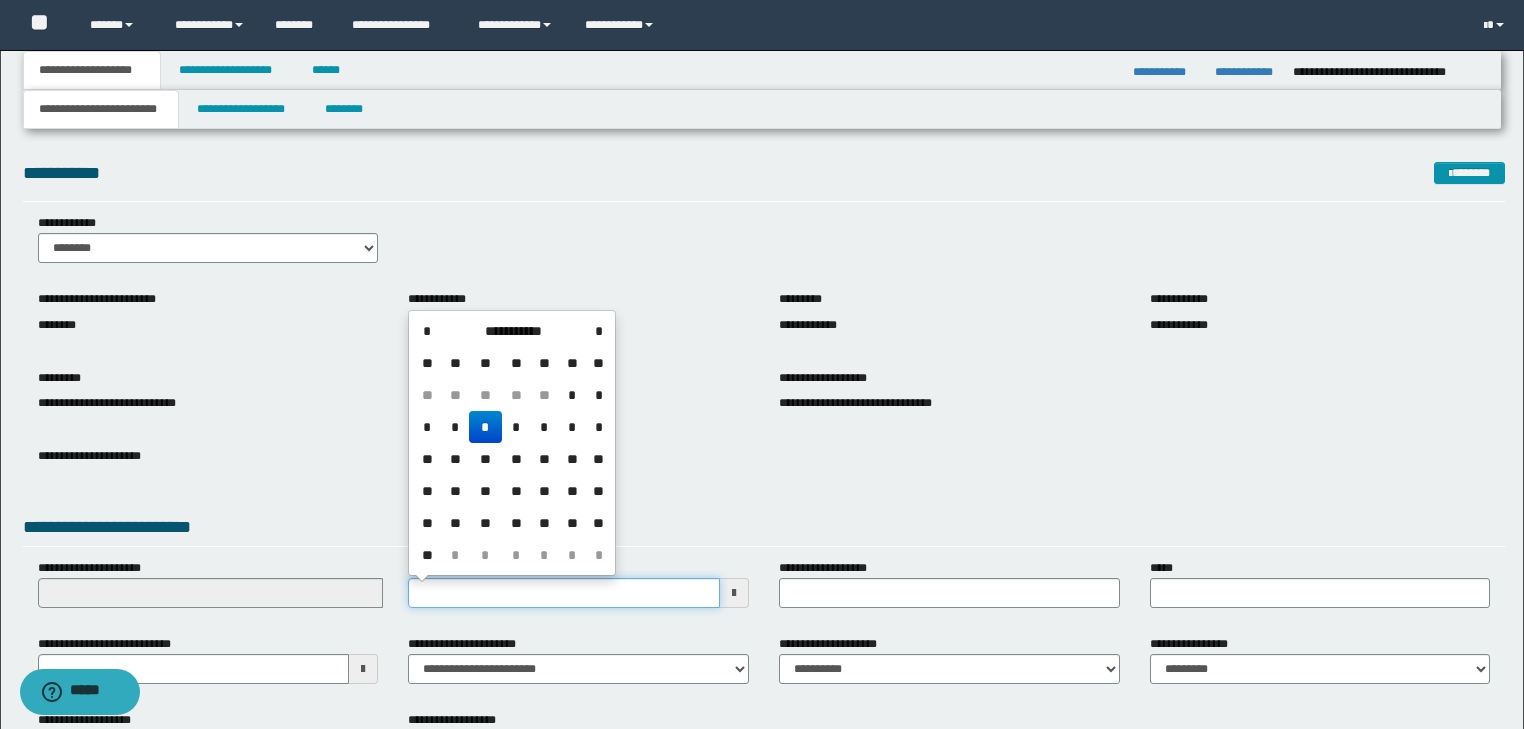 click on "**********" at bounding box center (564, 593) 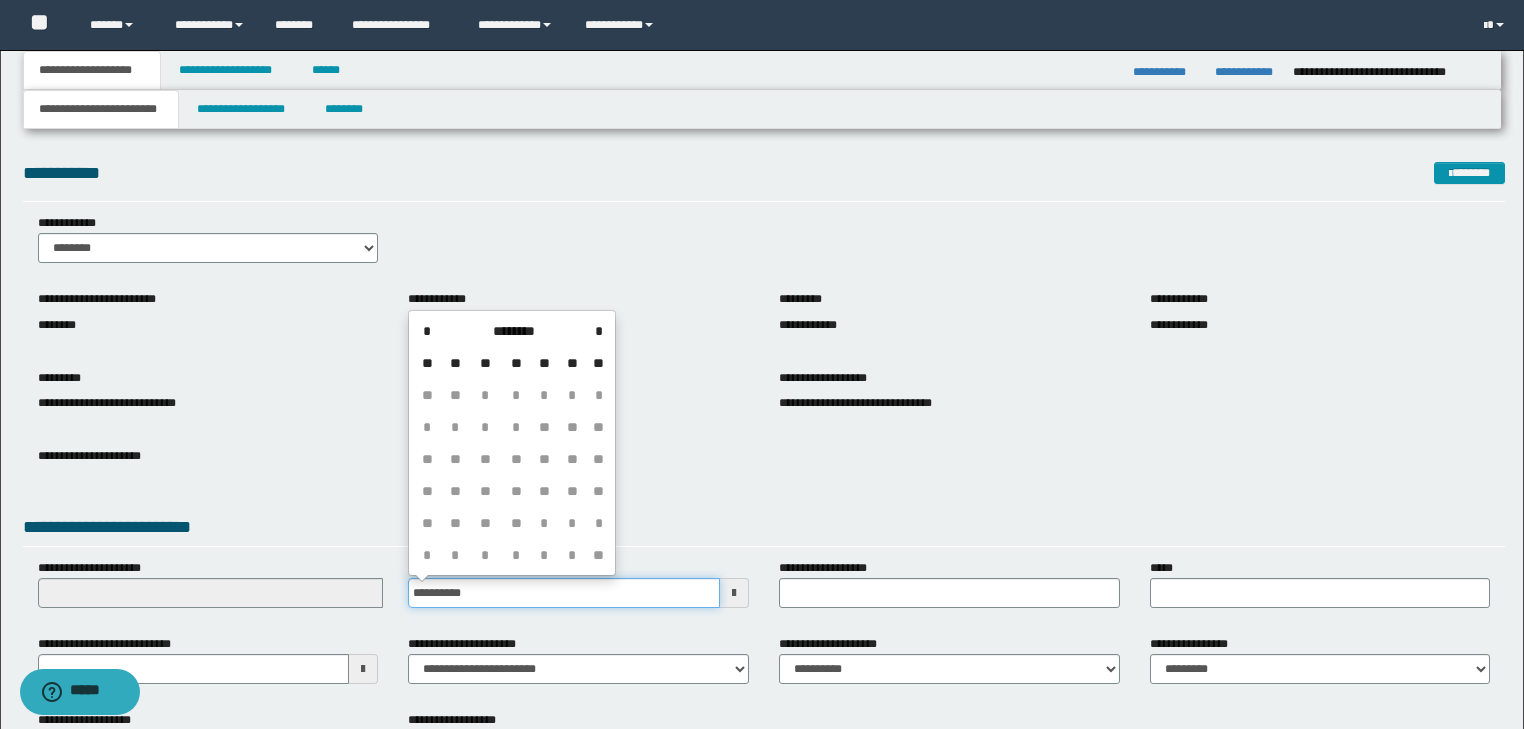 type on "**********" 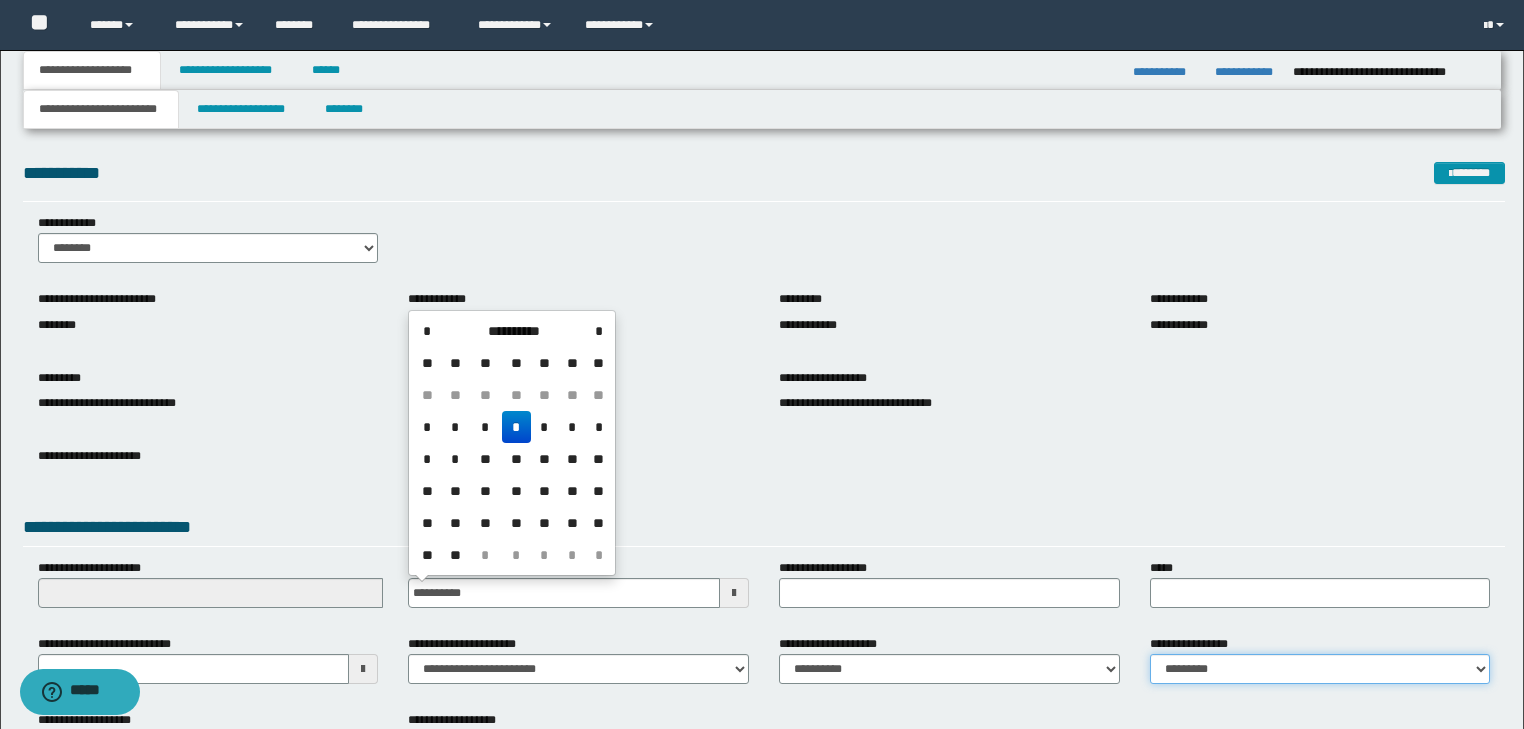 click on "**********" at bounding box center [1320, 669] 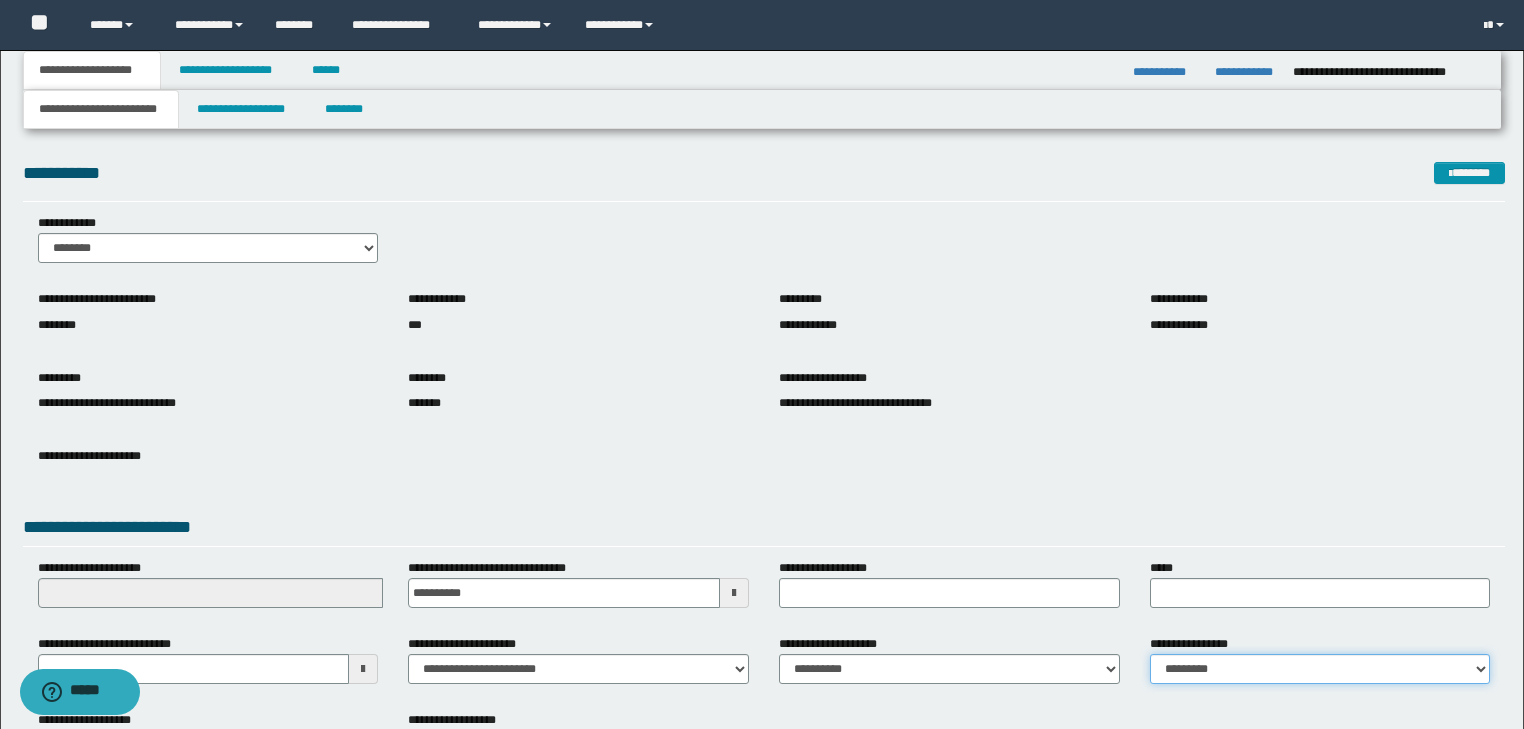 select on "*" 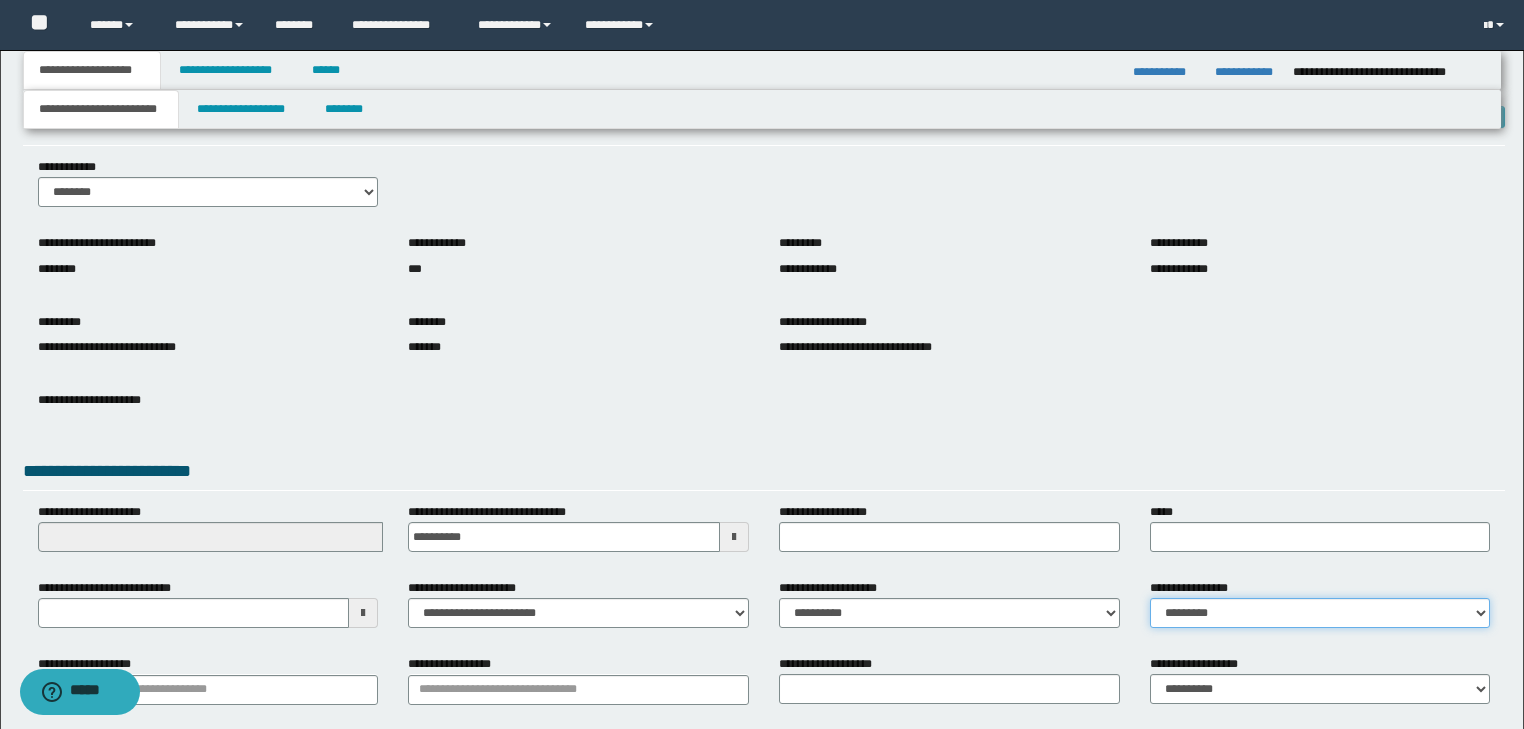 scroll, scrollTop: 154, scrollLeft: 0, axis: vertical 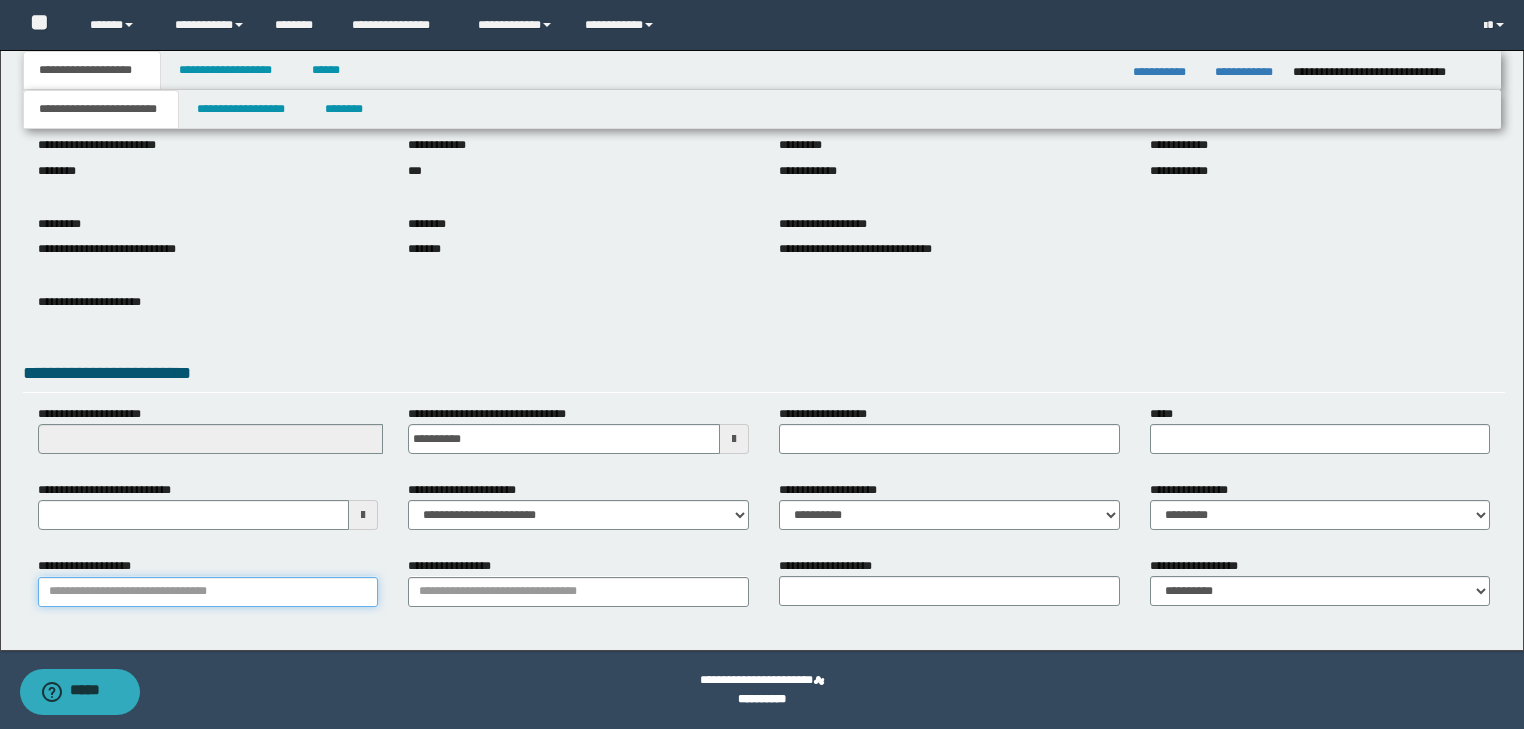 click on "**********" at bounding box center (208, 592) 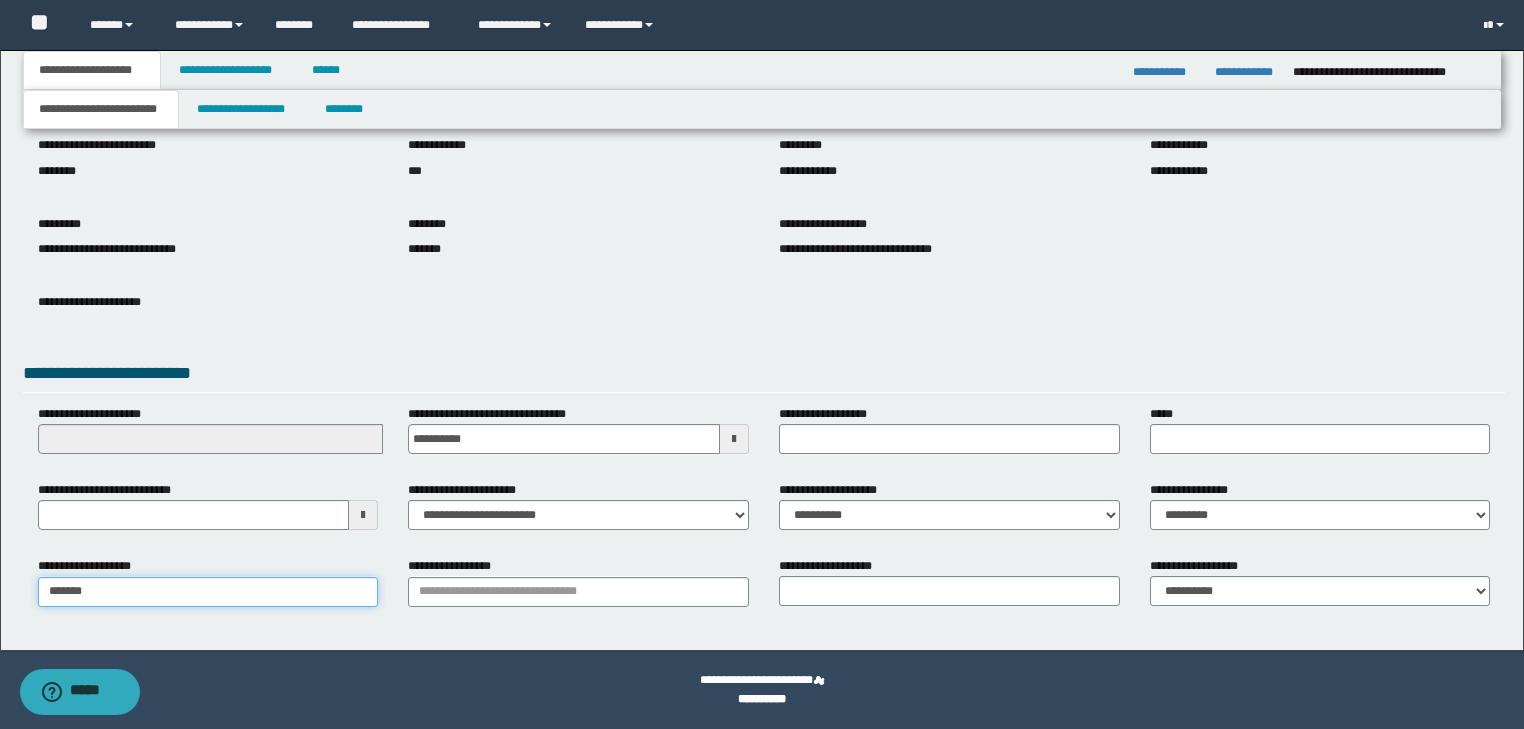 type on "********" 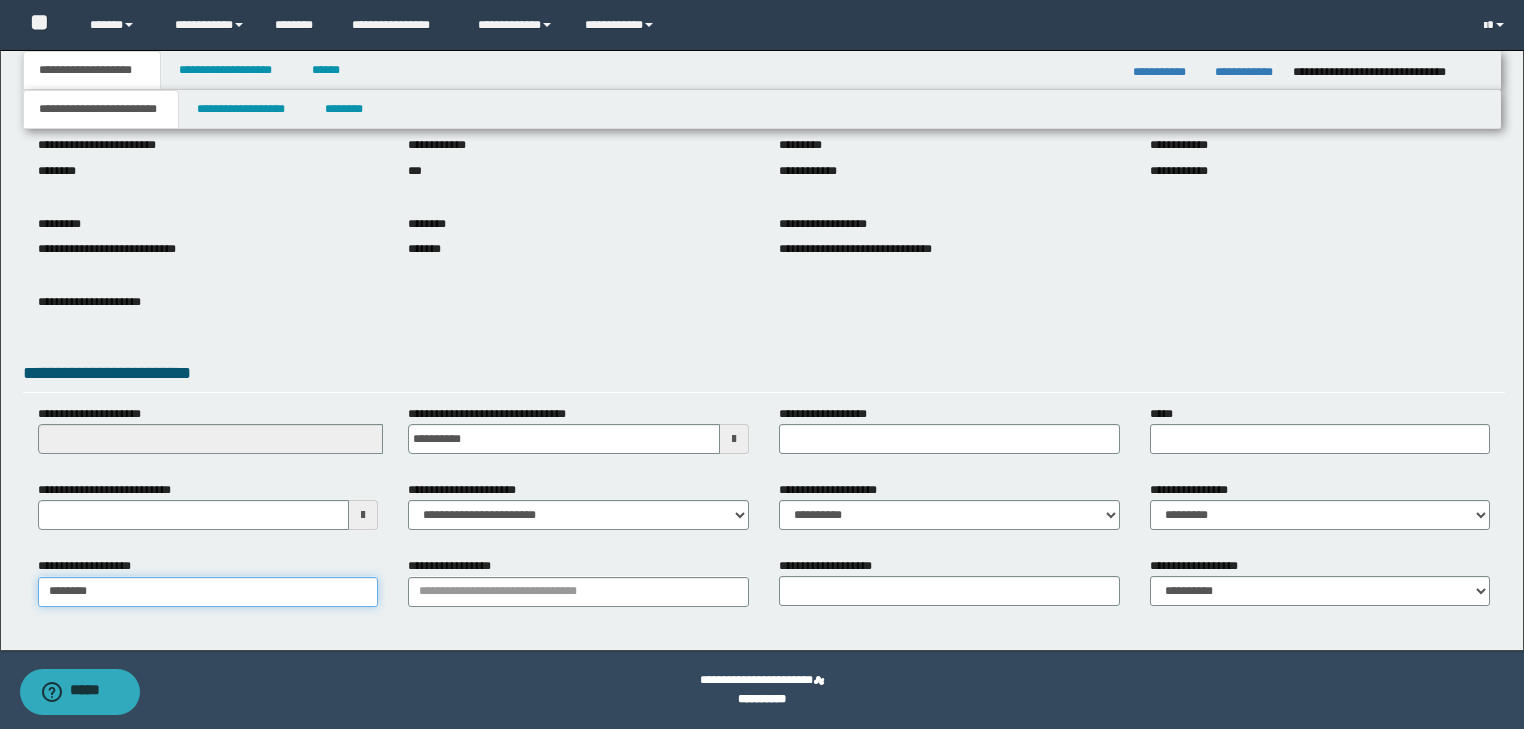 type on "********" 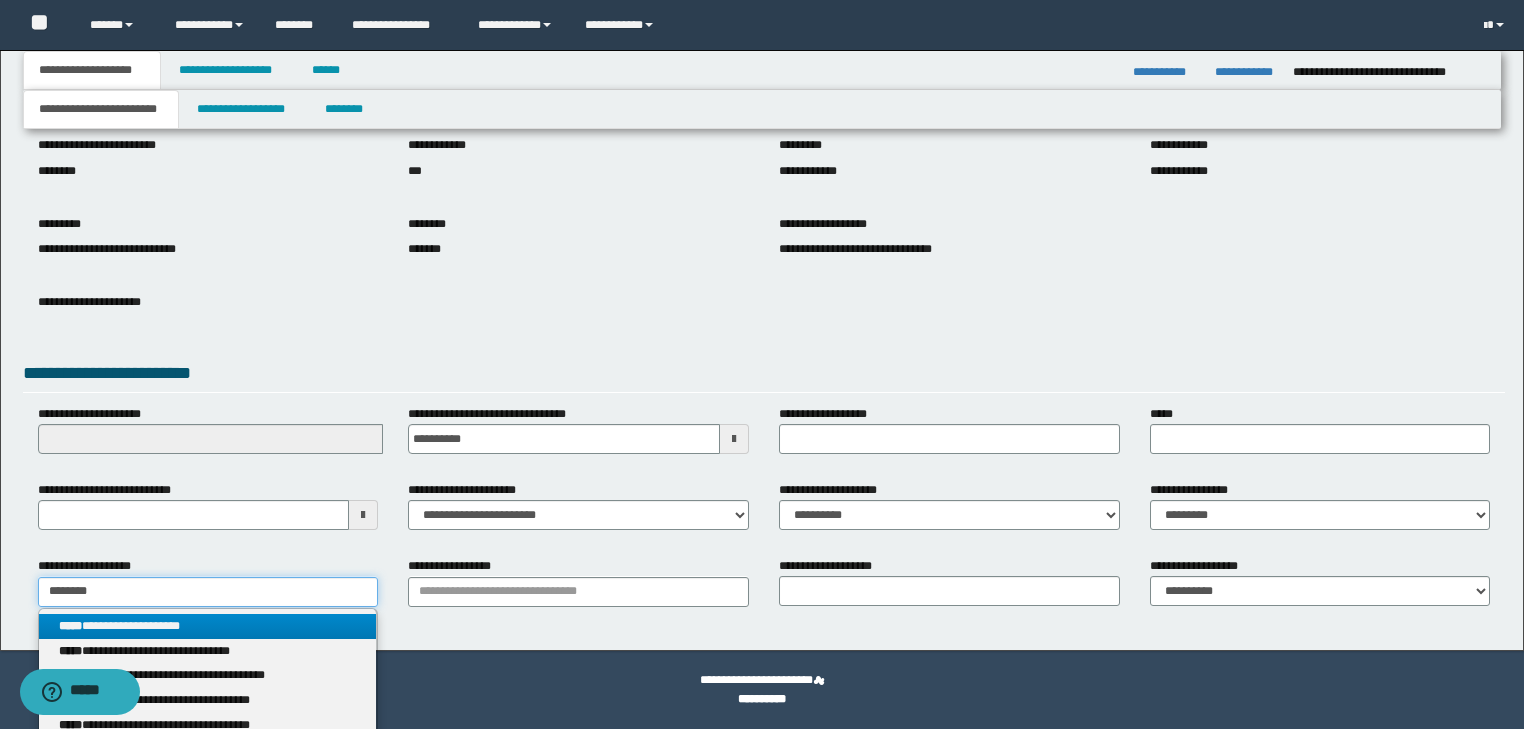 type on "********" 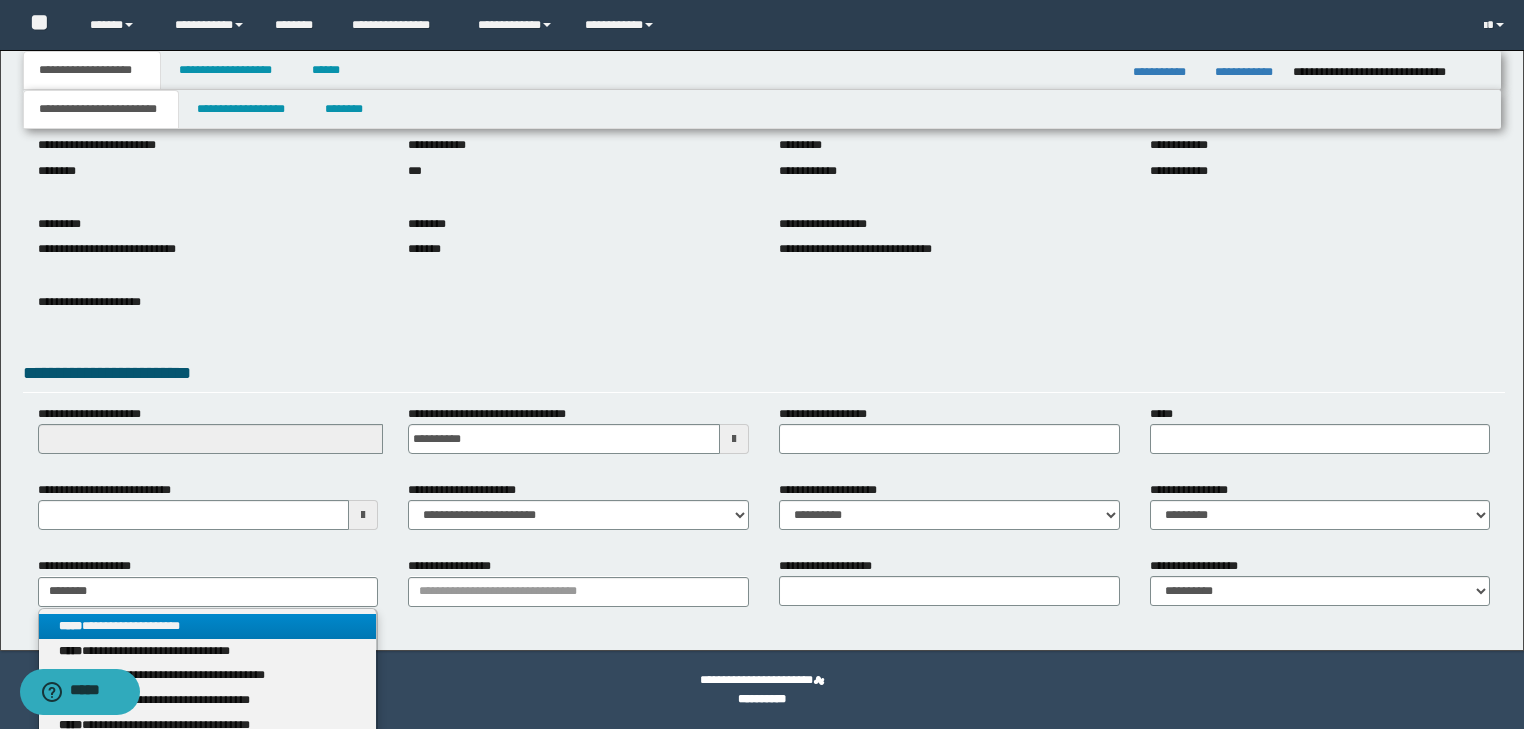 click on "**********" at bounding box center [208, 626] 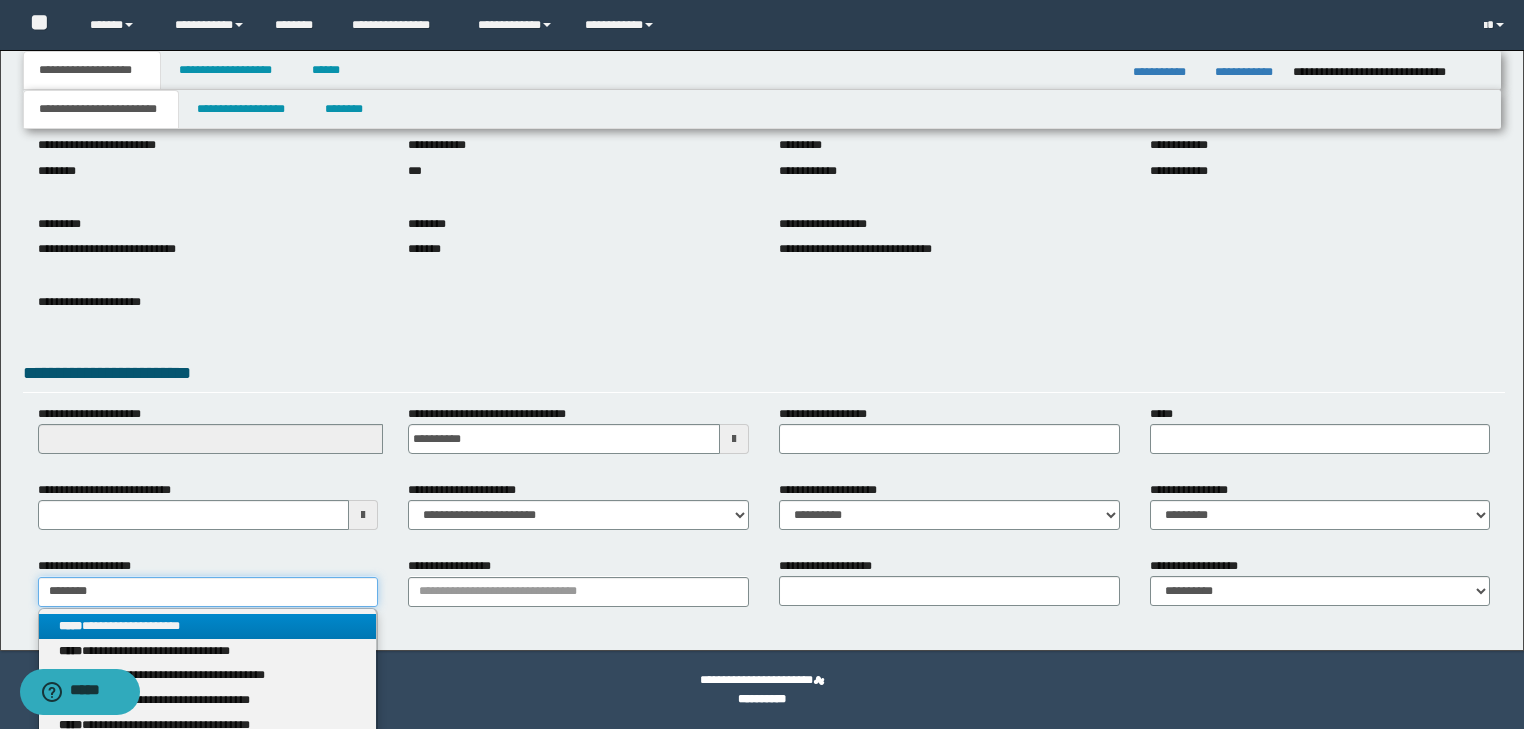 type 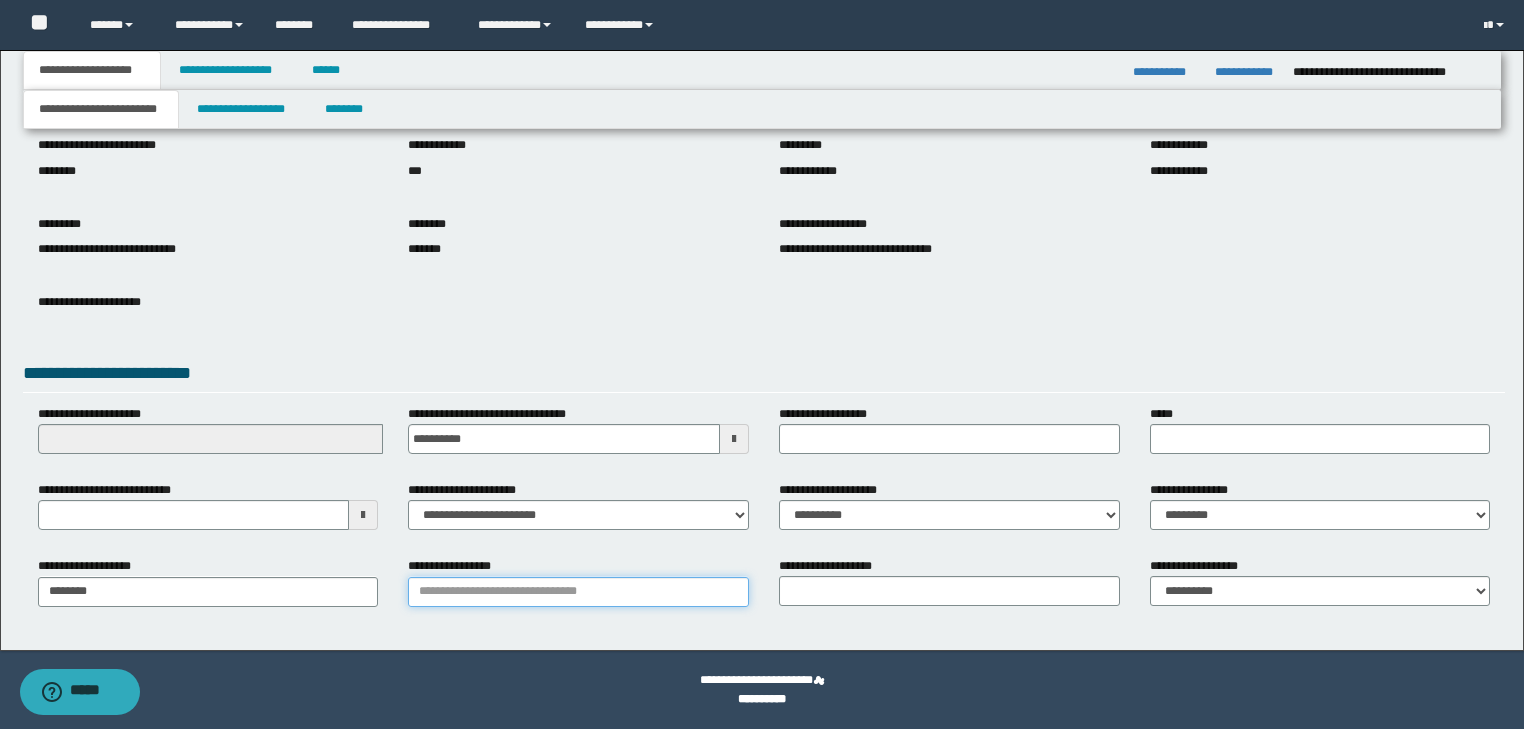 click on "**********" at bounding box center (578, 592) 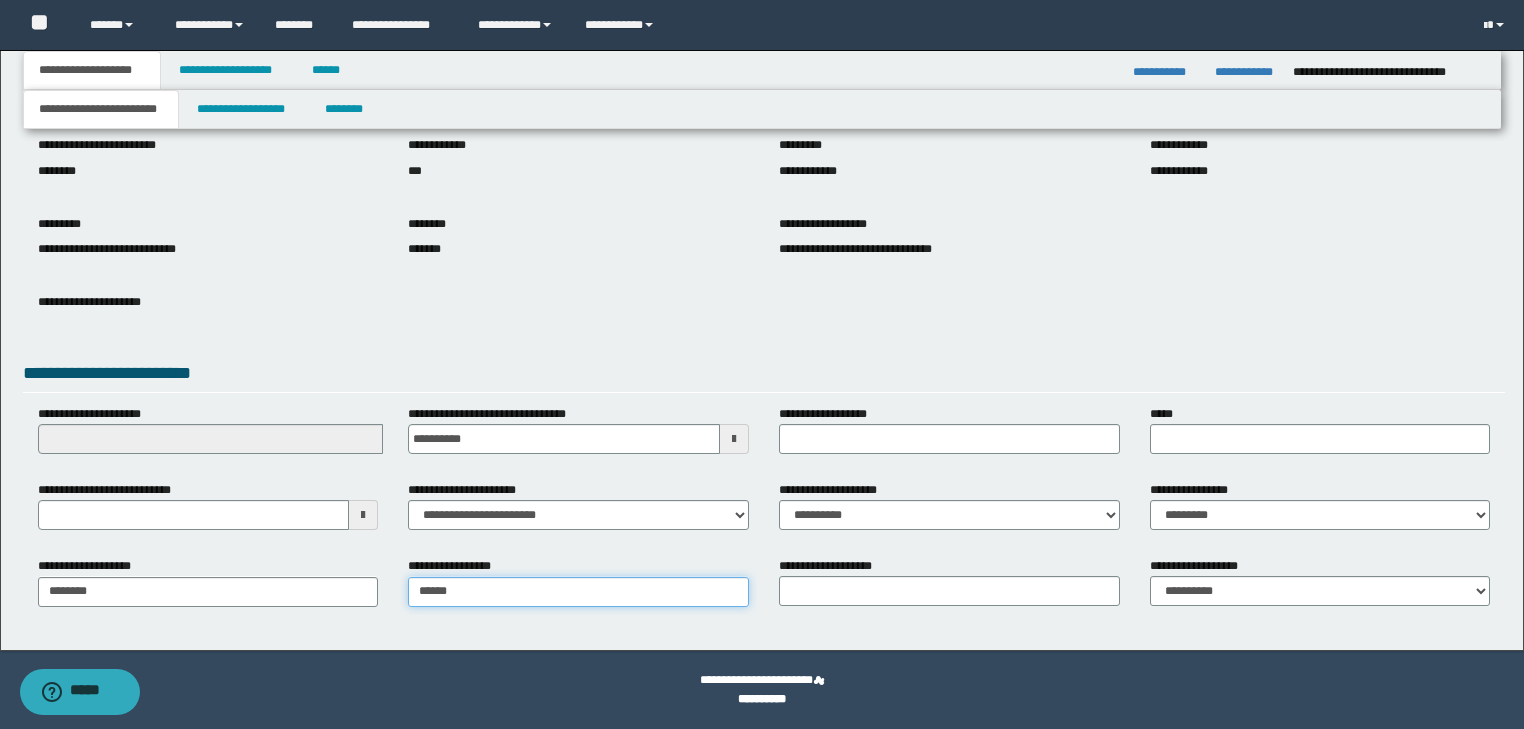 type on "*****" 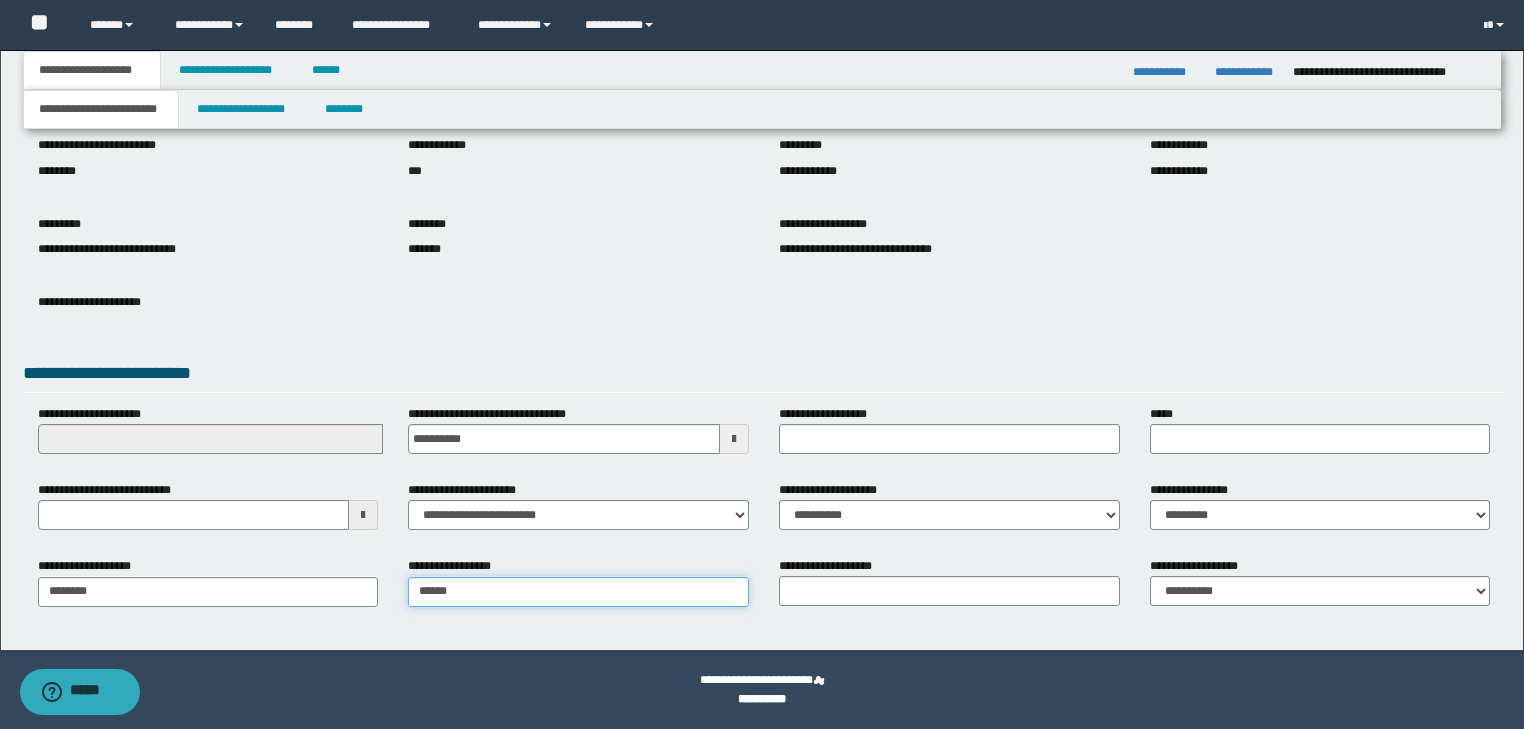 type on "**********" 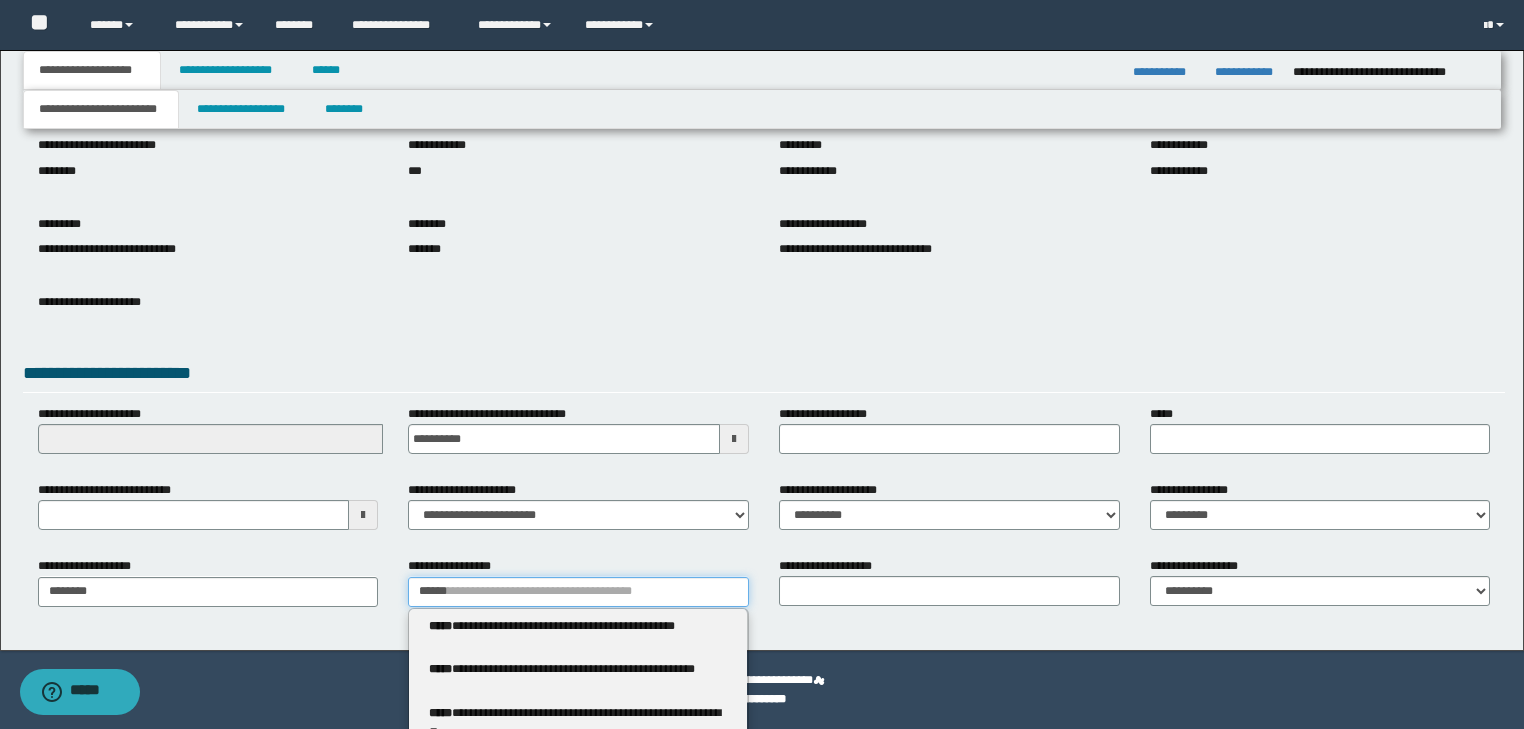 type 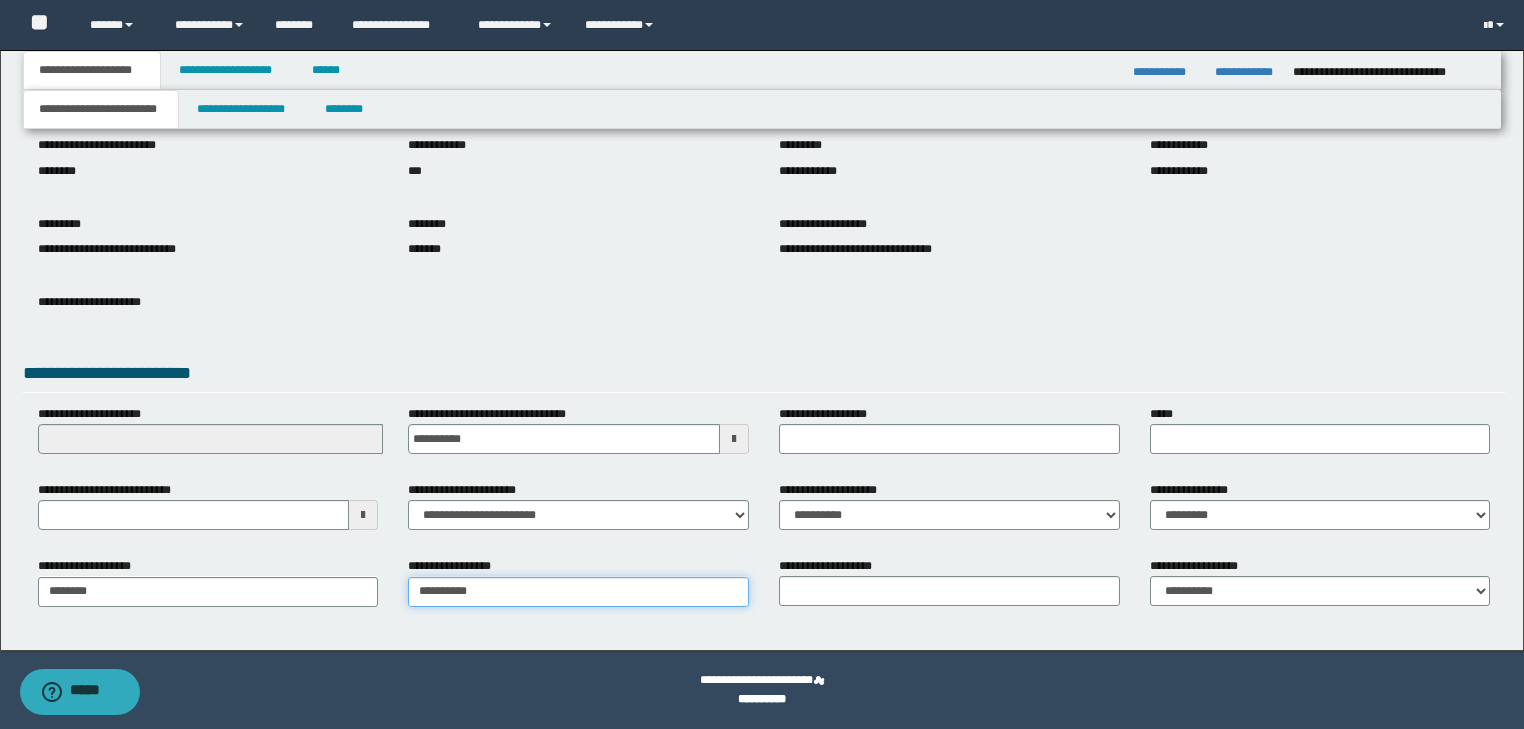 type on "**********" 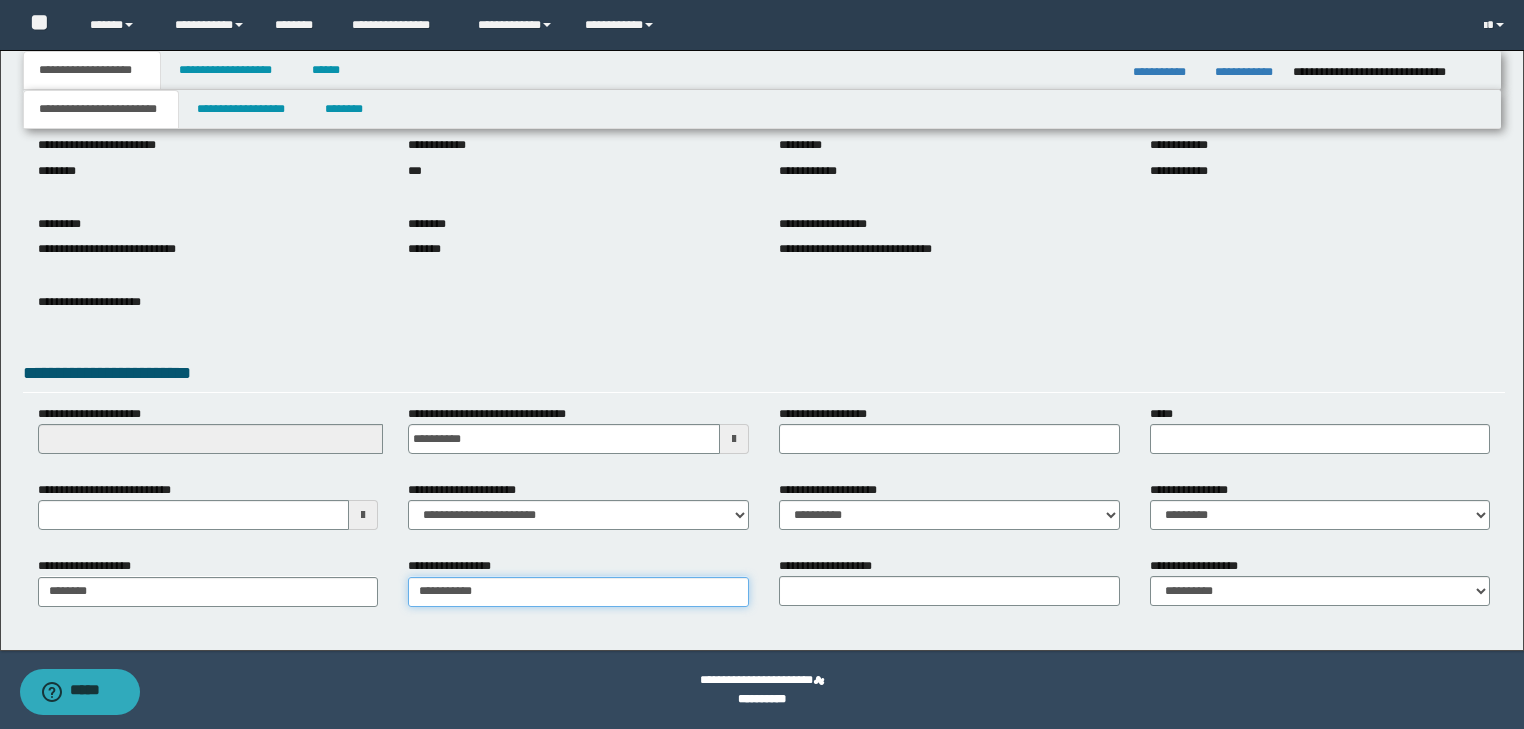 type on "**********" 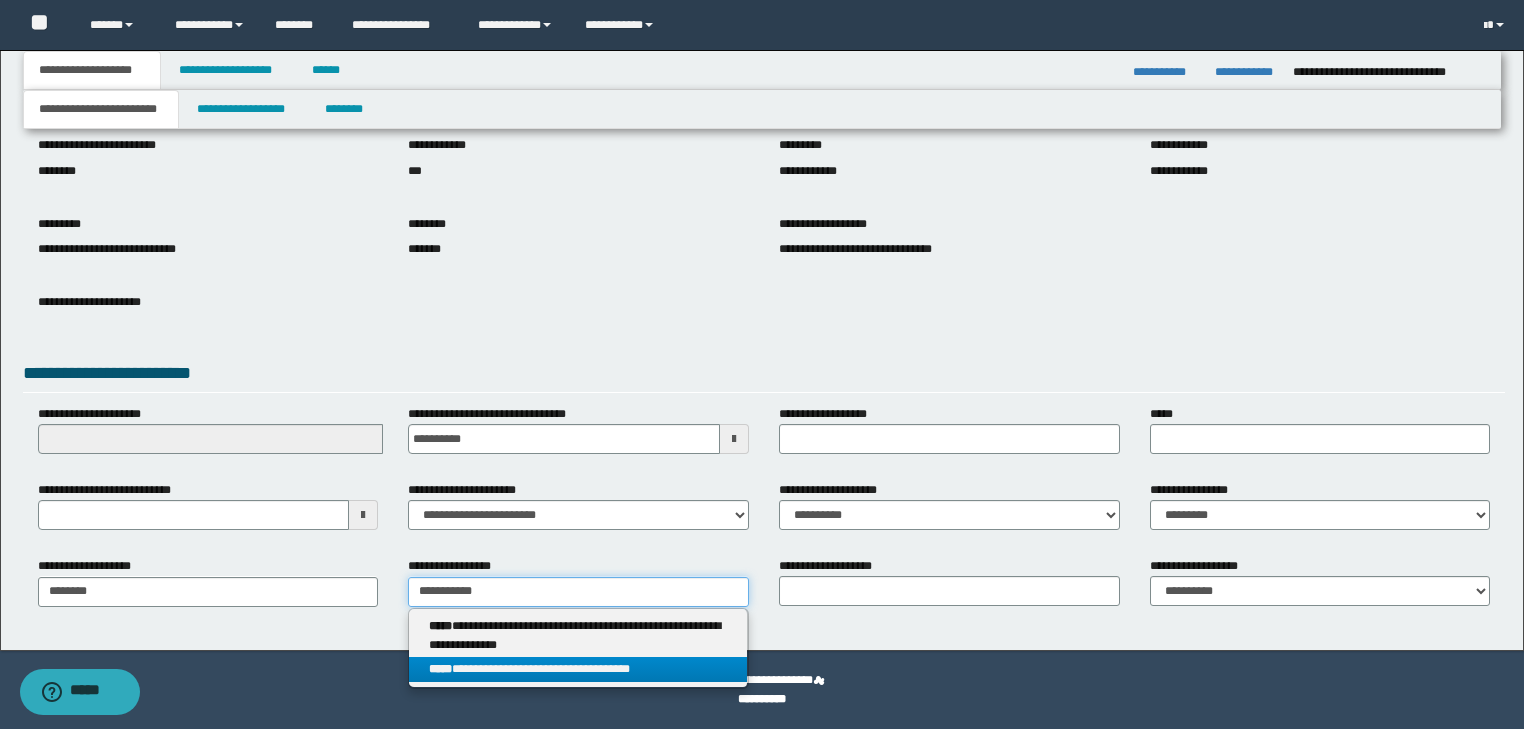type on "**********" 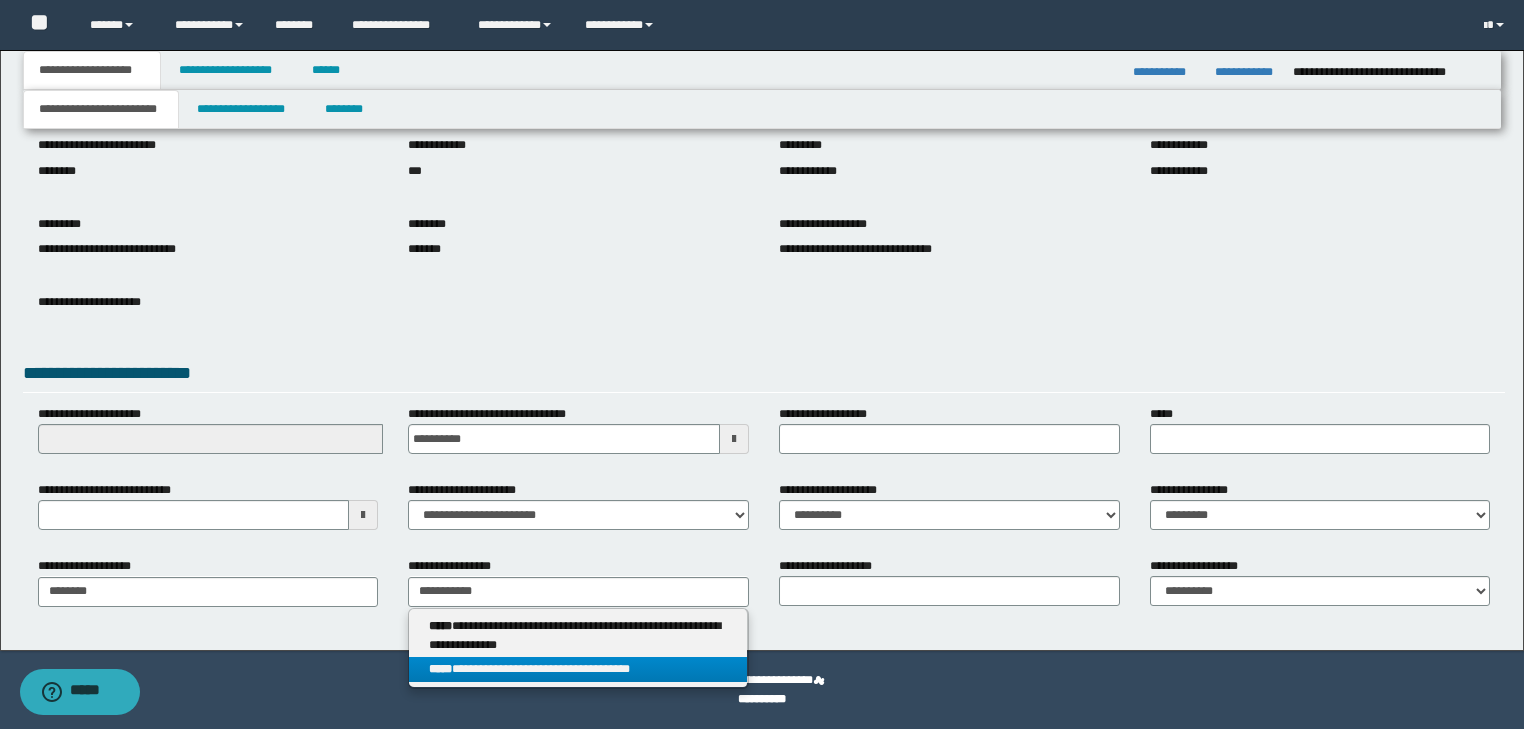 click on "**********" at bounding box center (578, 669) 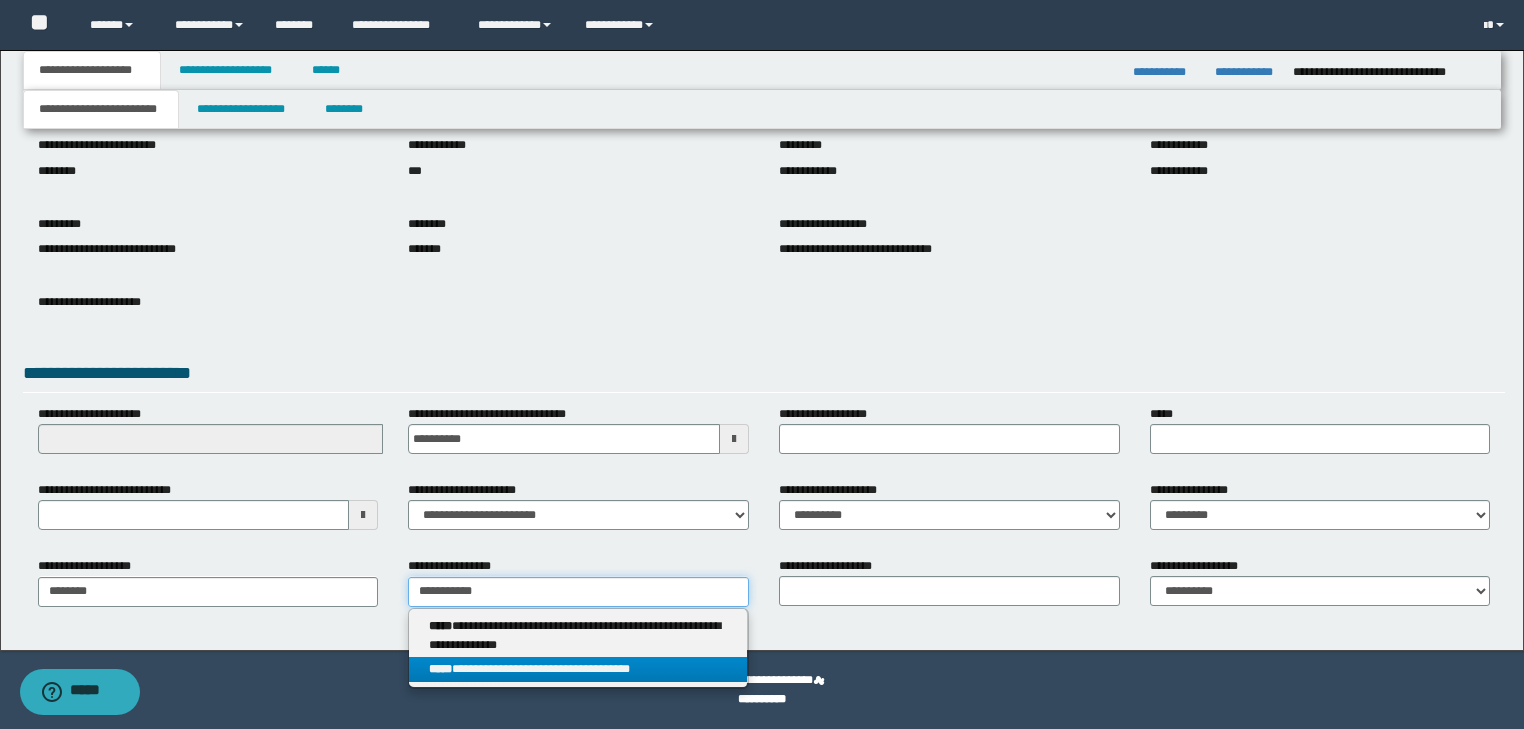 type 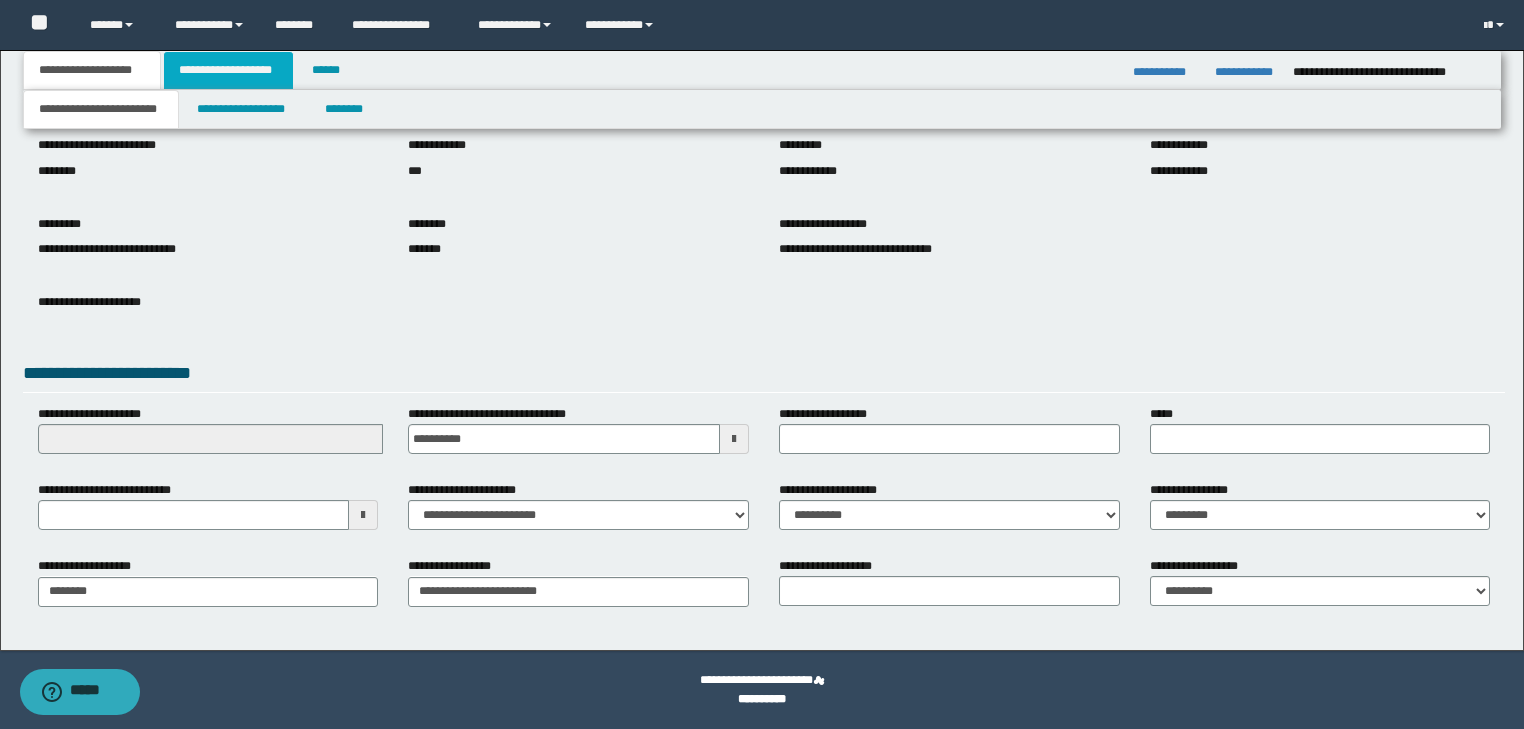 click on "**********" at bounding box center [228, 70] 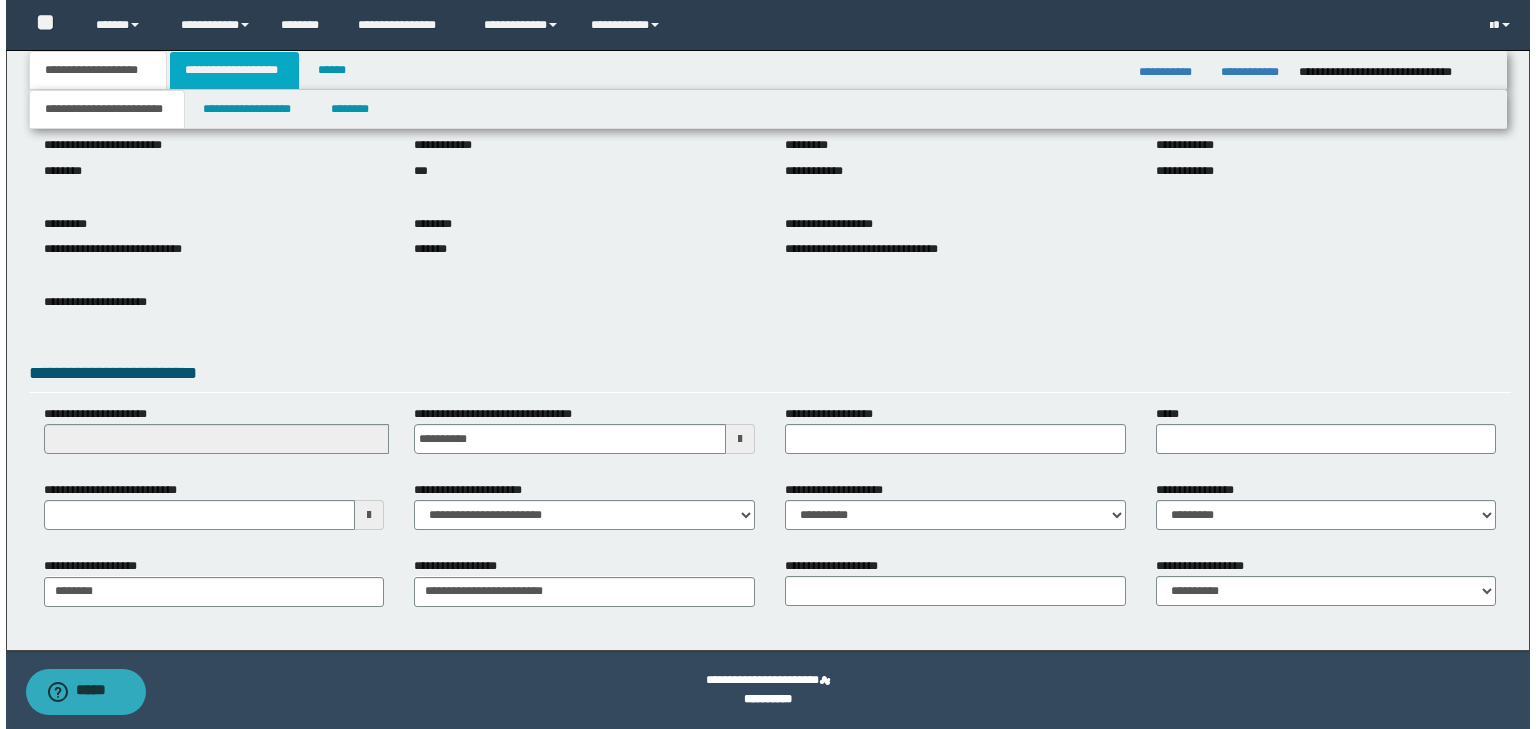 scroll, scrollTop: 0, scrollLeft: 0, axis: both 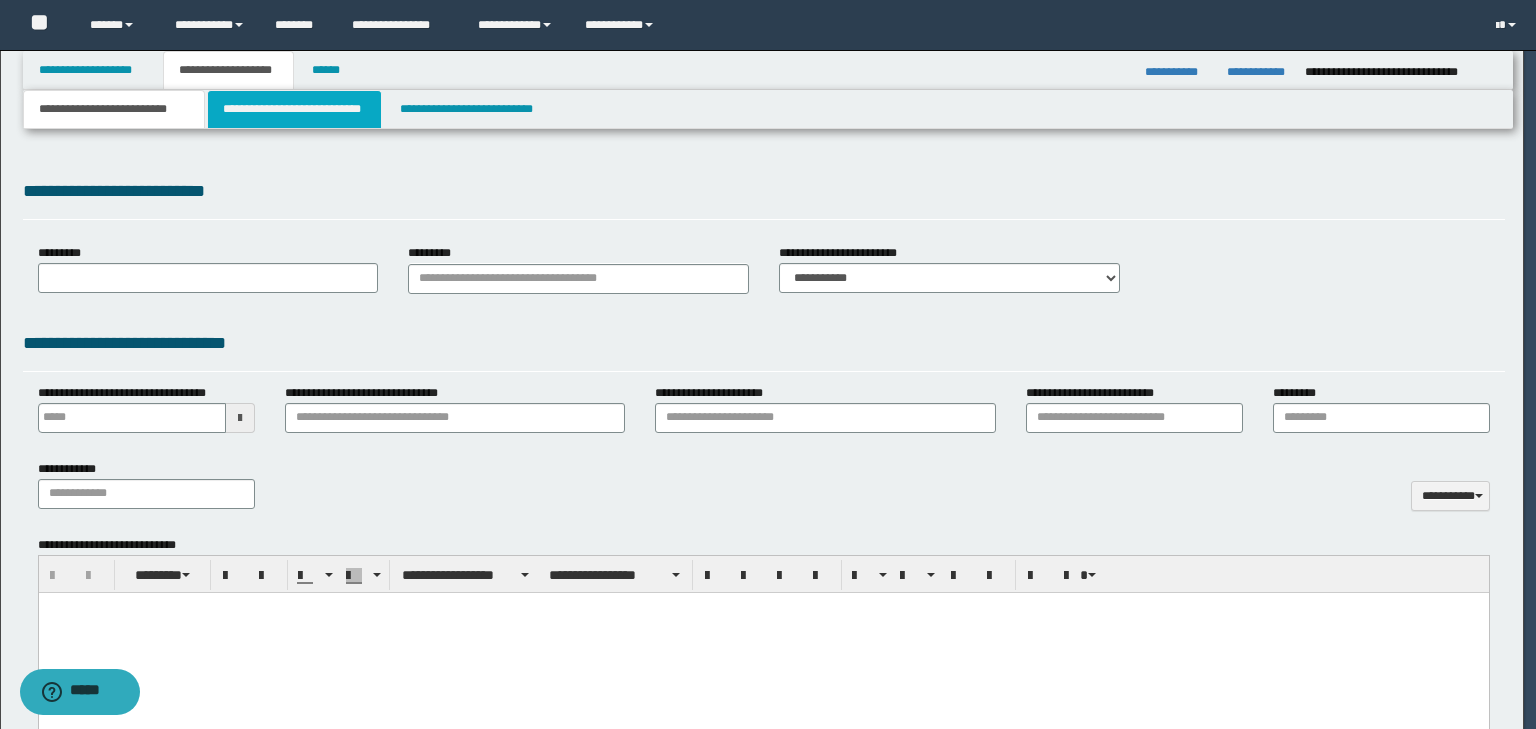 type 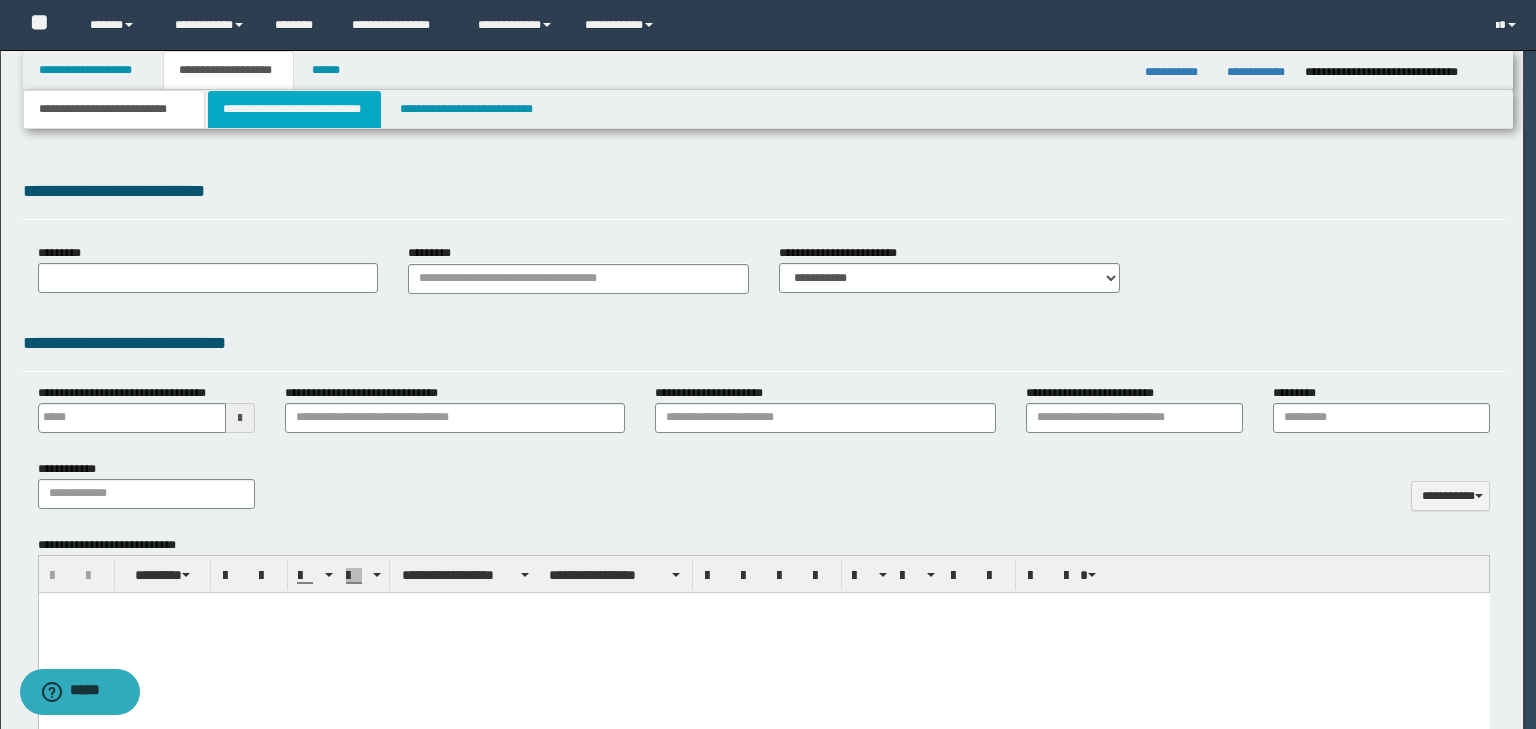 scroll, scrollTop: 0, scrollLeft: 0, axis: both 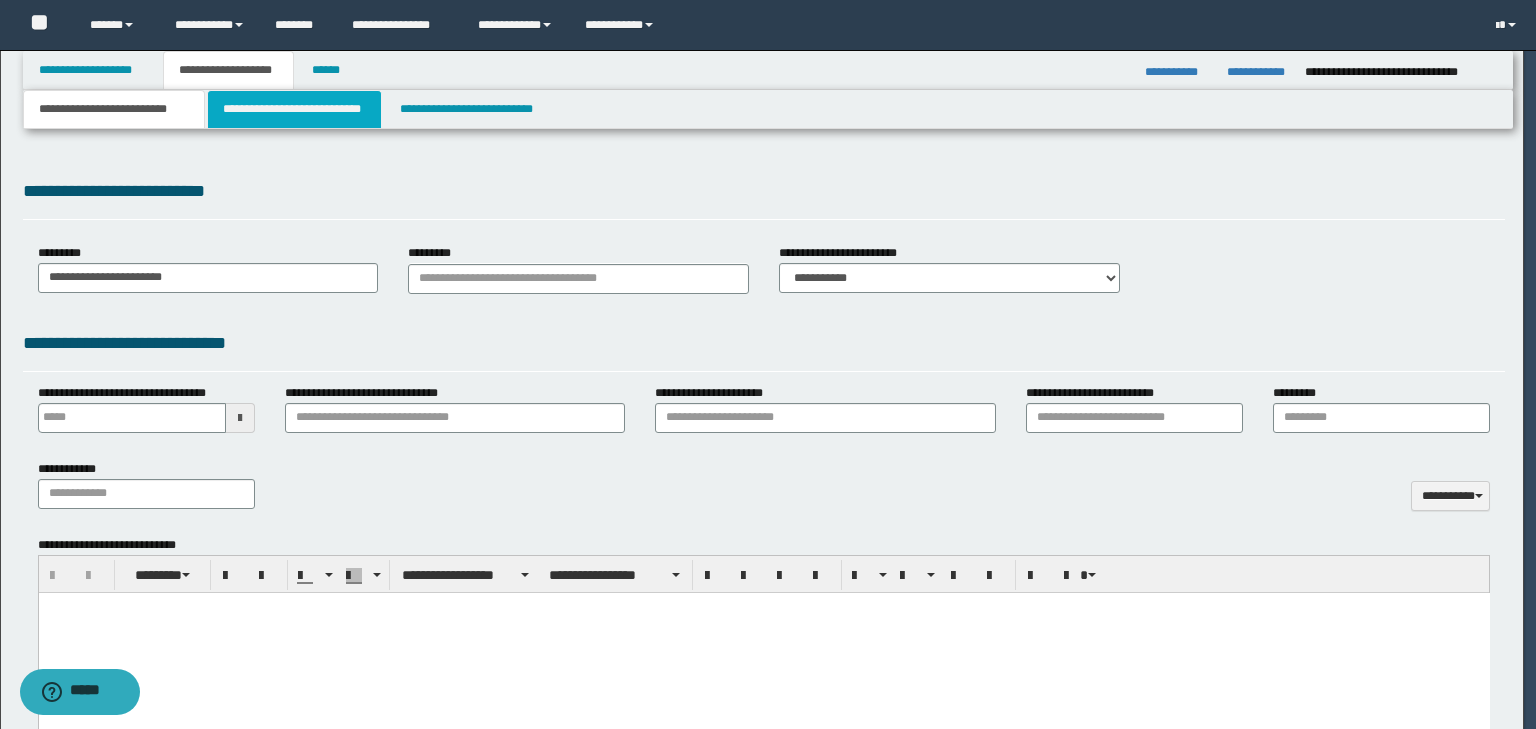 click on "**********" at bounding box center [294, 109] 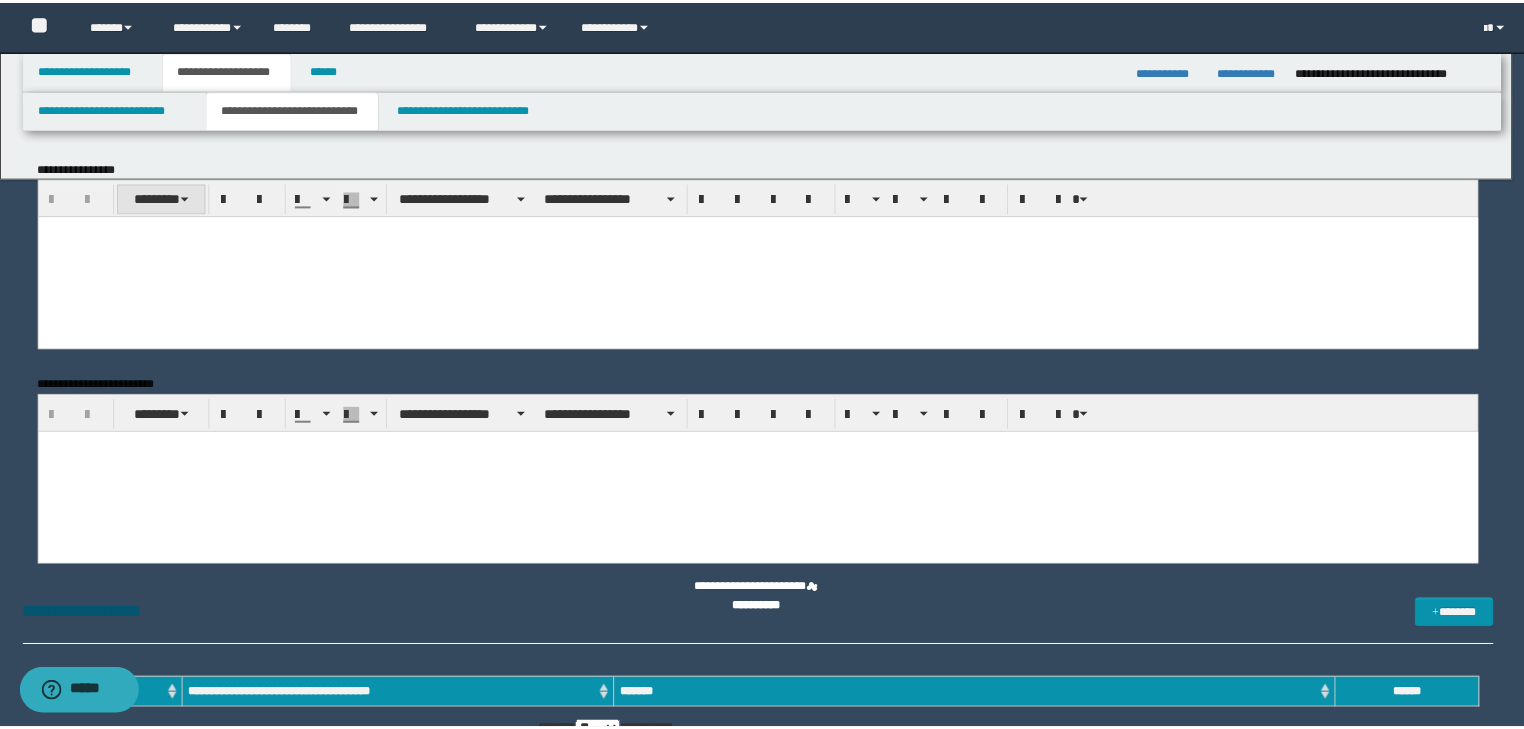 scroll, scrollTop: 0, scrollLeft: 0, axis: both 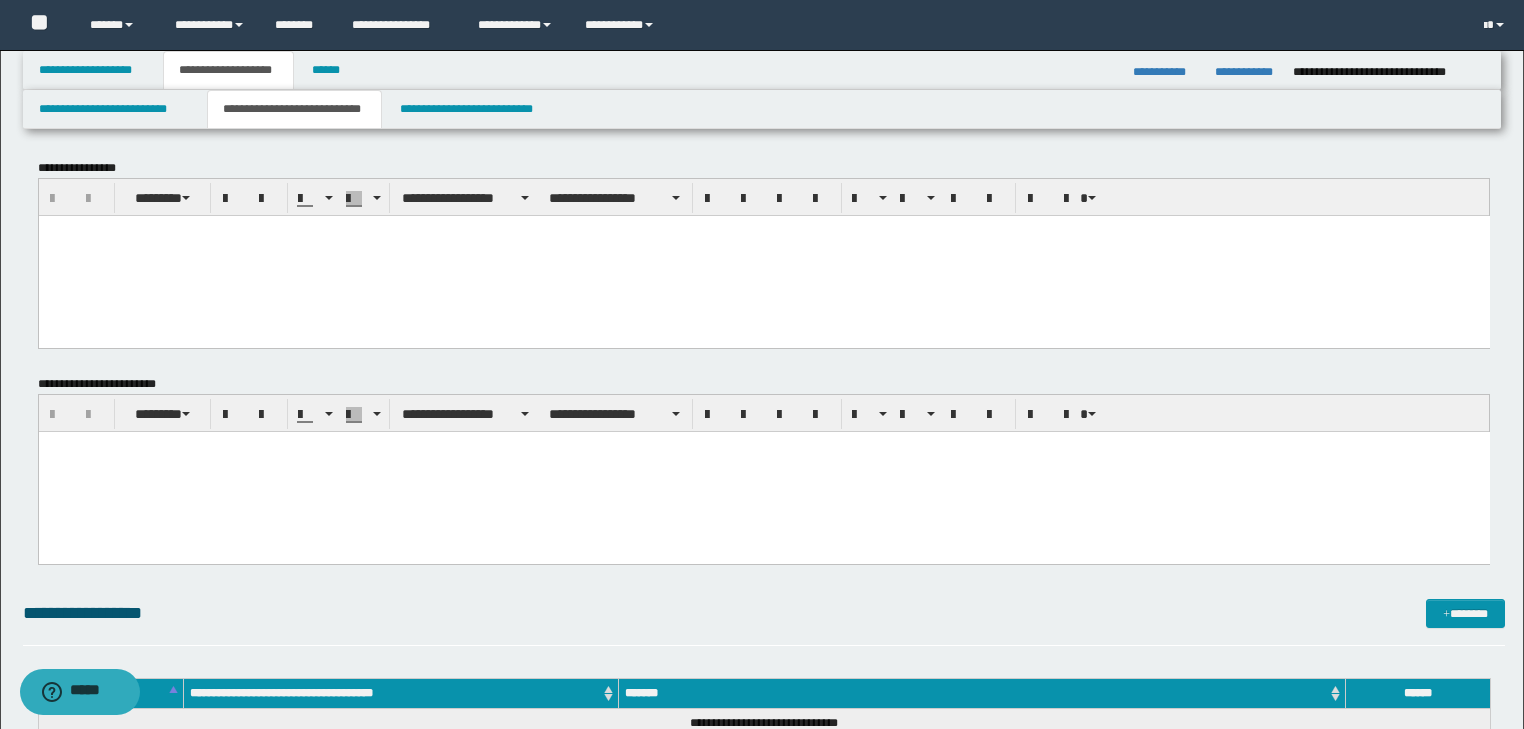 click at bounding box center (763, 255) 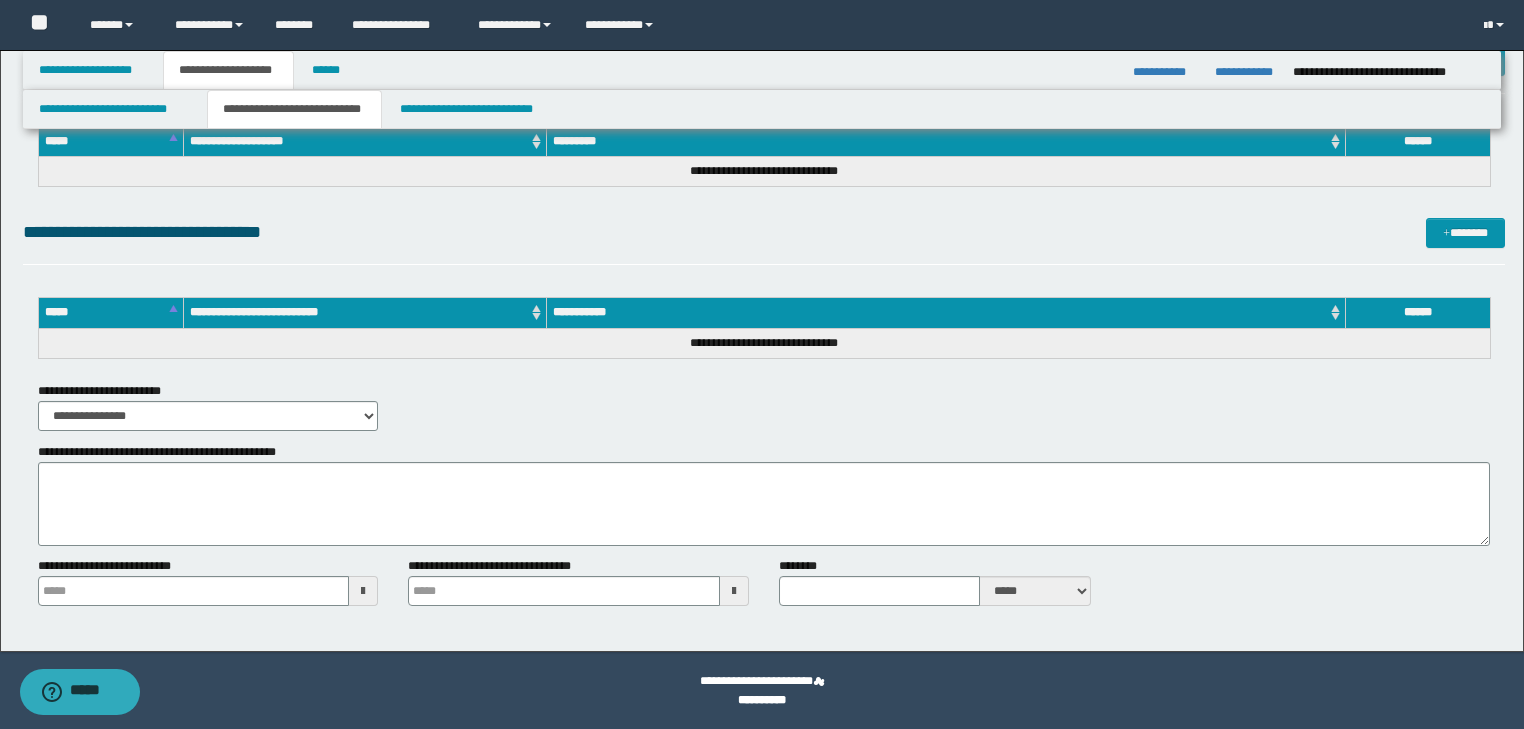 drag, startPoint x: 46, startPoint y: -3316, endPoint x: 517, endPoint y: 688, distance: 4031.6072 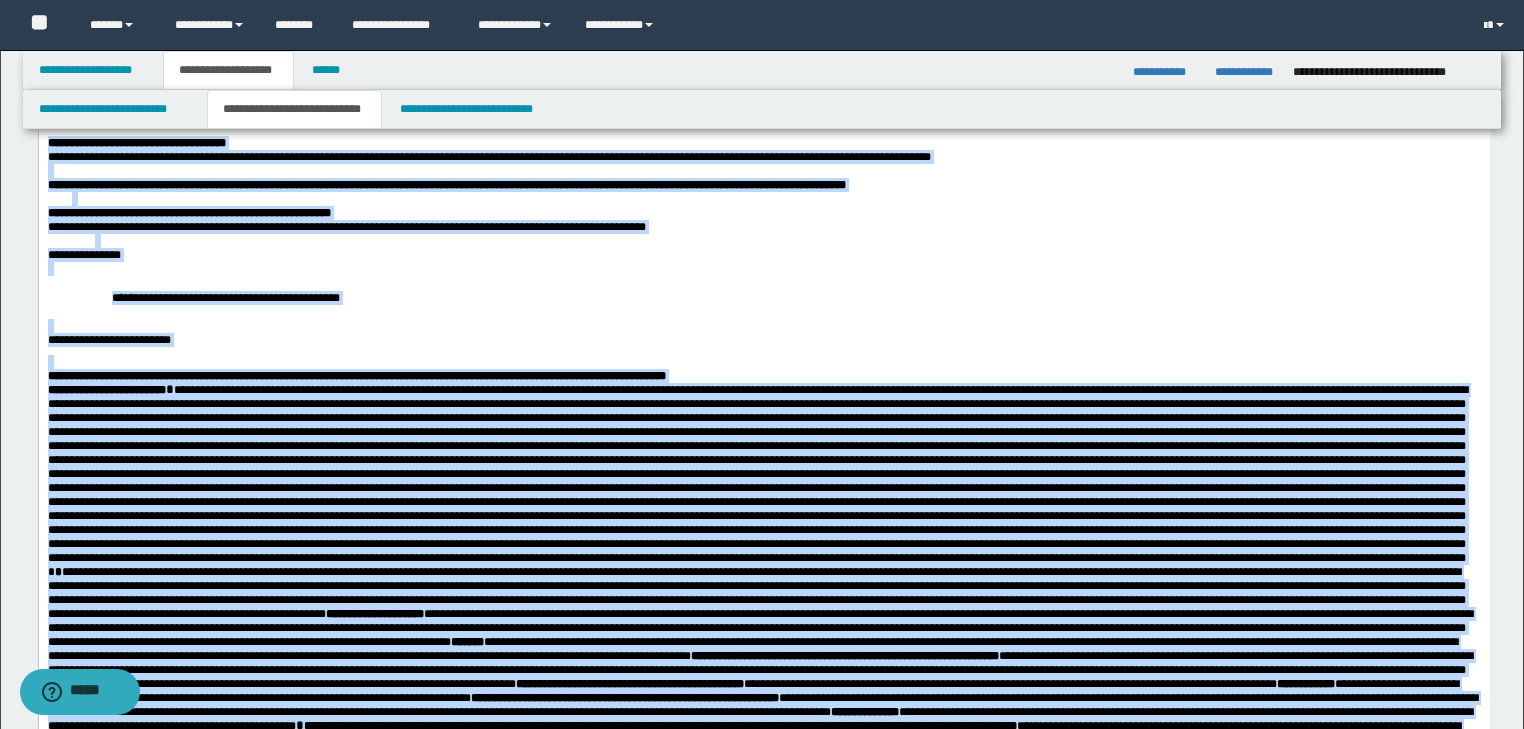 scroll, scrollTop: 0, scrollLeft: 0, axis: both 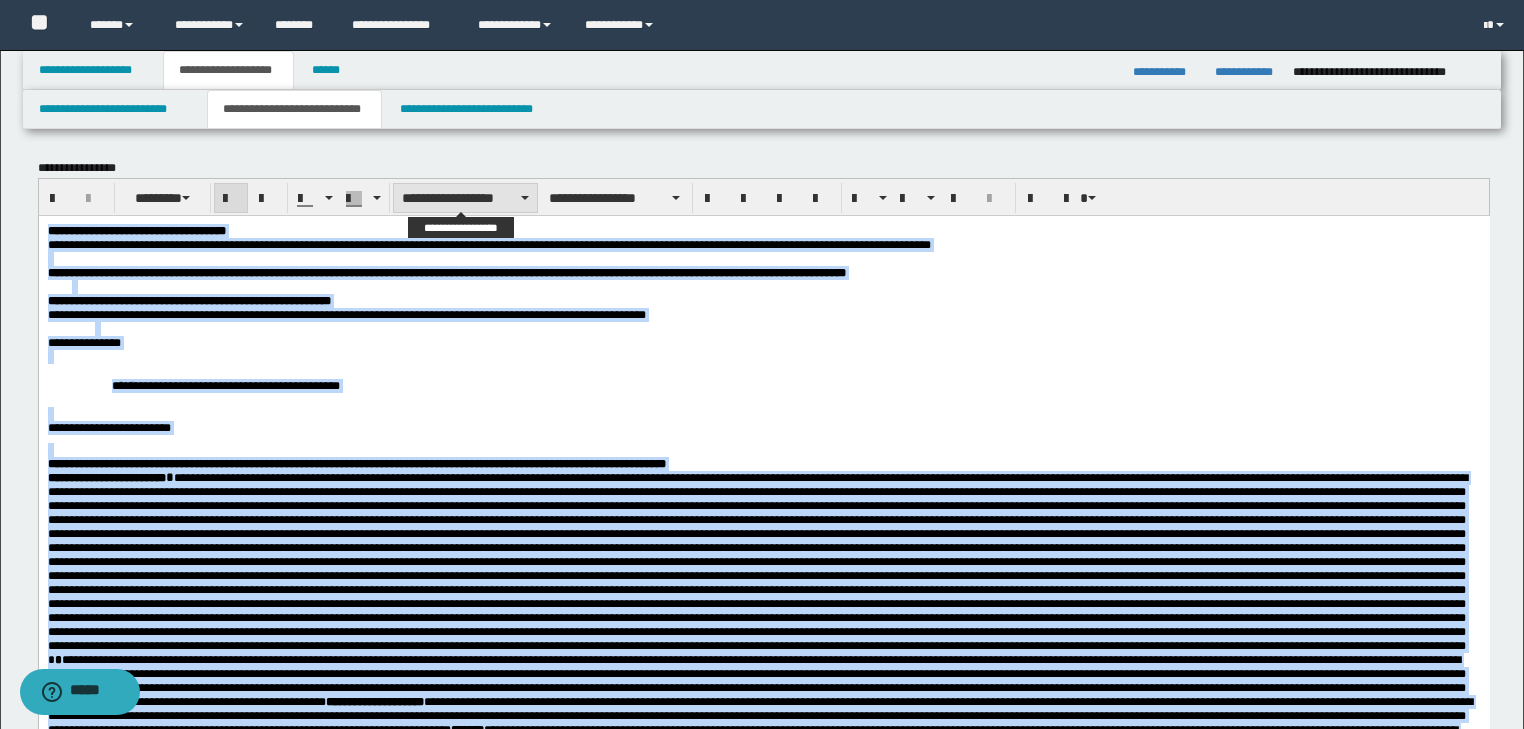 click on "**********" at bounding box center [465, 198] 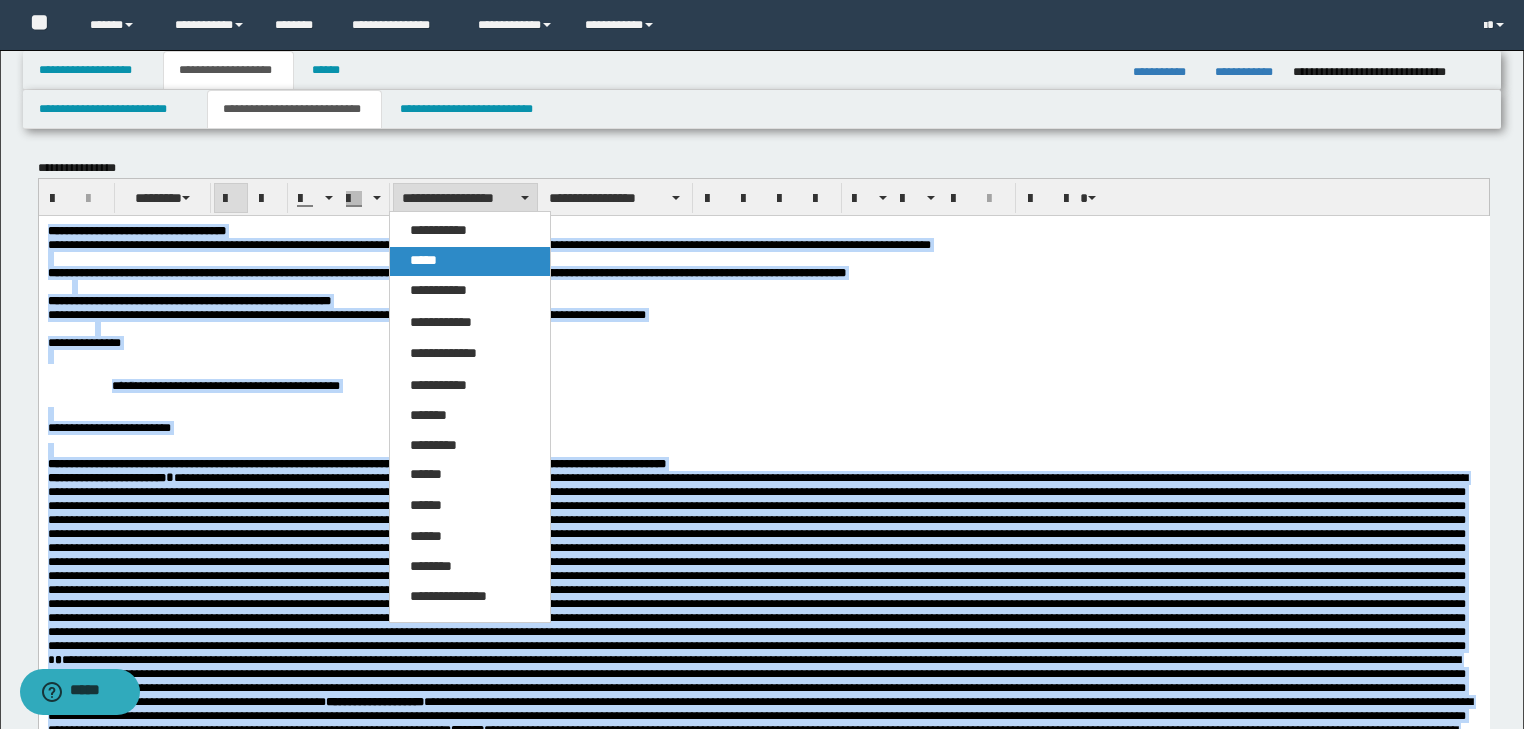 click on "*****" at bounding box center [423, 260] 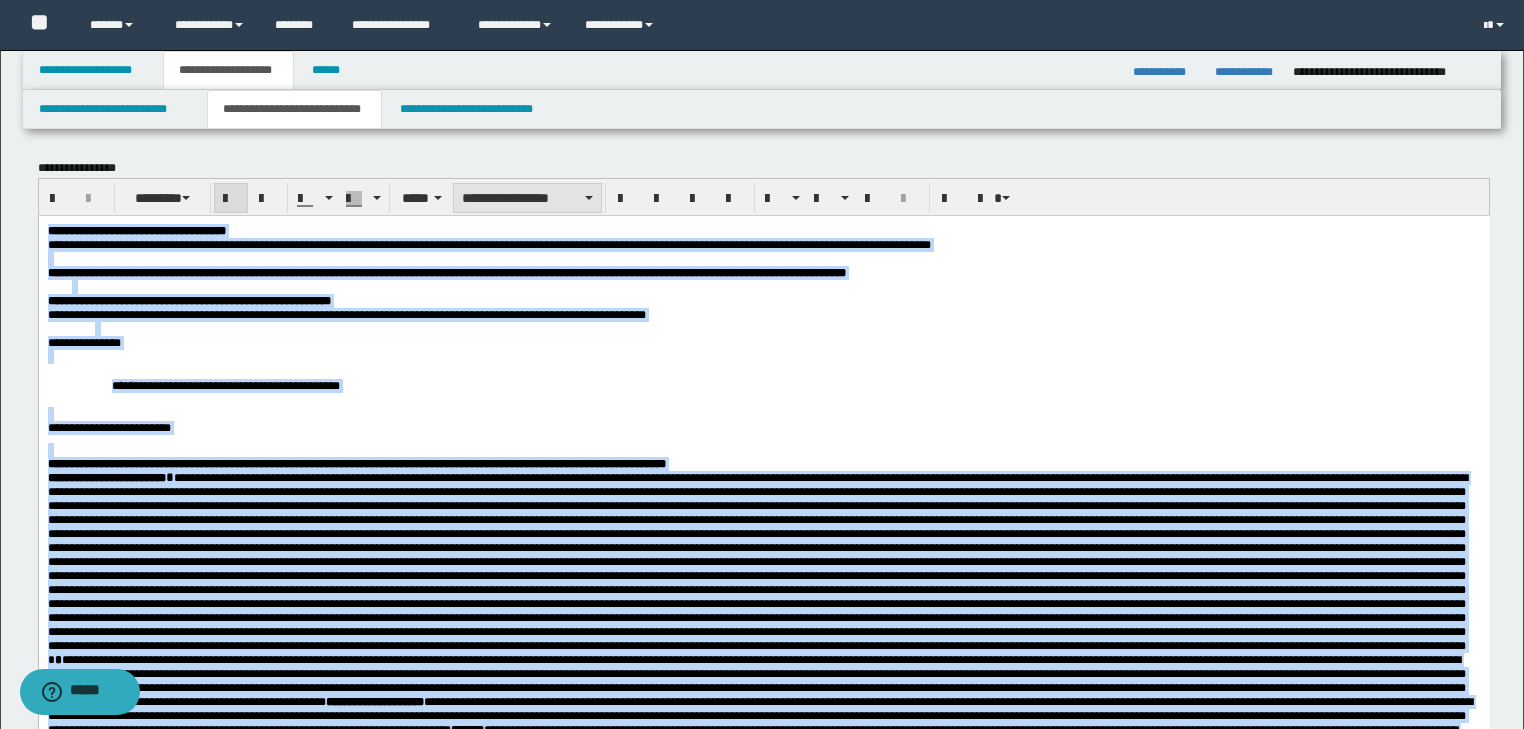 click on "**********" at bounding box center [527, 198] 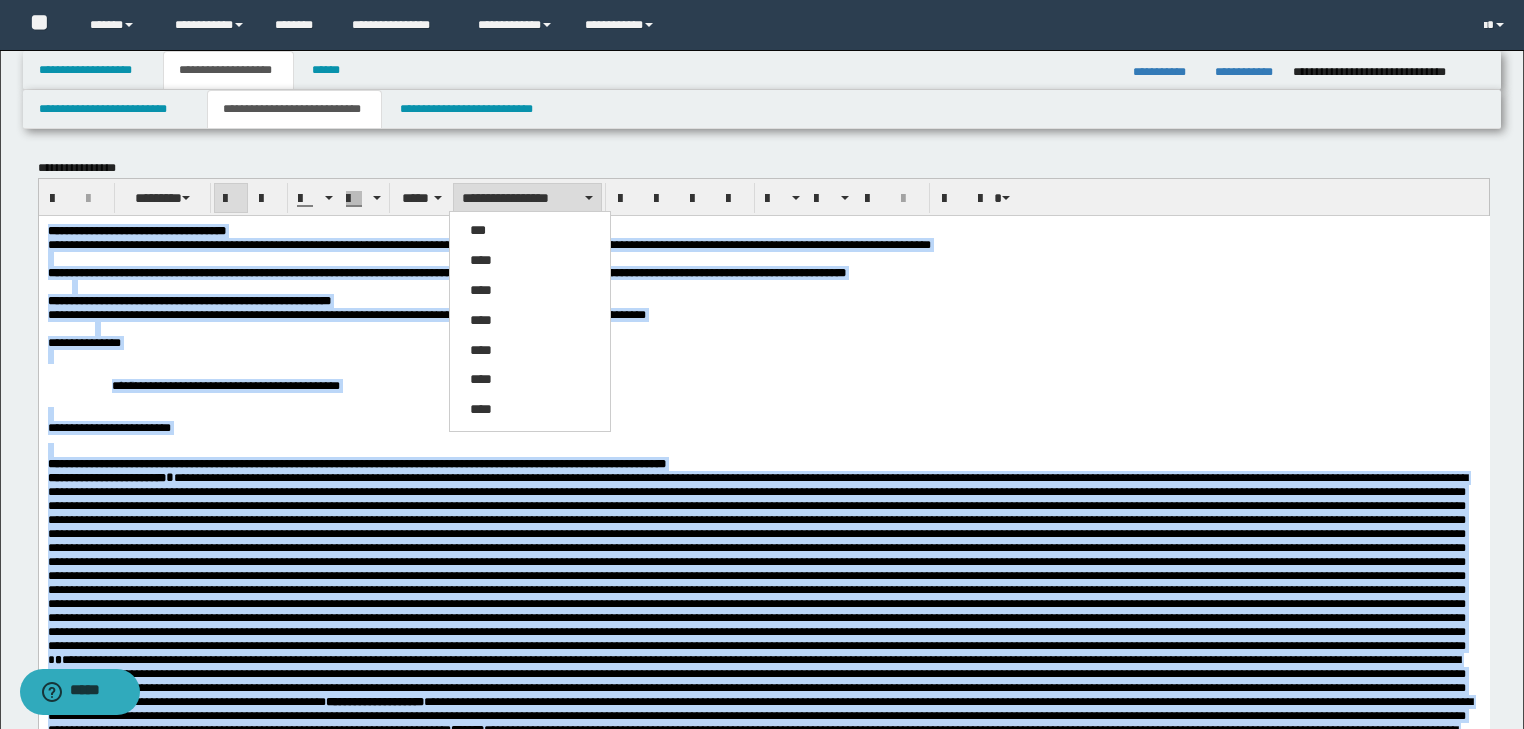 click on "***" at bounding box center [478, 230] 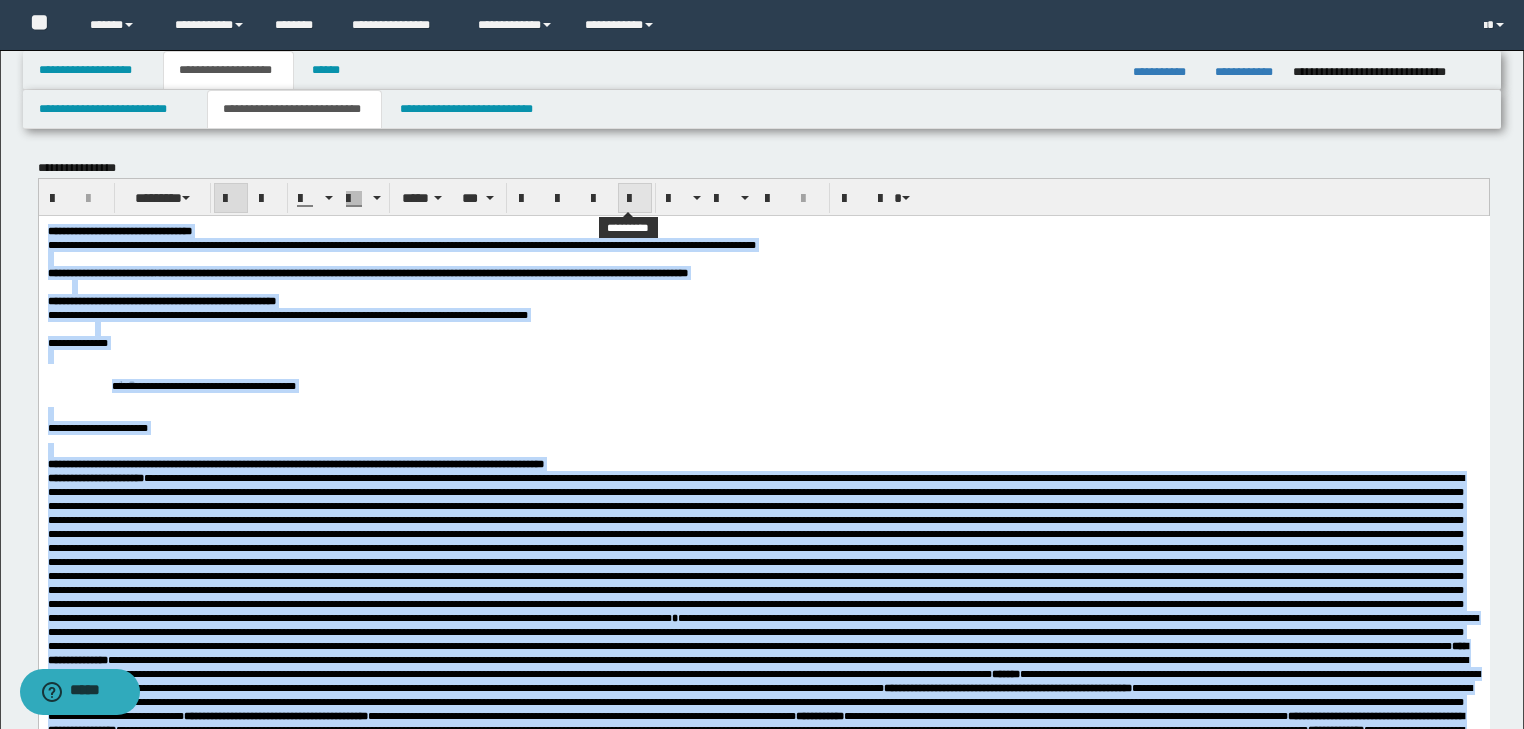 click at bounding box center (635, 199) 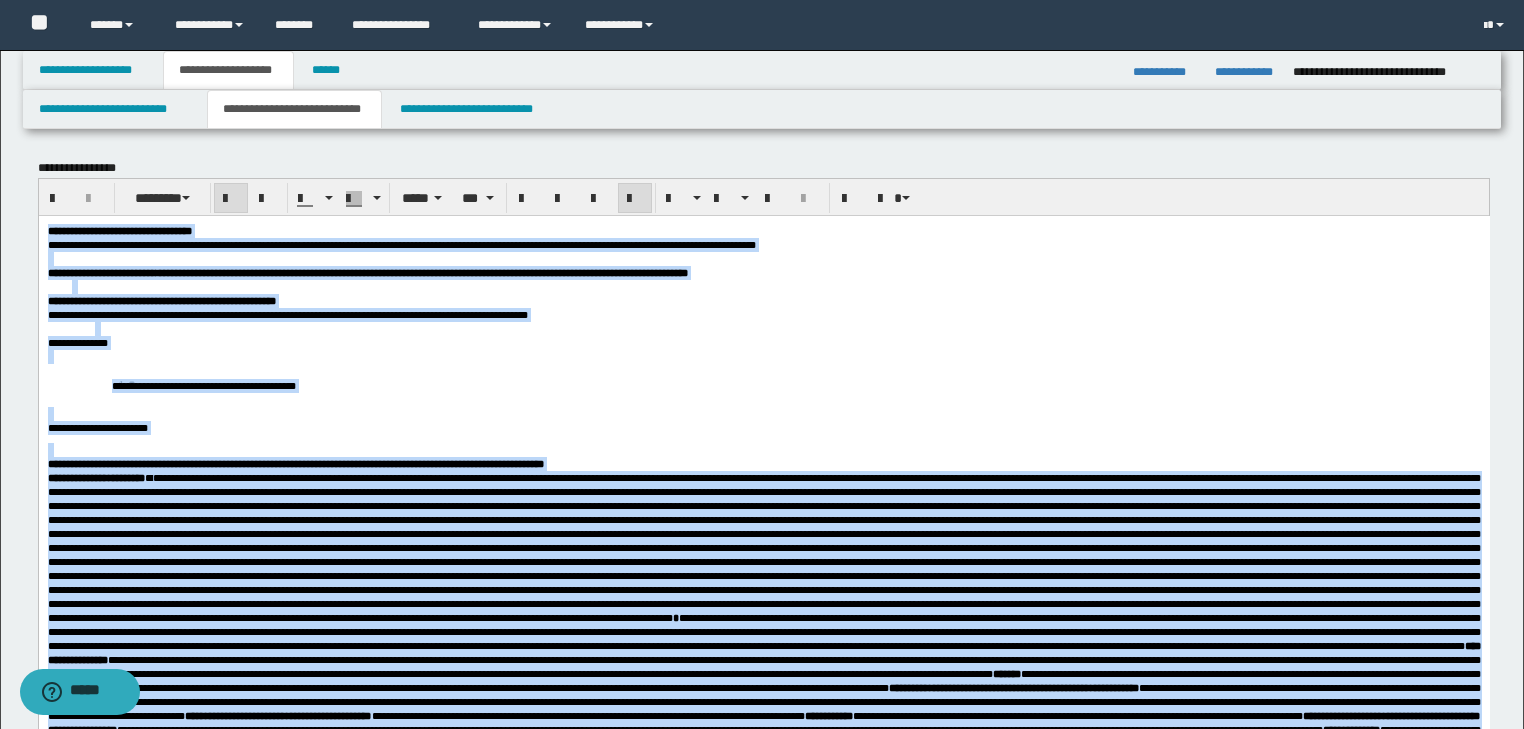 click on "**********" at bounding box center (763, 342) 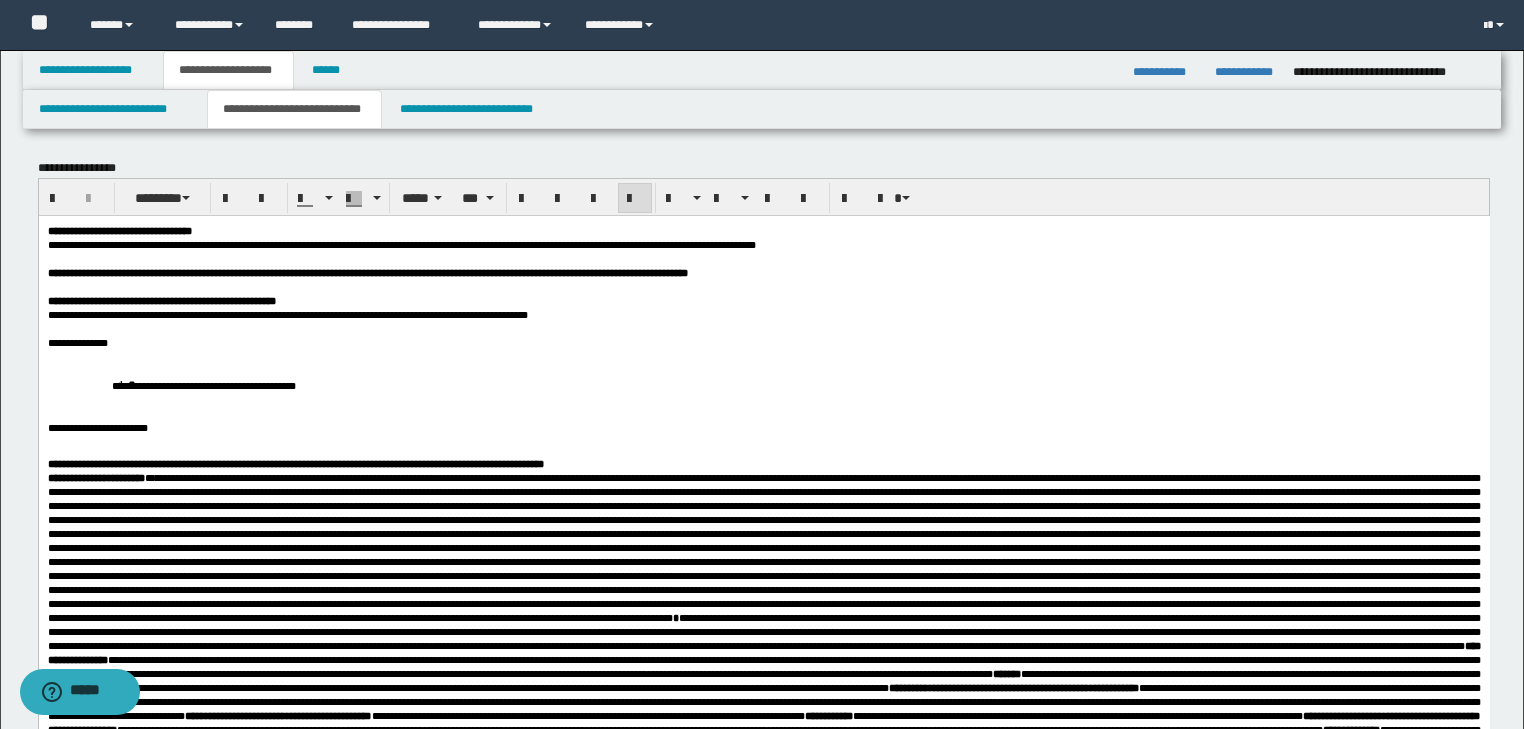 click on "**********" at bounding box center [763, 342] 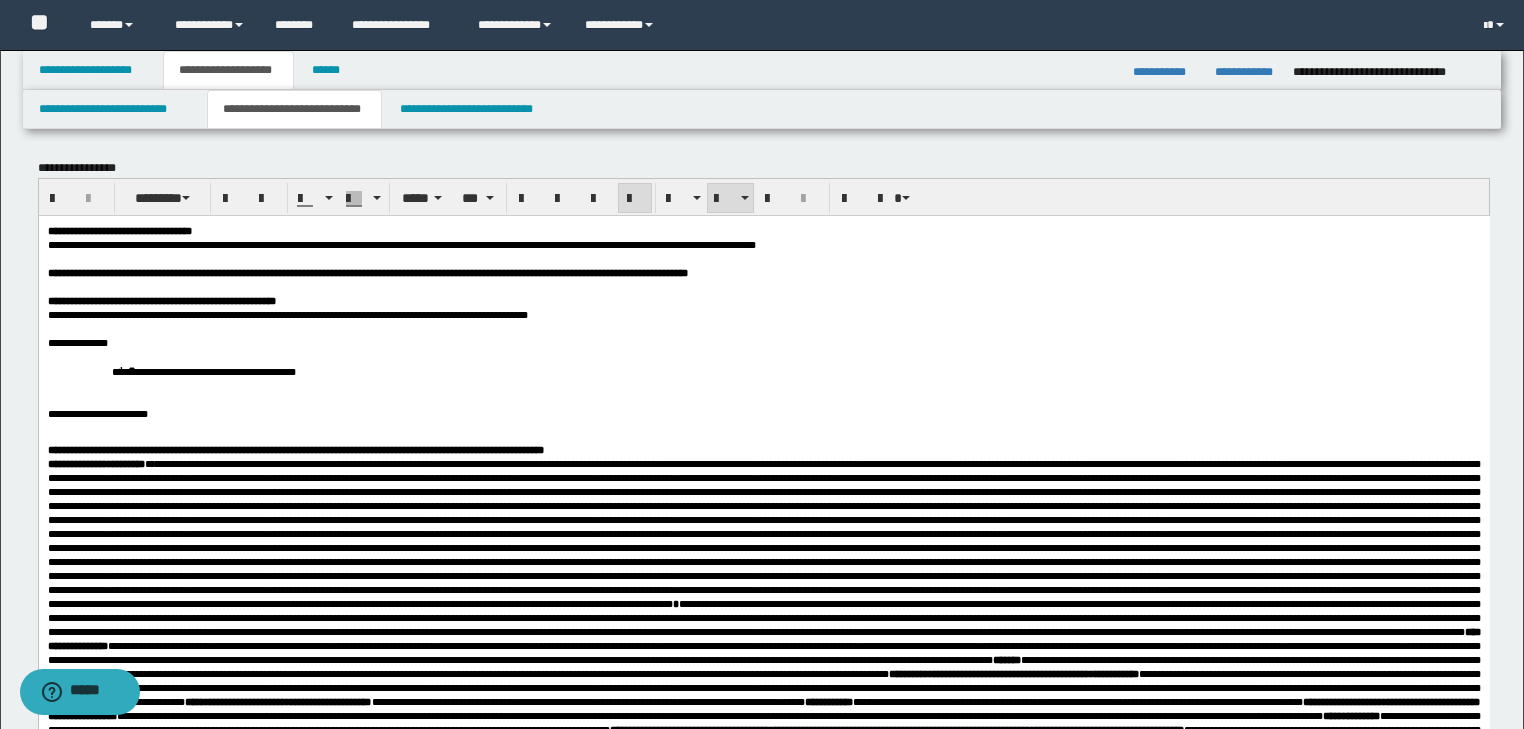 click on "**********" at bounding box center (763, 370) 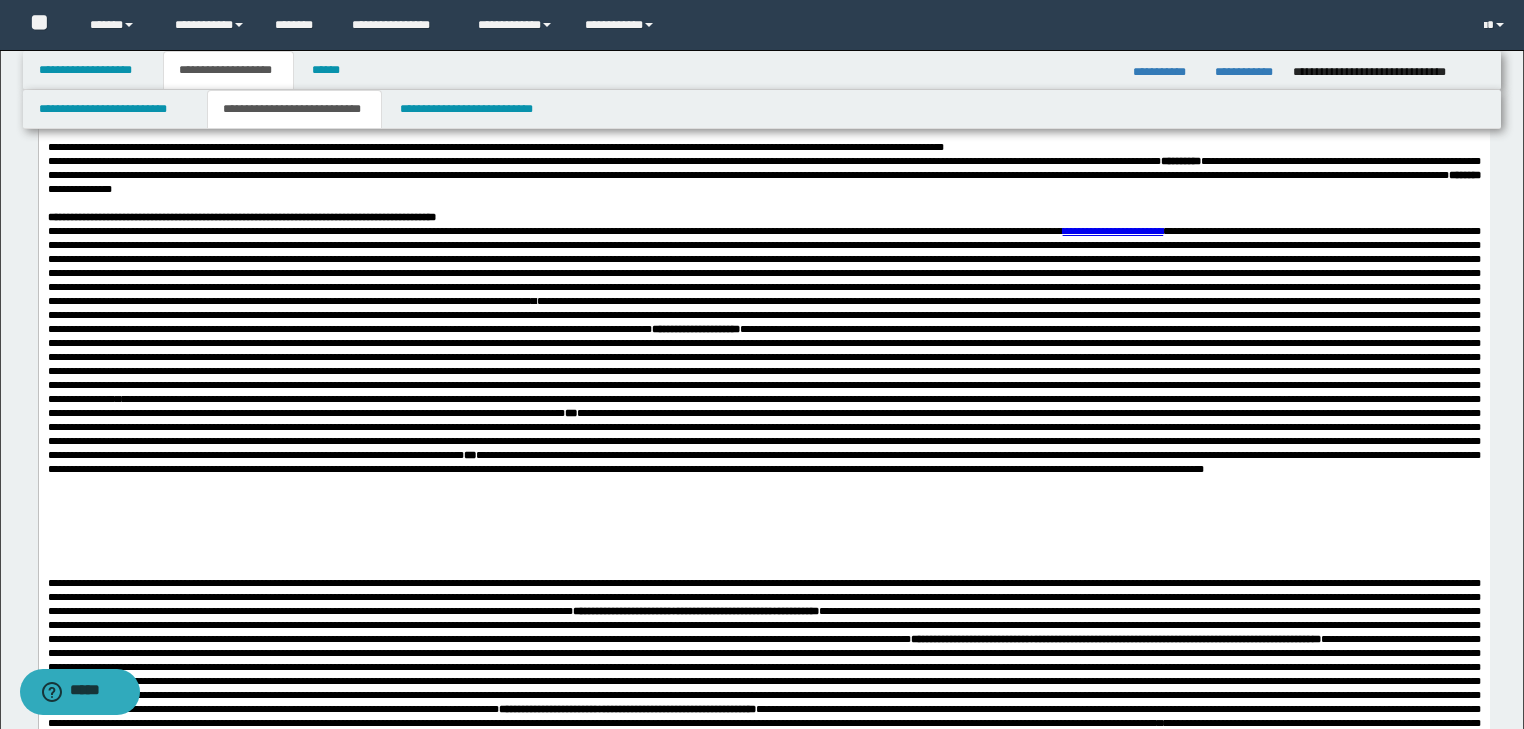 scroll, scrollTop: 1200, scrollLeft: 0, axis: vertical 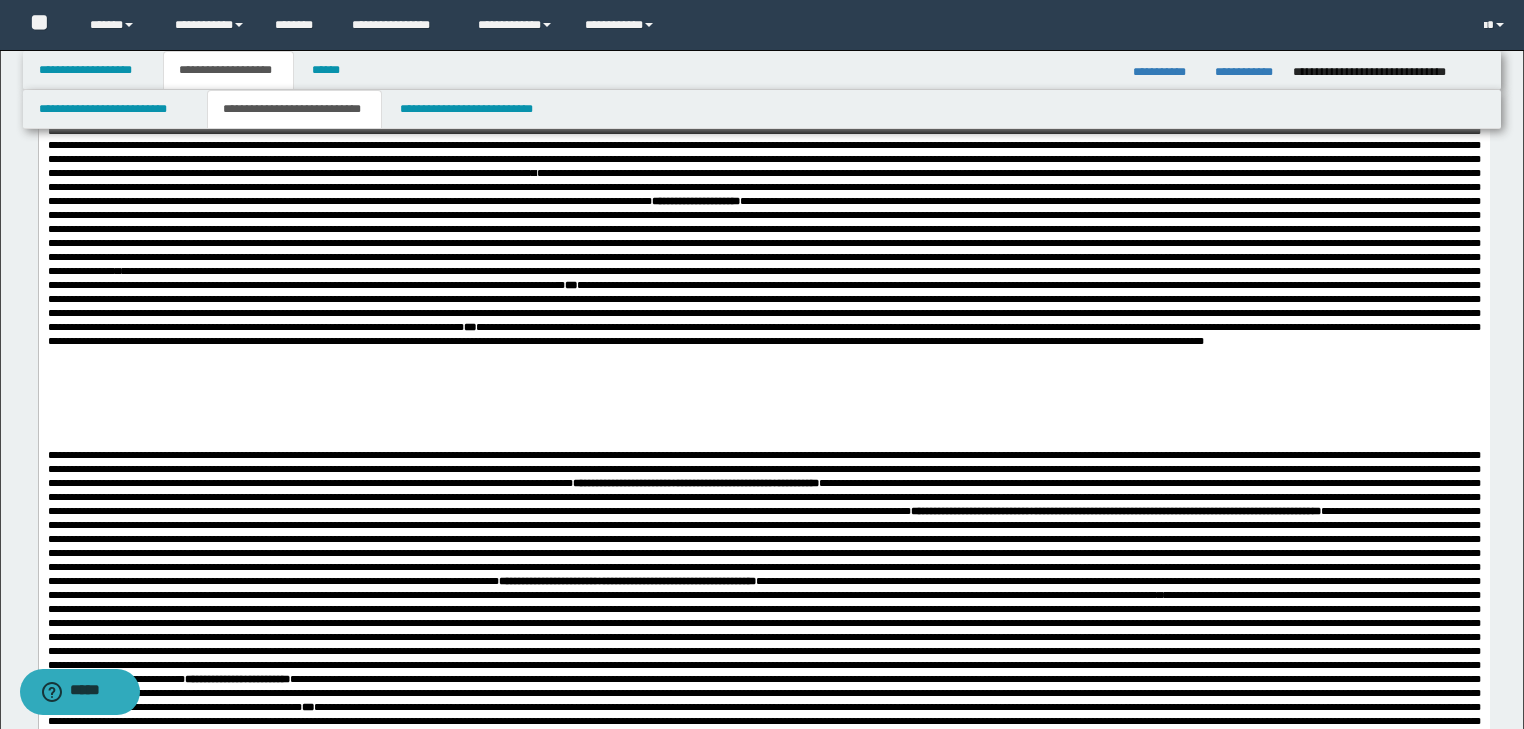 click on "**********" at bounding box center (763, 272) 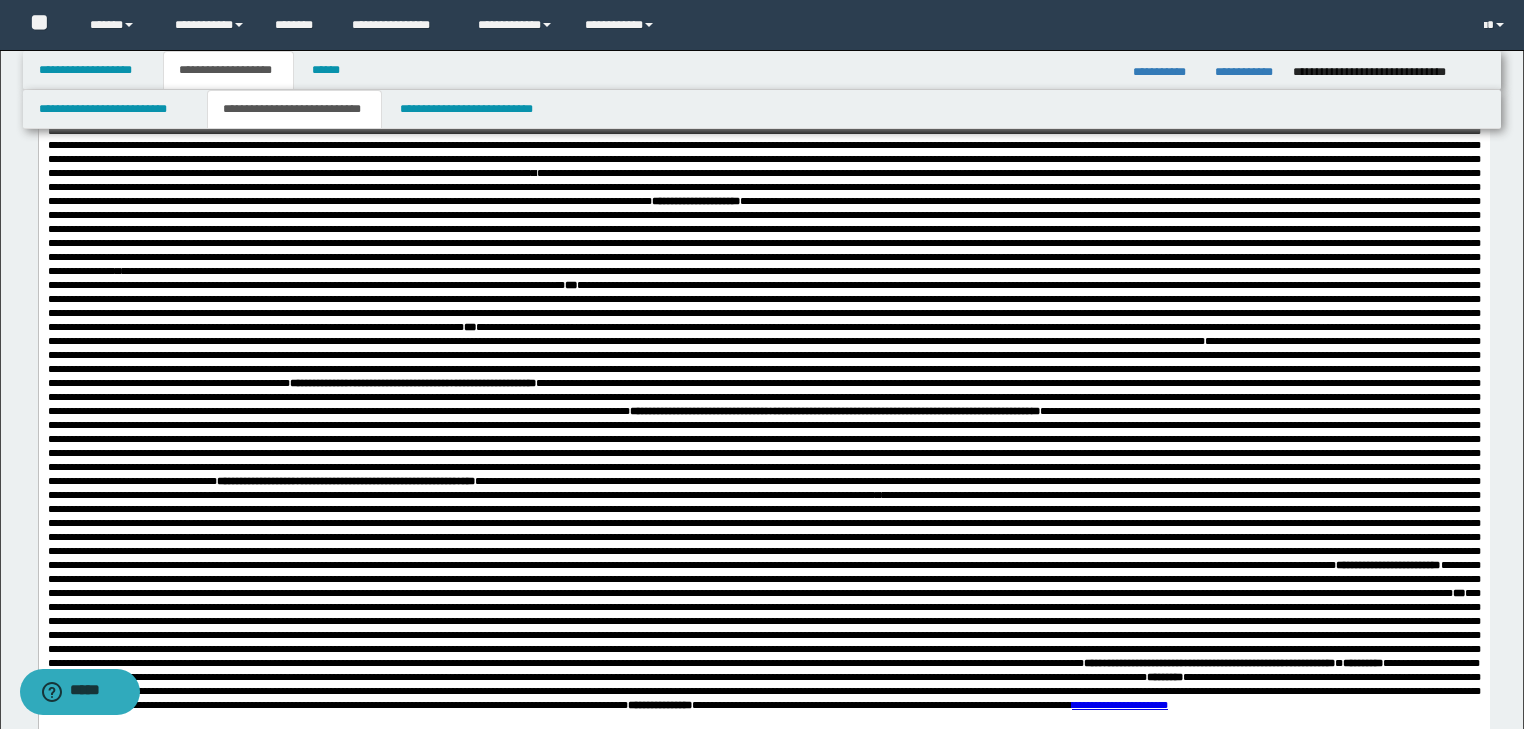 click on "**********" at bounding box center [763, 523] 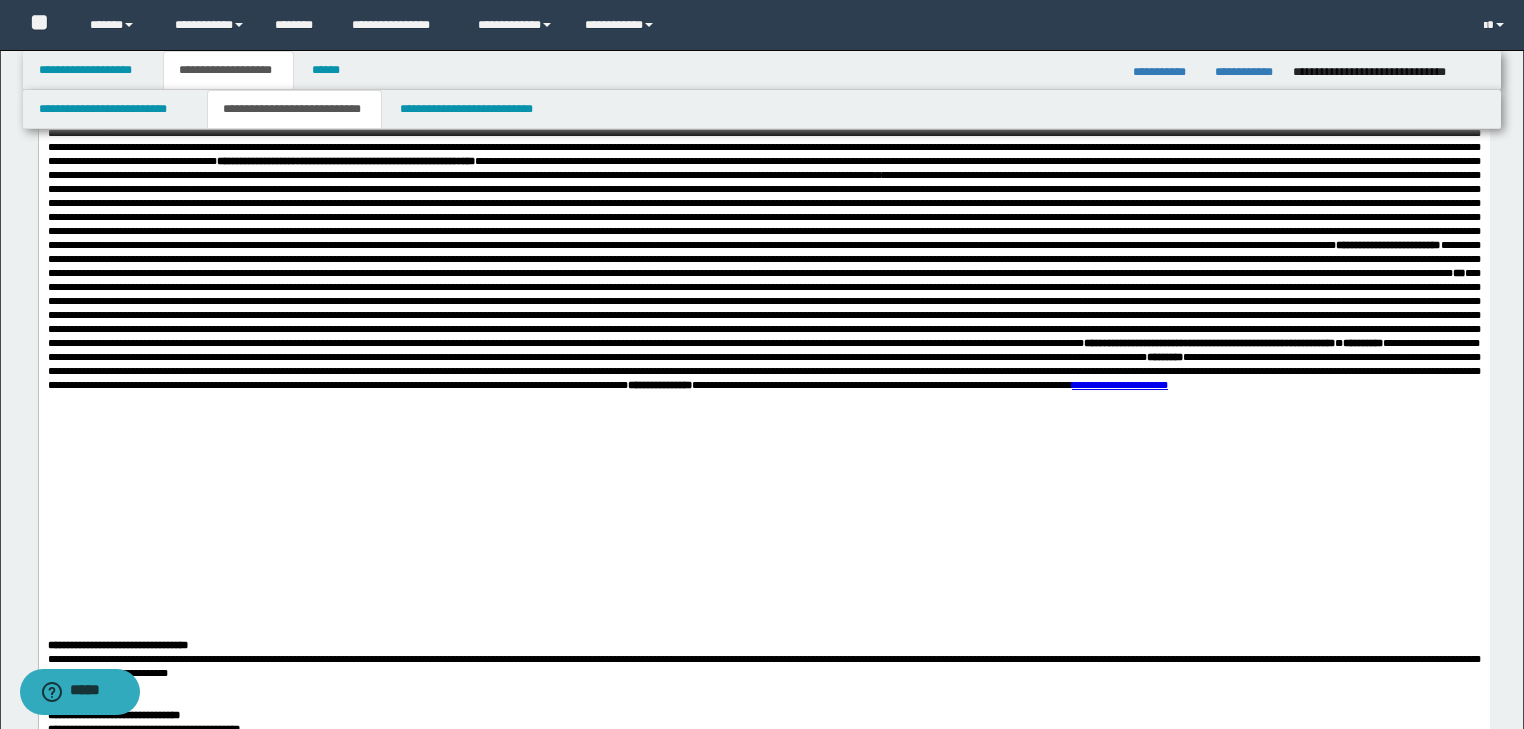 scroll, scrollTop: 1760, scrollLeft: 0, axis: vertical 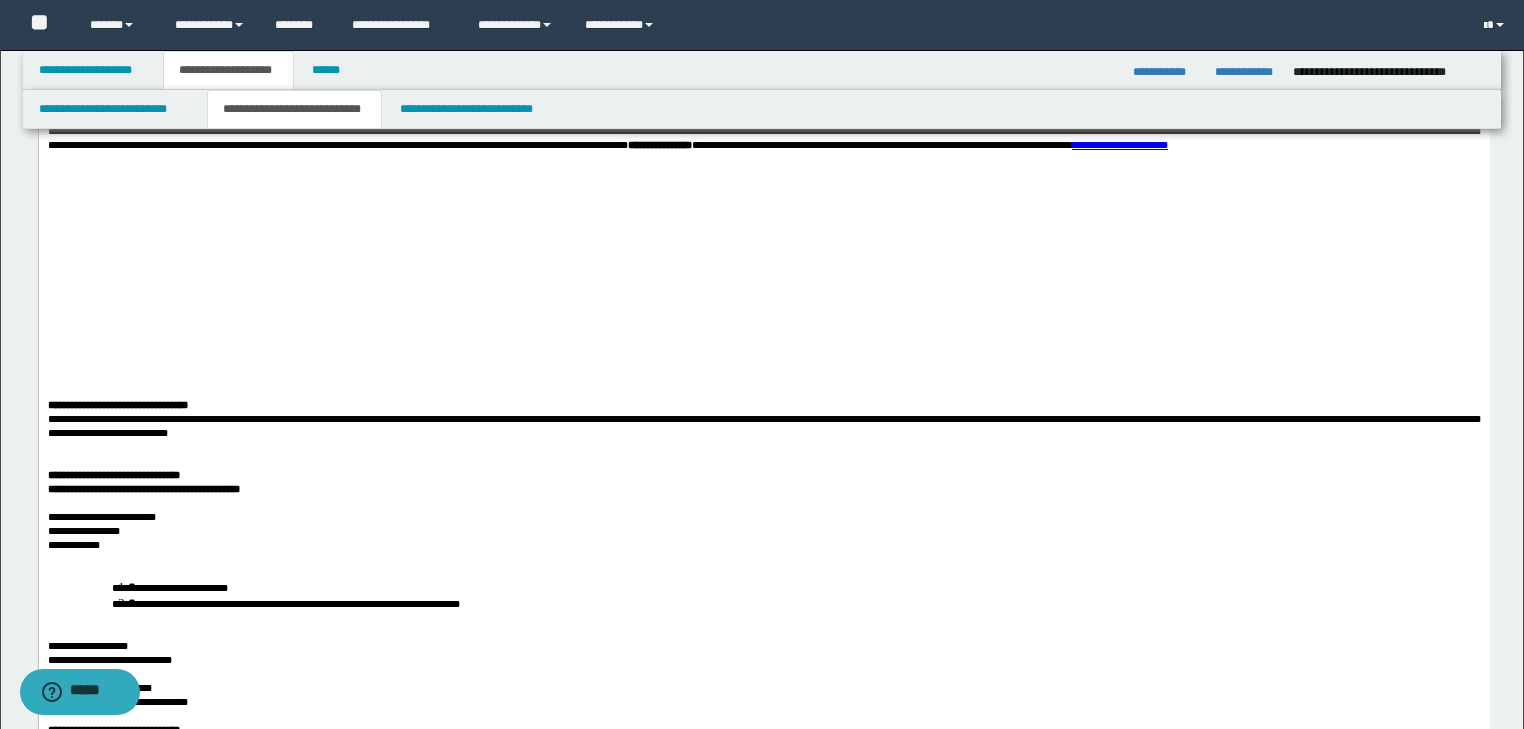 click on "**********" at bounding box center (763, -40) 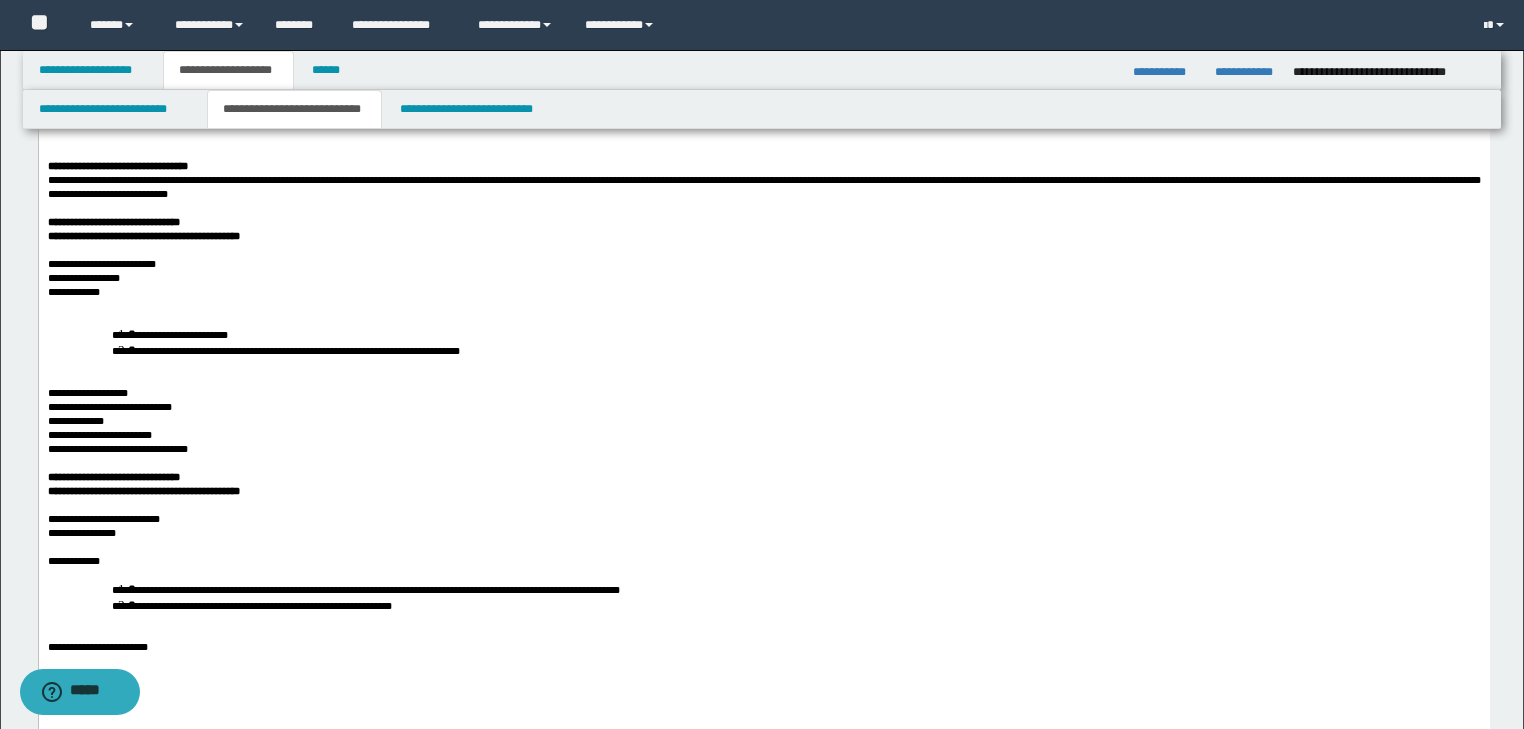 scroll, scrollTop: 2000, scrollLeft: 0, axis: vertical 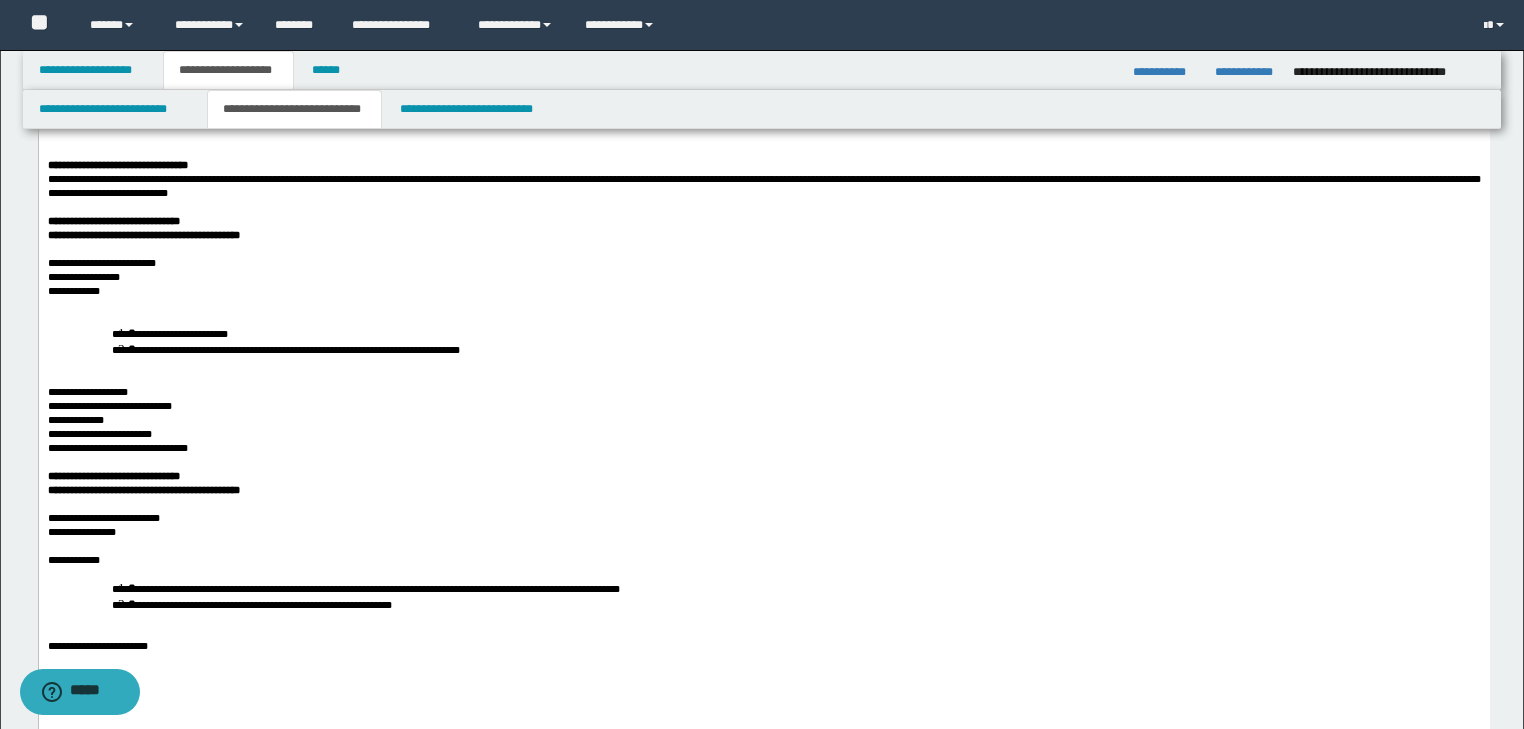 click on "**********" at bounding box center [763, 291] 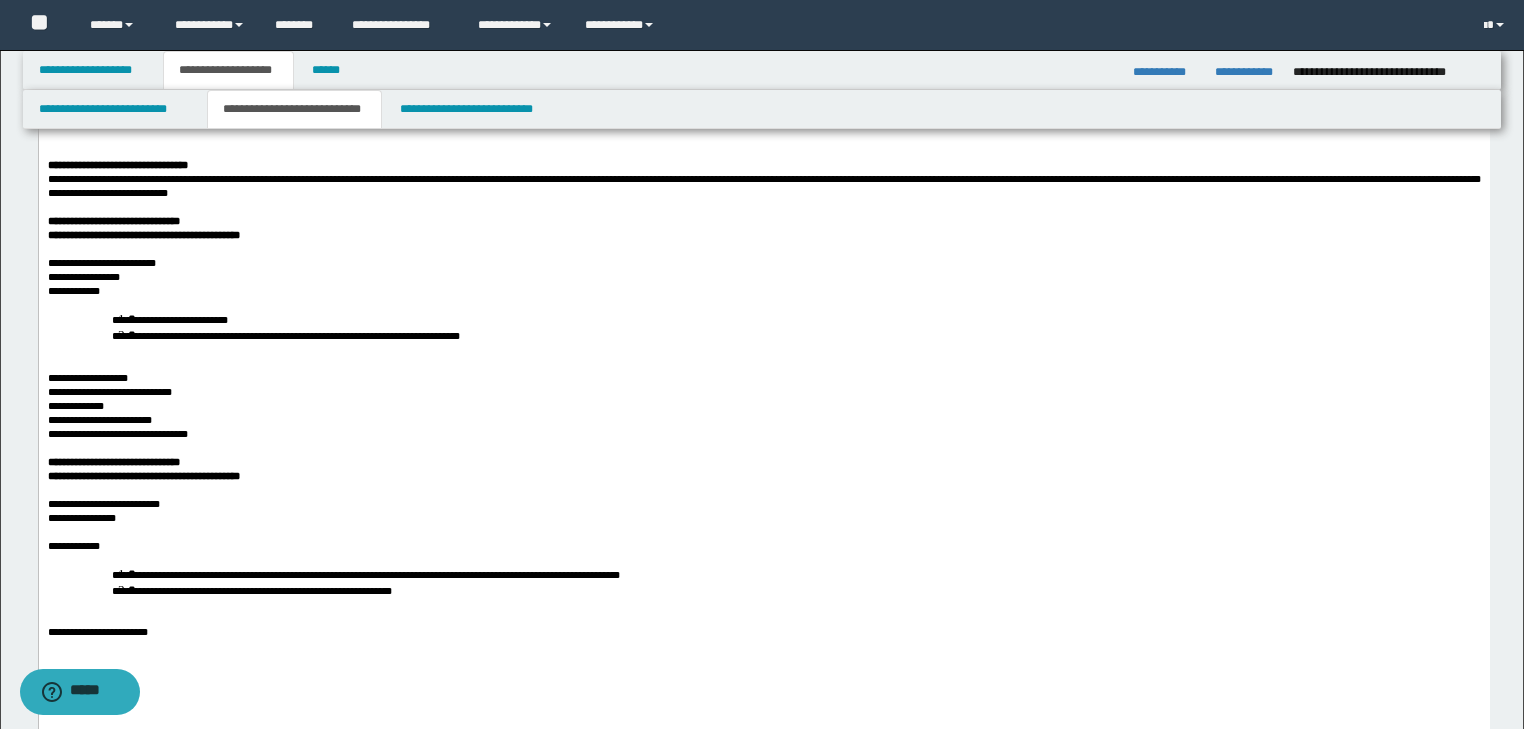 click on "**********" at bounding box center [763, 327] 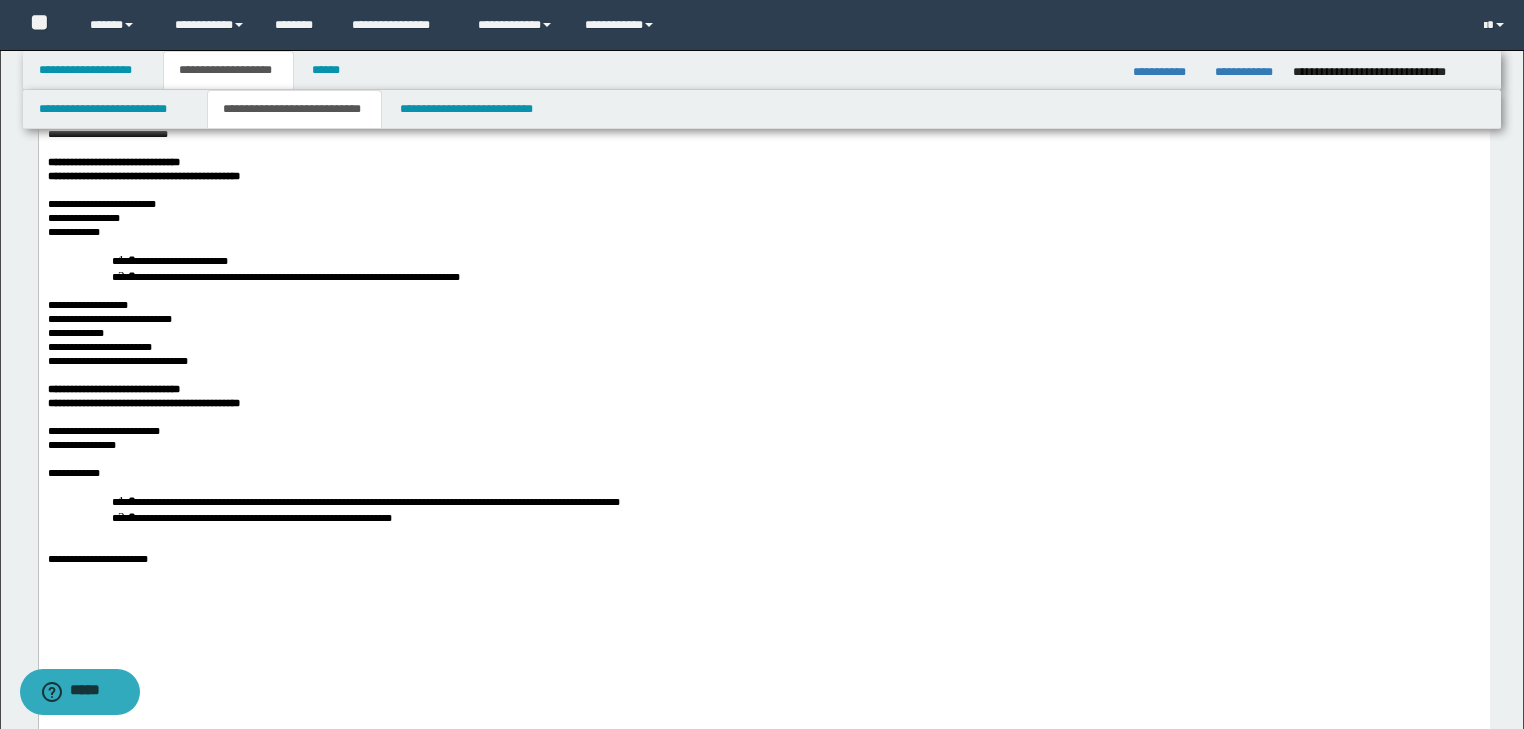 scroll, scrollTop: 2160, scrollLeft: 0, axis: vertical 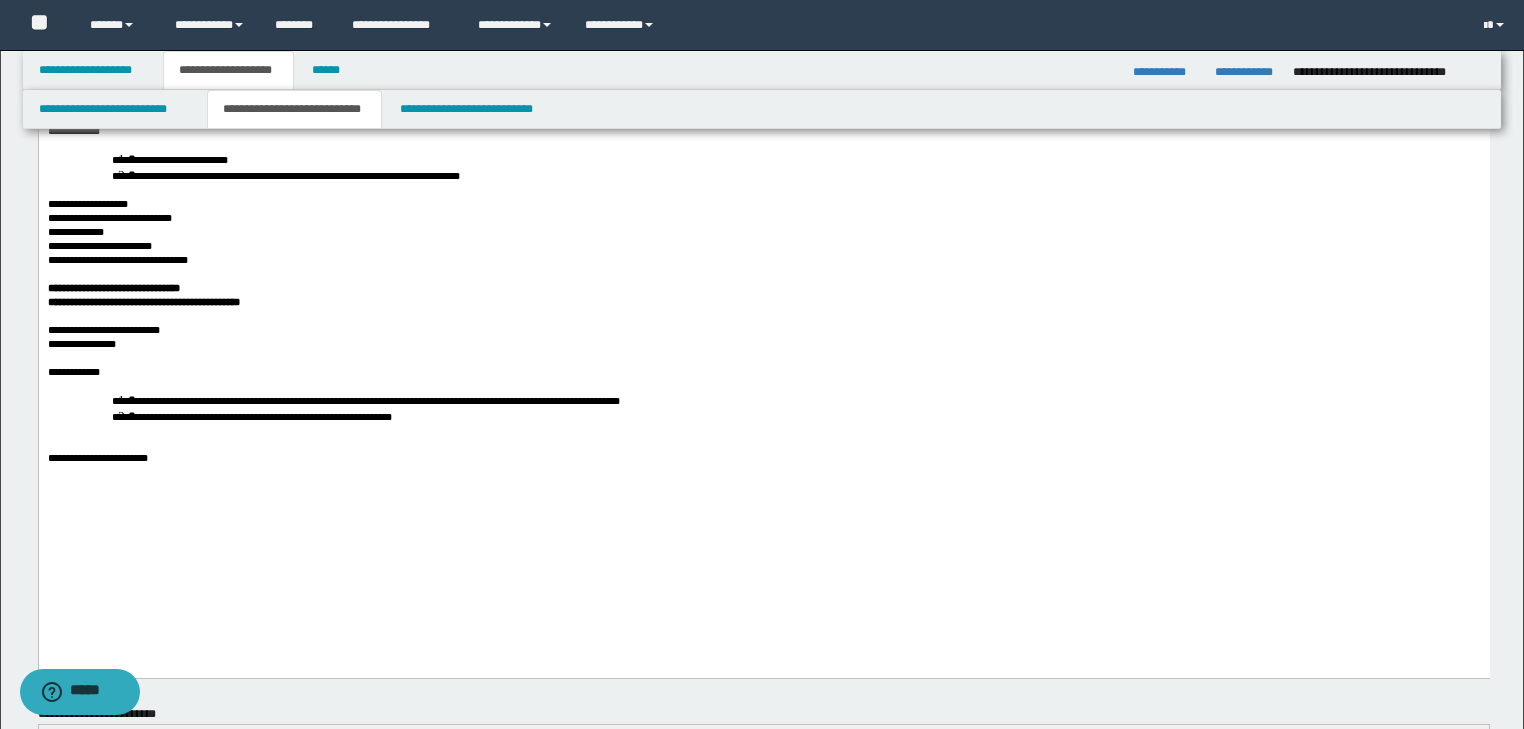 click on "**********" at bounding box center [763, 408] 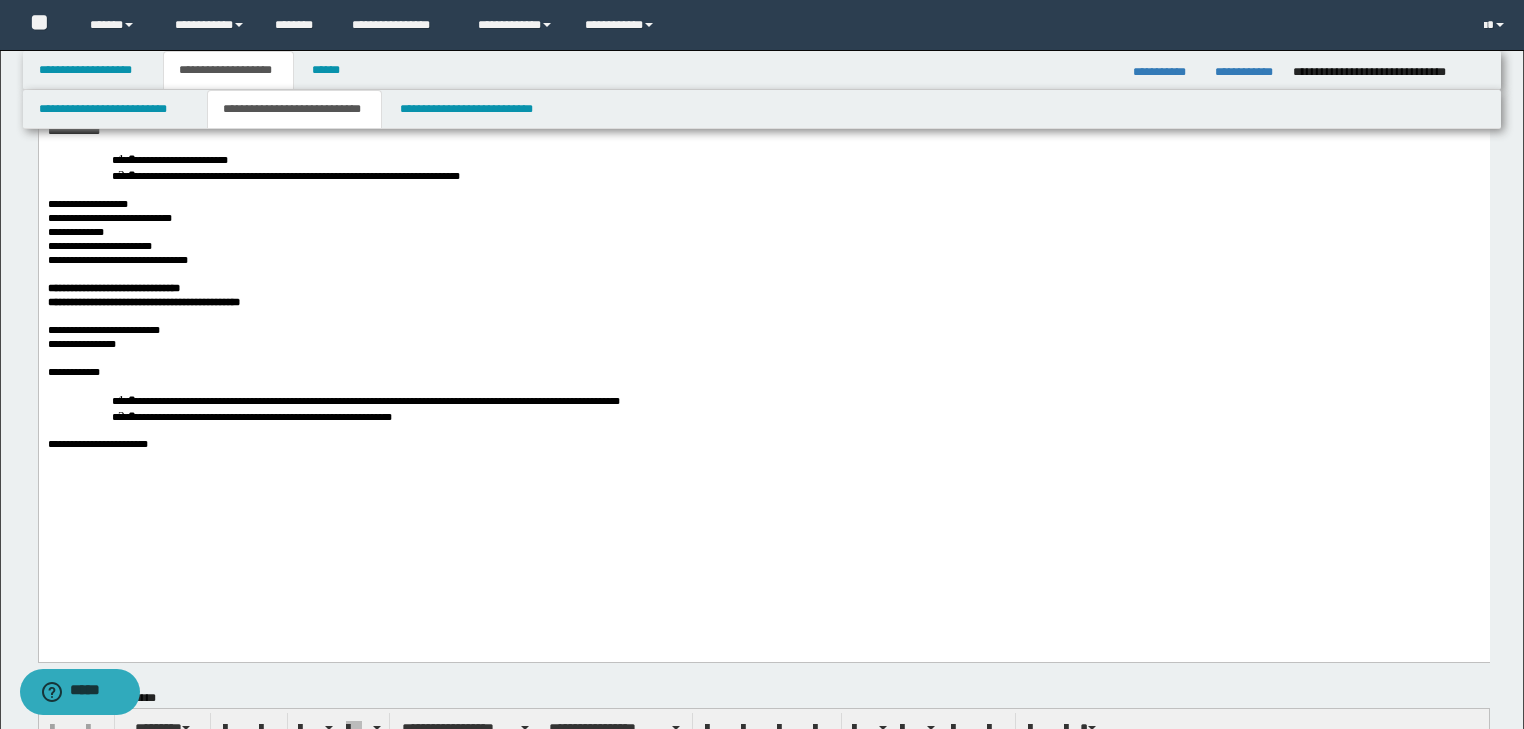 click on "**********" at bounding box center [763, 444] 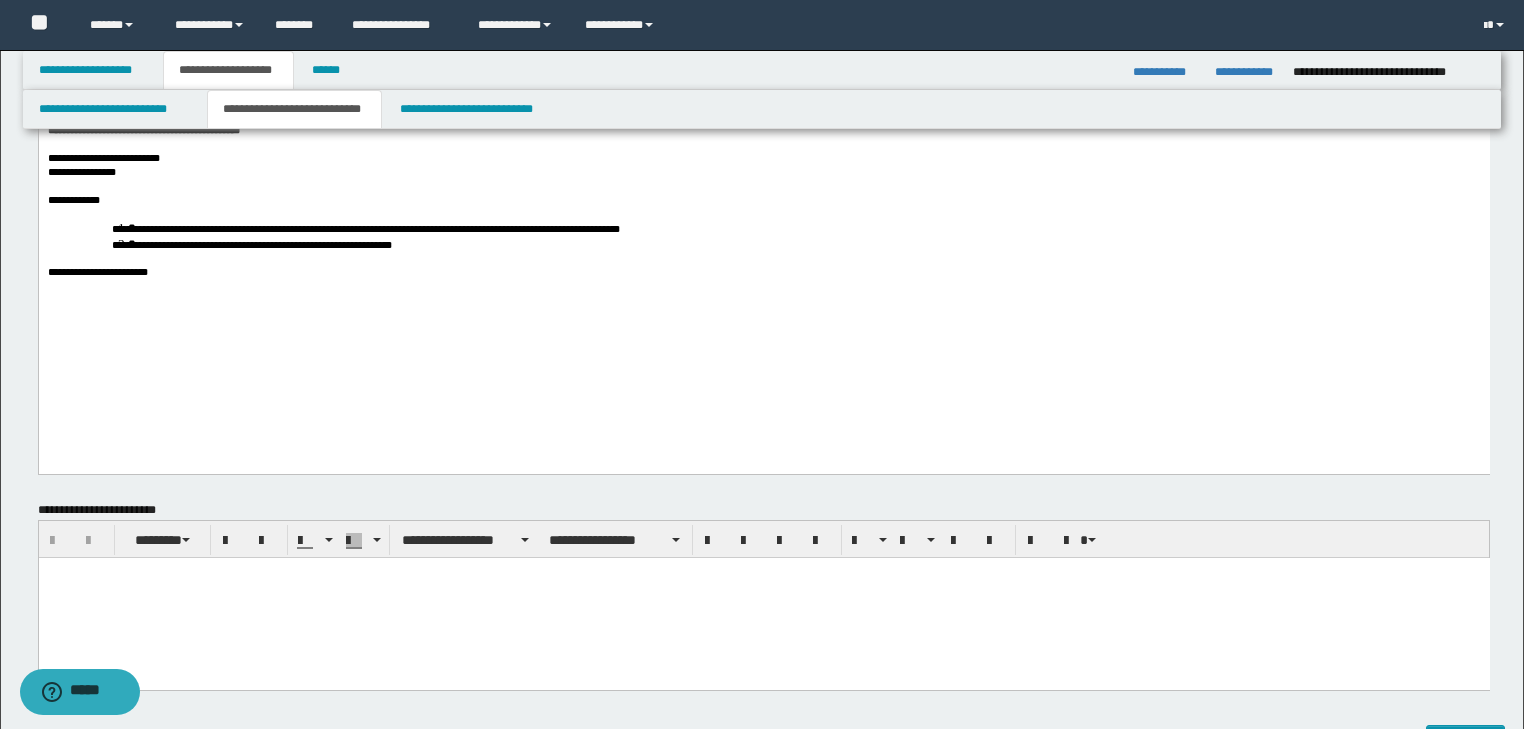 scroll, scrollTop: 2560, scrollLeft: 0, axis: vertical 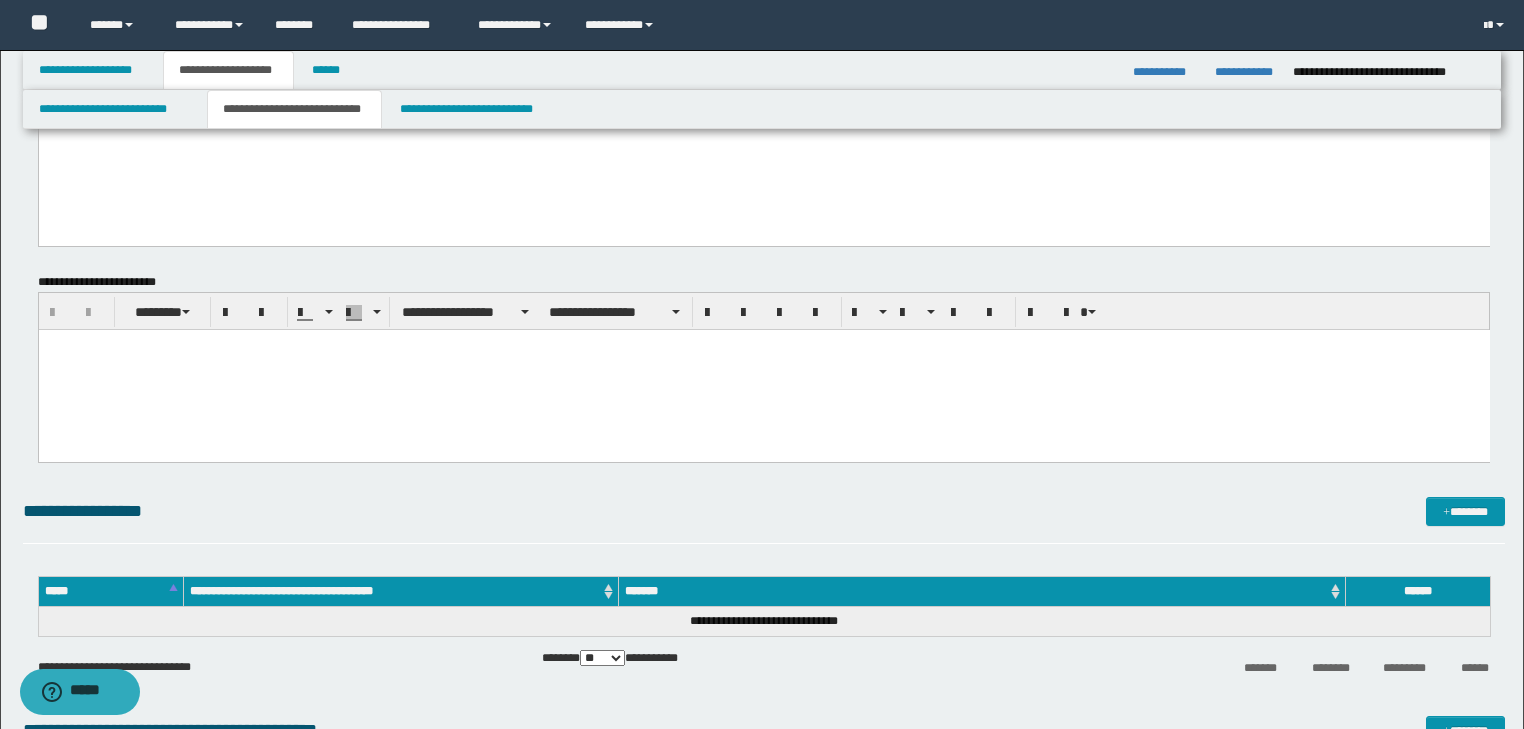 click at bounding box center [763, 344] 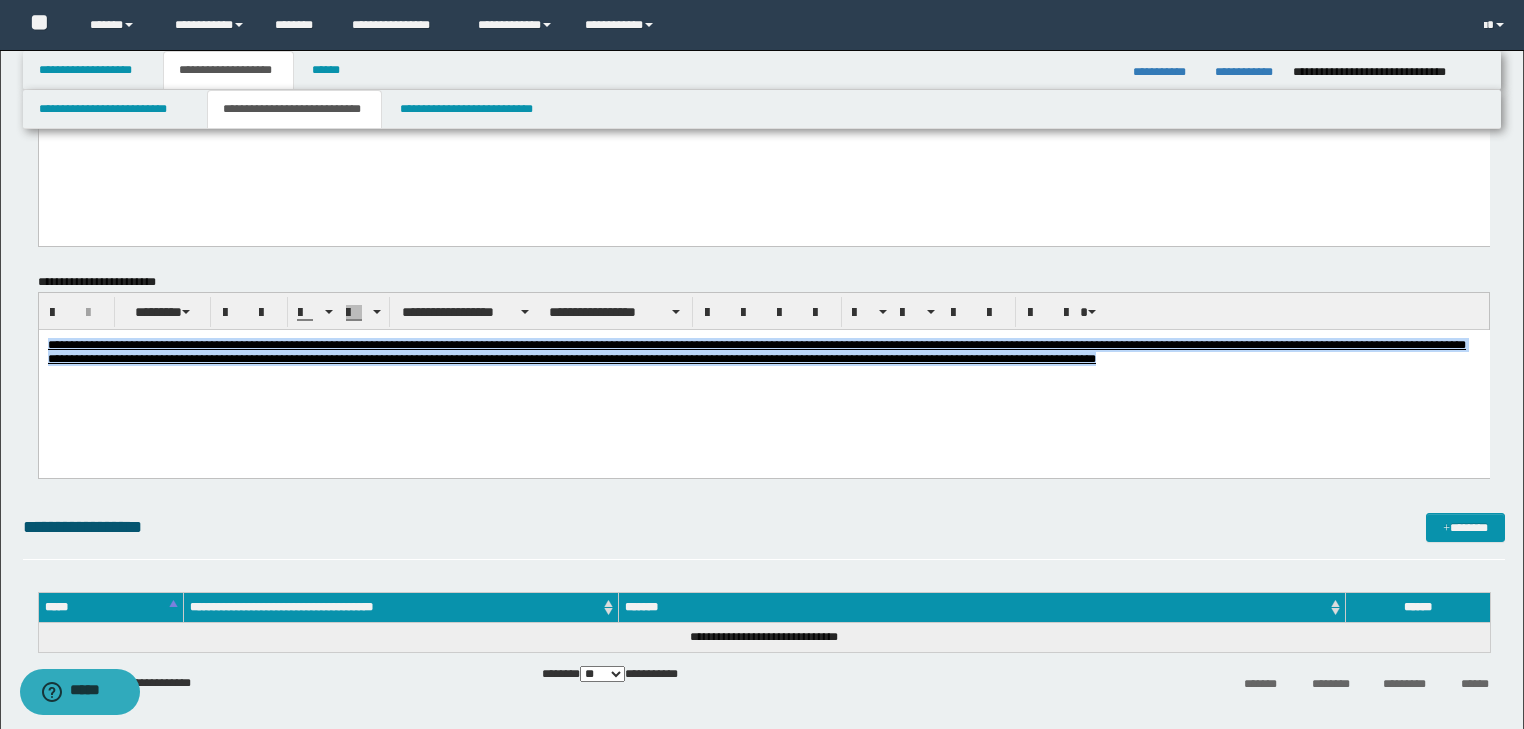 drag, startPoint x: 47, startPoint y: 341, endPoint x: 1094, endPoint y: 395, distance: 1048.3916 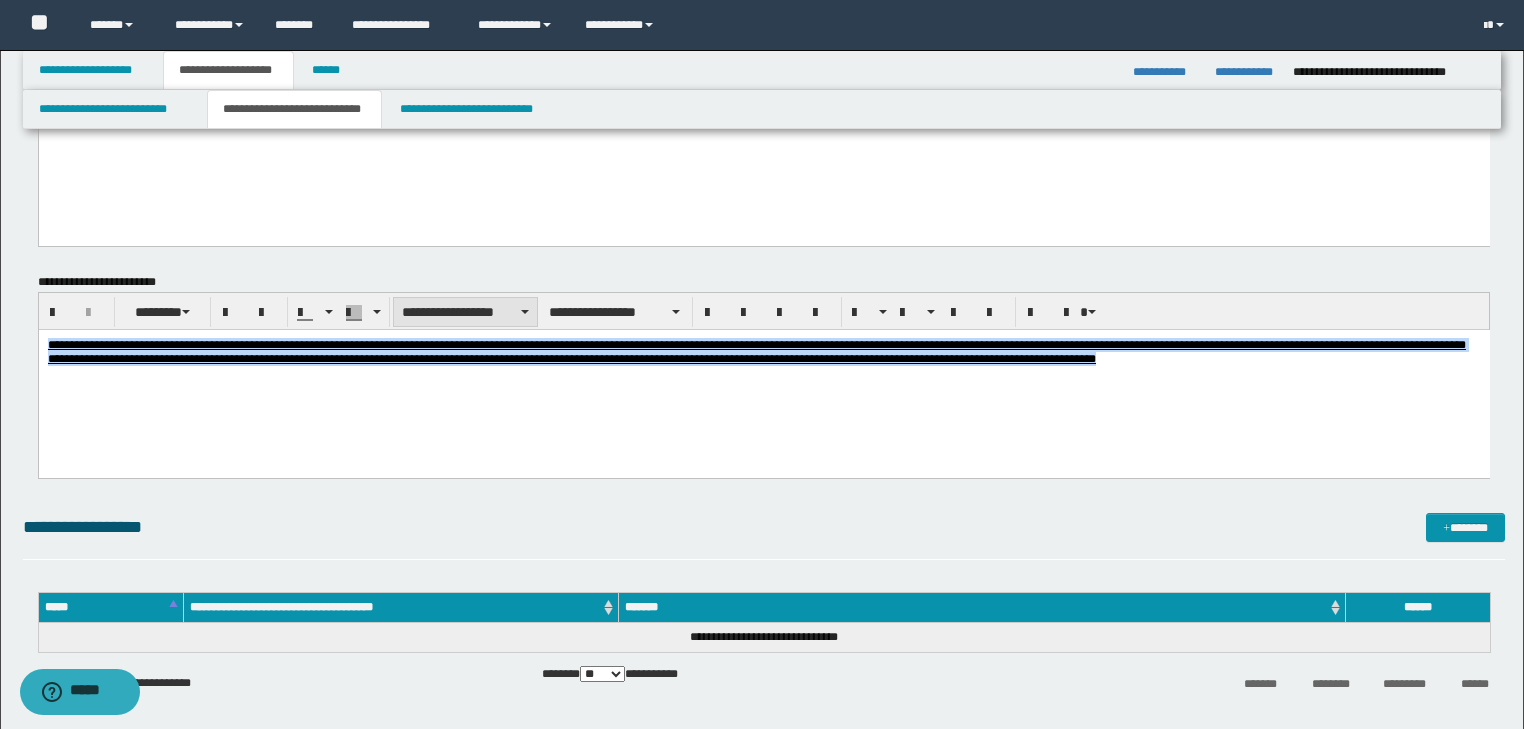 click on "**********" at bounding box center (465, 312) 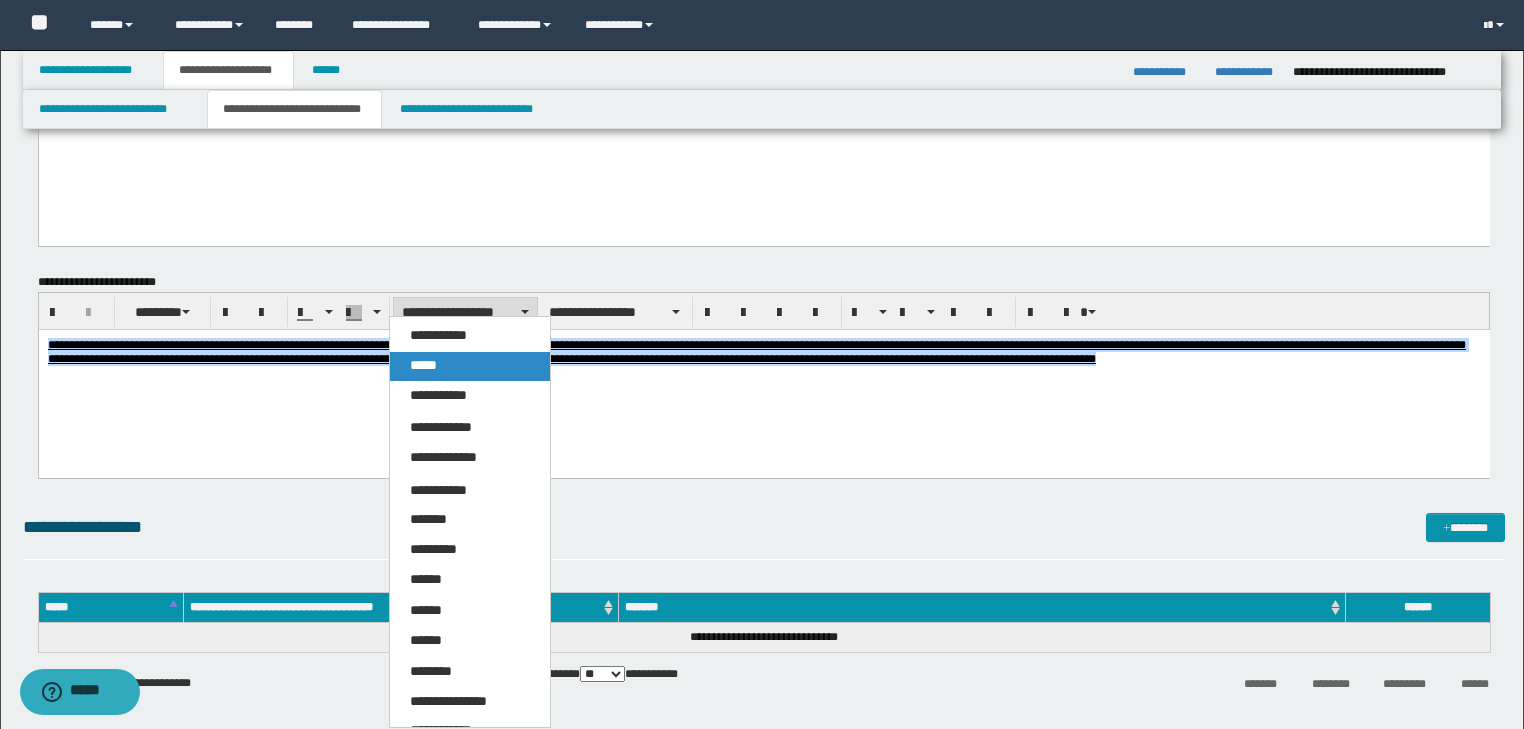 drag, startPoint x: 429, startPoint y: 363, endPoint x: 441, endPoint y: 364, distance: 12.0415945 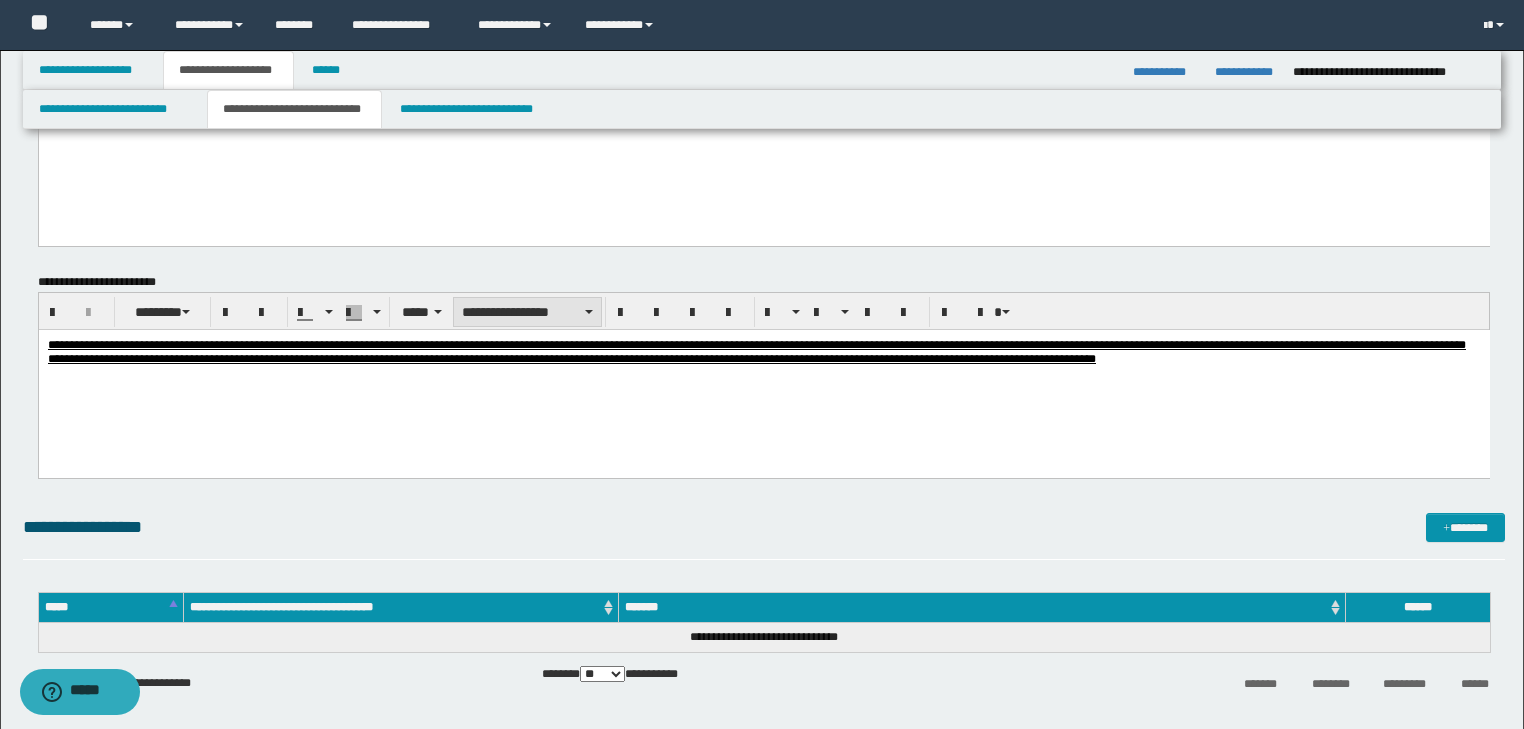 click on "**********" at bounding box center (527, 312) 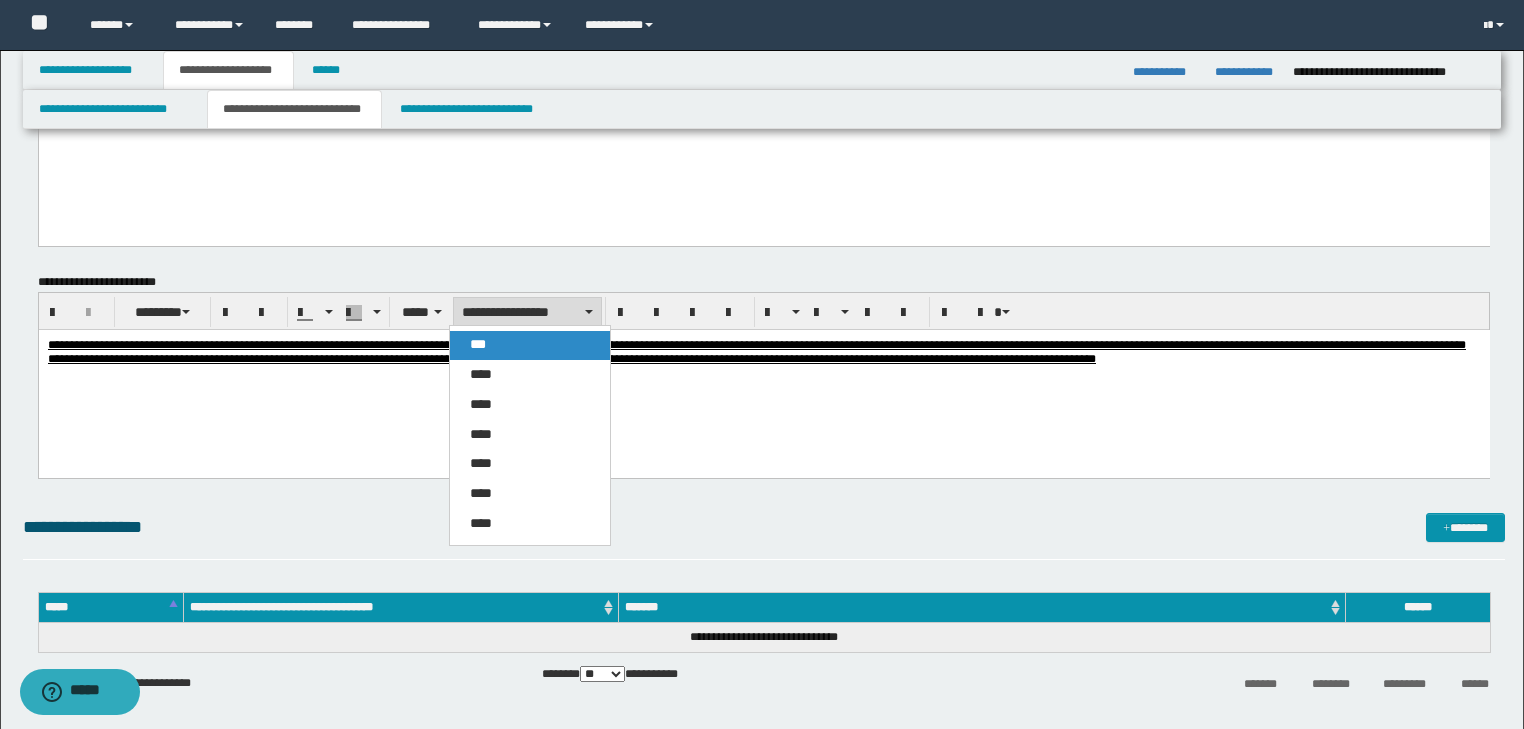 click on "***" at bounding box center (530, 345) 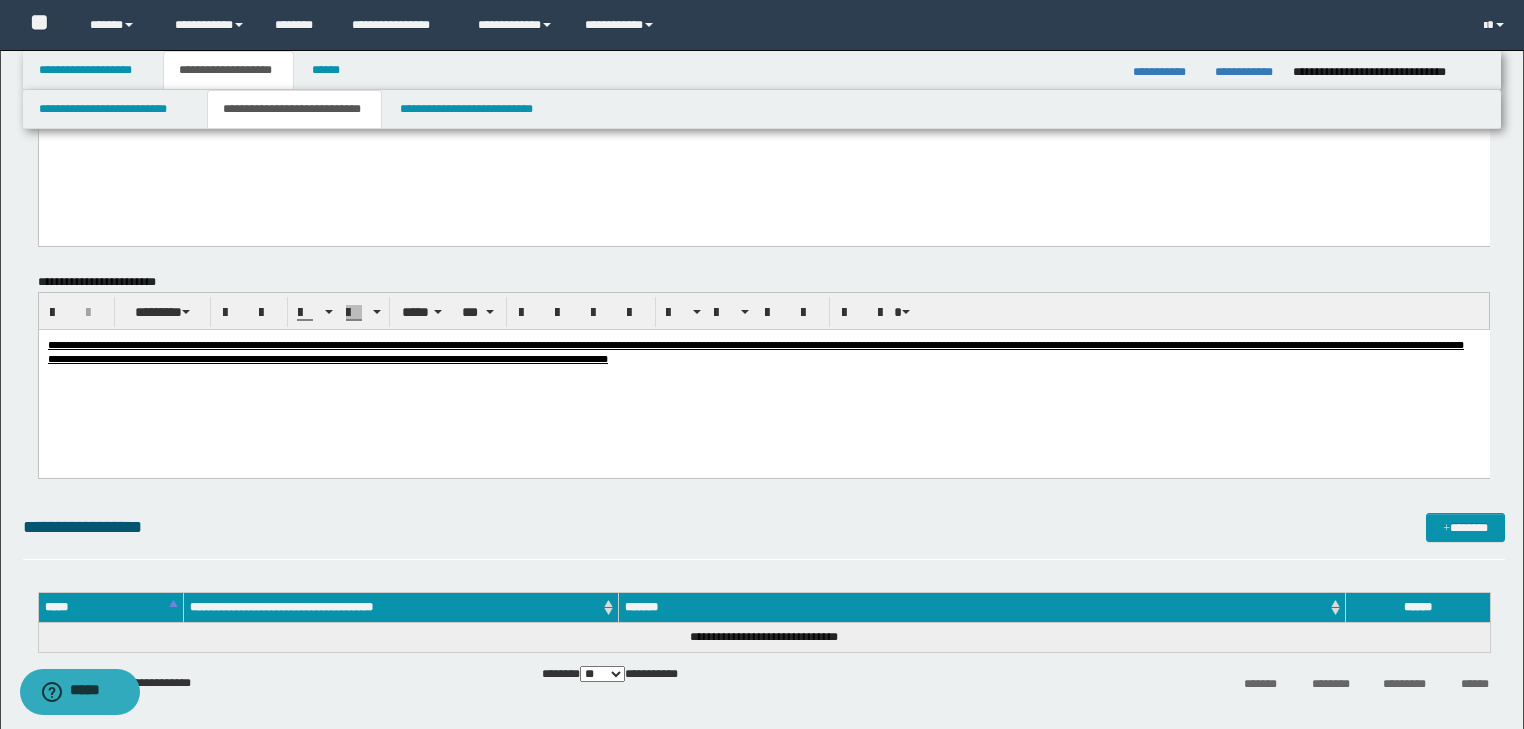 scroll, scrollTop: 3040, scrollLeft: 0, axis: vertical 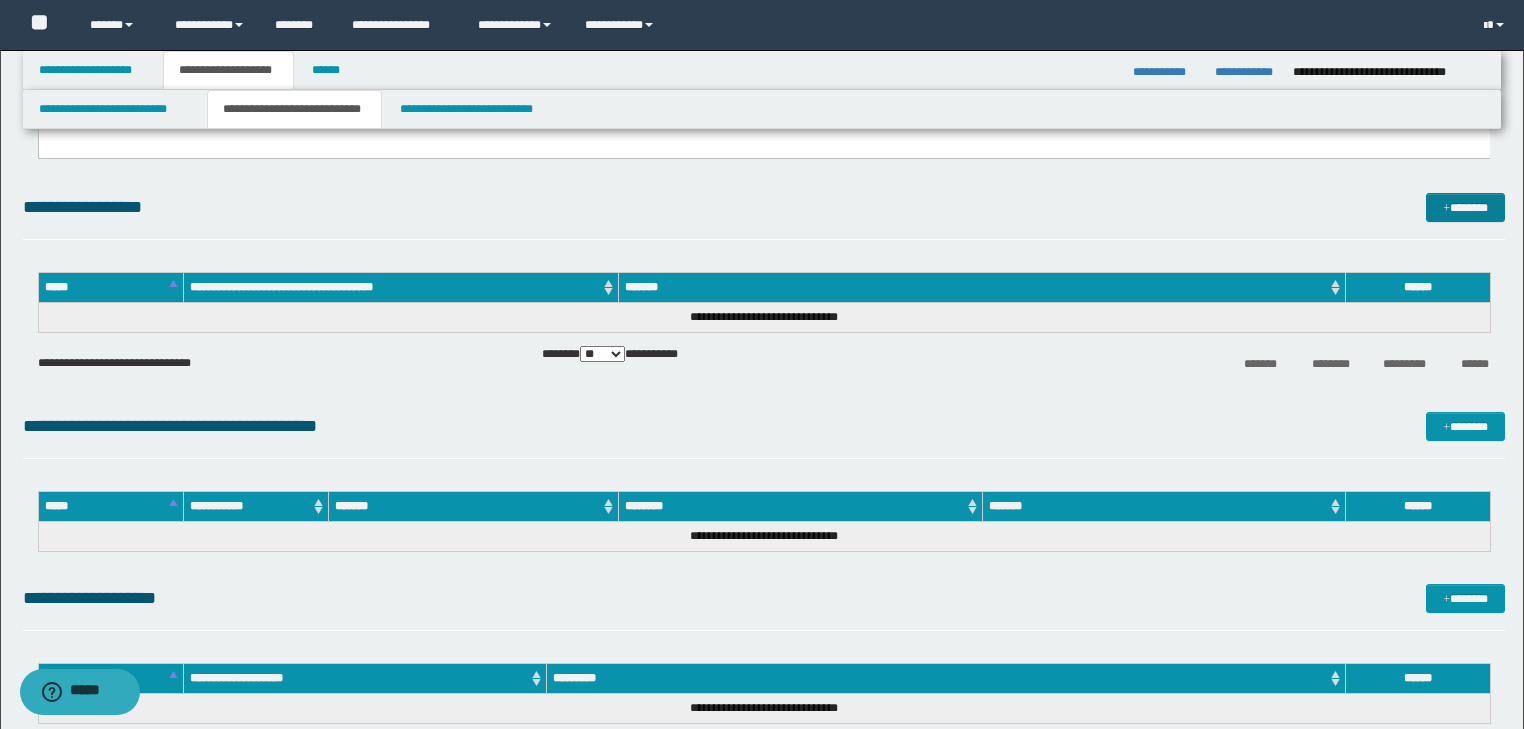 click on "*******" at bounding box center [1465, 208] 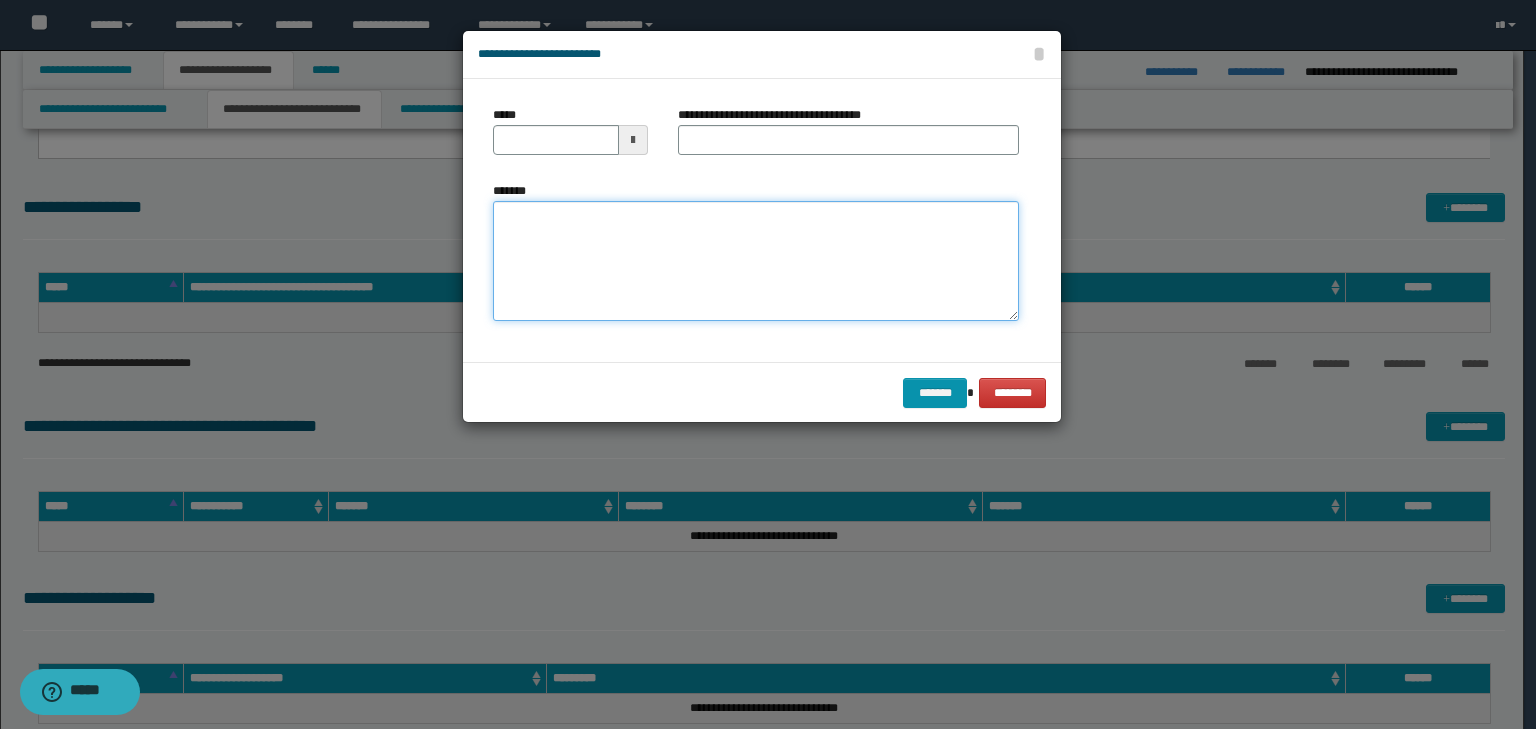 click on "*******" at bounding box center (756, 261) 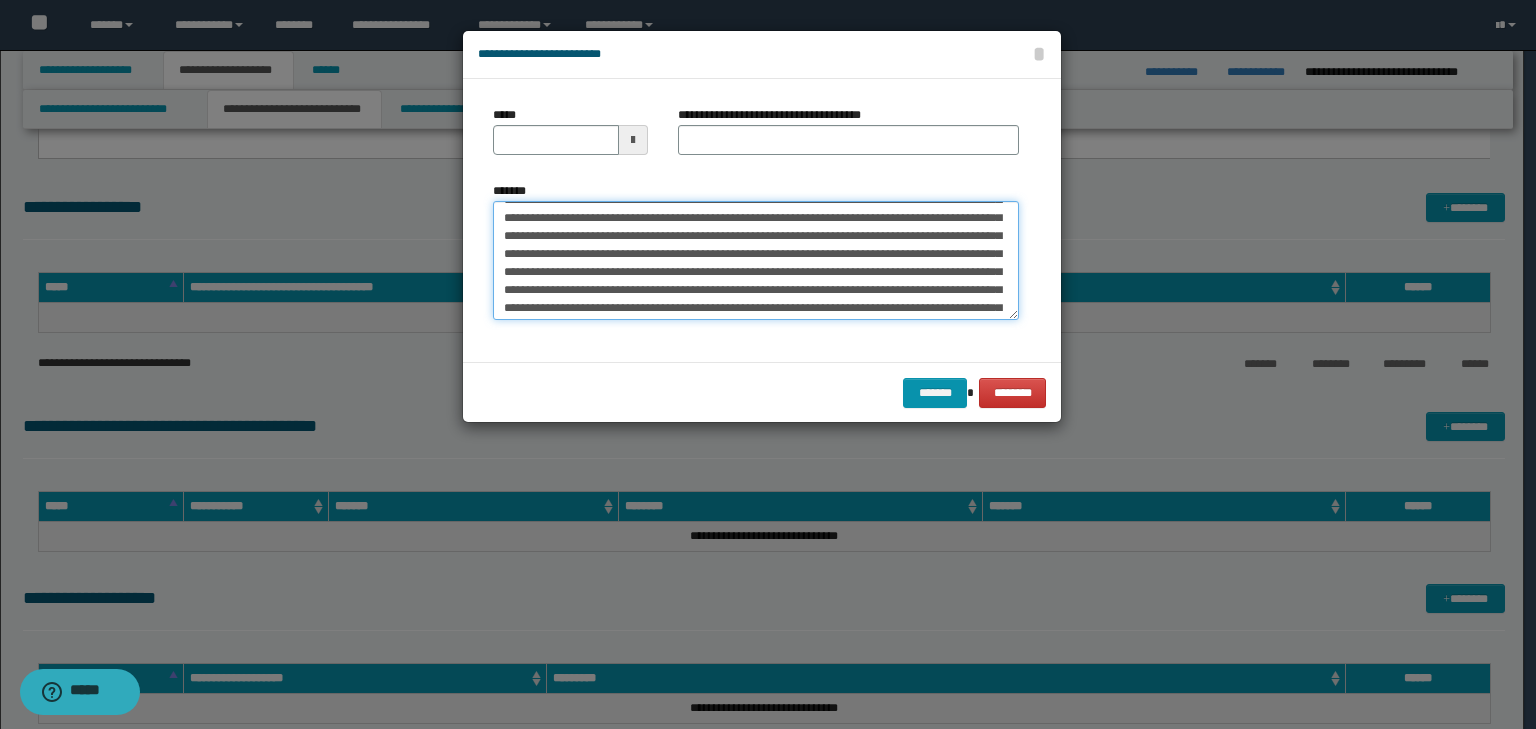 scroll, scrollTop: 0, scrollLeft: 0, axis: both 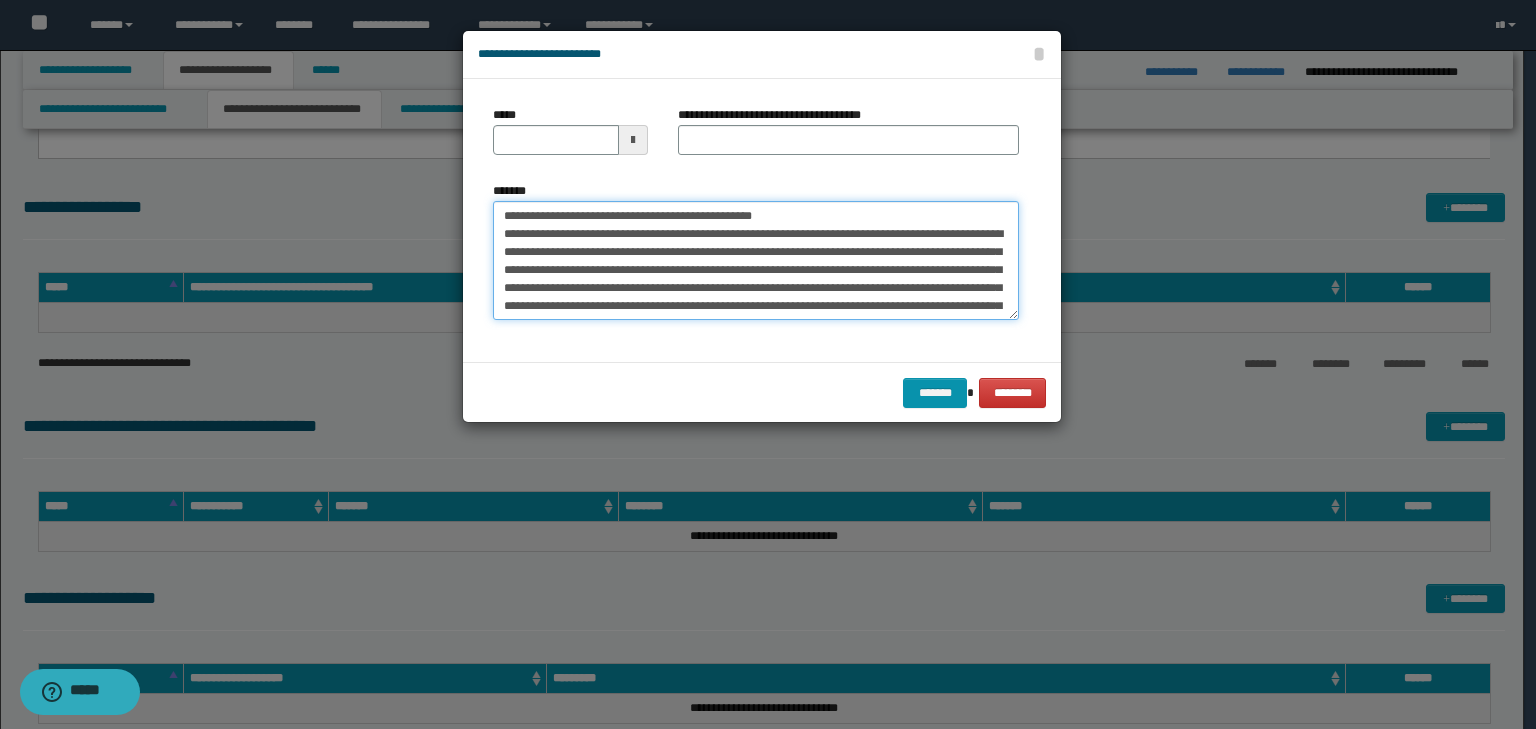 drag, startPoint x: 565, startPoint y: 212, endPoint x: 480, endPoint y: 201, distance: 85.70881 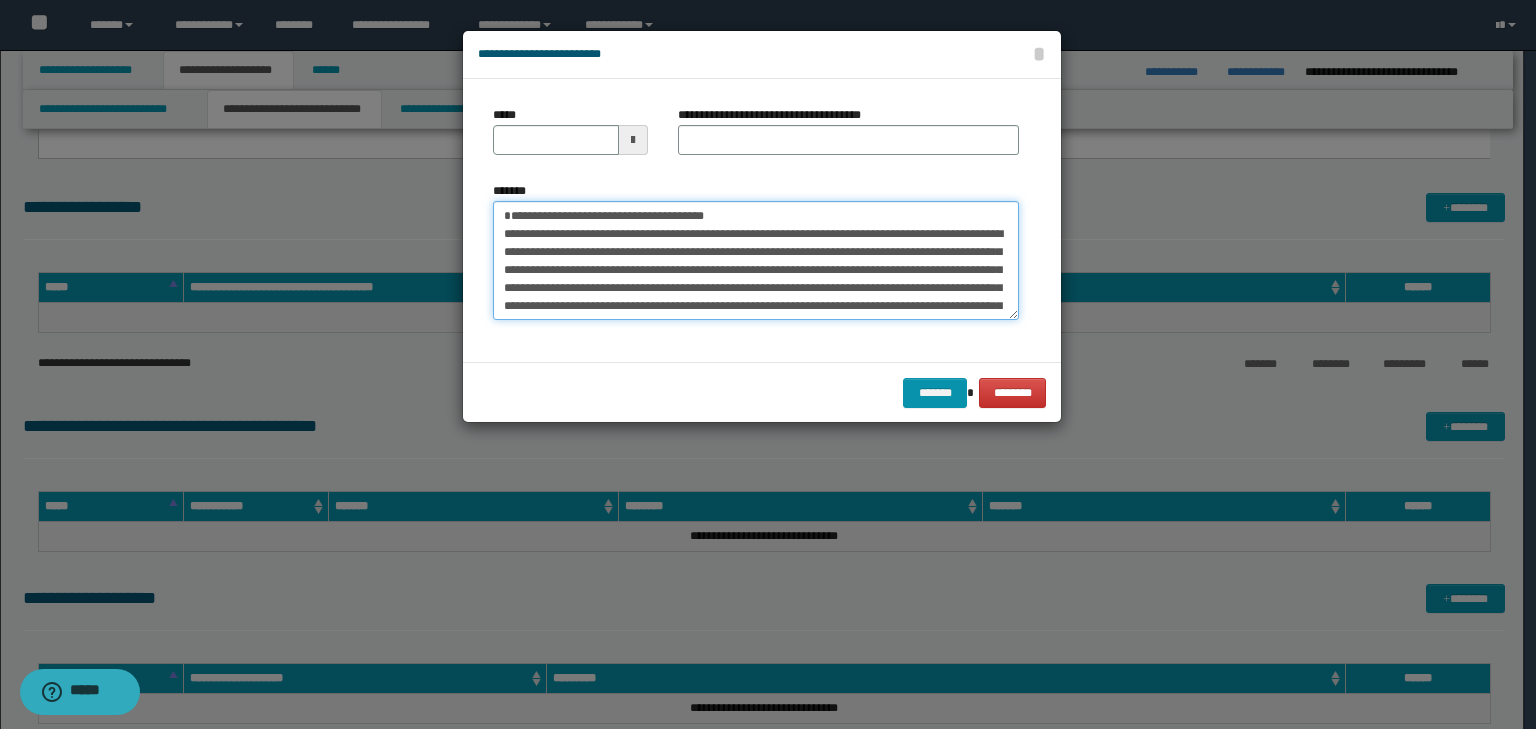 type 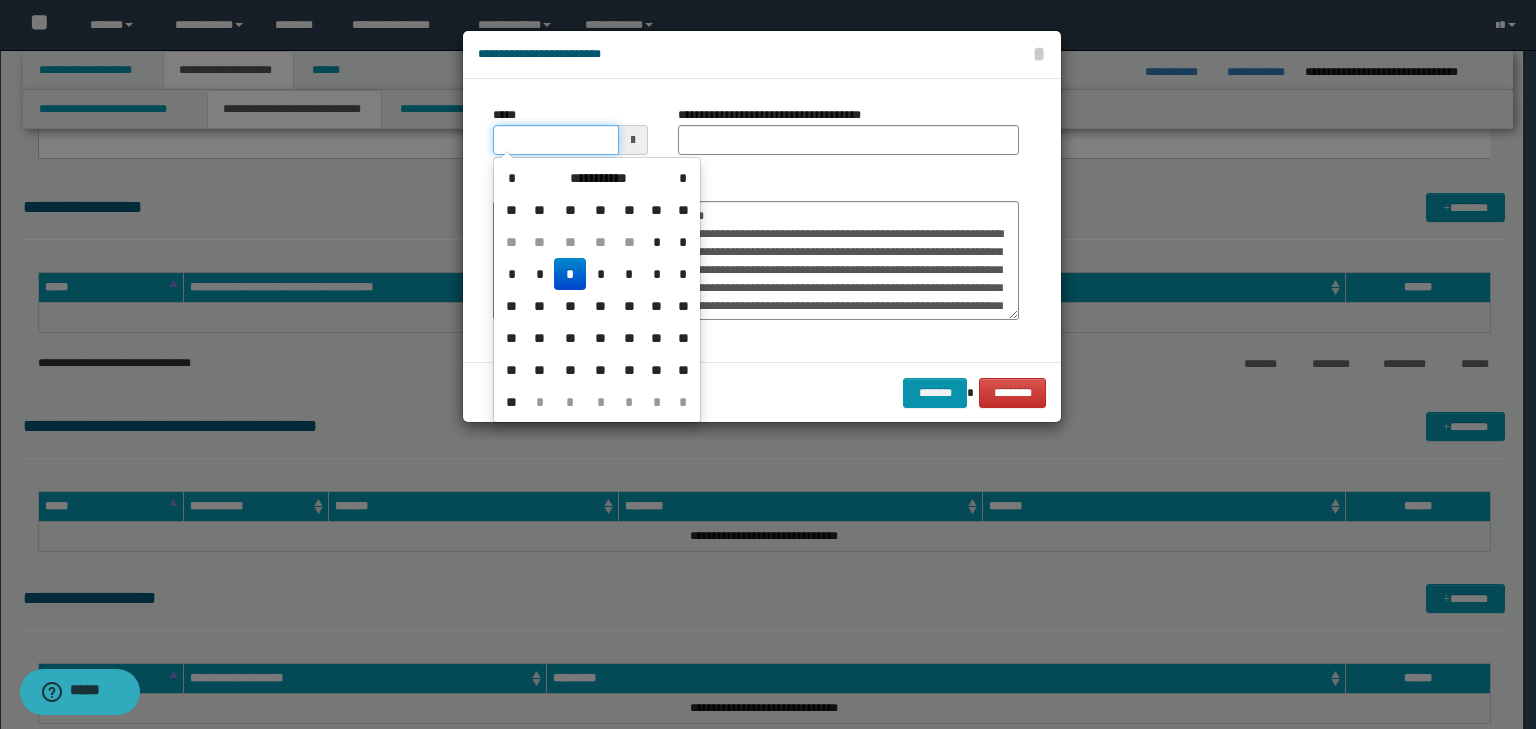 click on "*****" at bounding box center [556, 140] 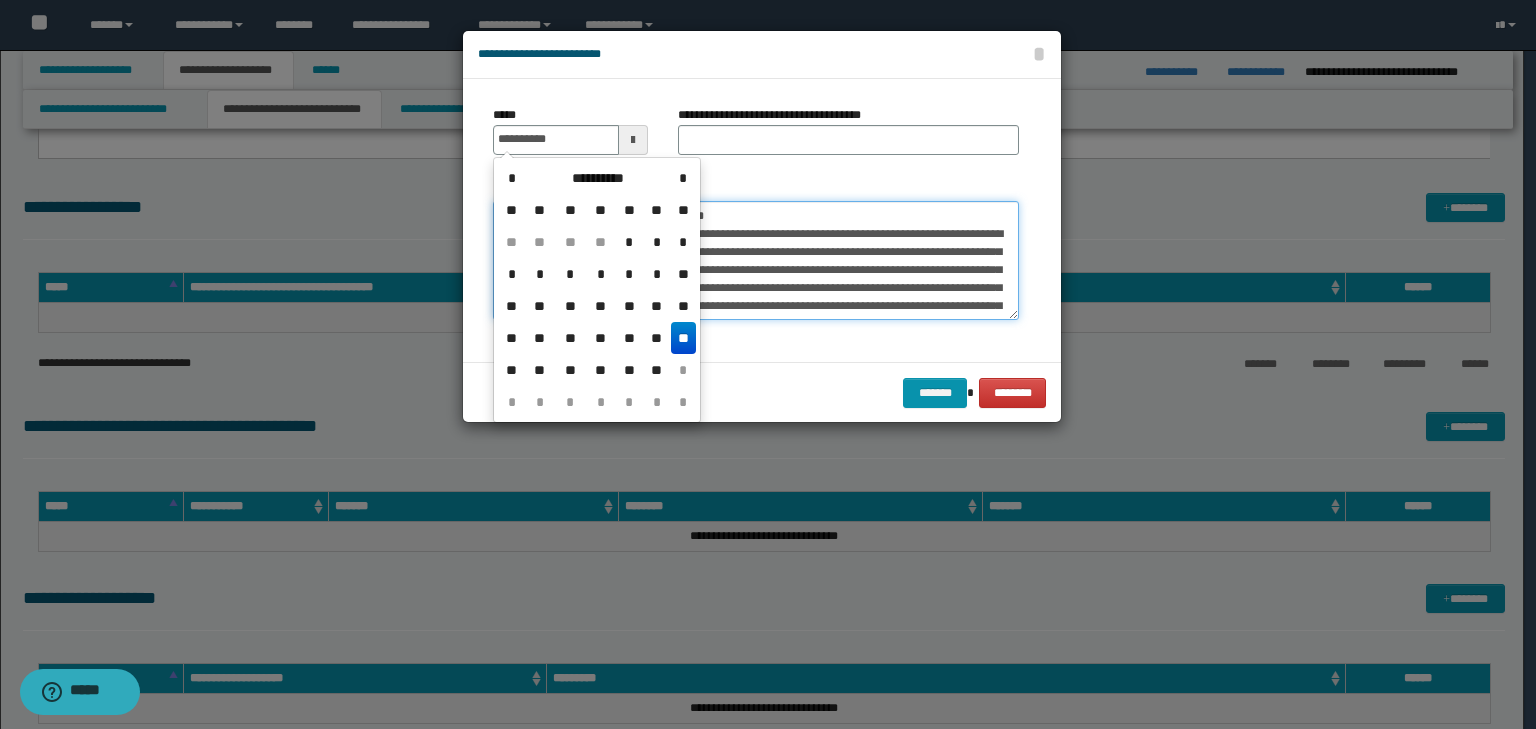 type on "**********" 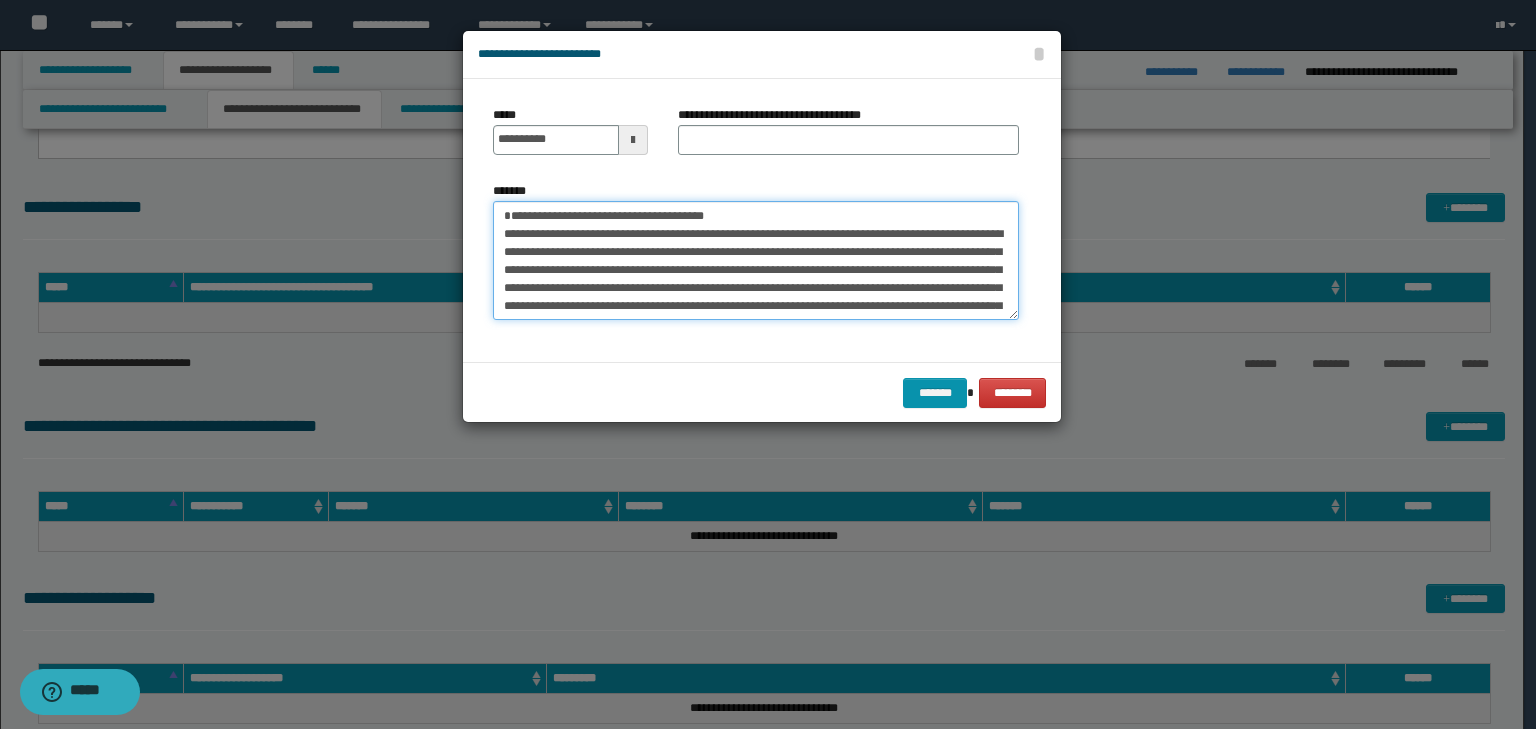 drag, startPoint x: 757, startPoint y: 217, endPoint x: 314, endPoint y: 143, distance: 449.13806 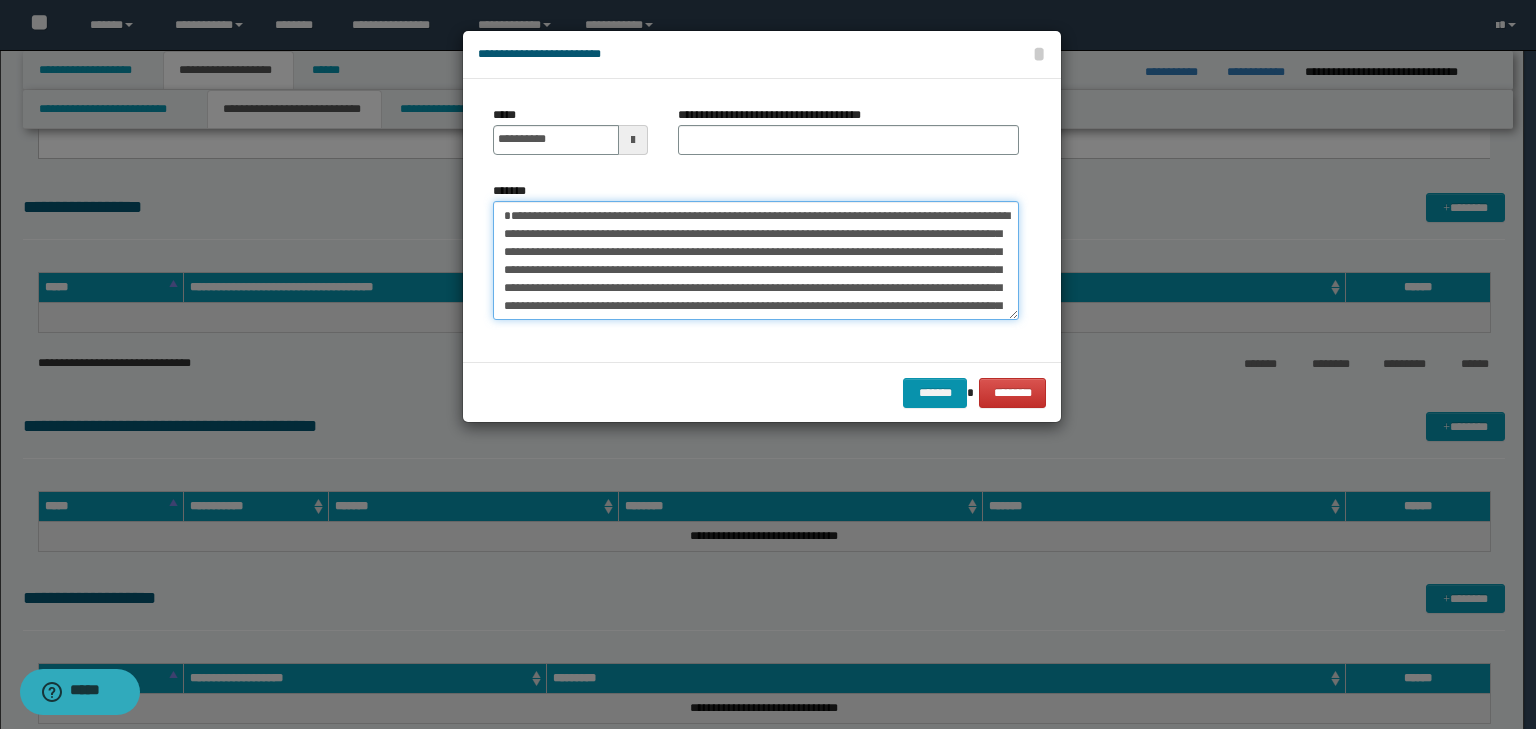 type on "**********" 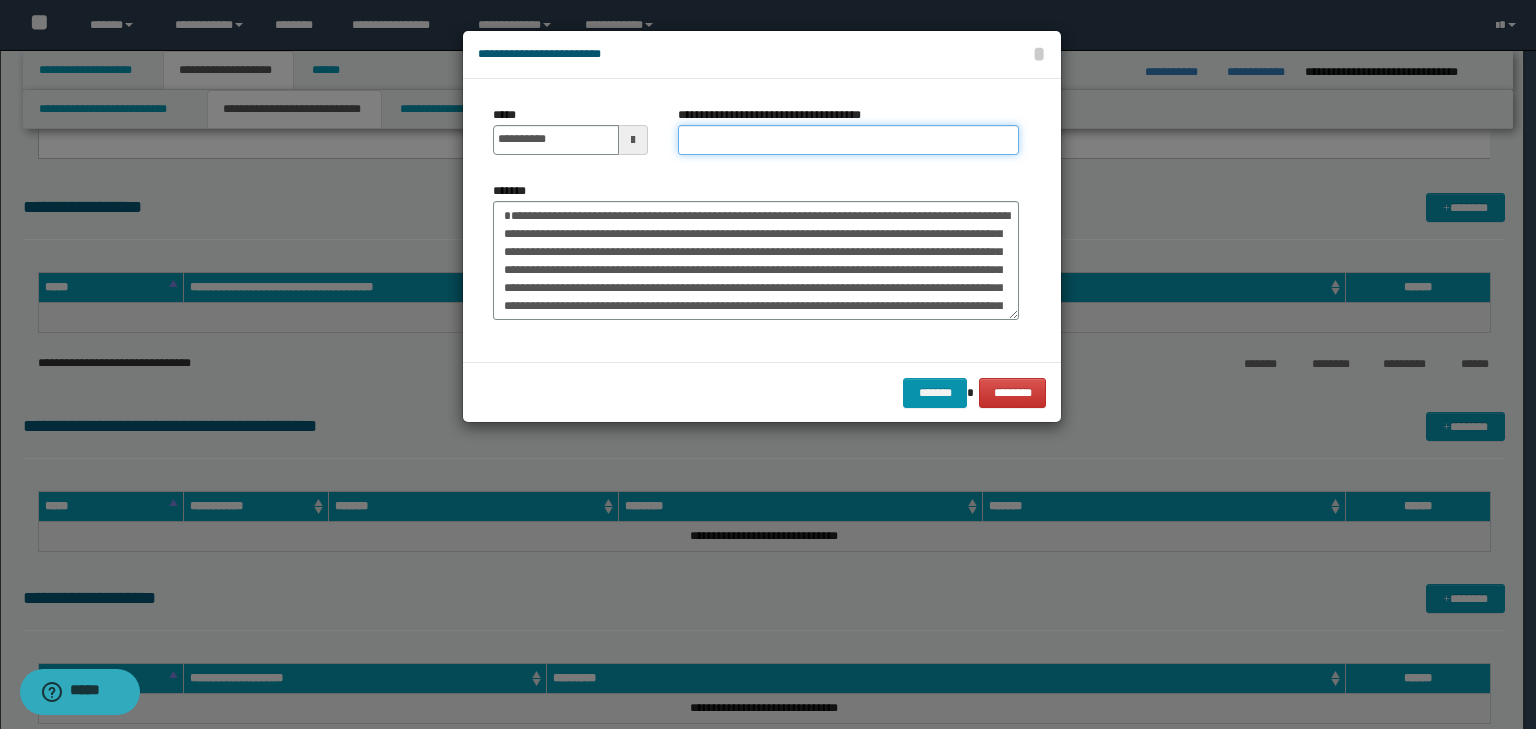 click on "**********" at bounding box center (848, 140) 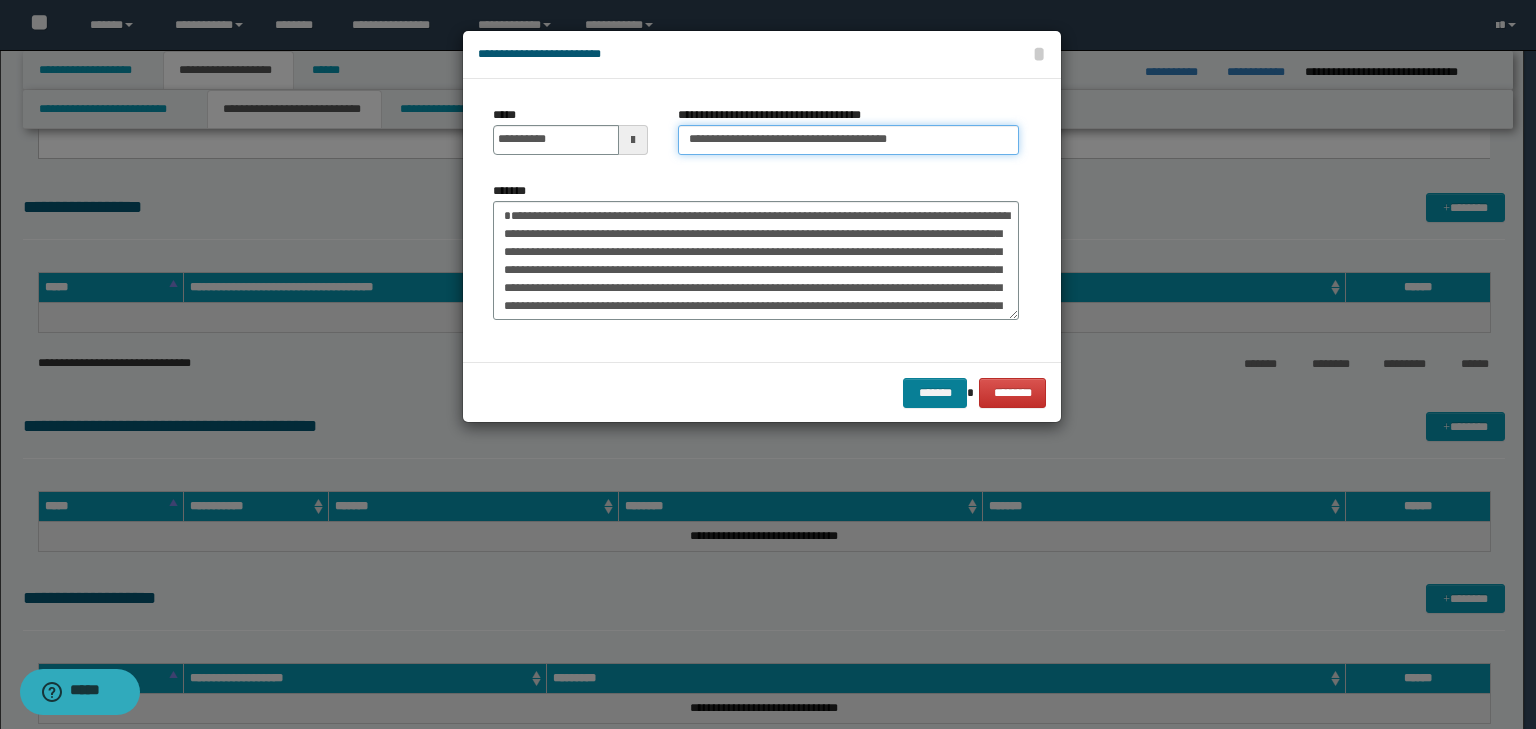 type on "**********" 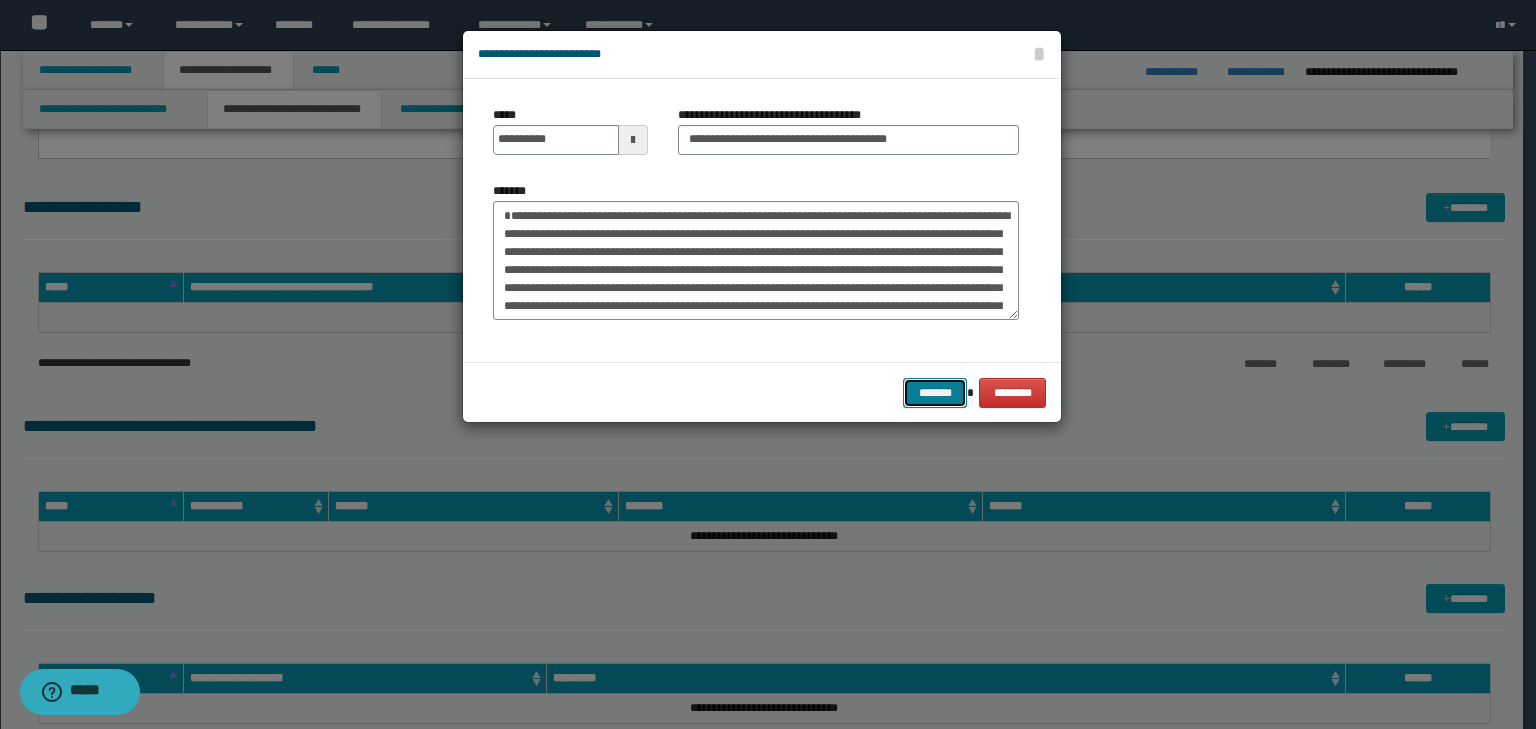 click on "*******" at bounding box center (935, 393) 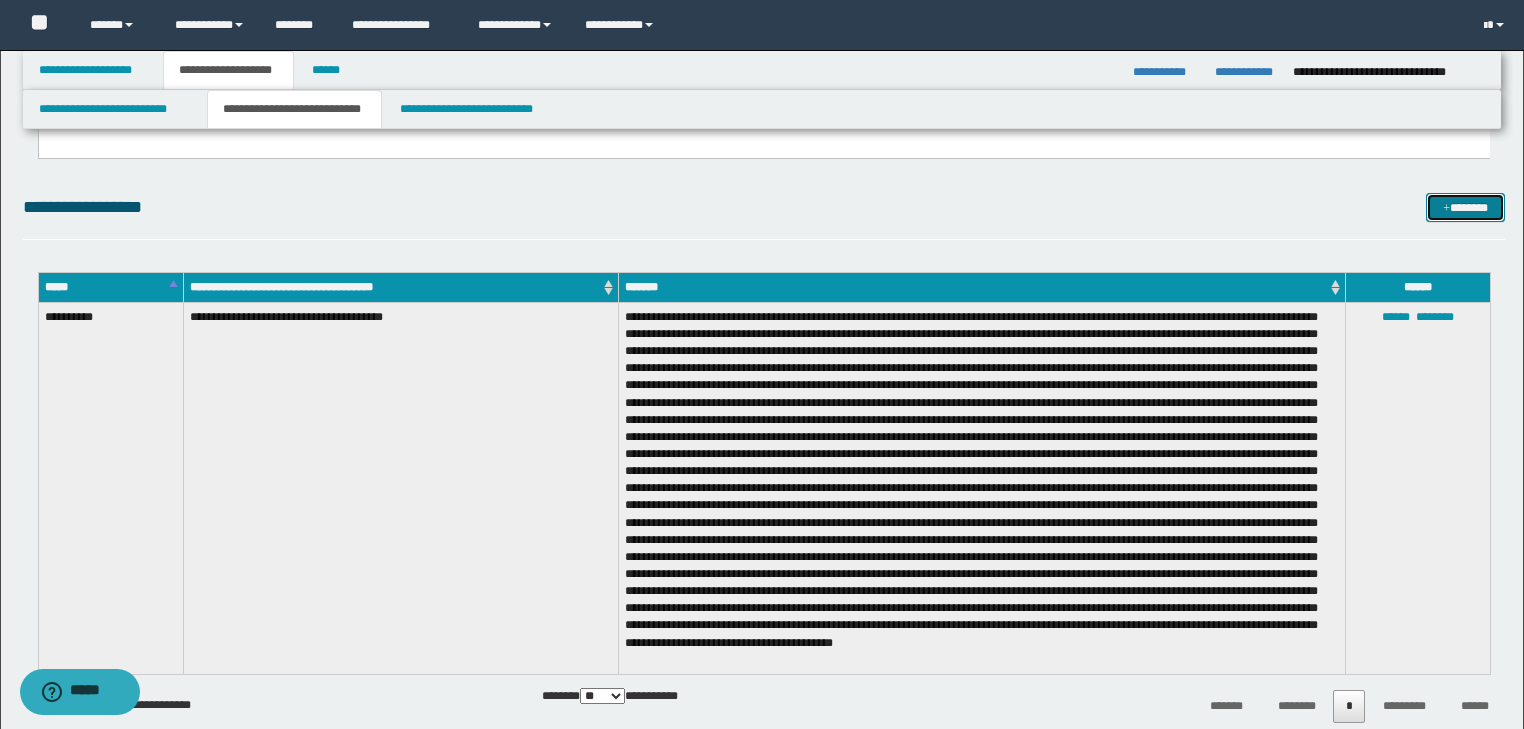 click at bounding box center (1446, 209) 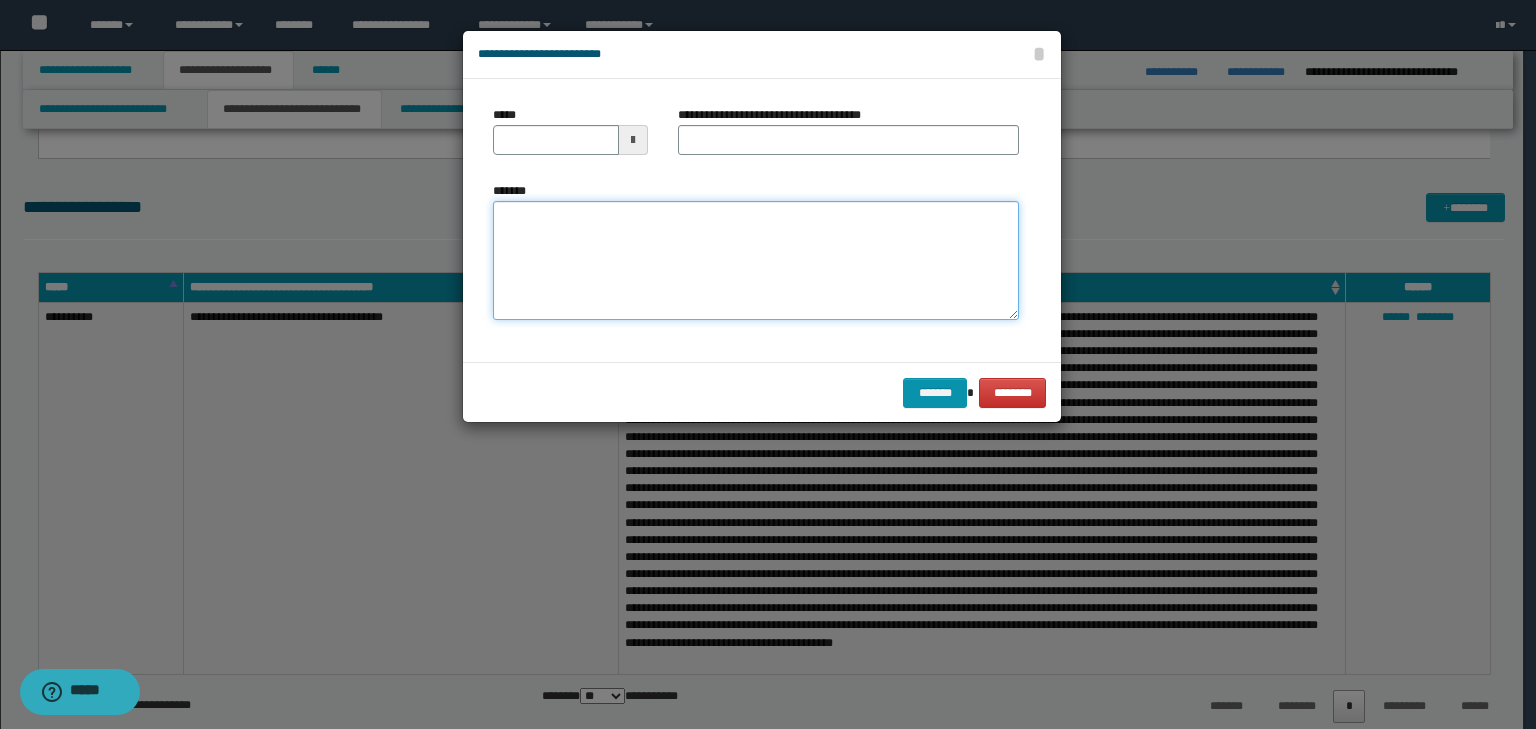 drag, startPoint x: 591, startPoint y: 219, endPoint x: 571, endPoint y: 219, distance: 20 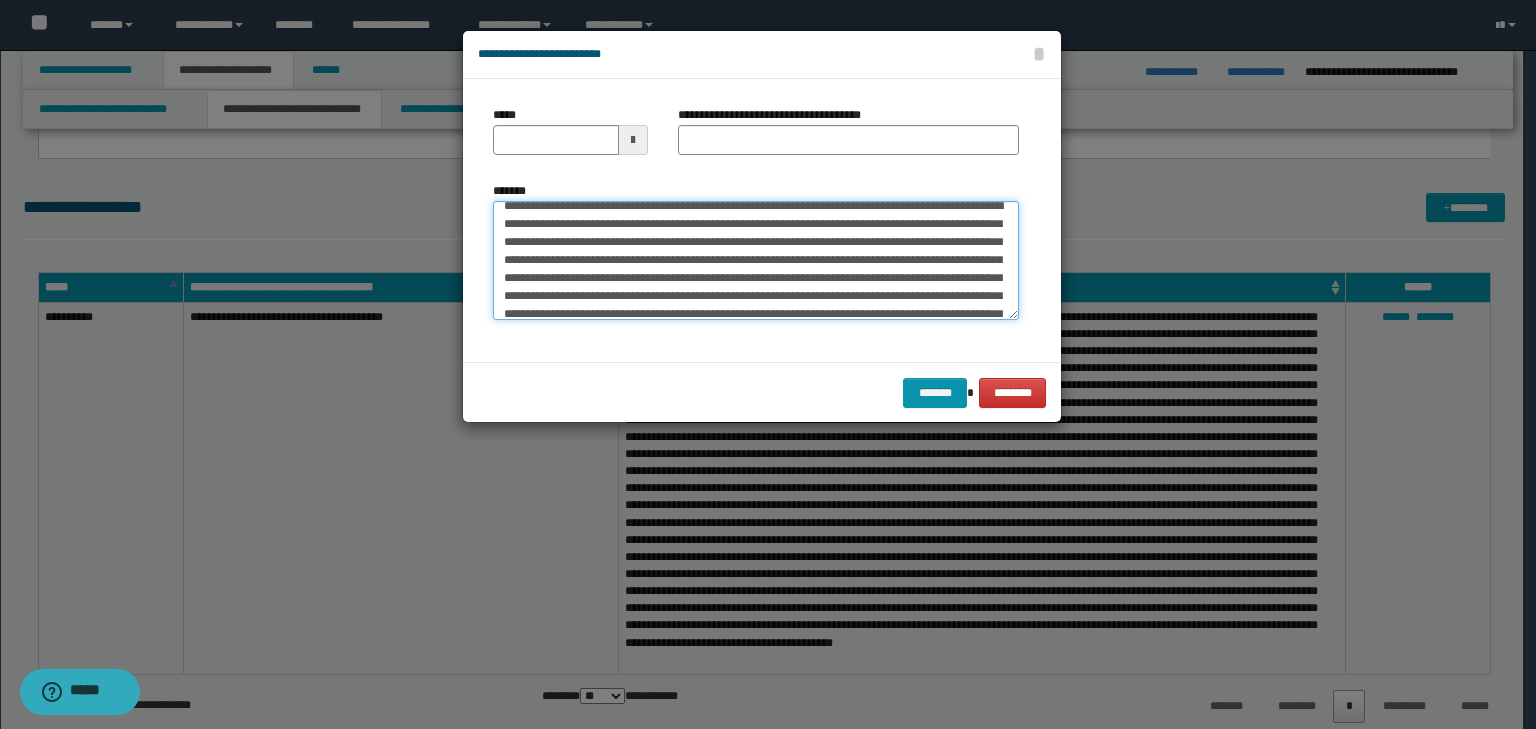 scroll, scrollTop: 0, scrollLeft: 0, axis: both 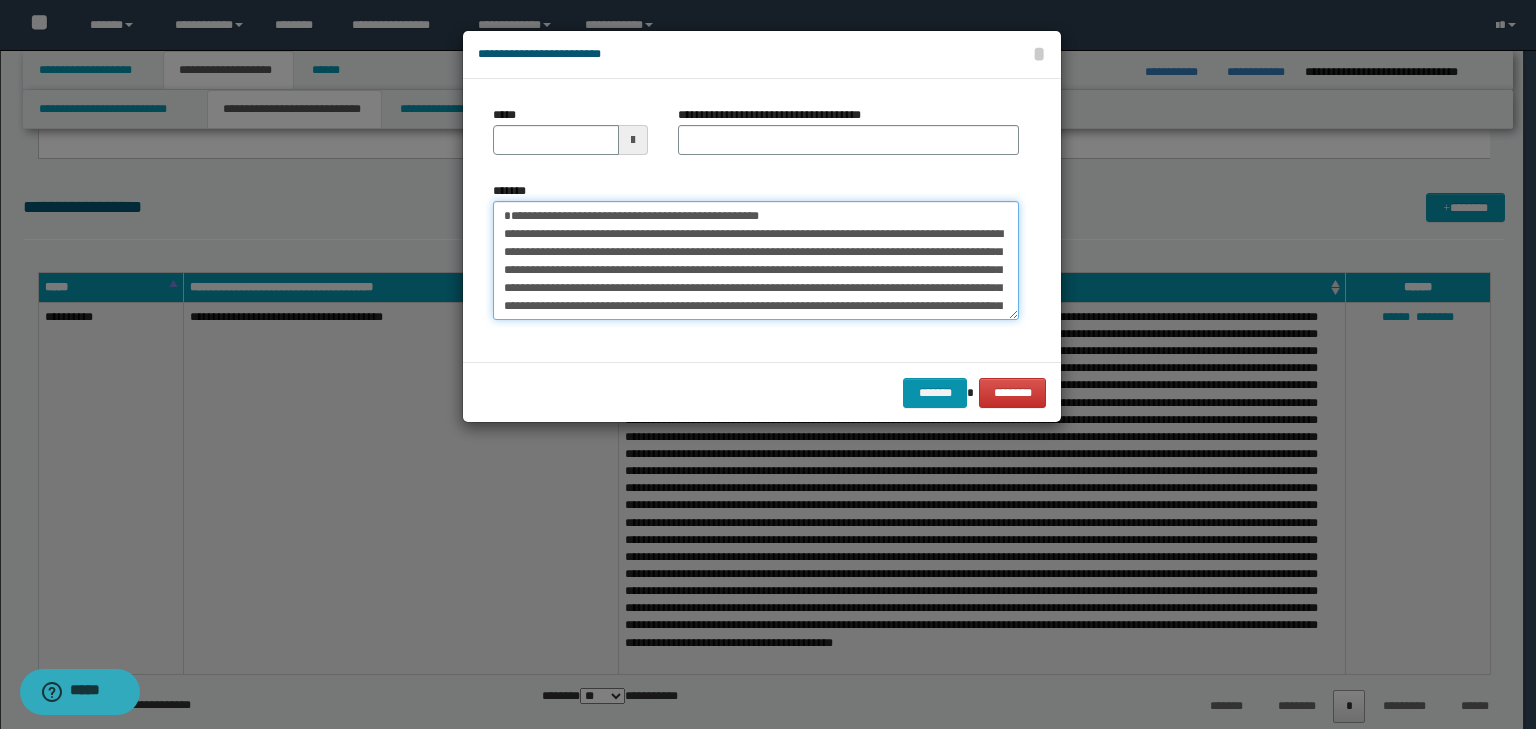 drag, startPoint x: 565, startPoint y: 223, endPoint x: 466, endPoint y: 225, distance: 99.0202 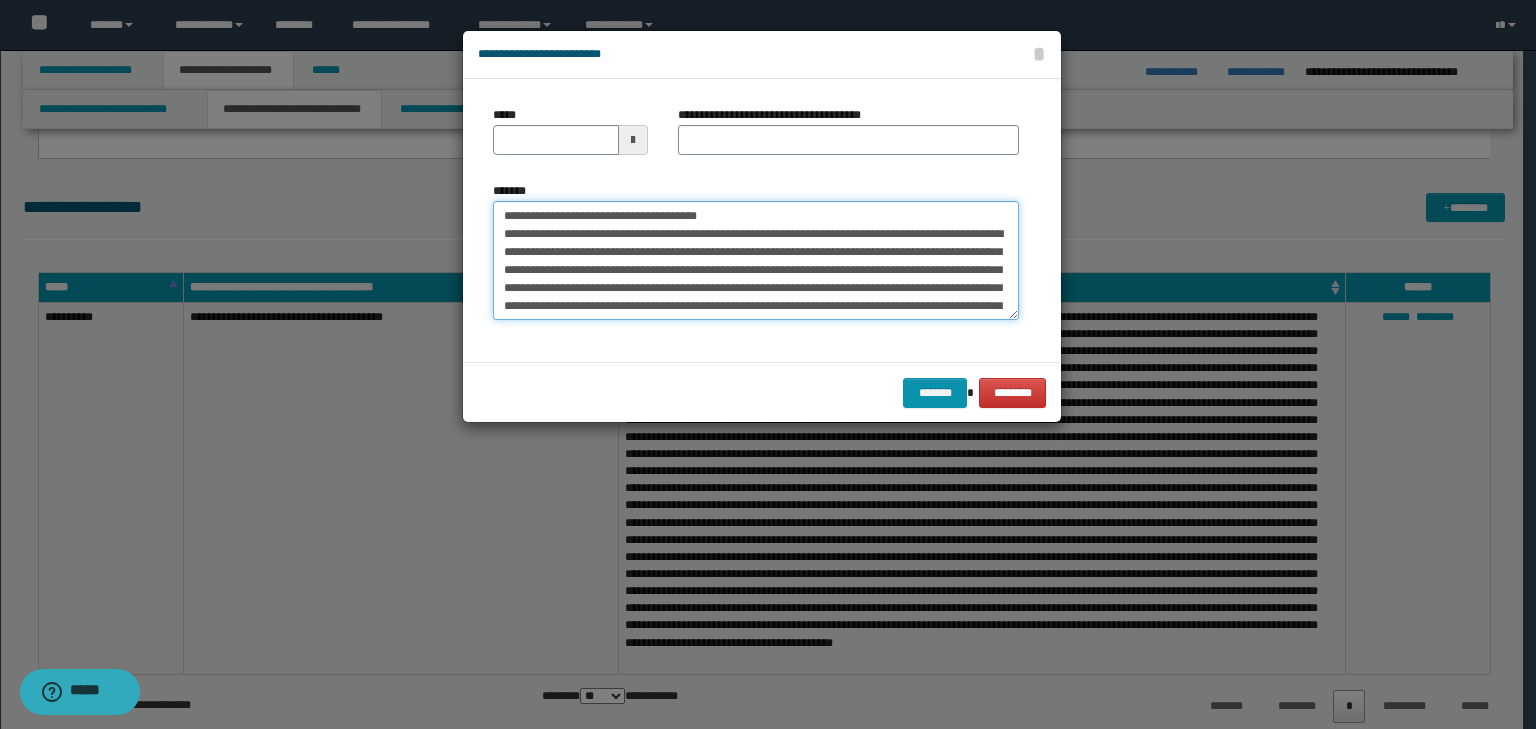 type 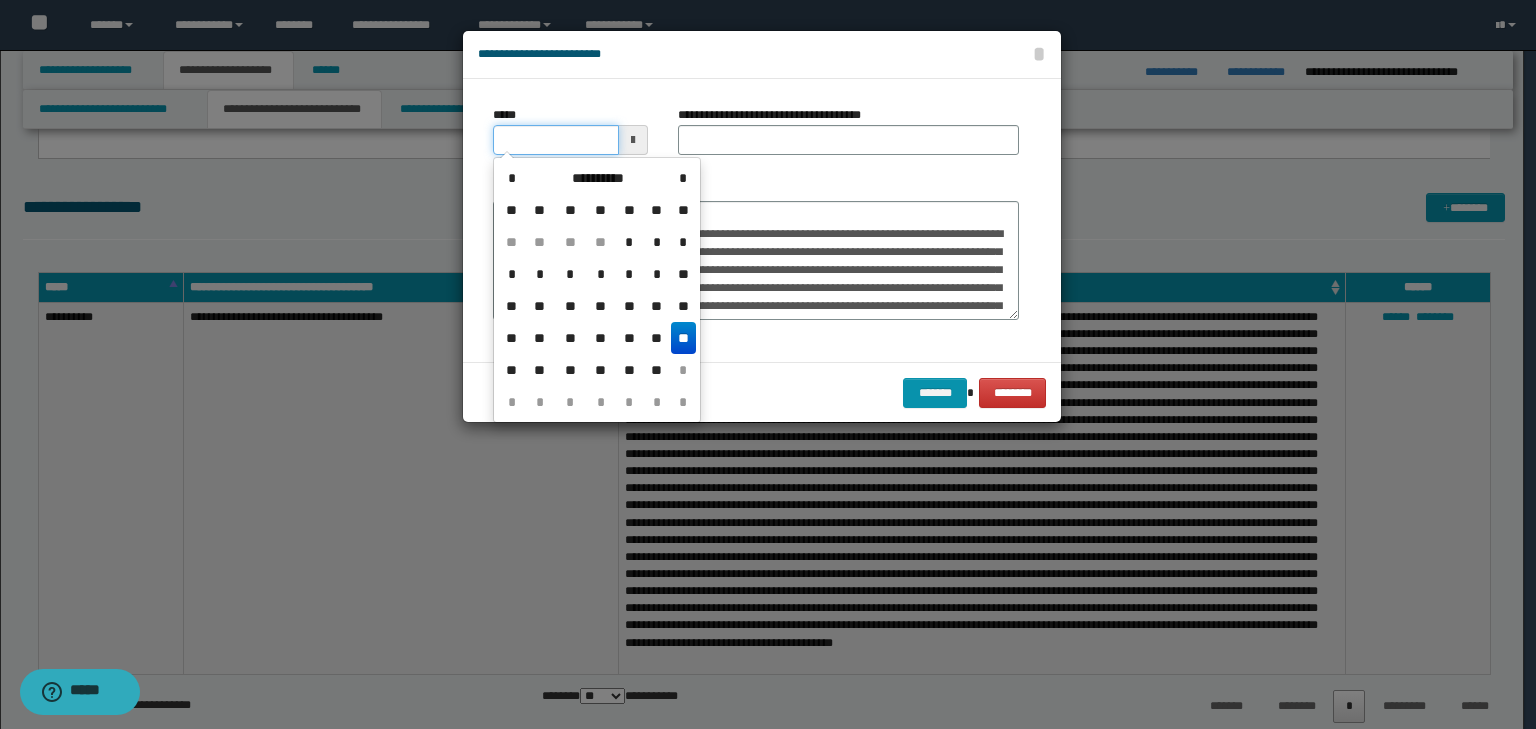 click on "*****" at bounding box center [556, 140] 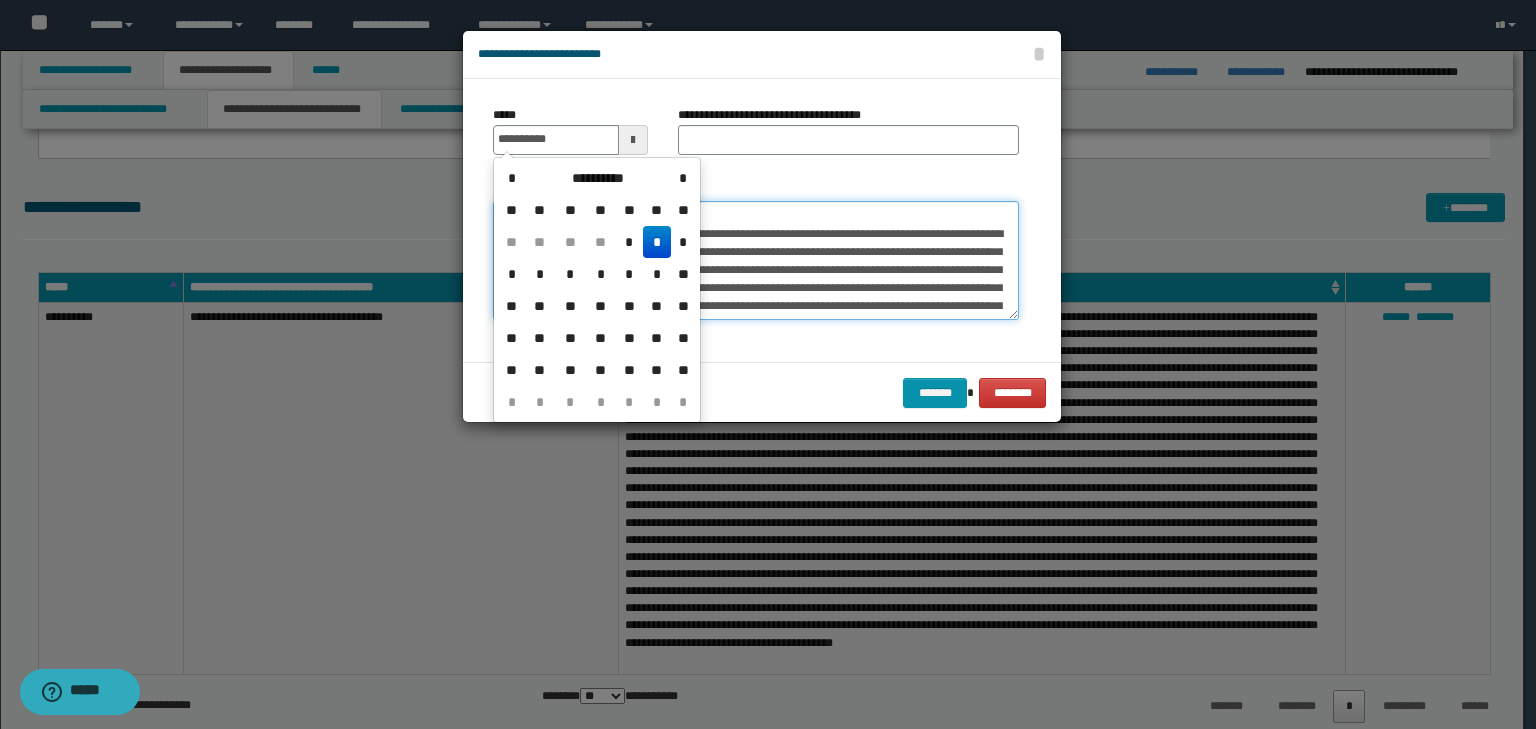 type on "**********" 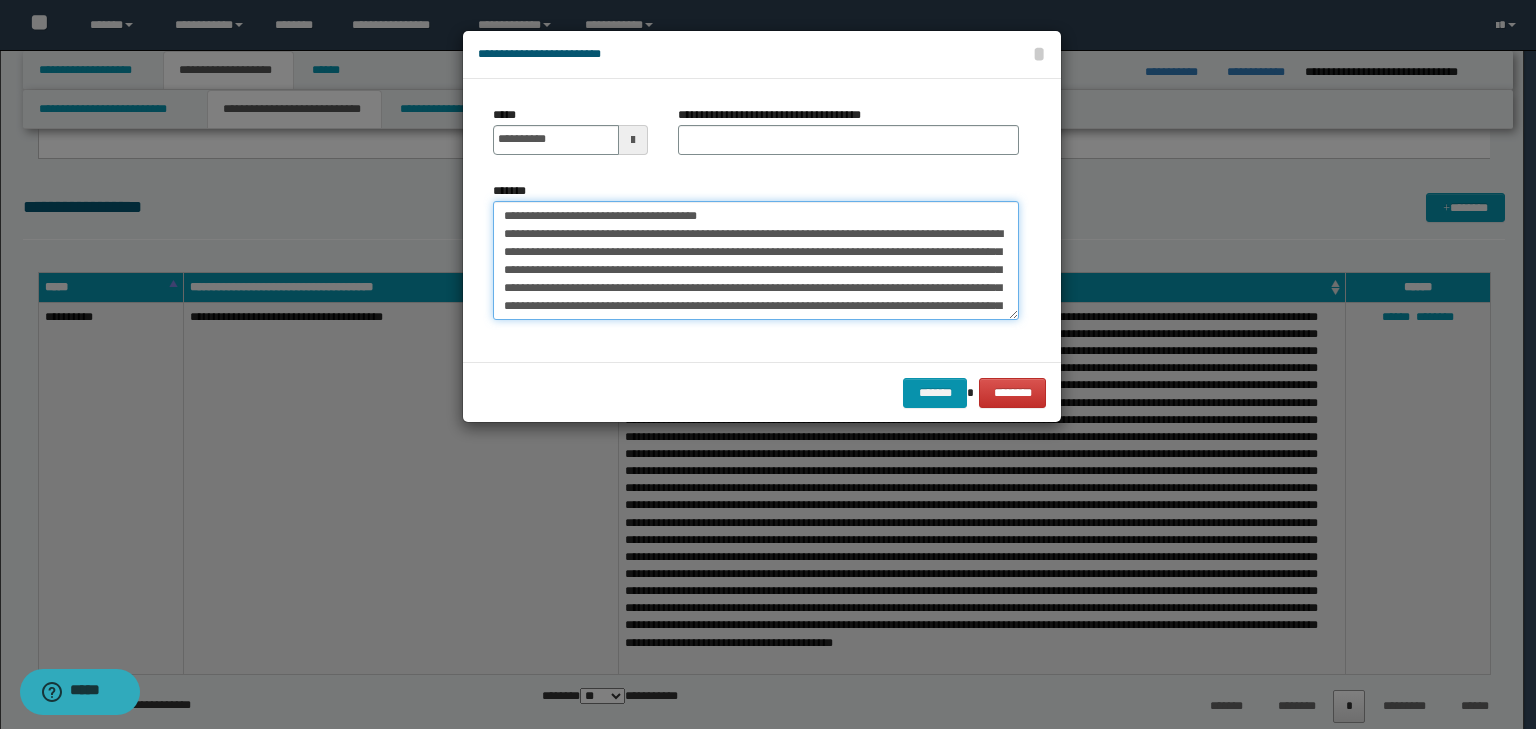 drag, startPoint x: 716, startPoint y: 209, endPoint x: 290, endPoint y: 178, distance: 427.12643 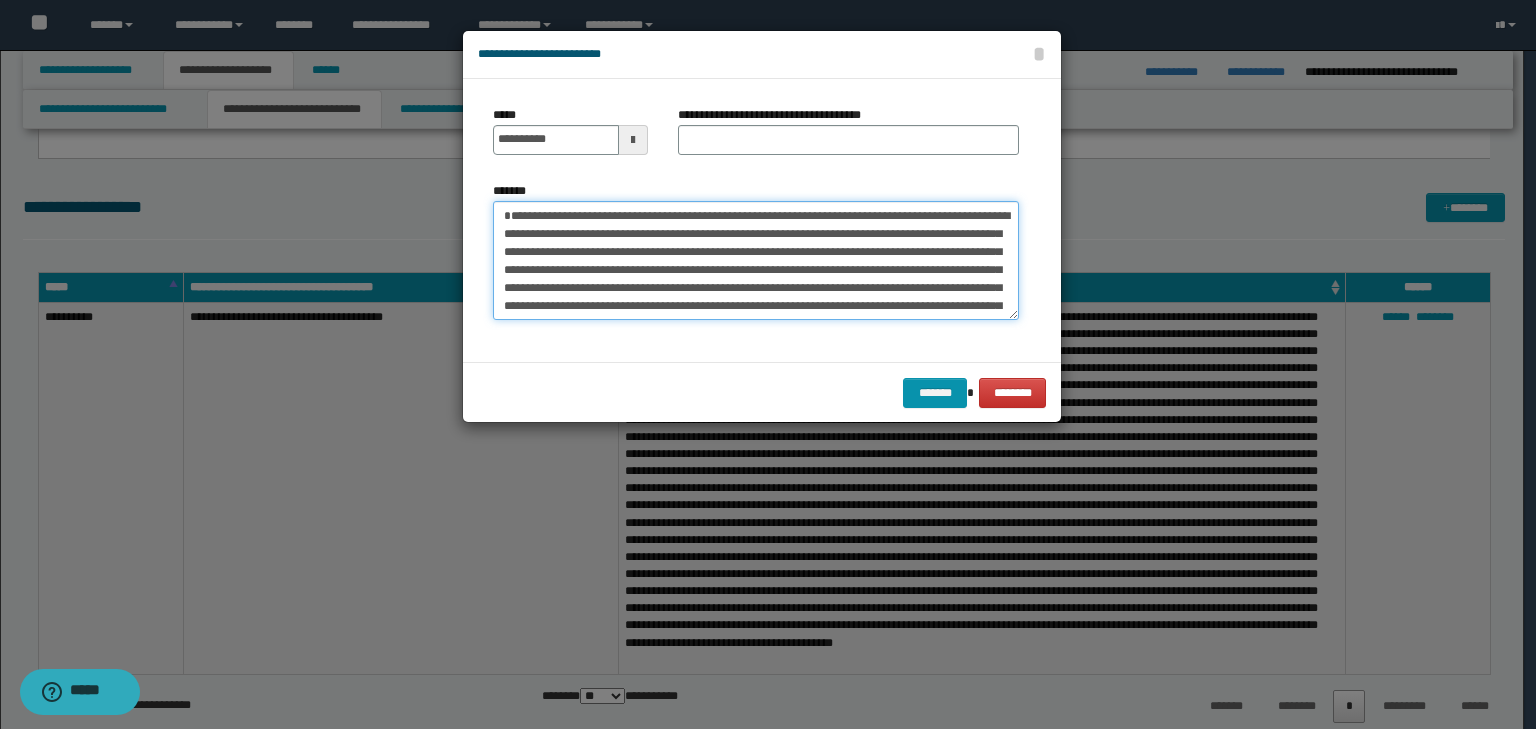 type on "**********" 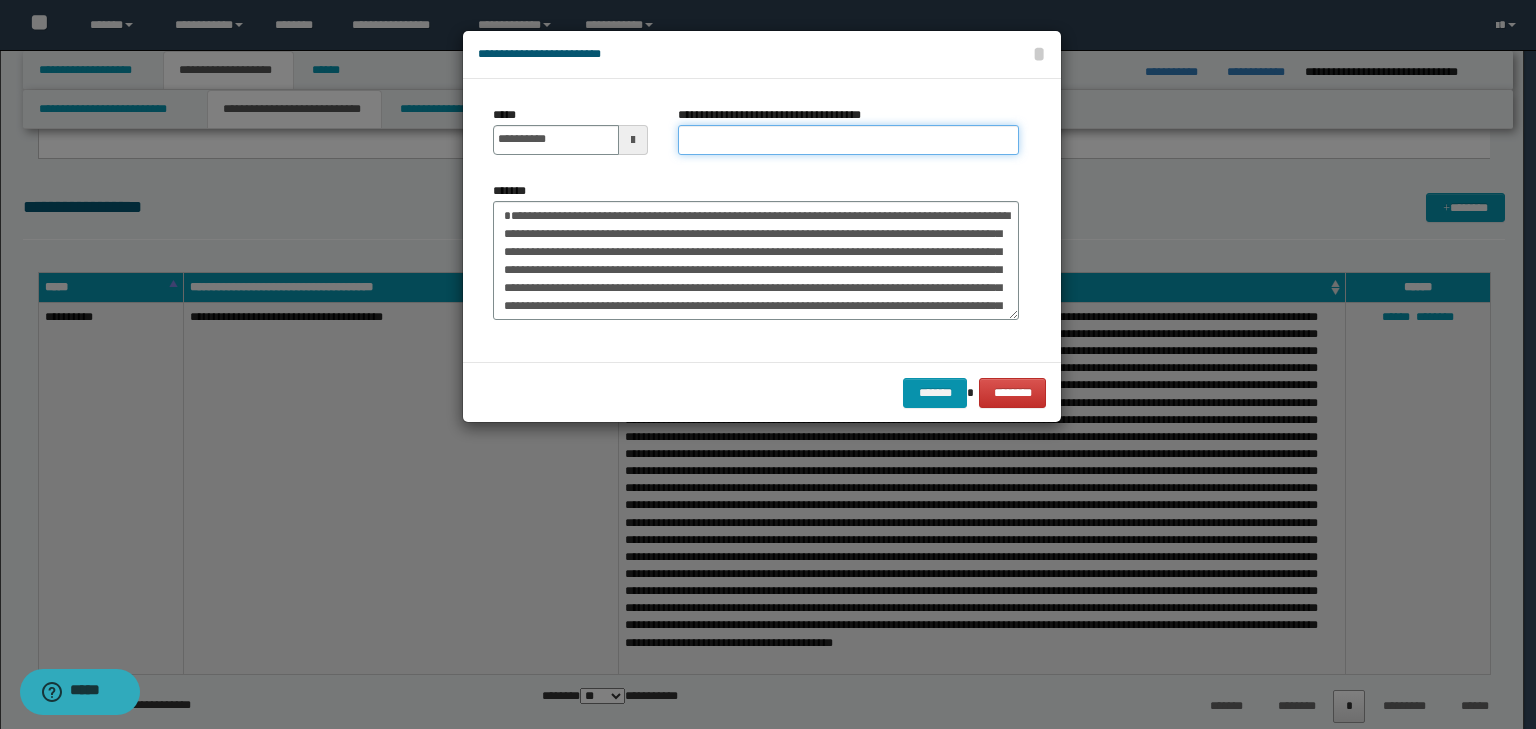 click on "**********" at bounding box center [848, 140] 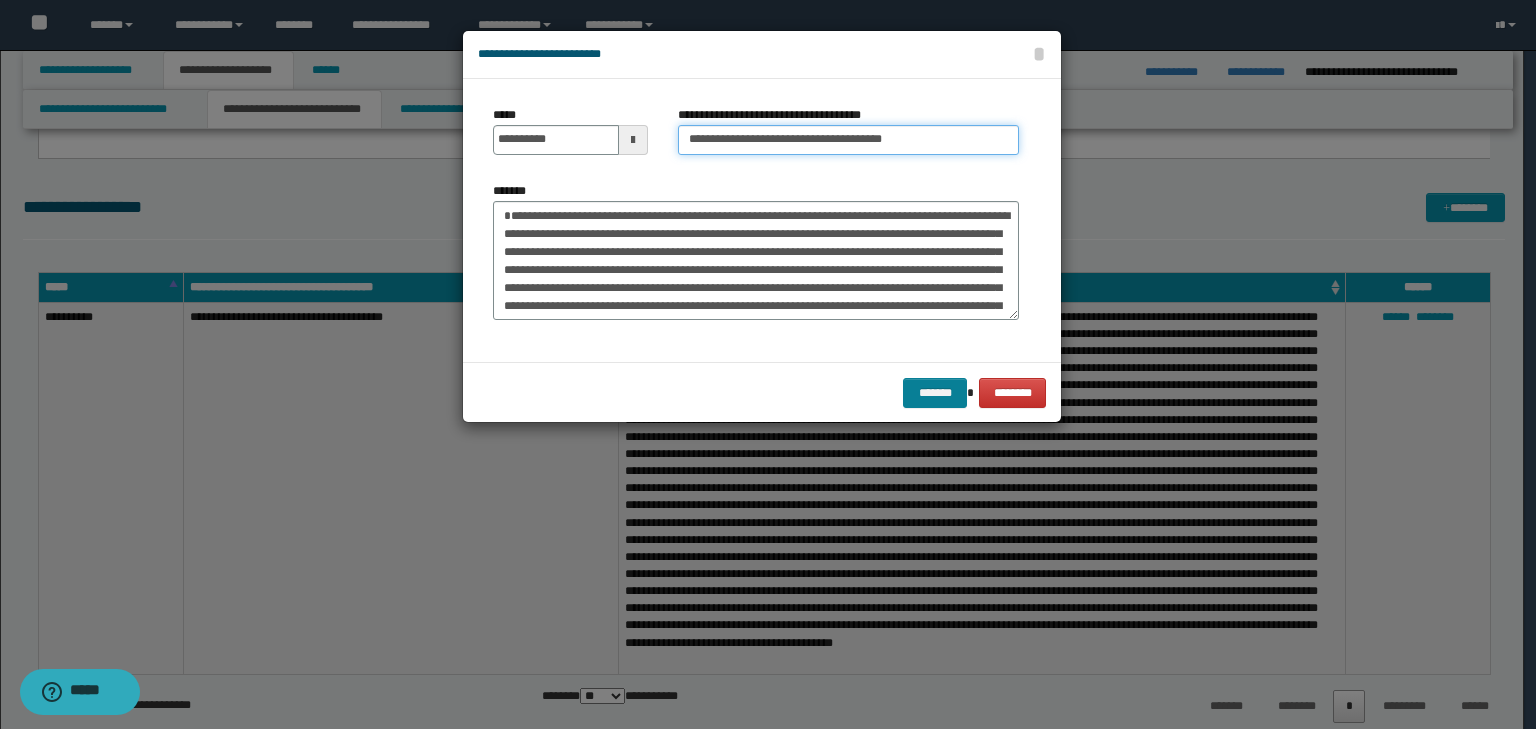 type on "**********" 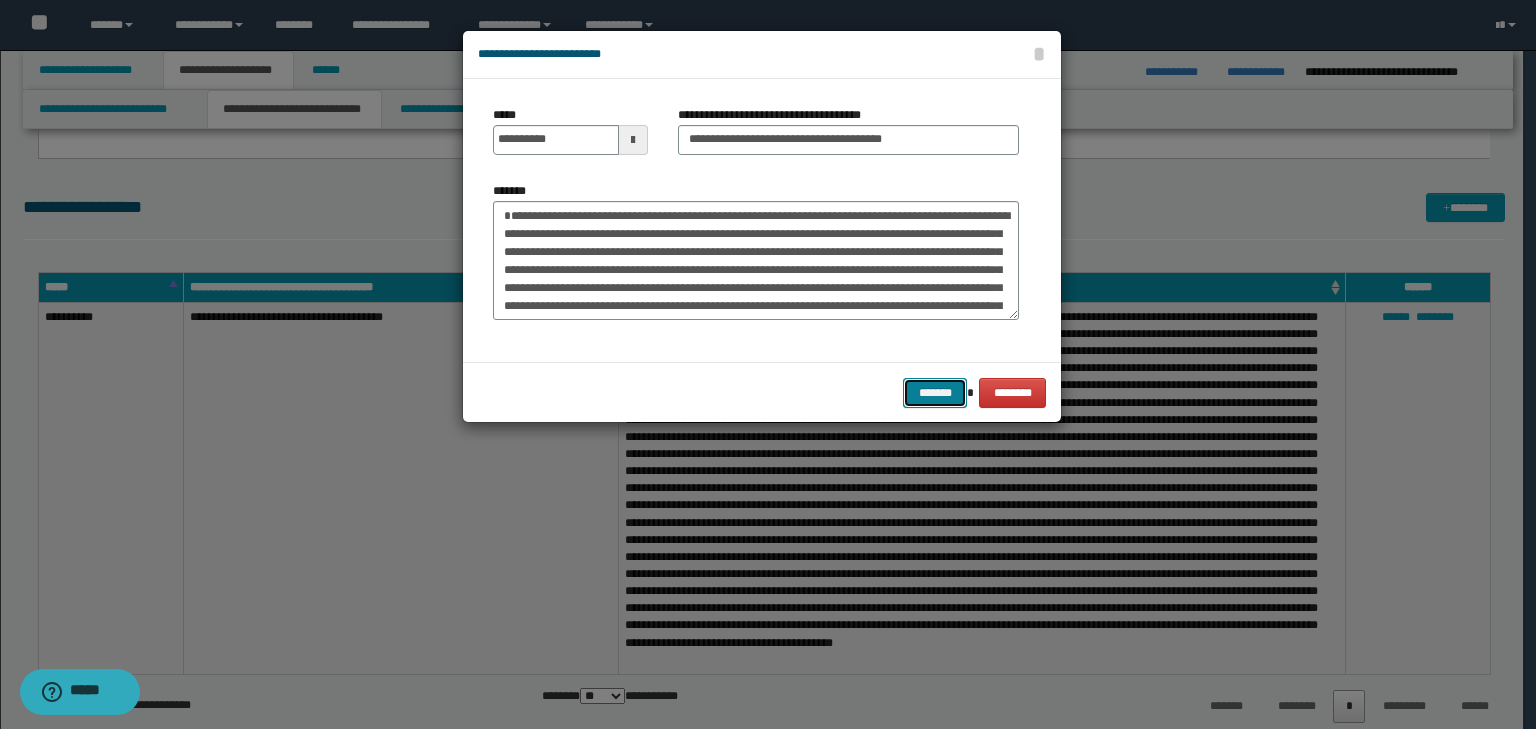 click on "*******" at bounding box center [935, 393] 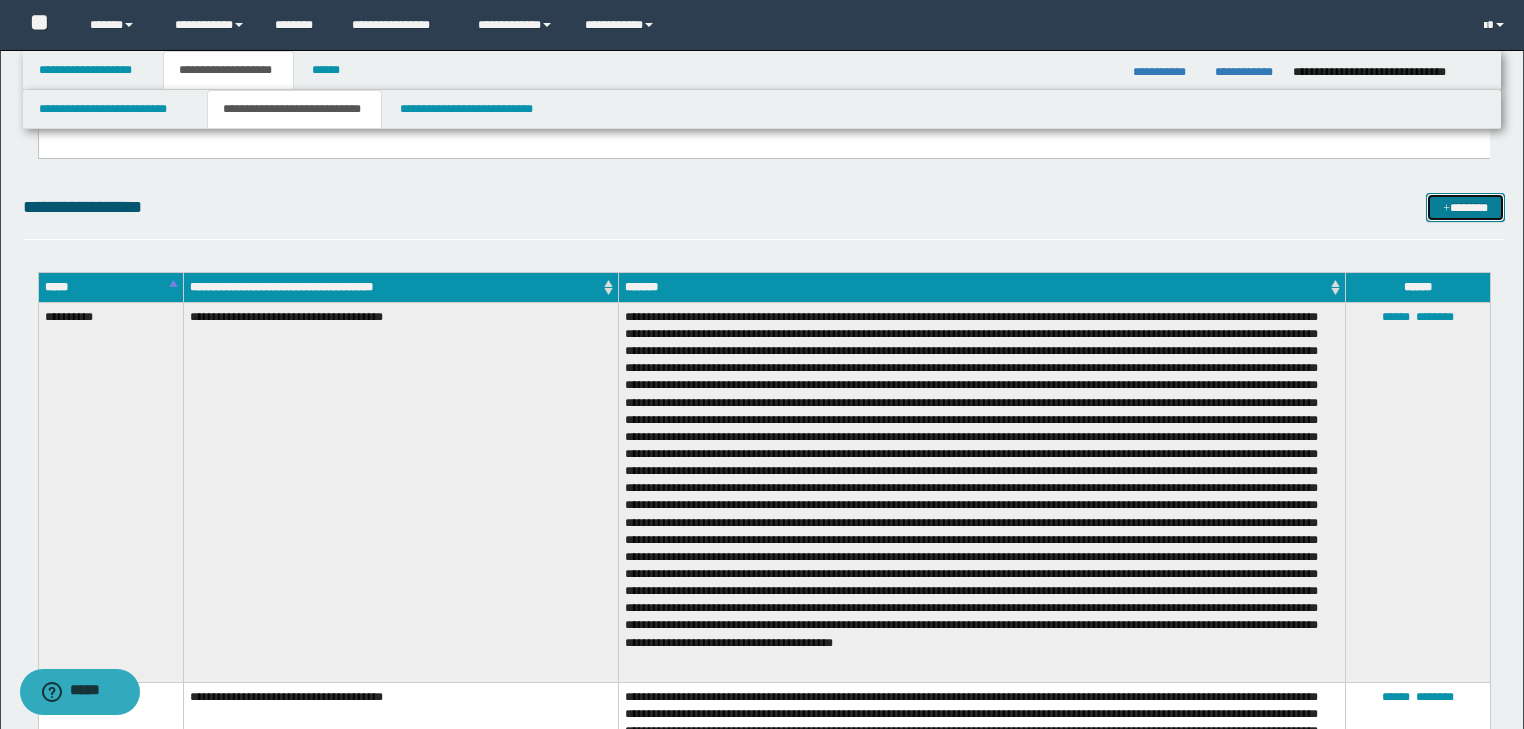 click on "*******" at bounding box center (1465, 208) 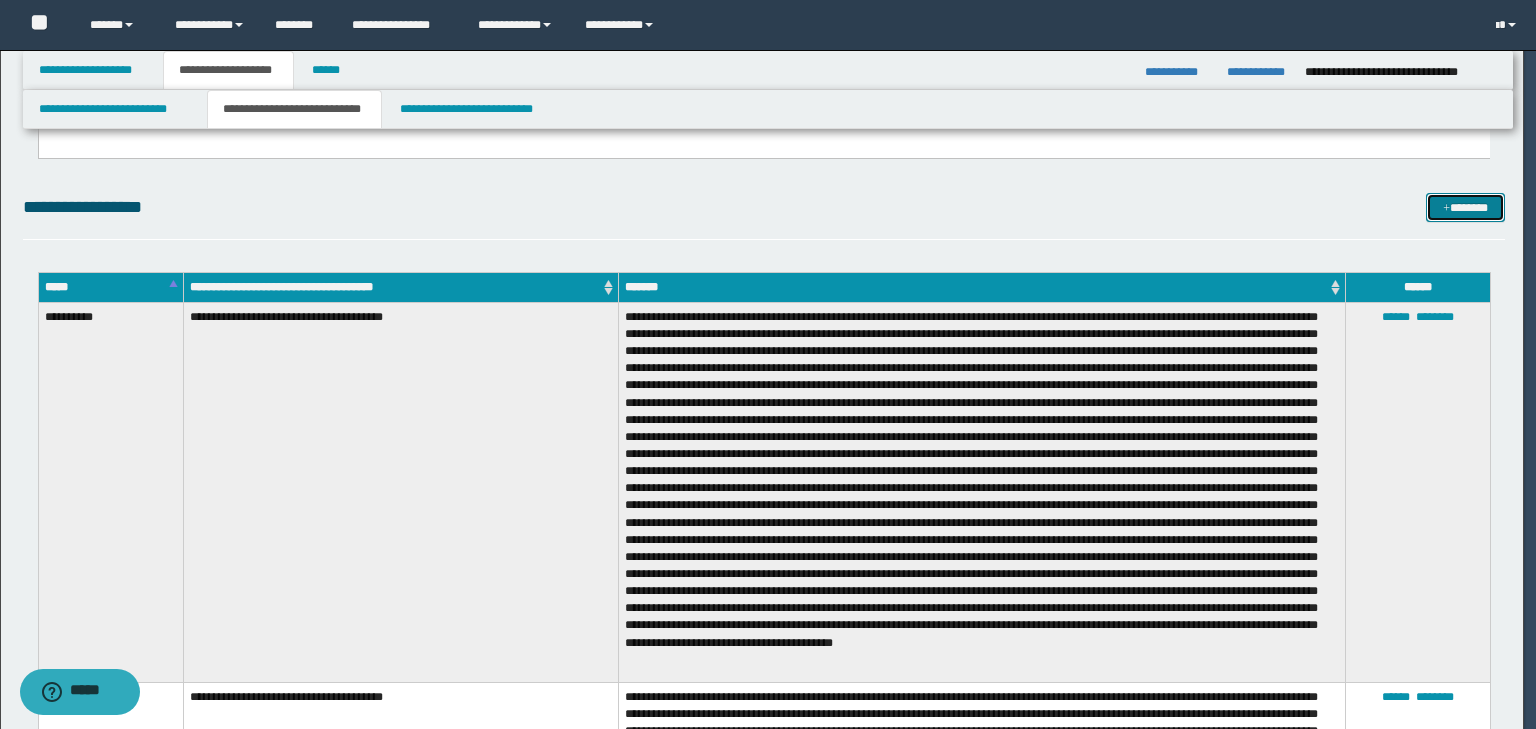 type 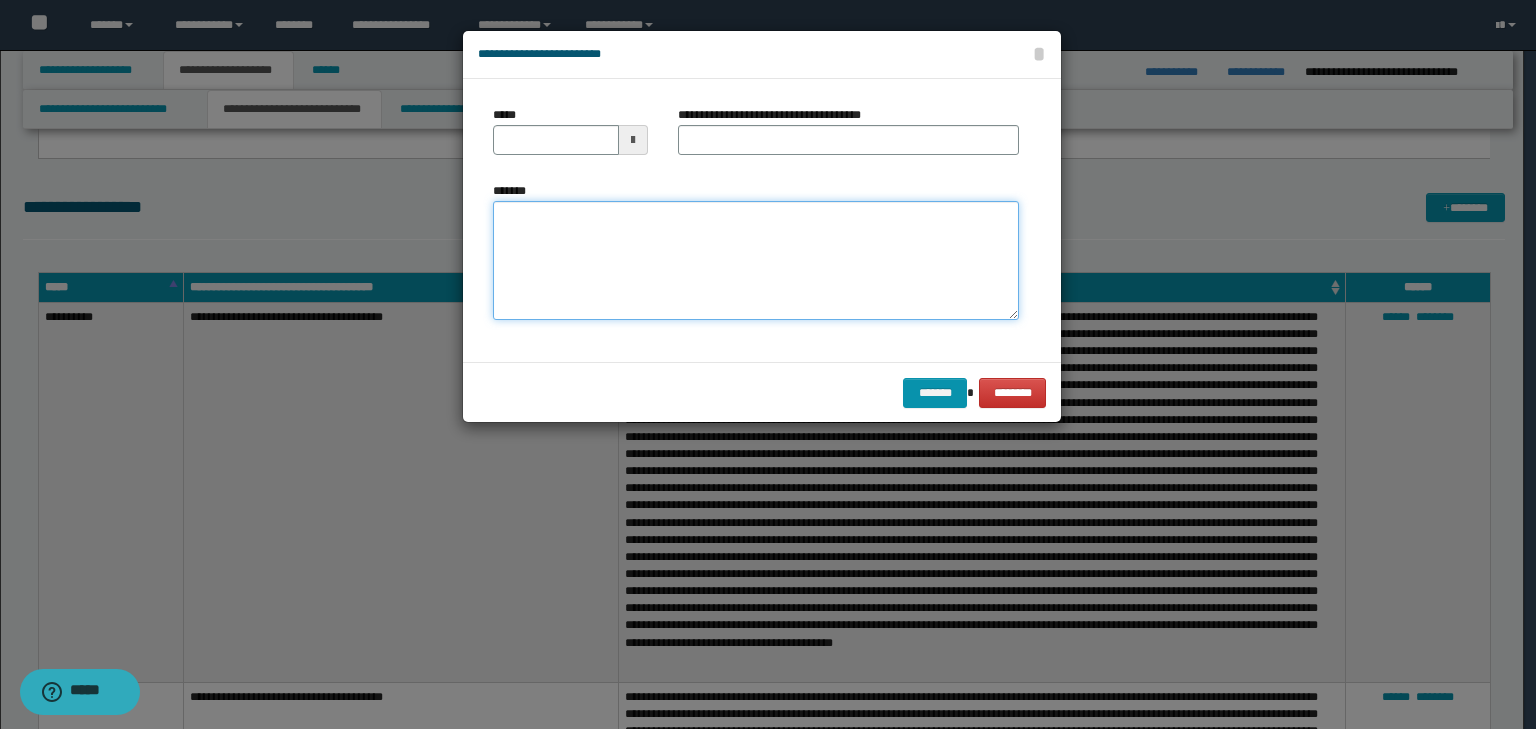 click on "*******" at bounding box center (756, 261) 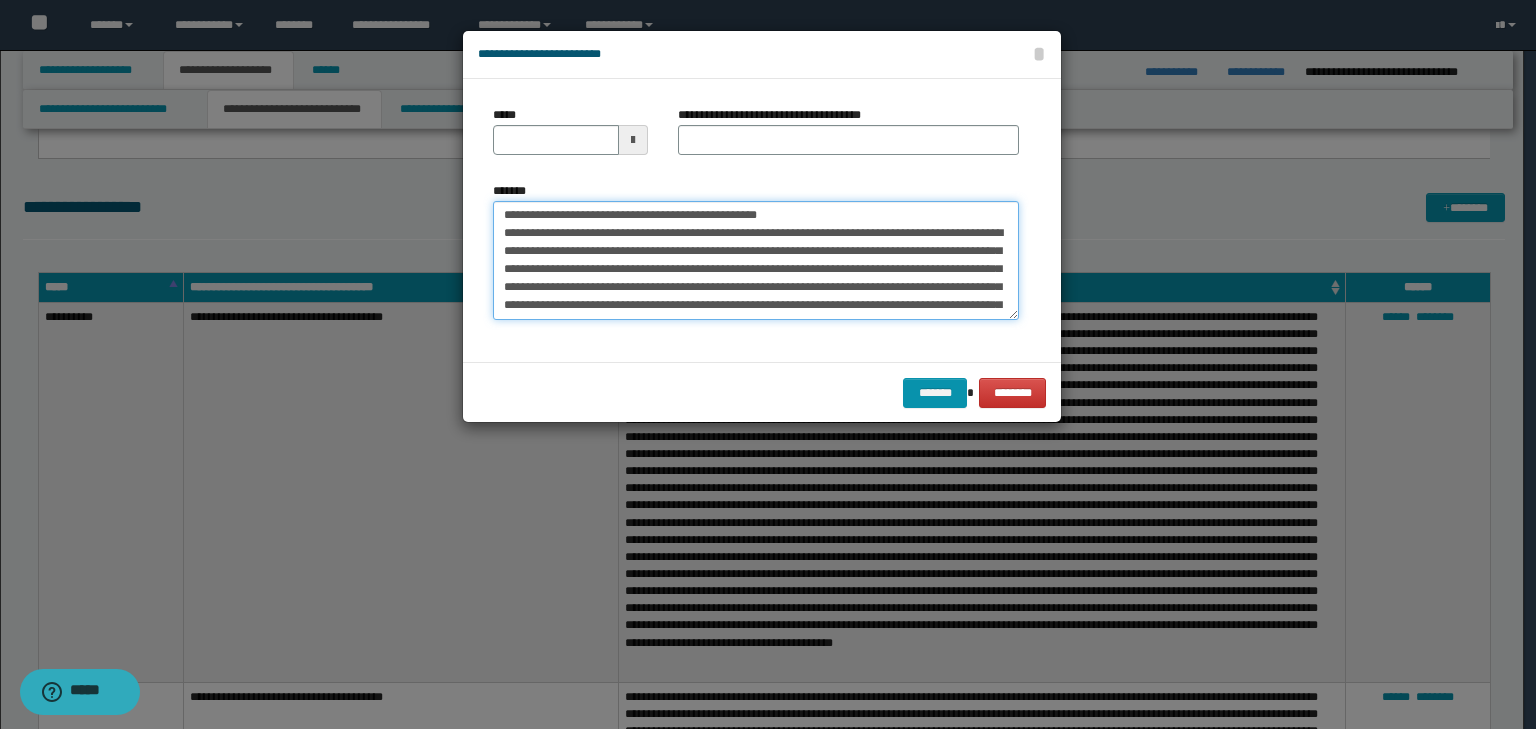 scroll, scrollTop: 0, scrollLeft: 0, axis: both 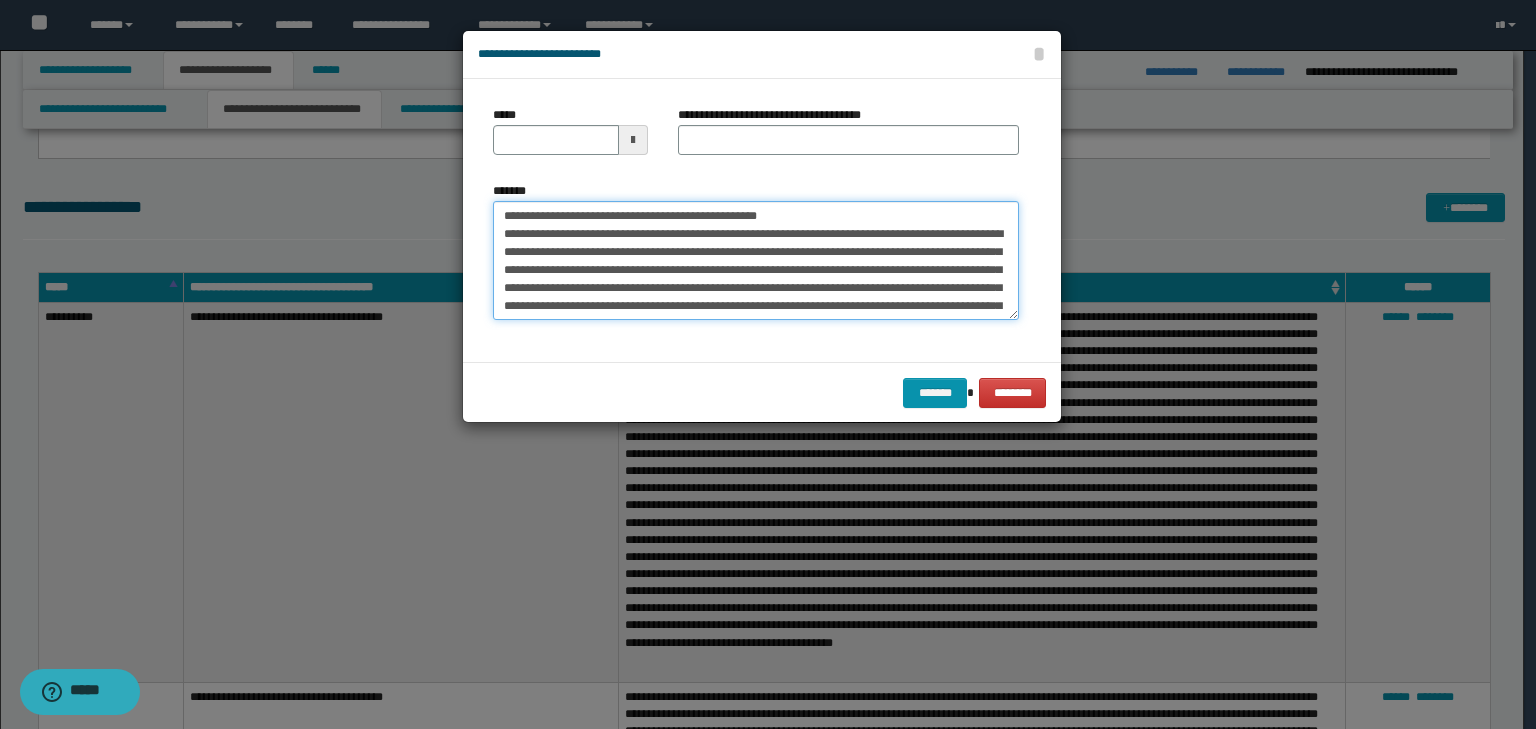 drag, startPoint x: 566, startPoint y: 215, endPoint x: 423, endPoint y: 184, distance: 146.32156 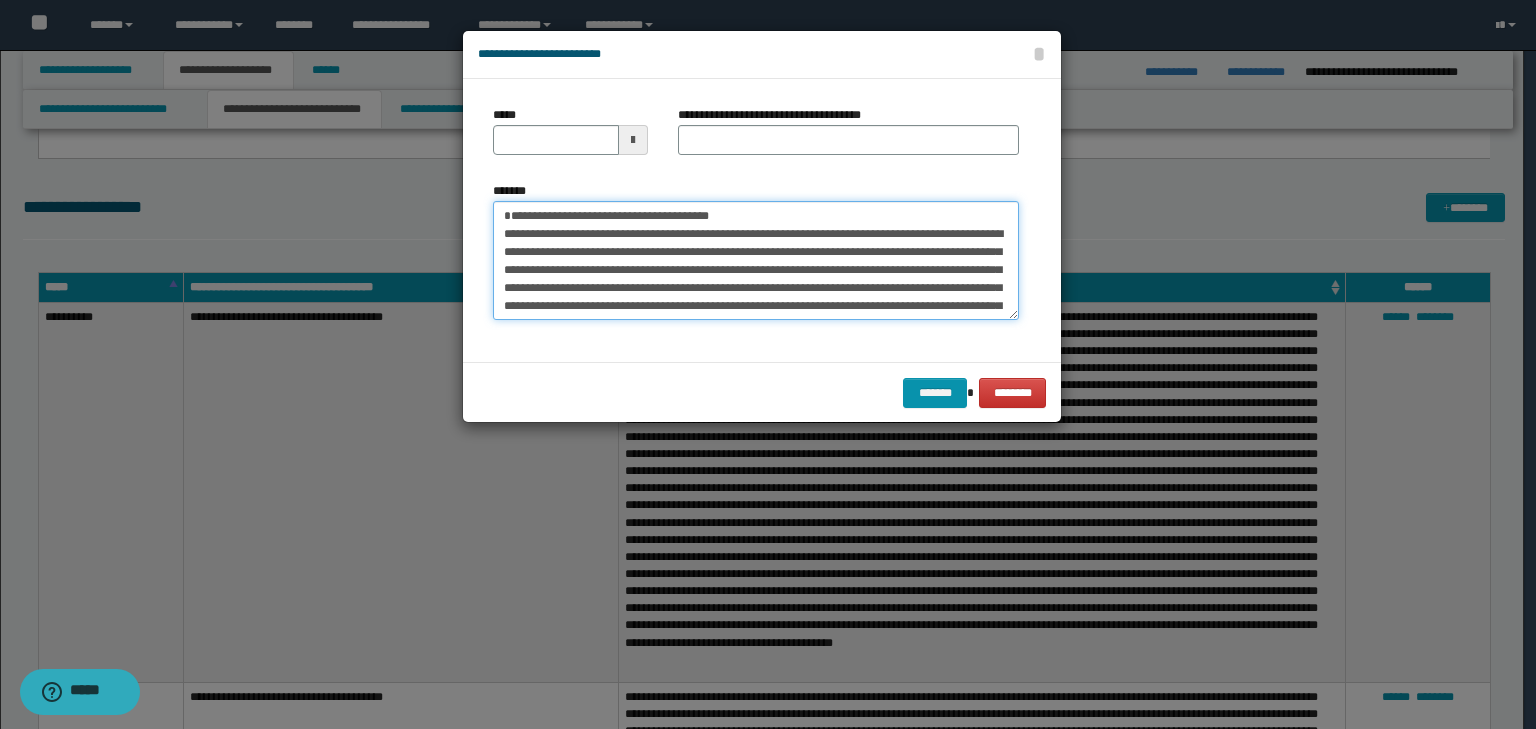 type on "**********" 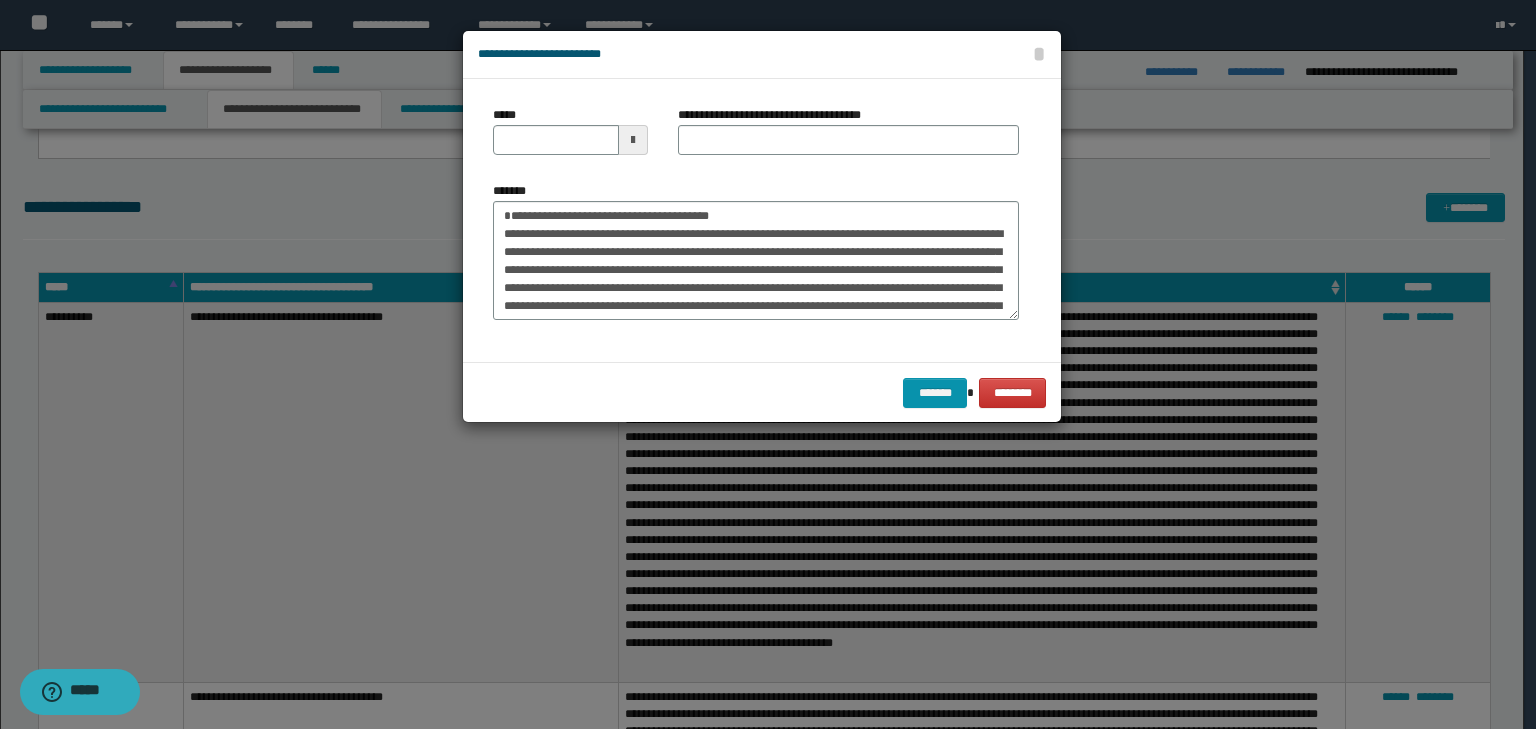 click on "*****" at bounding box center [570, 130] 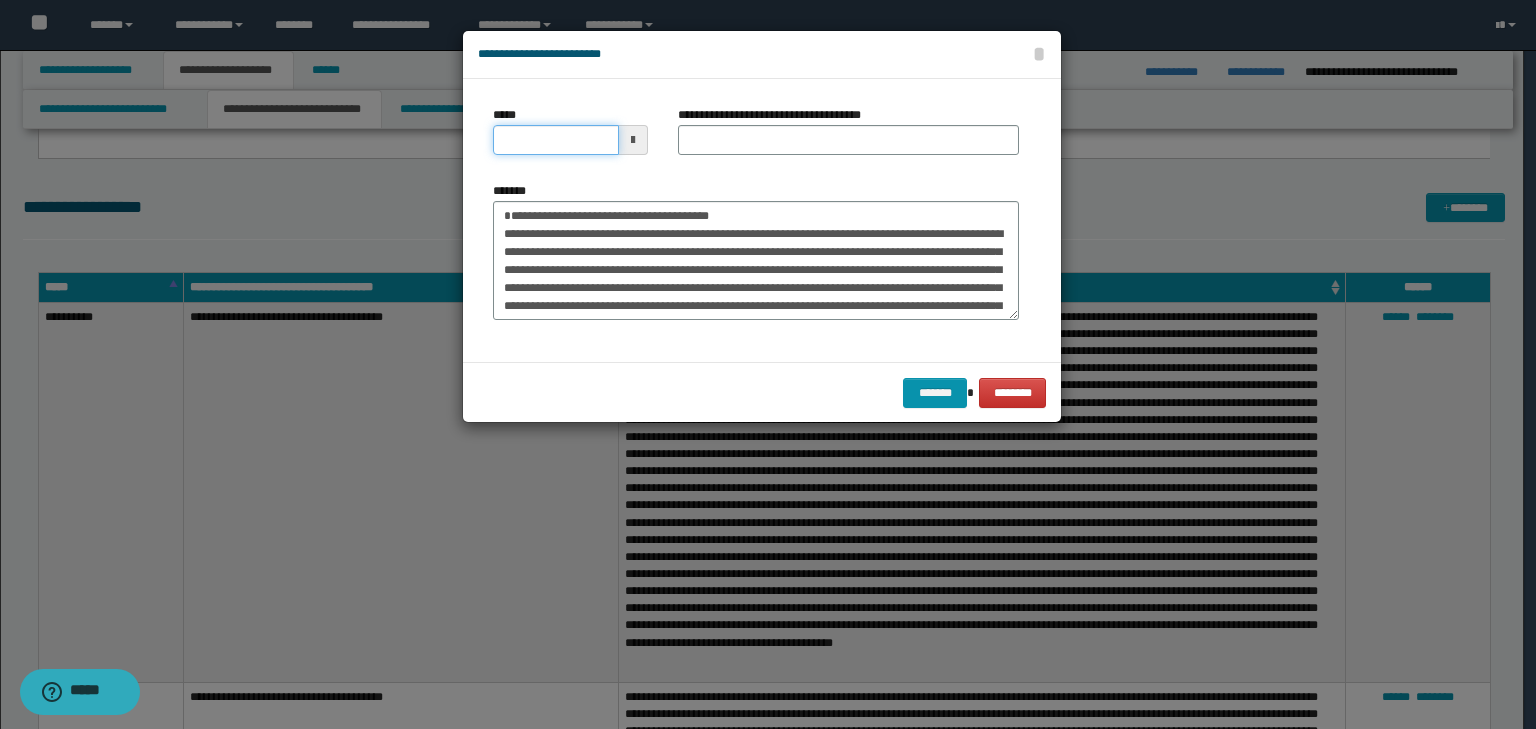 click on "*****" at bounding box center (556, 140) 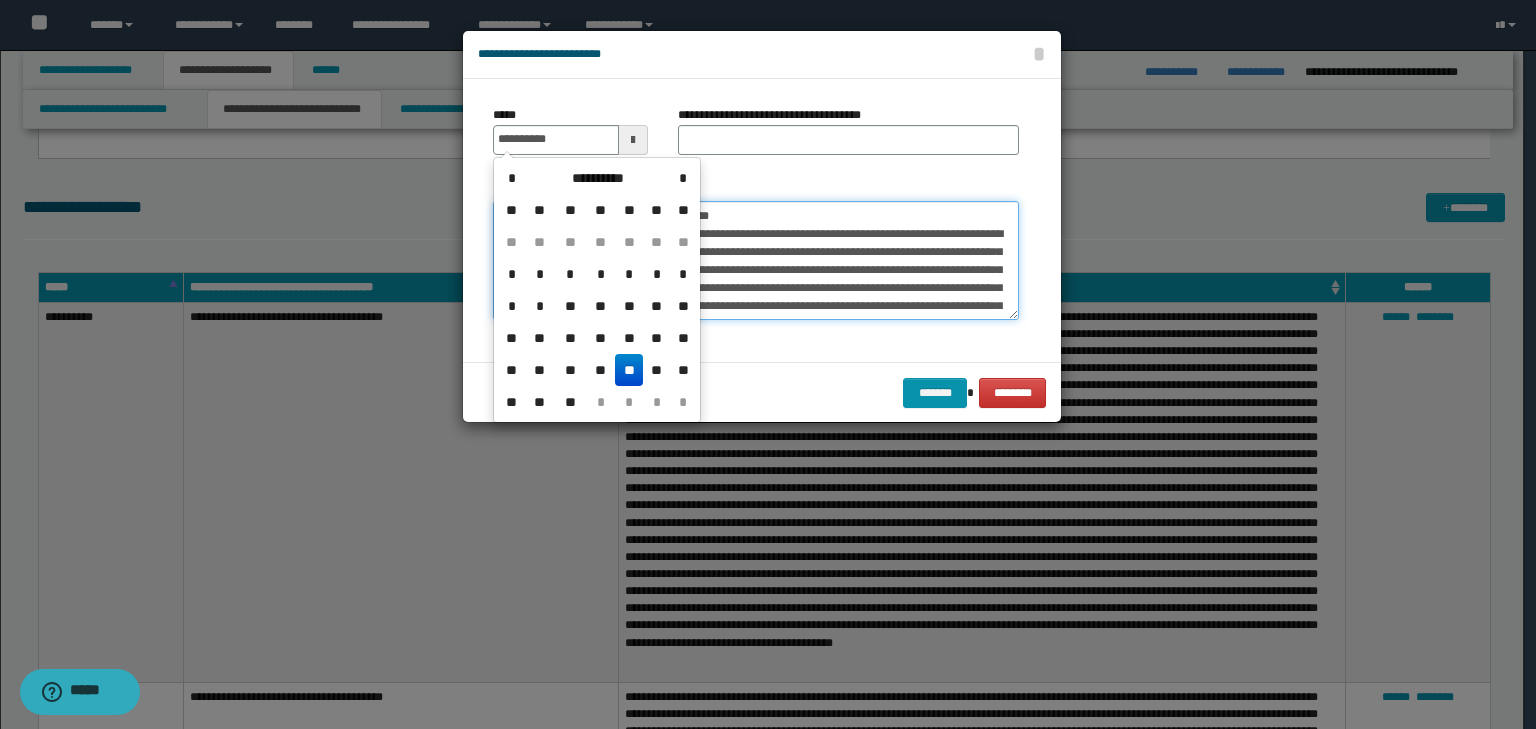 type on "**********" 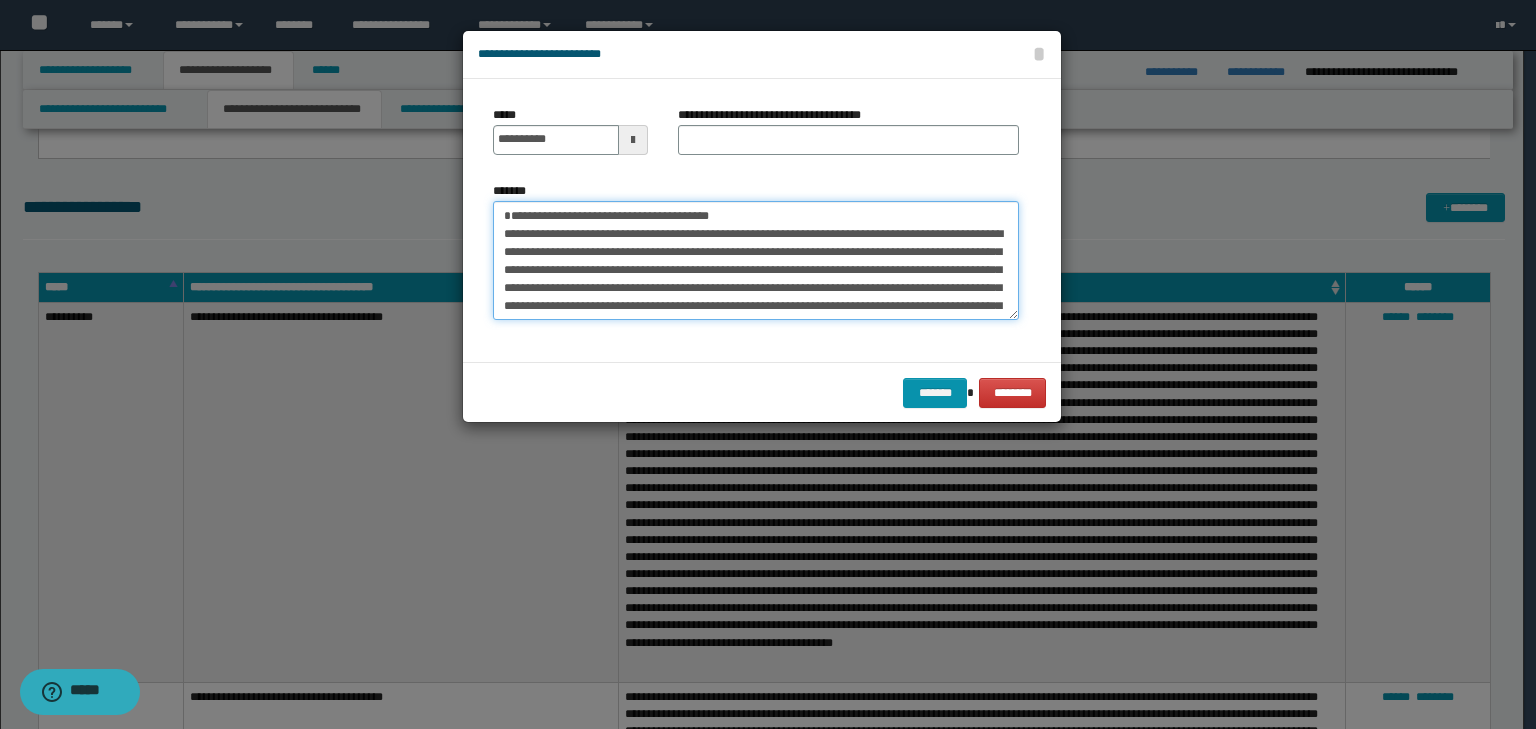 drag, startPoint x: 761, startPoint y: 211, endPoint x: 330, endPoint y: 133, distance: 438.00113 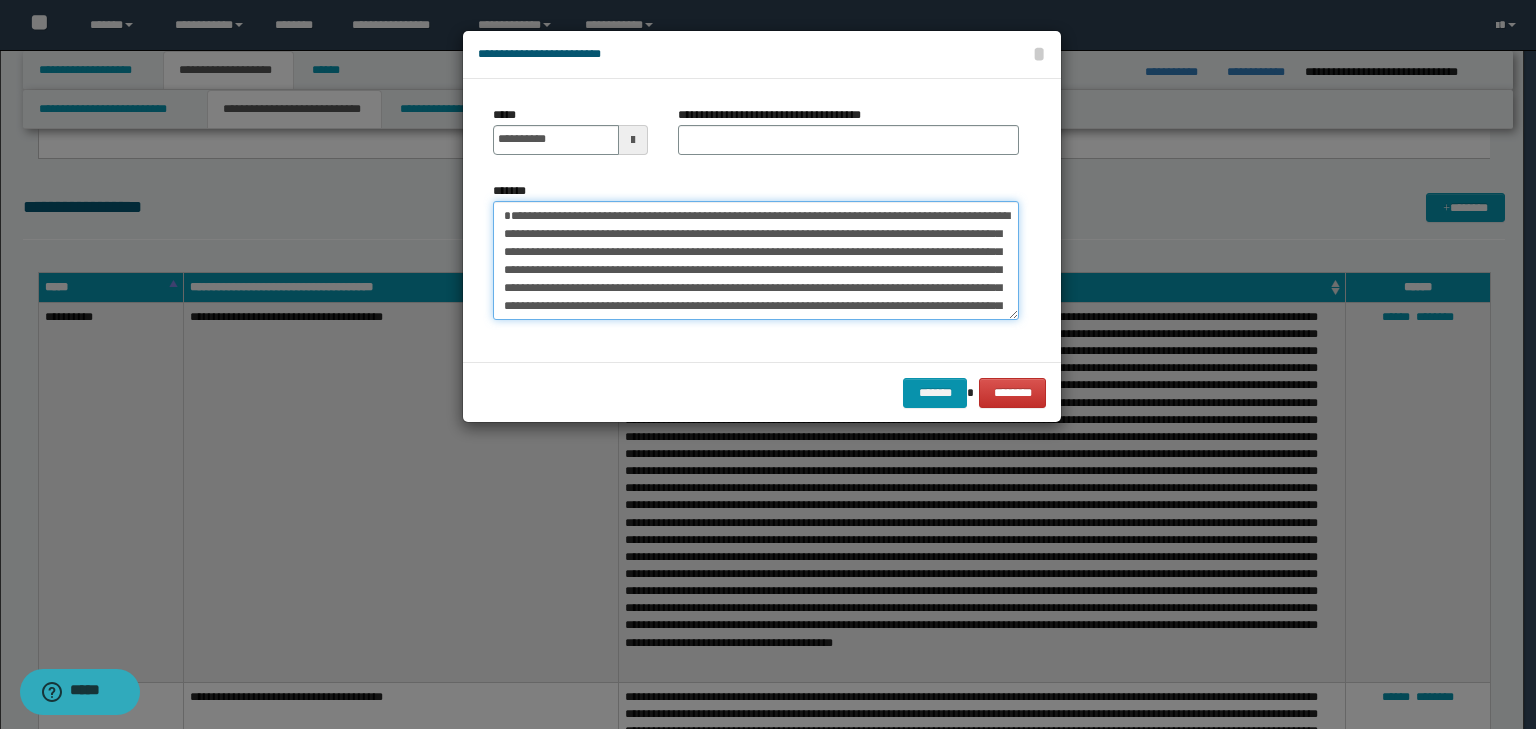 type on "**********" 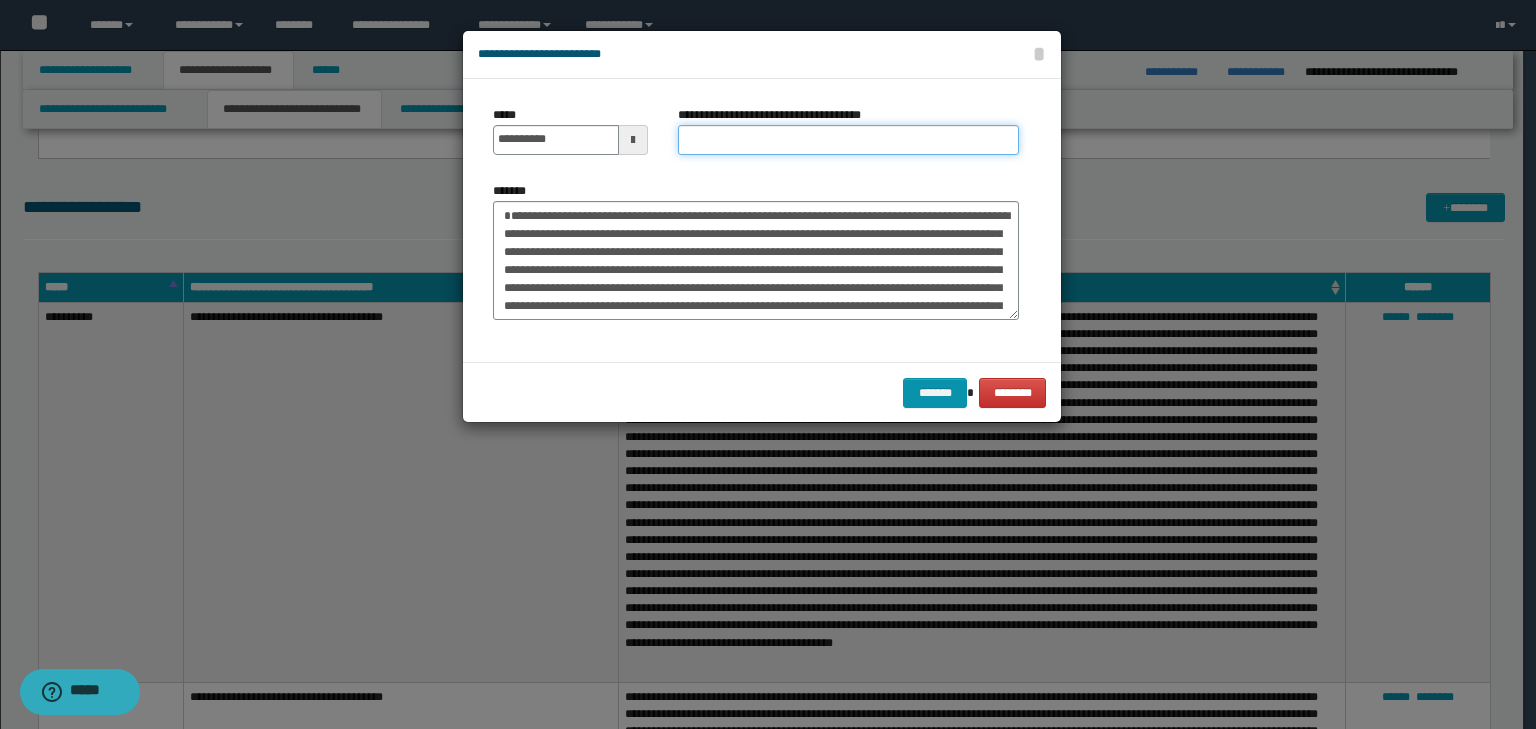 click on "**********" at bounding box center (848, 140) 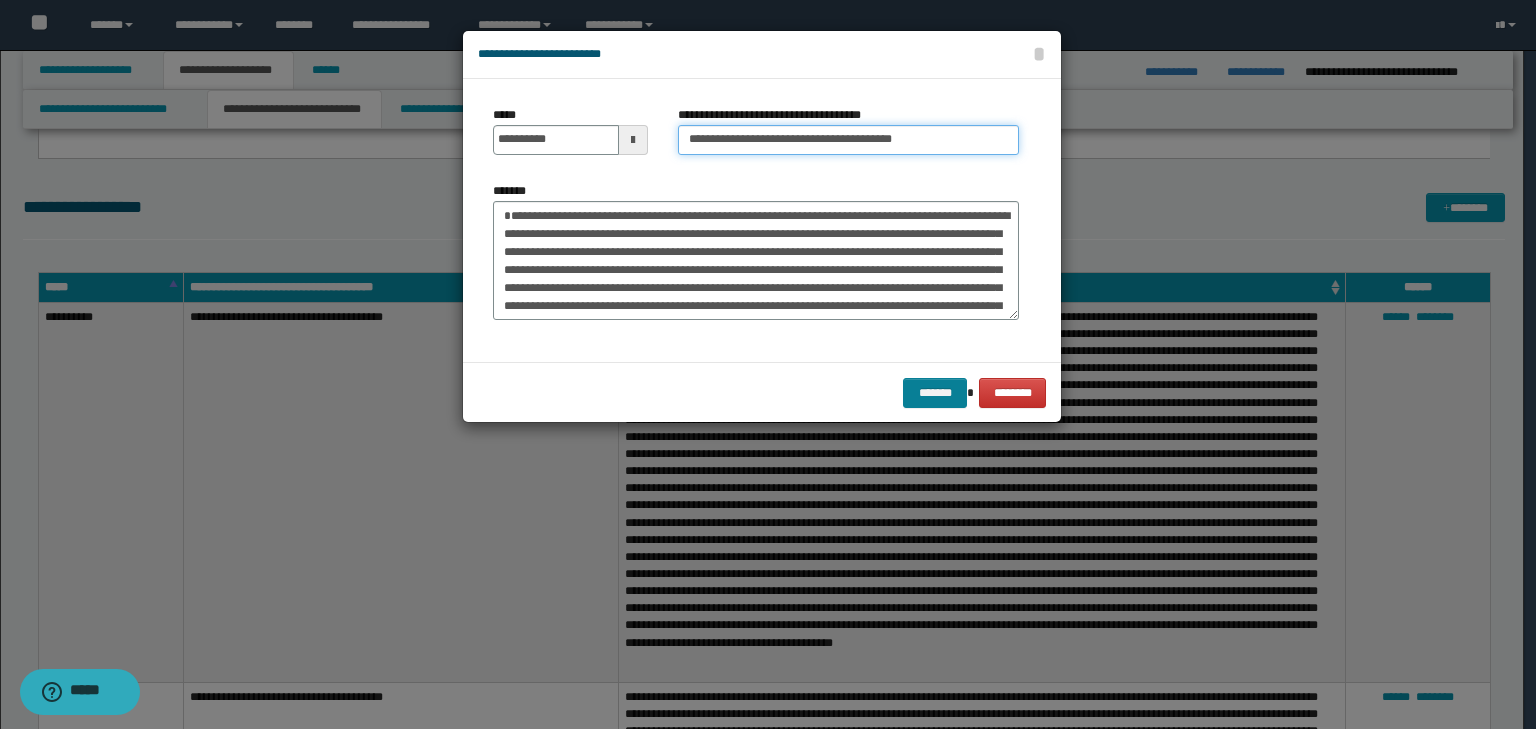 type on "**********" 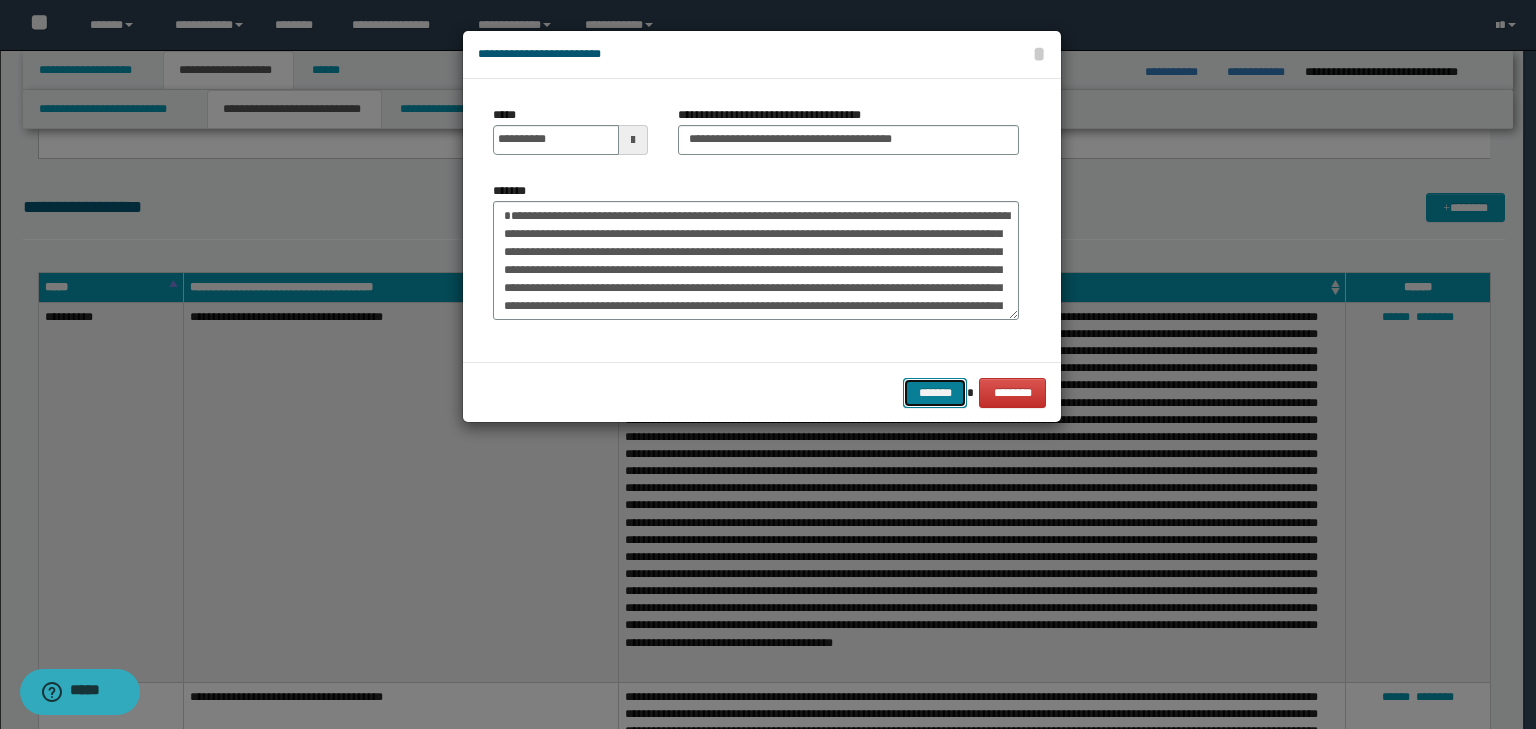 click on "*******" at bounding box center (935, 393) 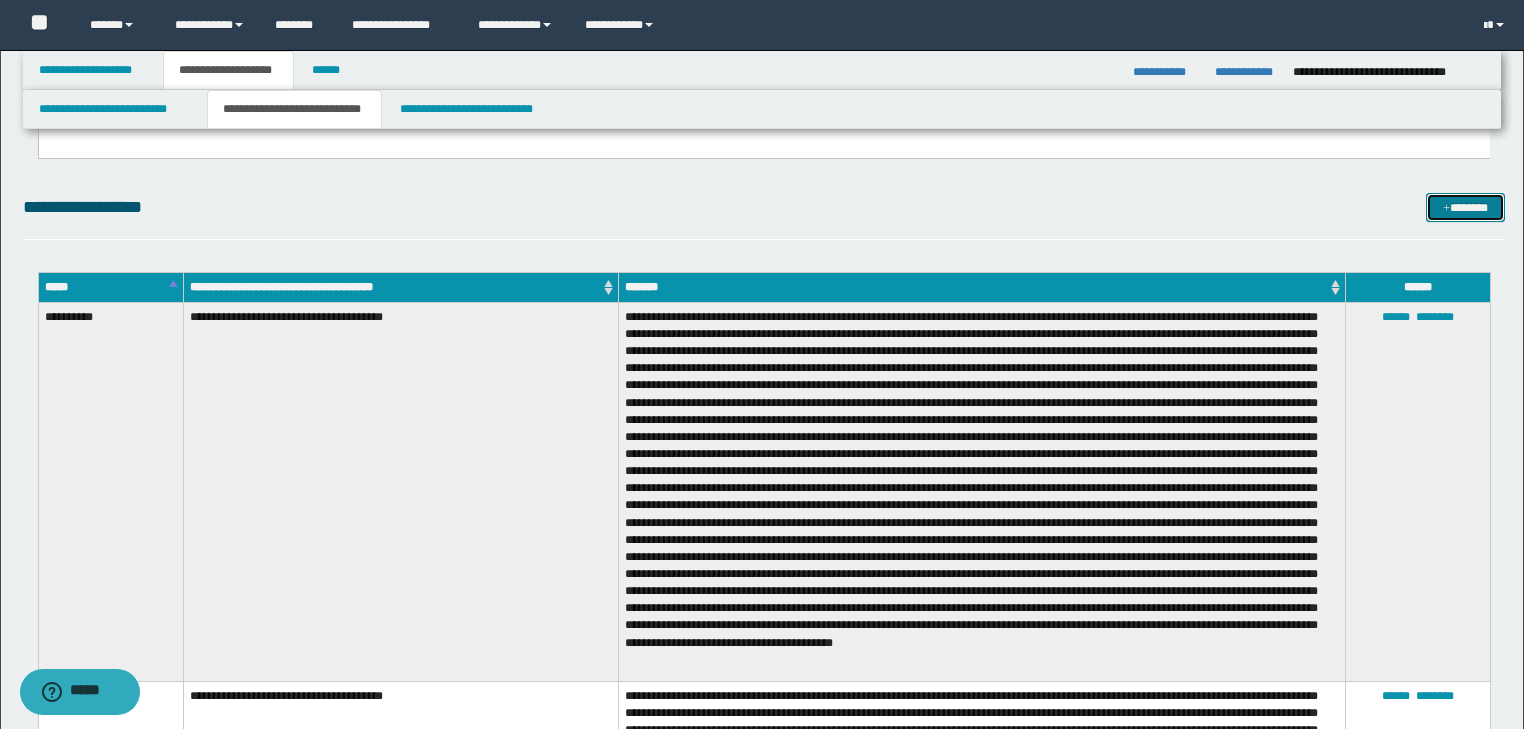 click on "*******" at bounding box center [1465, 208] 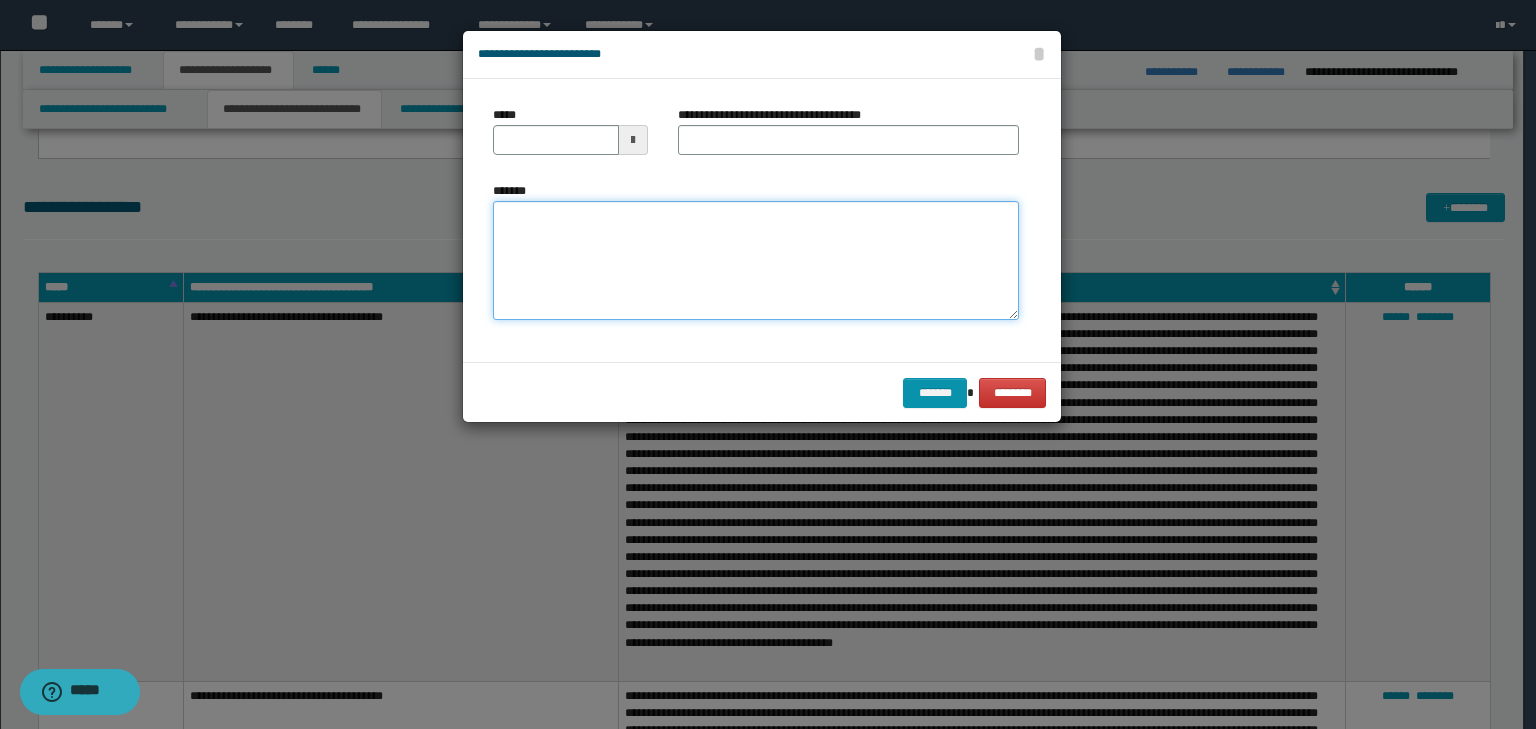 click on "*******" at bounding box center (756, 261) 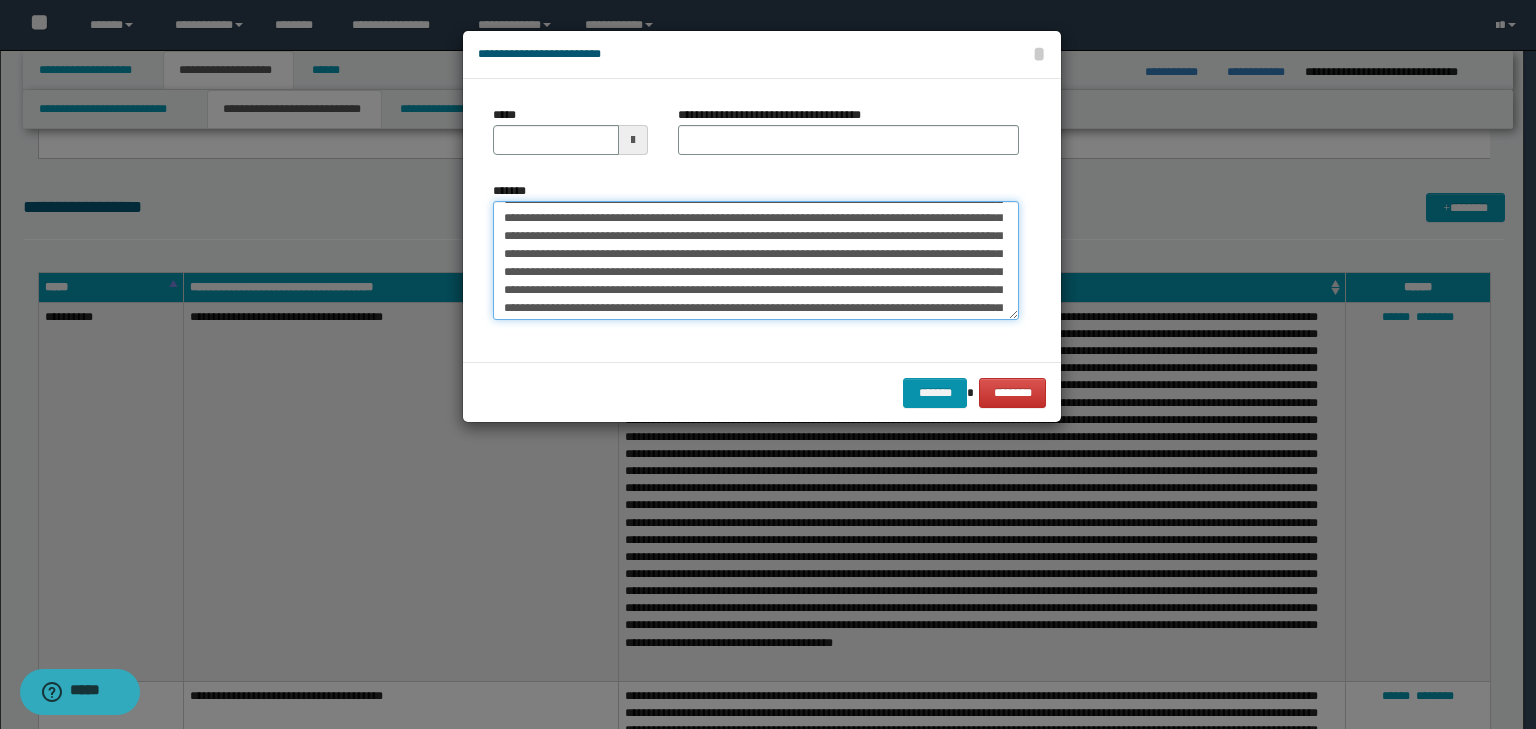 scroll, scrollTop: 0, scrollLeft: 0, axis: both 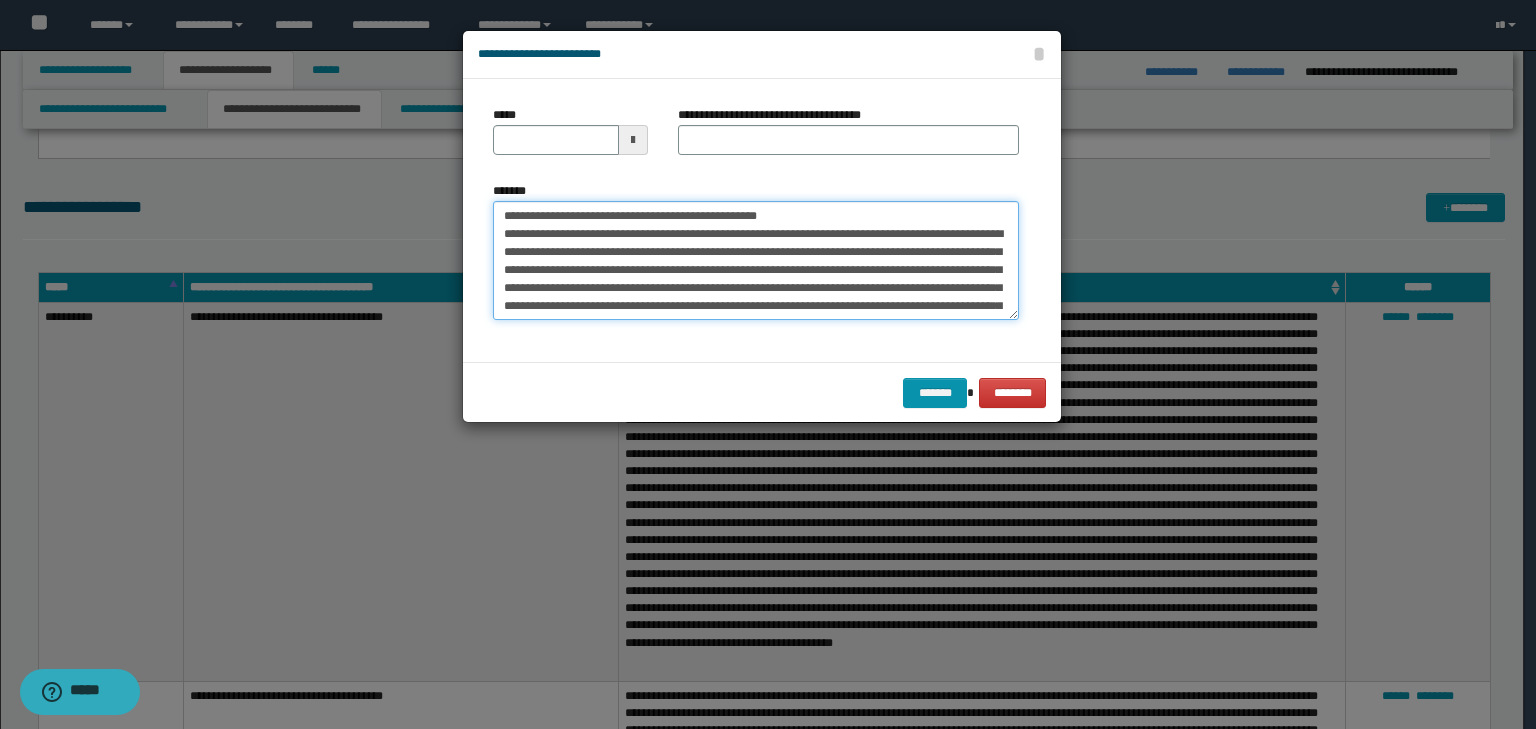 drag, startPoint x: 565, startPoint y: 220, endPoint x: 409, endPoint y: 206, distance: 156.62694 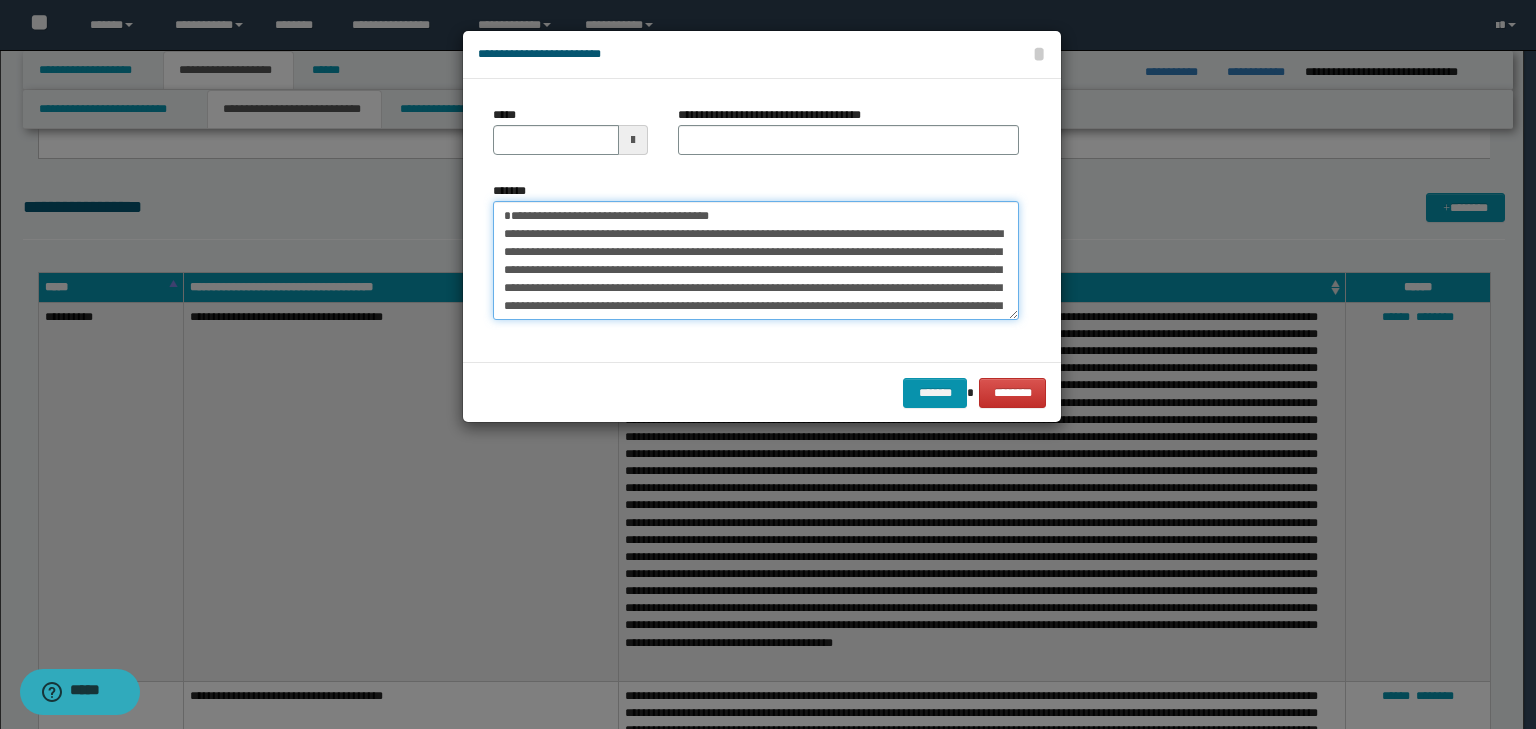 type on "**********" 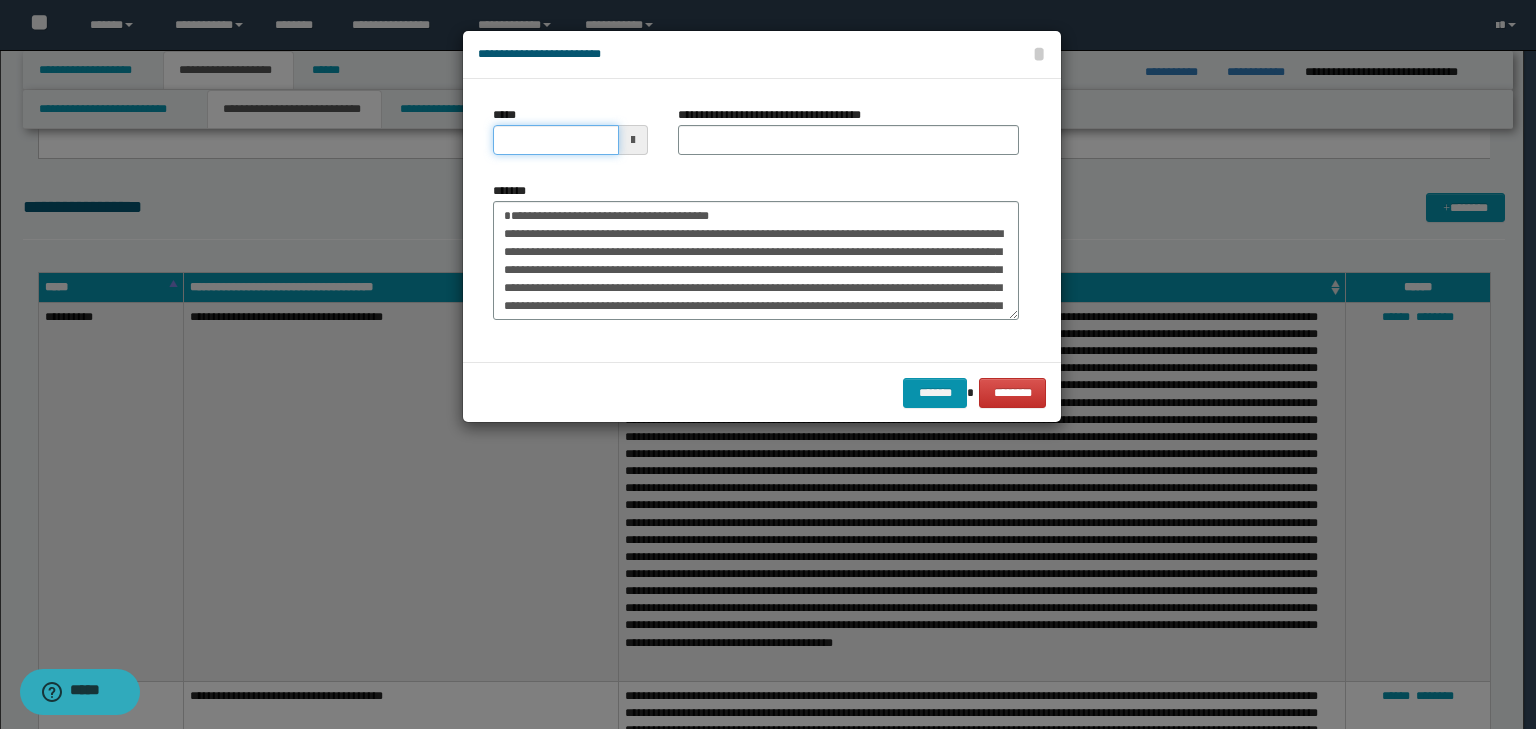 click on "*****" at bounding box center (556, 140) 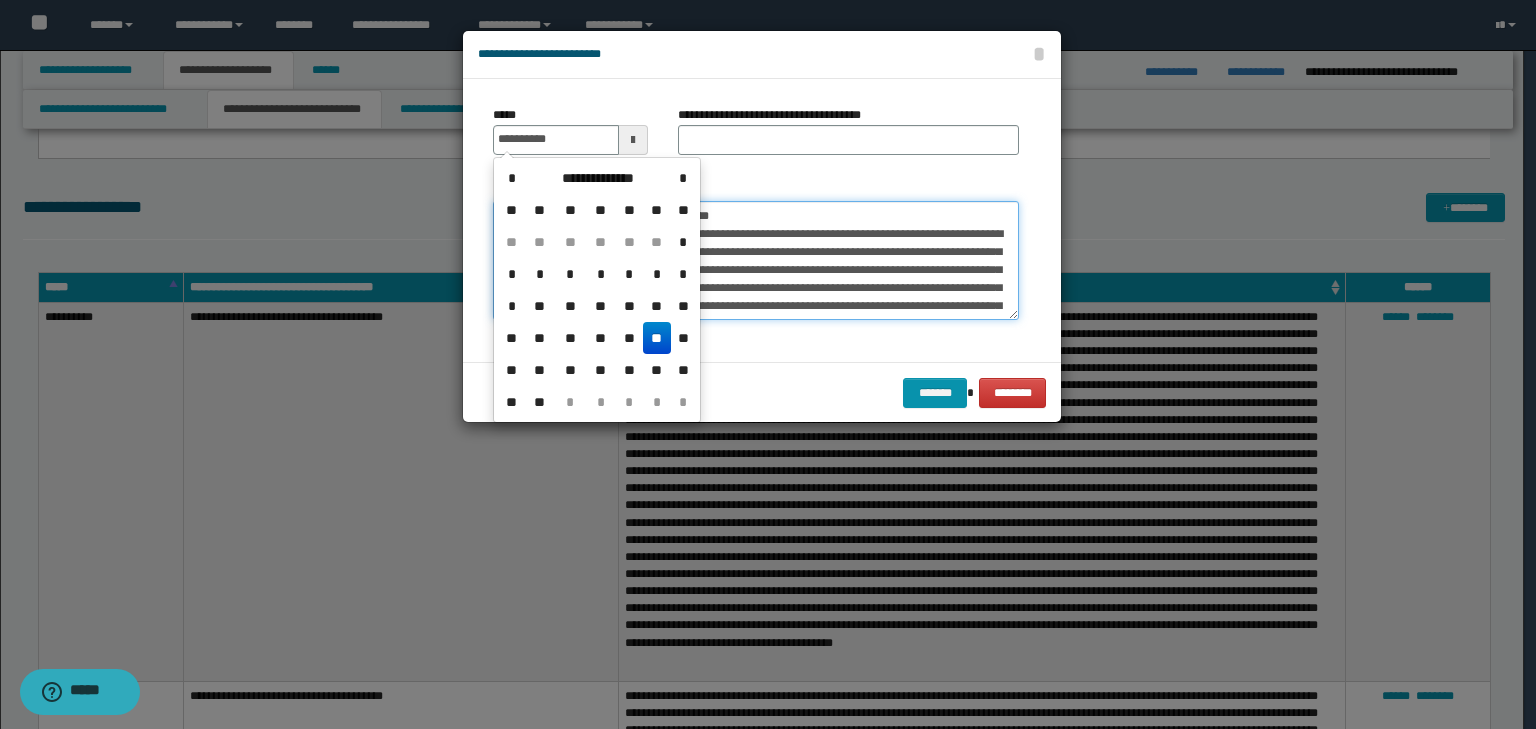 type on "**********" 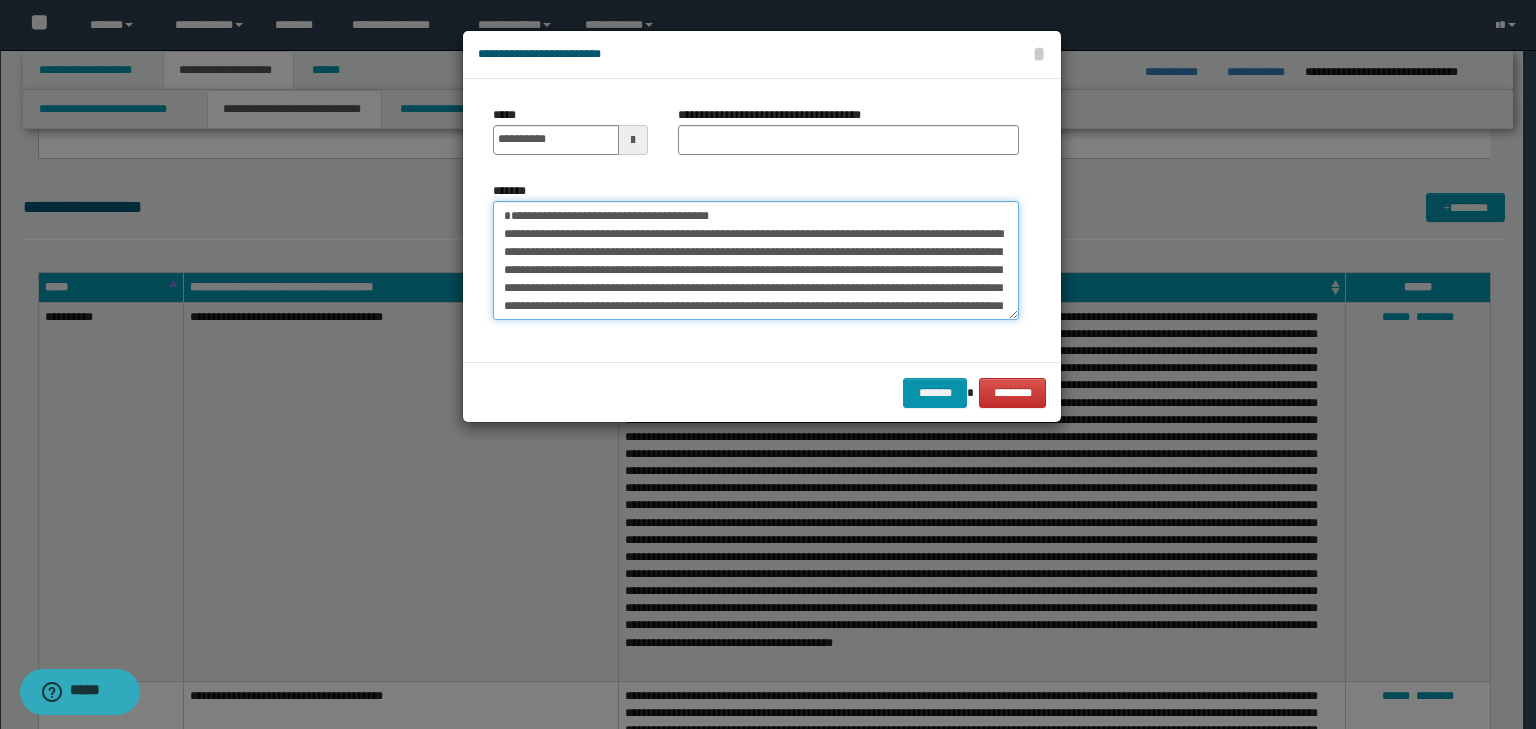 drag, startPoint x: 743, startPoint y: 213, endPoint x: 368, endPoint y: 153, distance: 379.76965 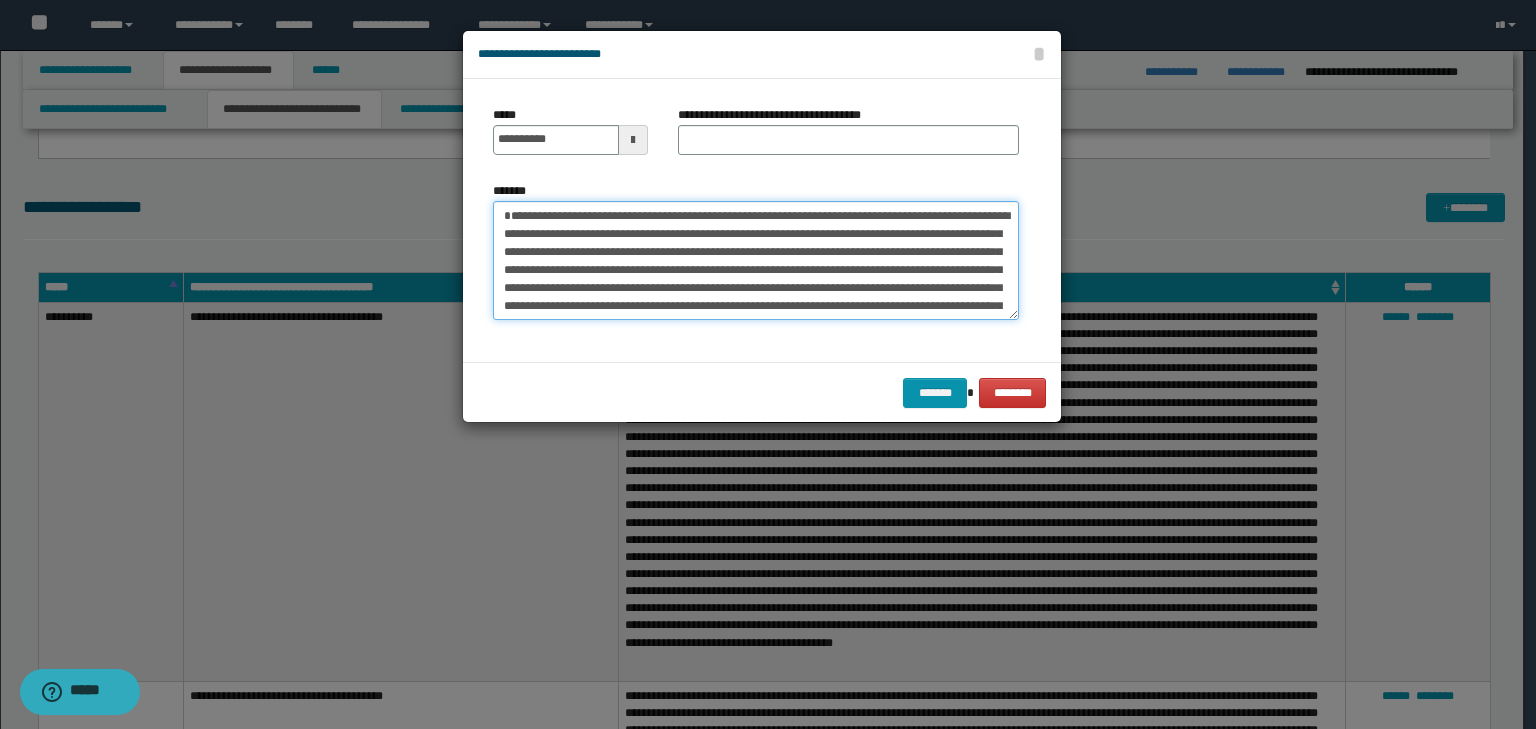 type on "**********" 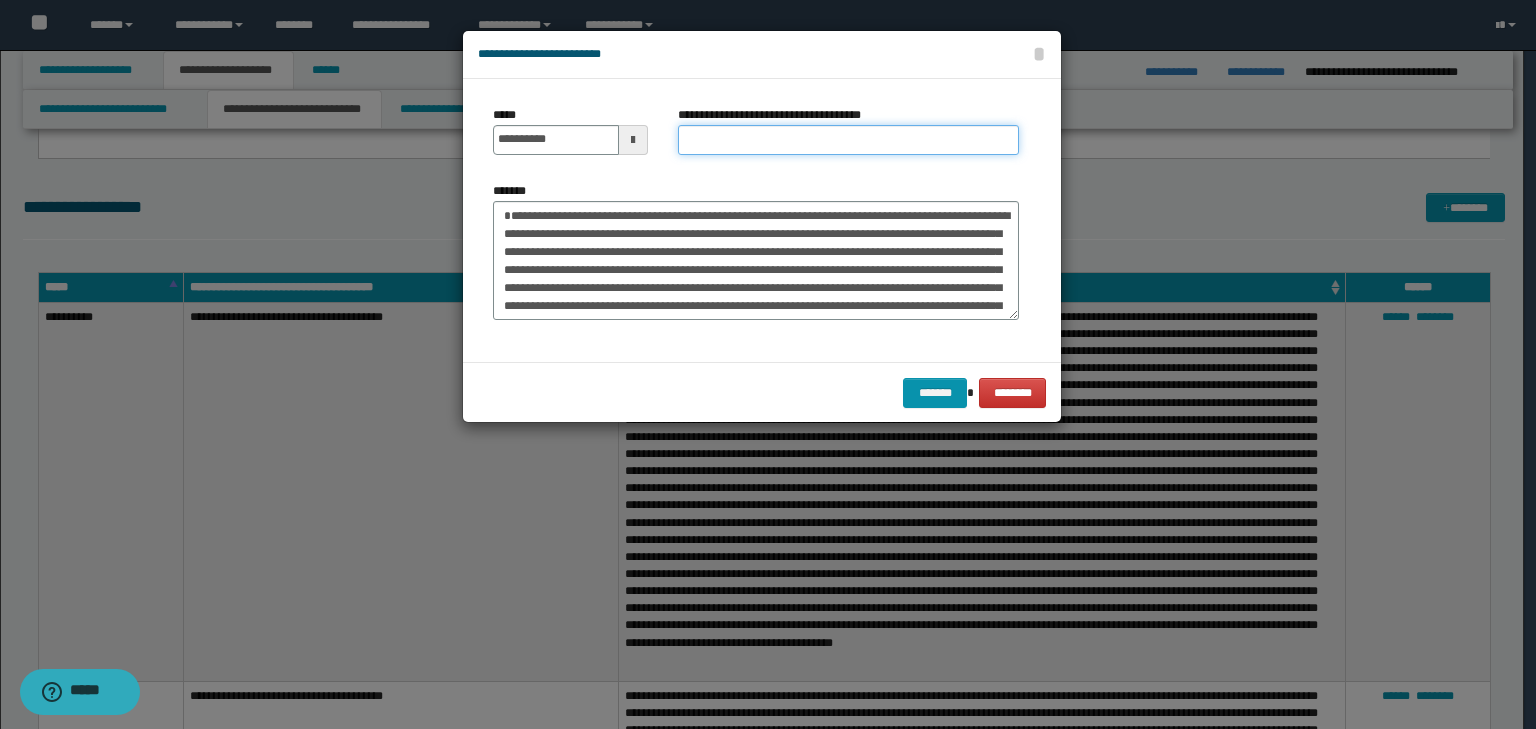 click on "**********" at bounding box center (848, 140) 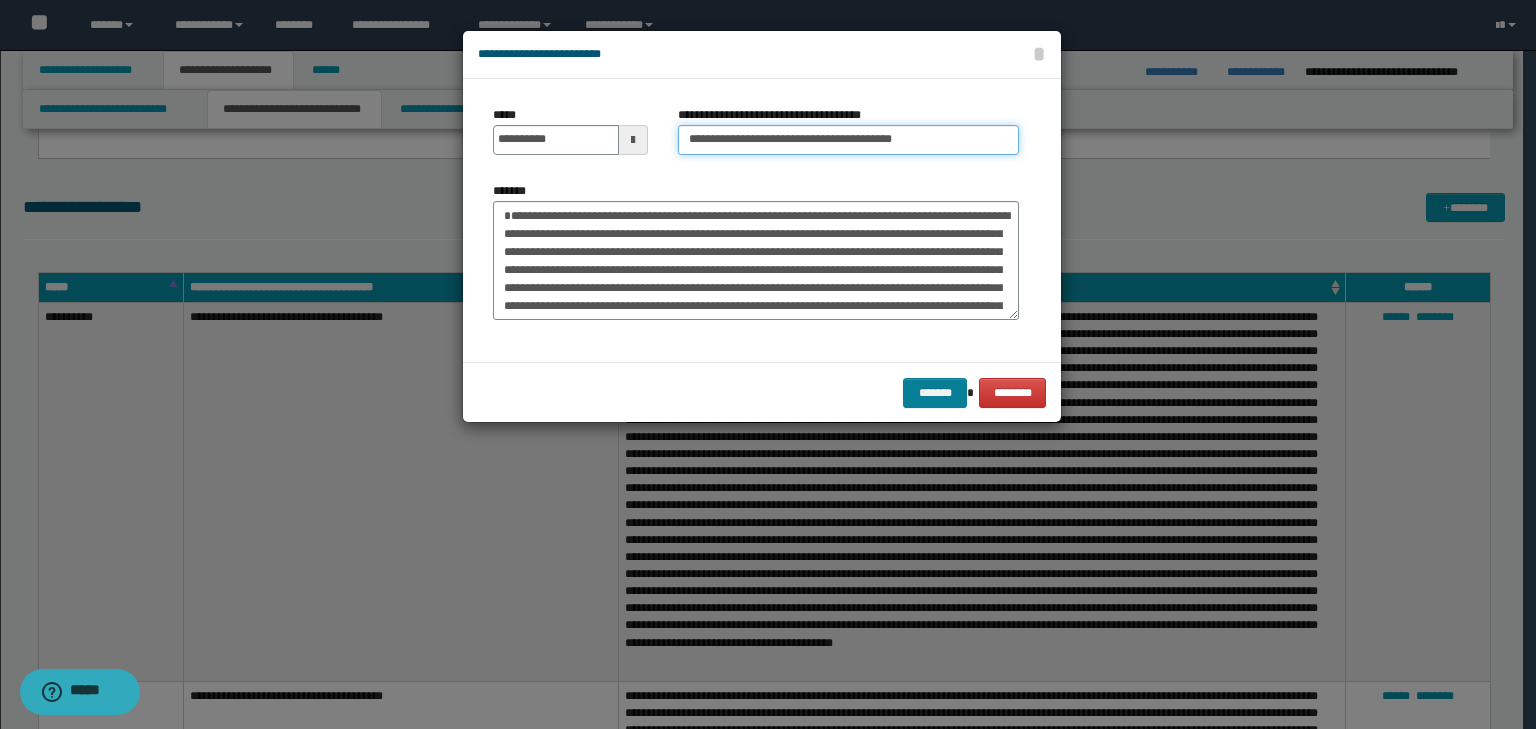 type on "**********" 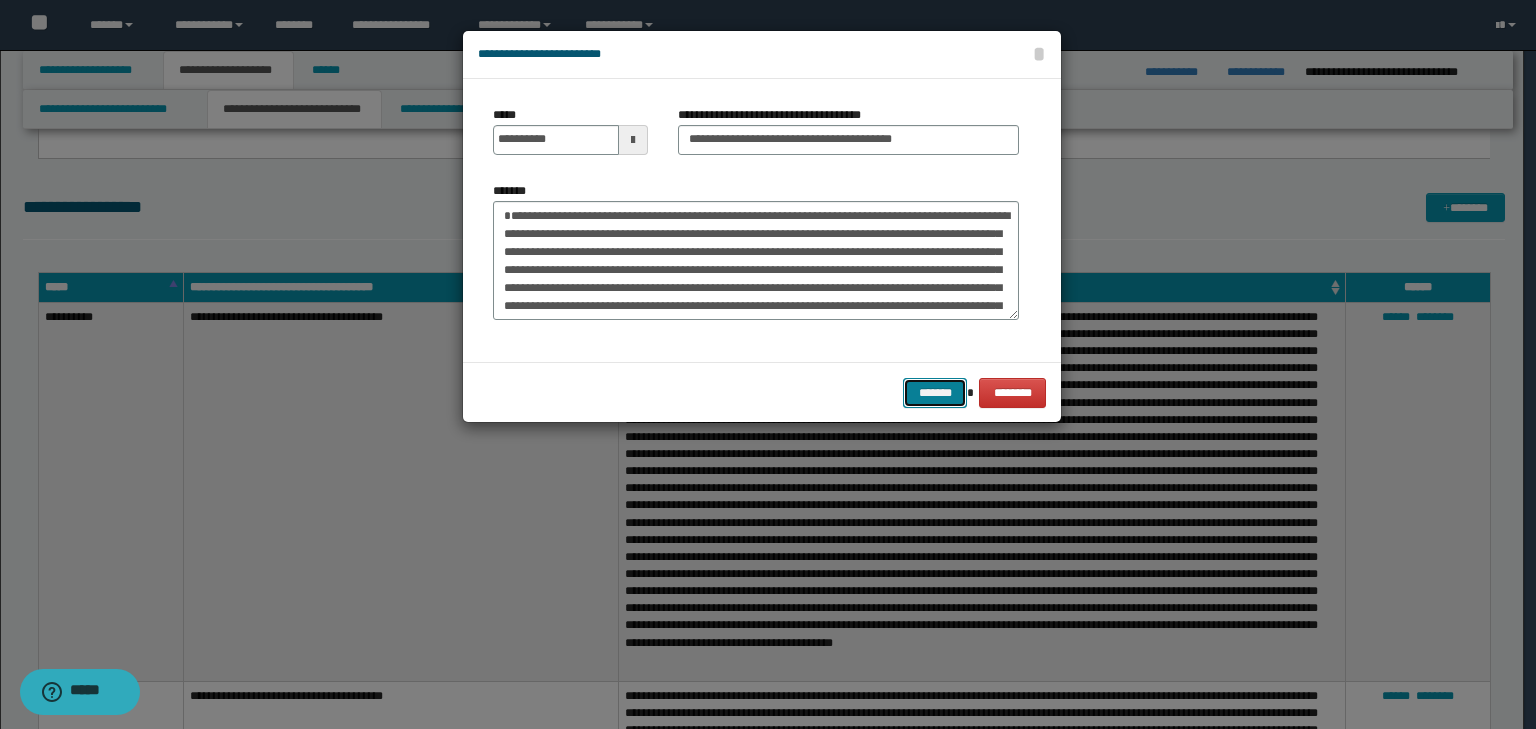 click on "*******" at bounding box center [935, 393] 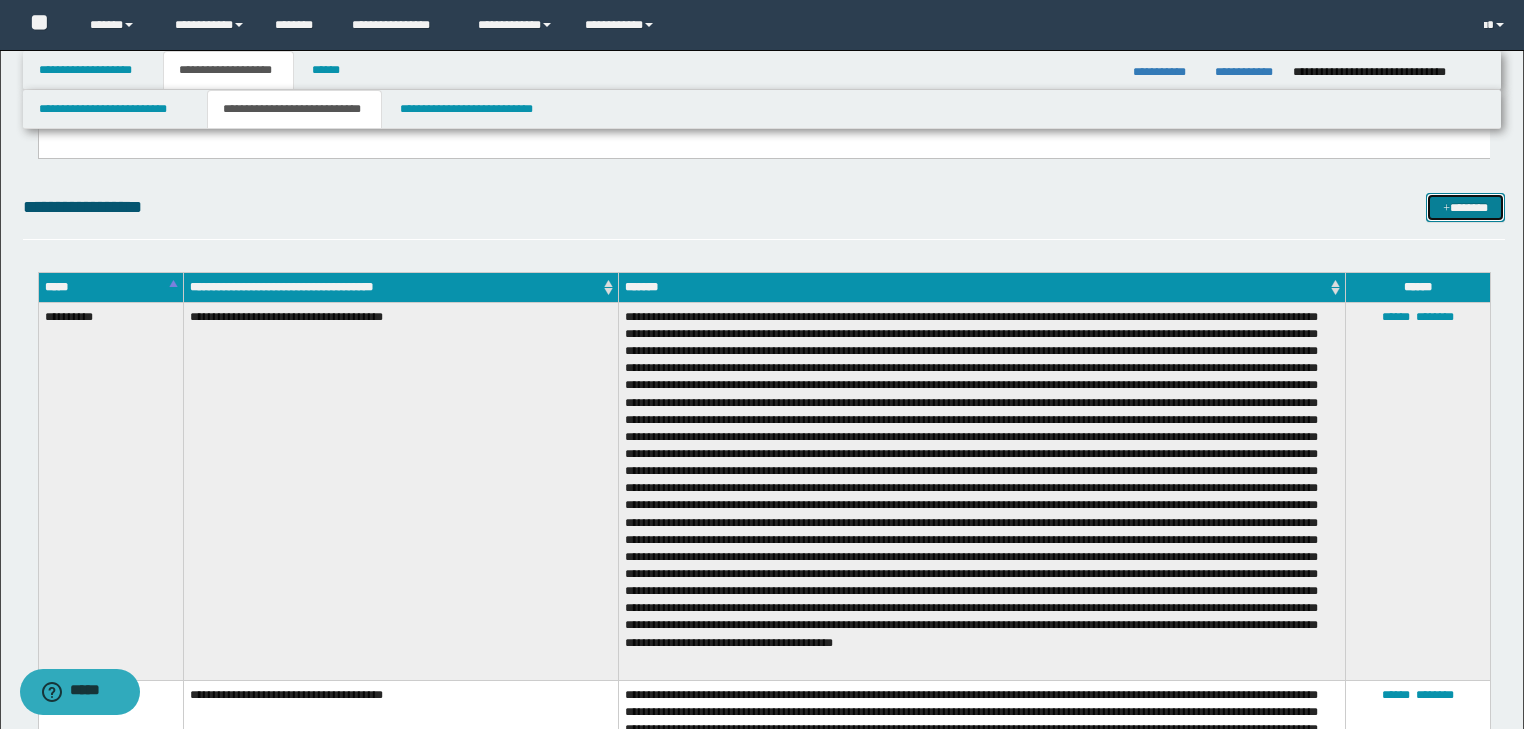 click on "*******" at bounding box center [1465, 208] 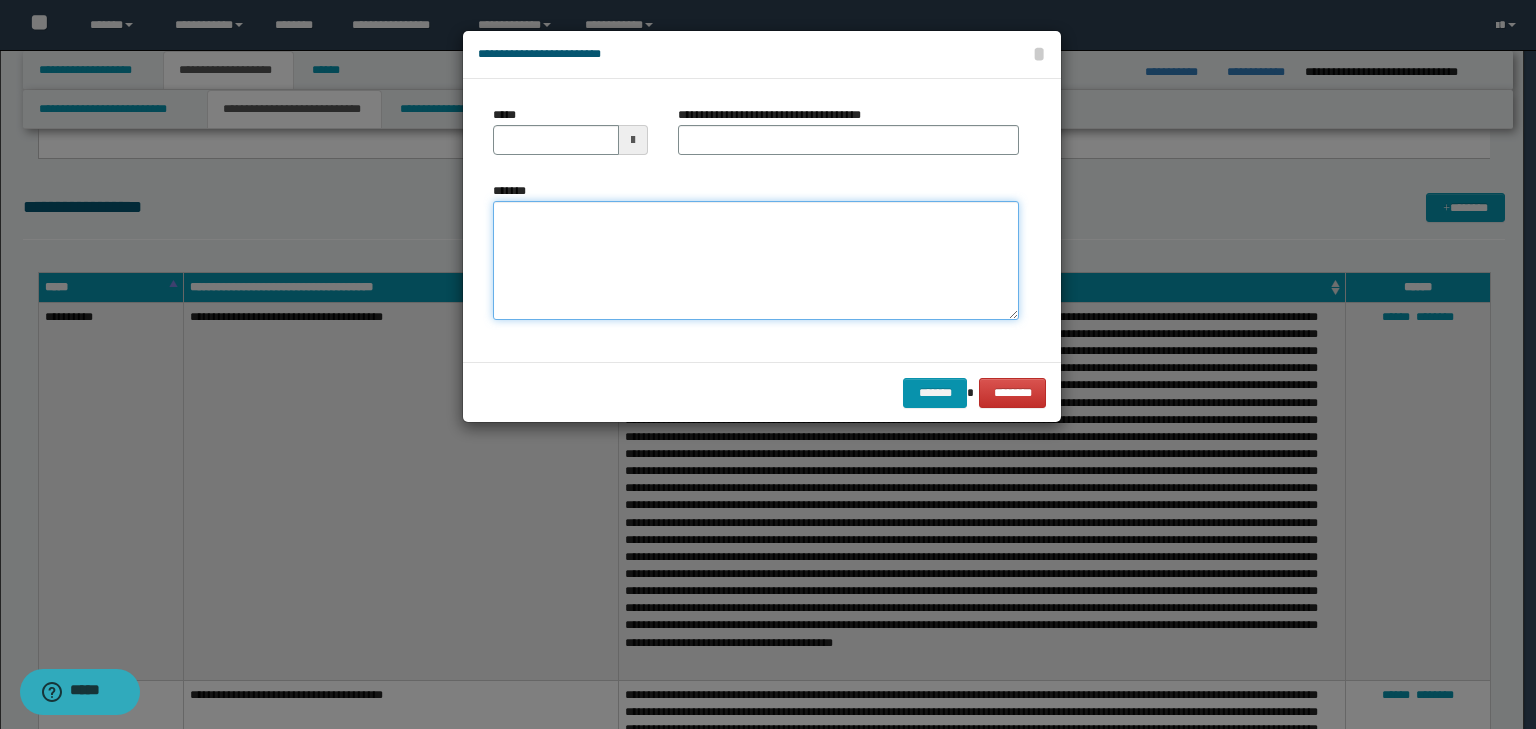 click on "*******" at bounding box center (756, 261) 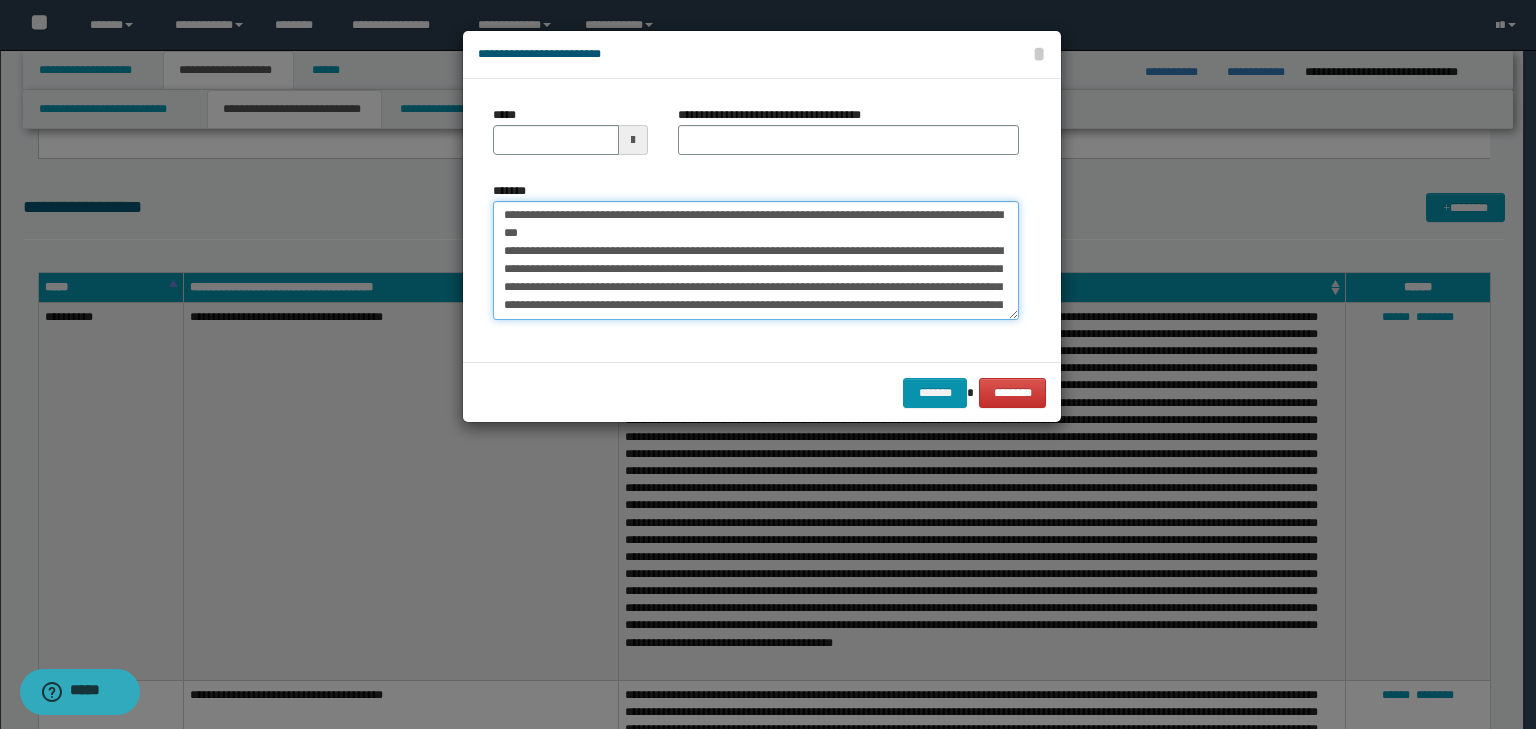scroll, scrollTop: 0, scrollLeft: 0, axis: both 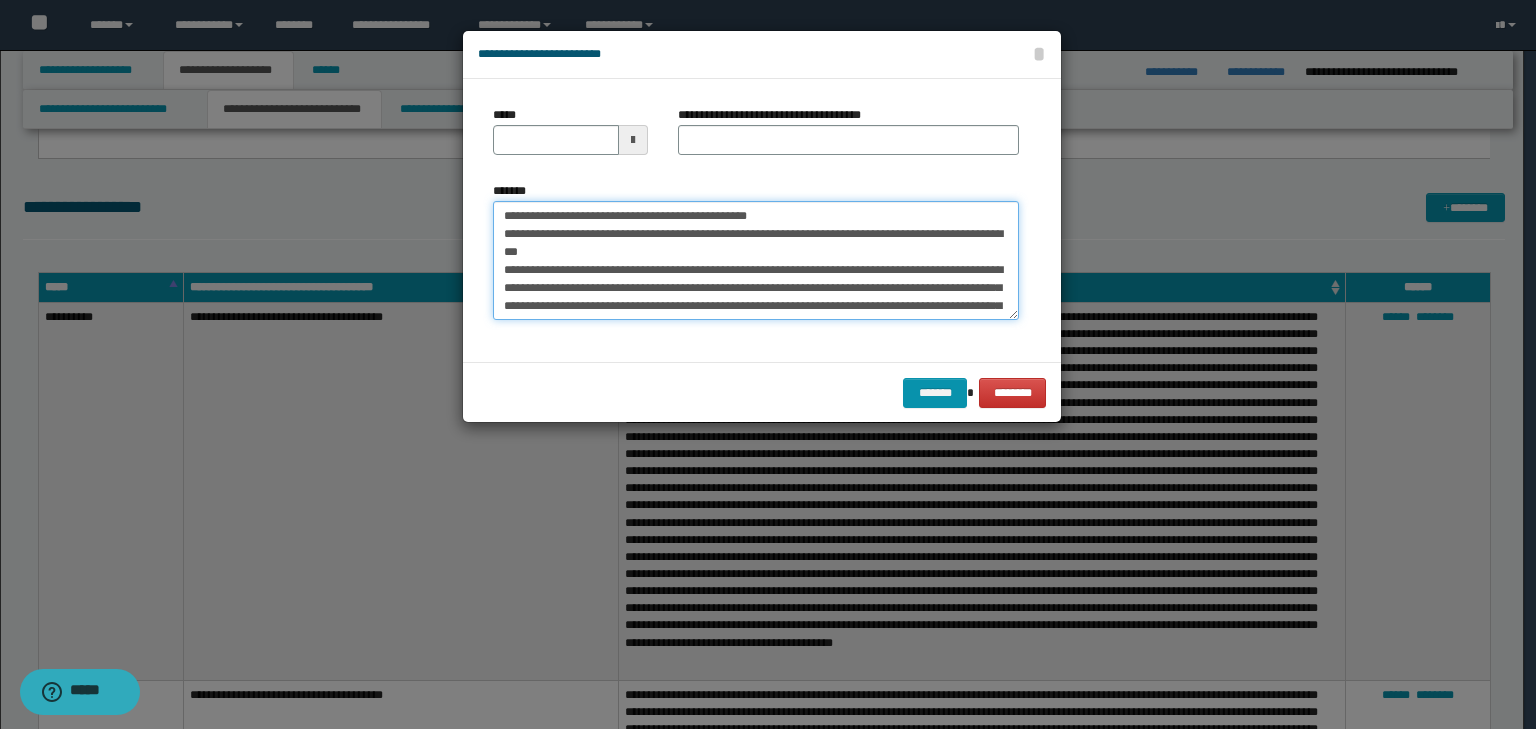 drag, startPoint x: 564, startPoint y: 214, endPoint x: 485, endPoint y: 211, distance: 79.05694 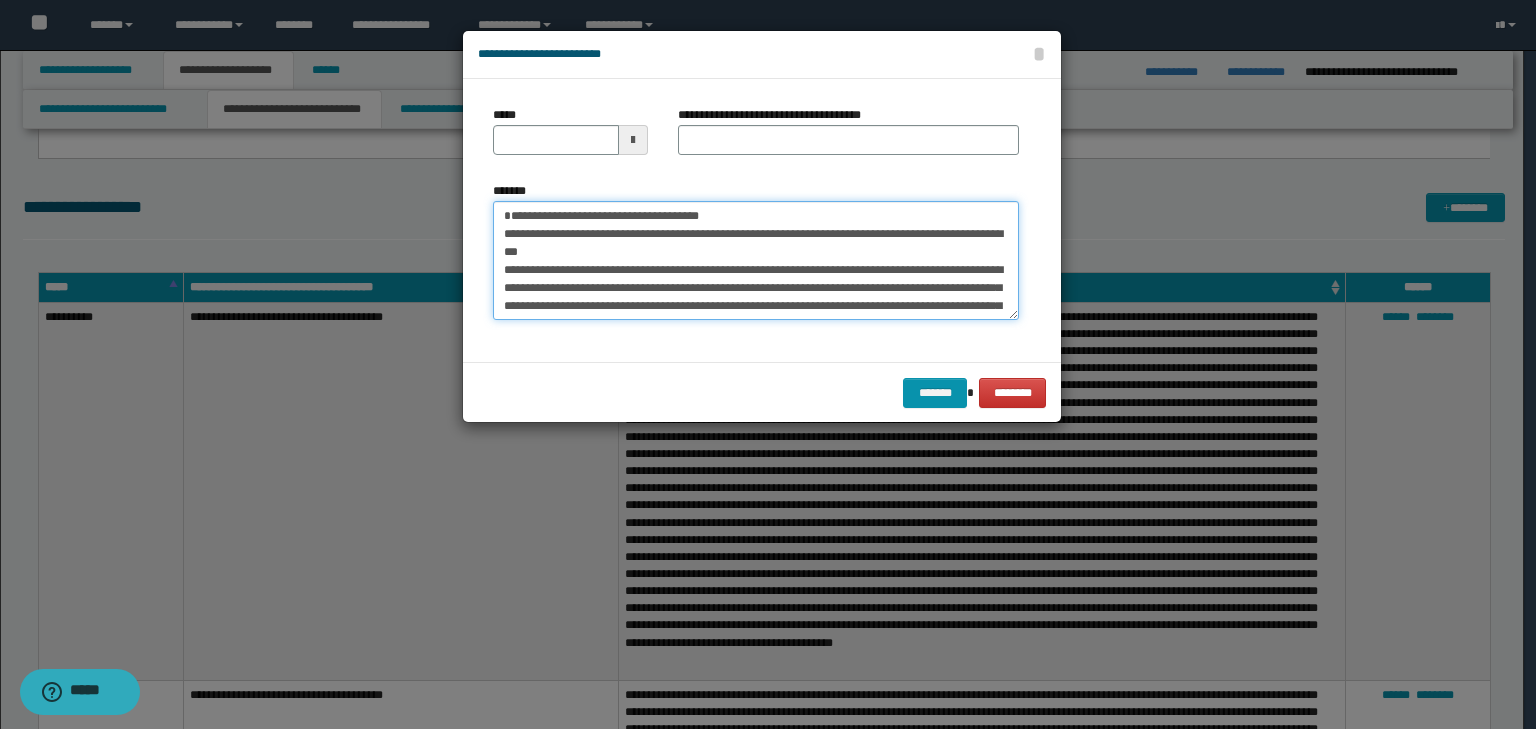 type on "**********" 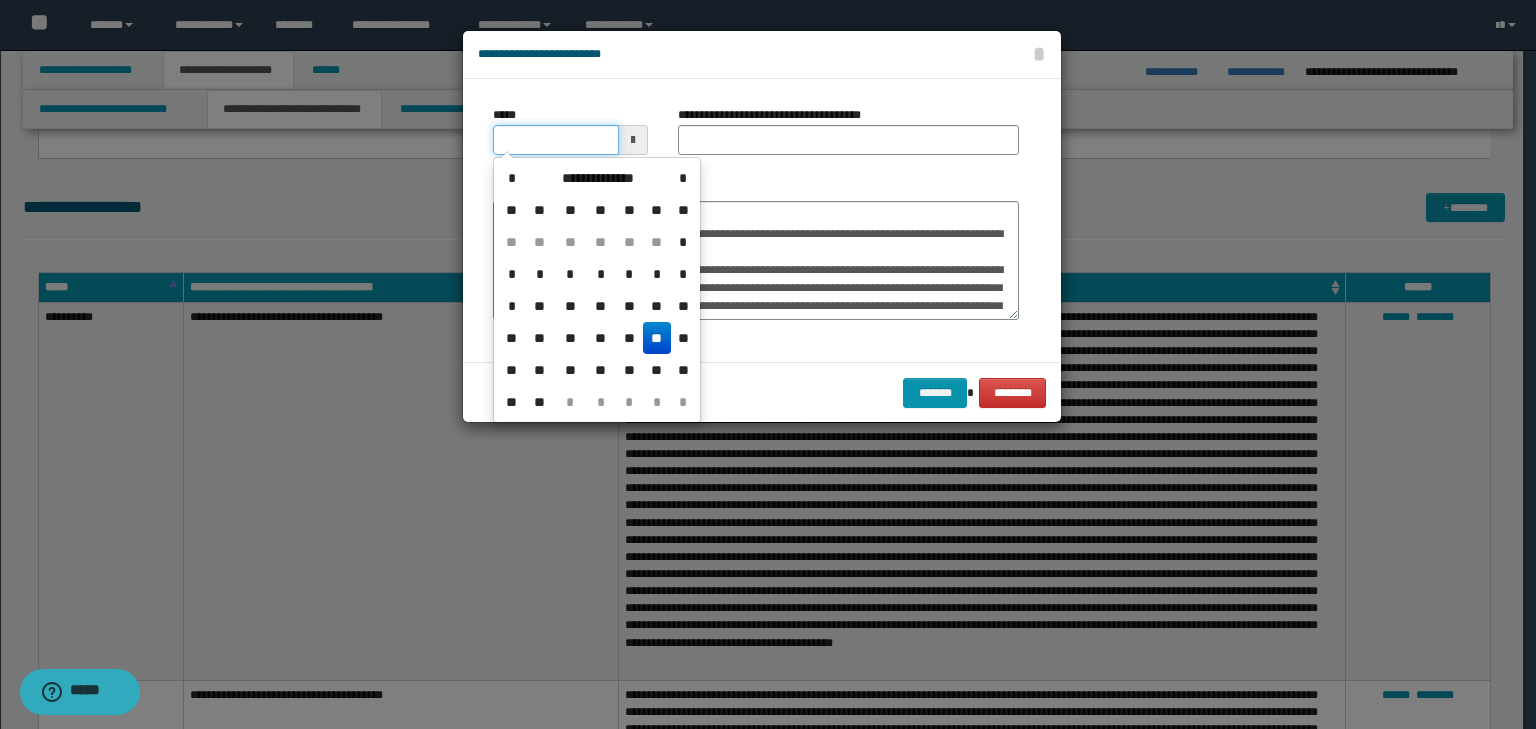 click on "*****" at bounding box center (556, 140) 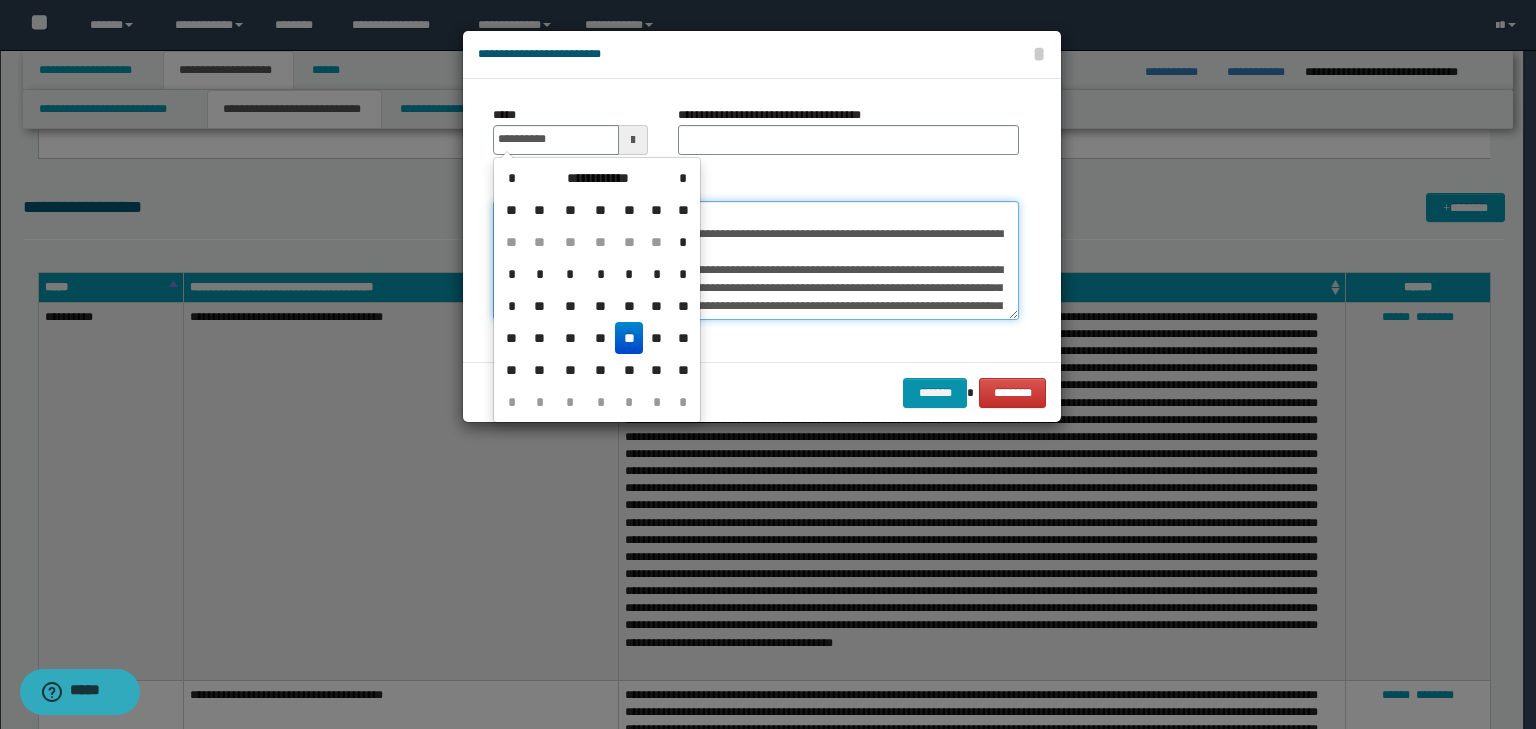 type on "**********" 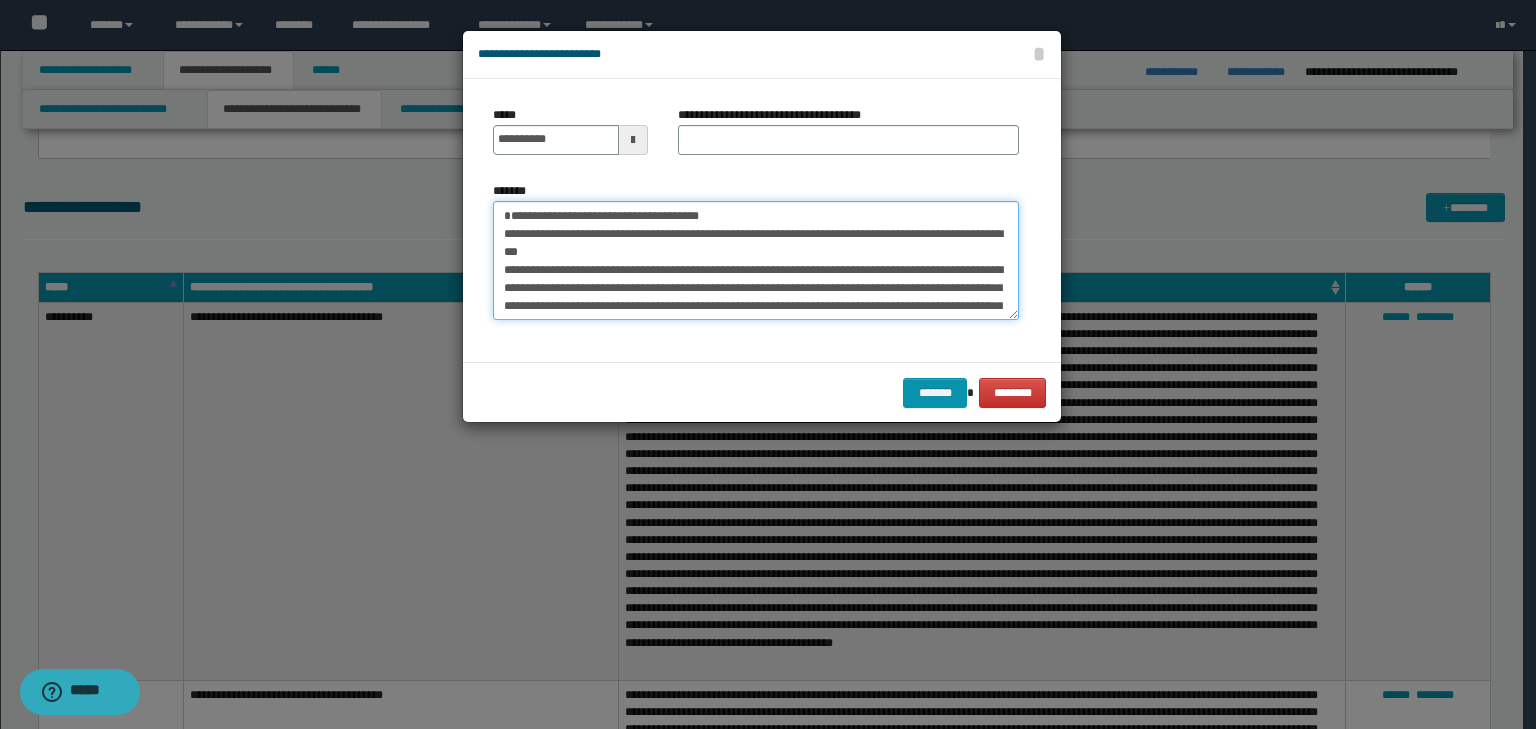 drag, startPoint x: 539, startPoint y: 192, endPoint x: 248, endPoint y: 152, distance: 293.73627 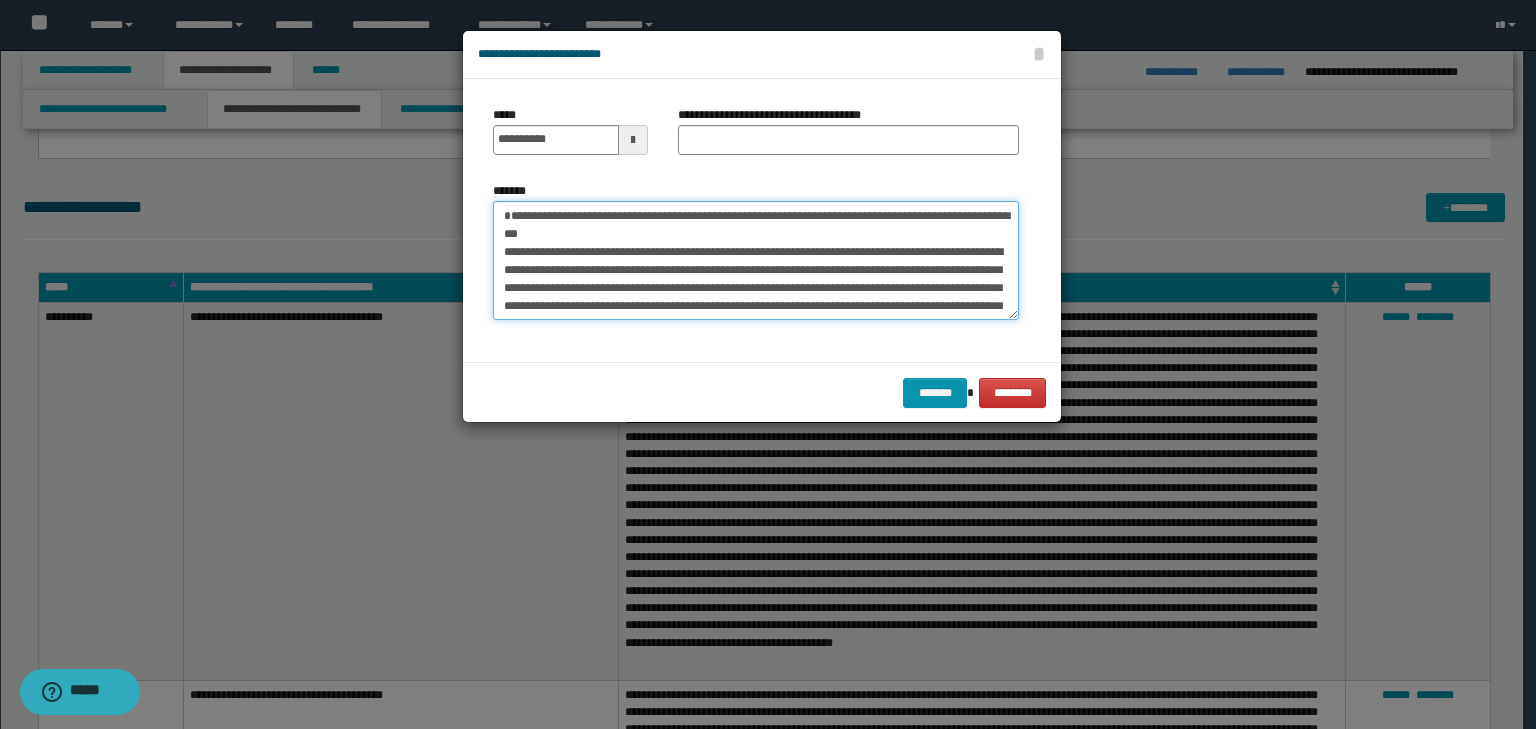 type on "**********" 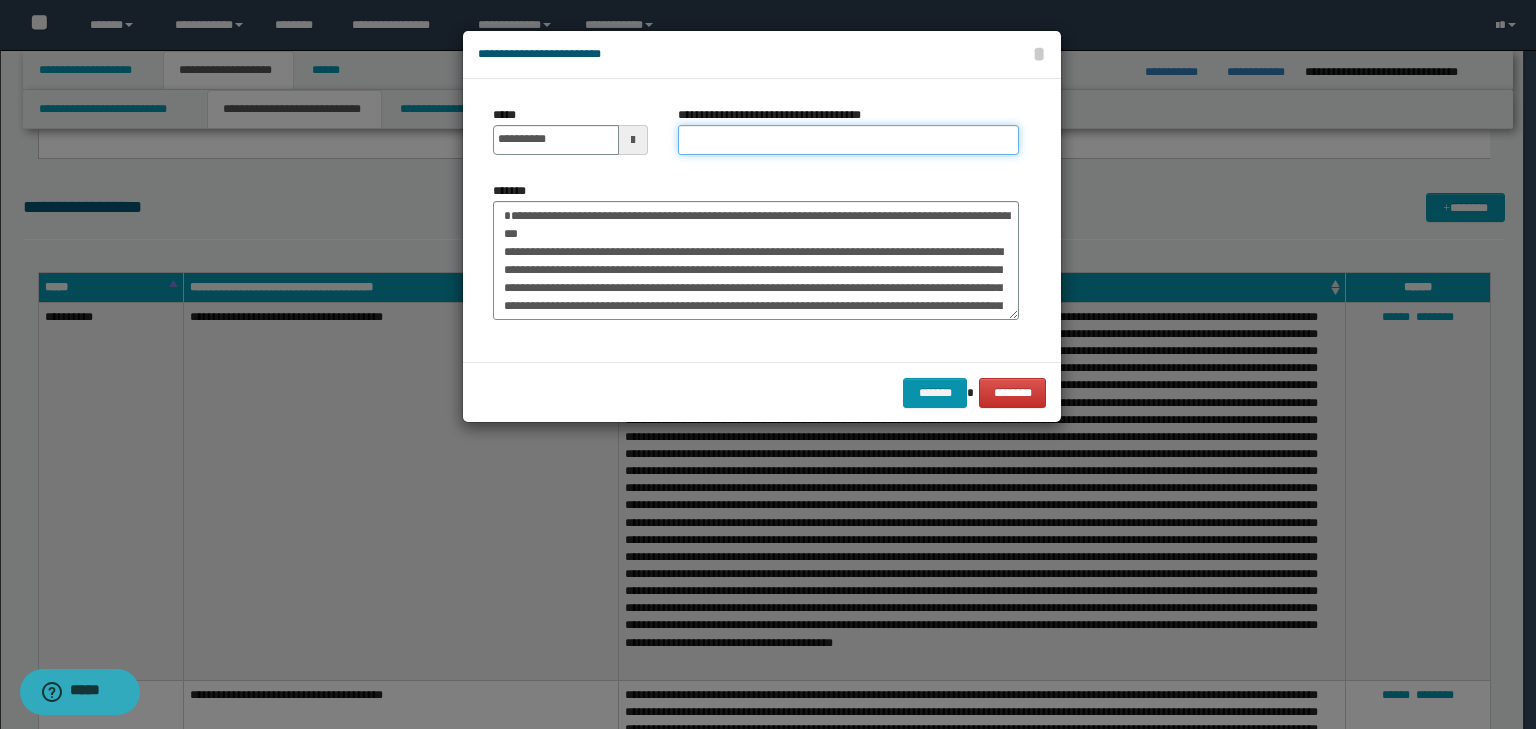 click on "**********" at bounding box center [848, 140] 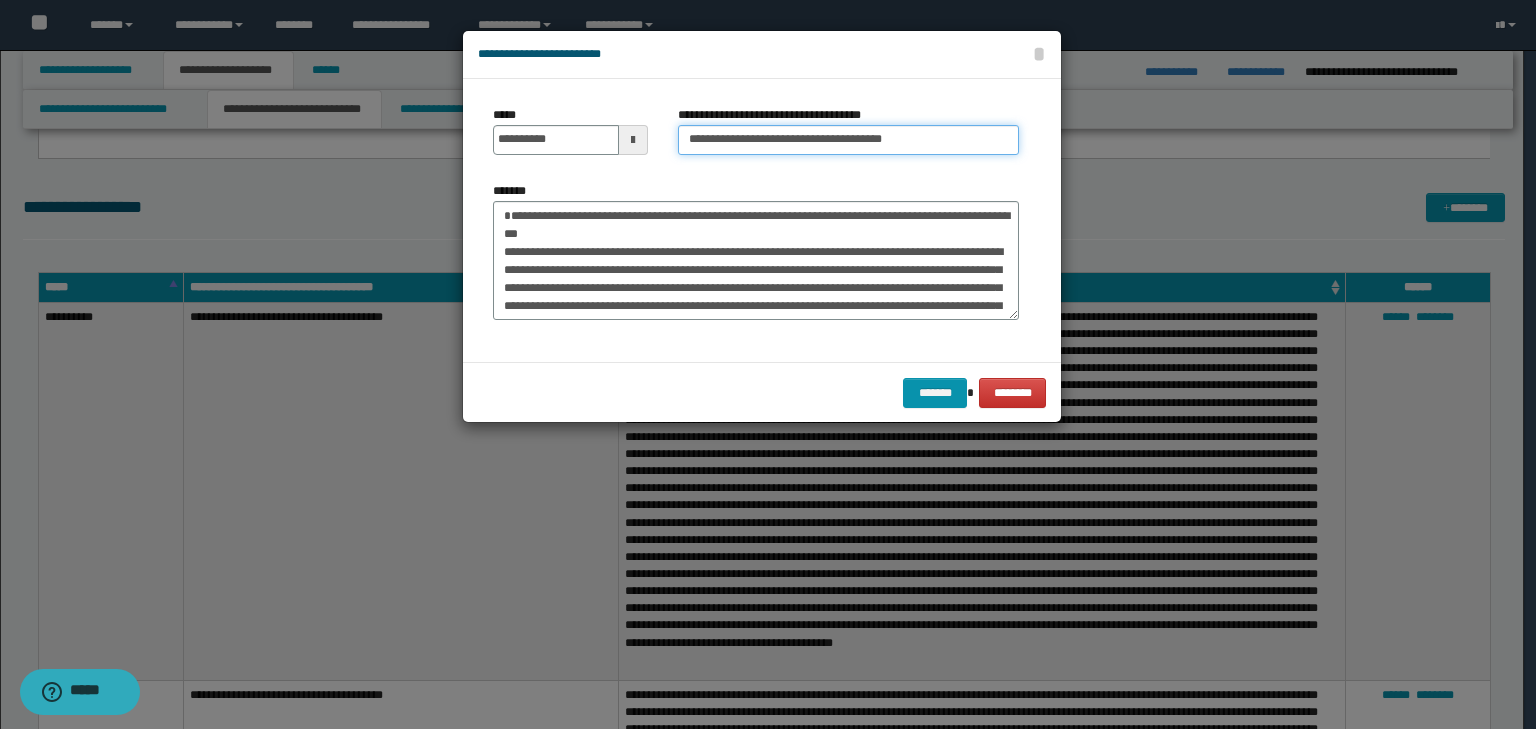 type on "**********" 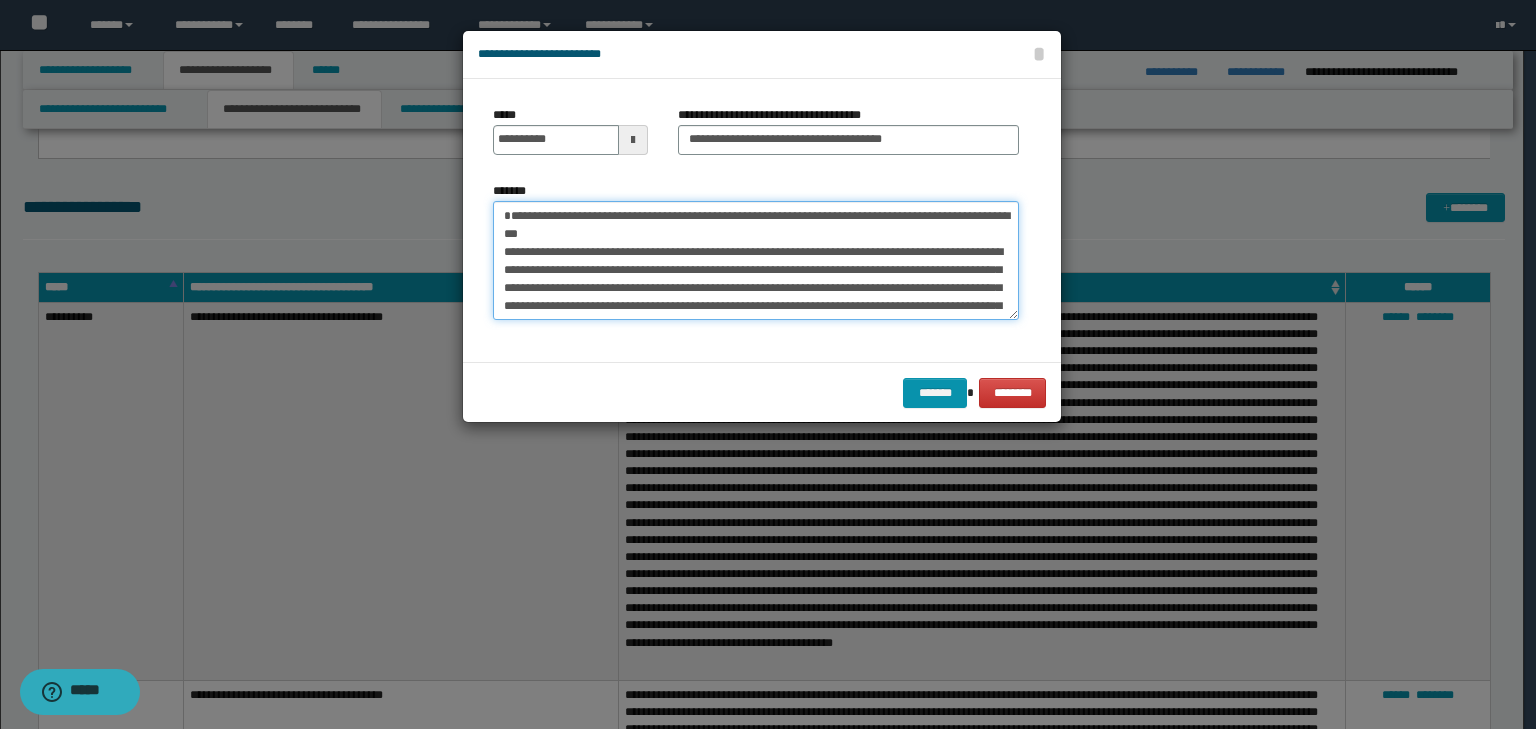 click on "*******" at bounding box center (756, 261) 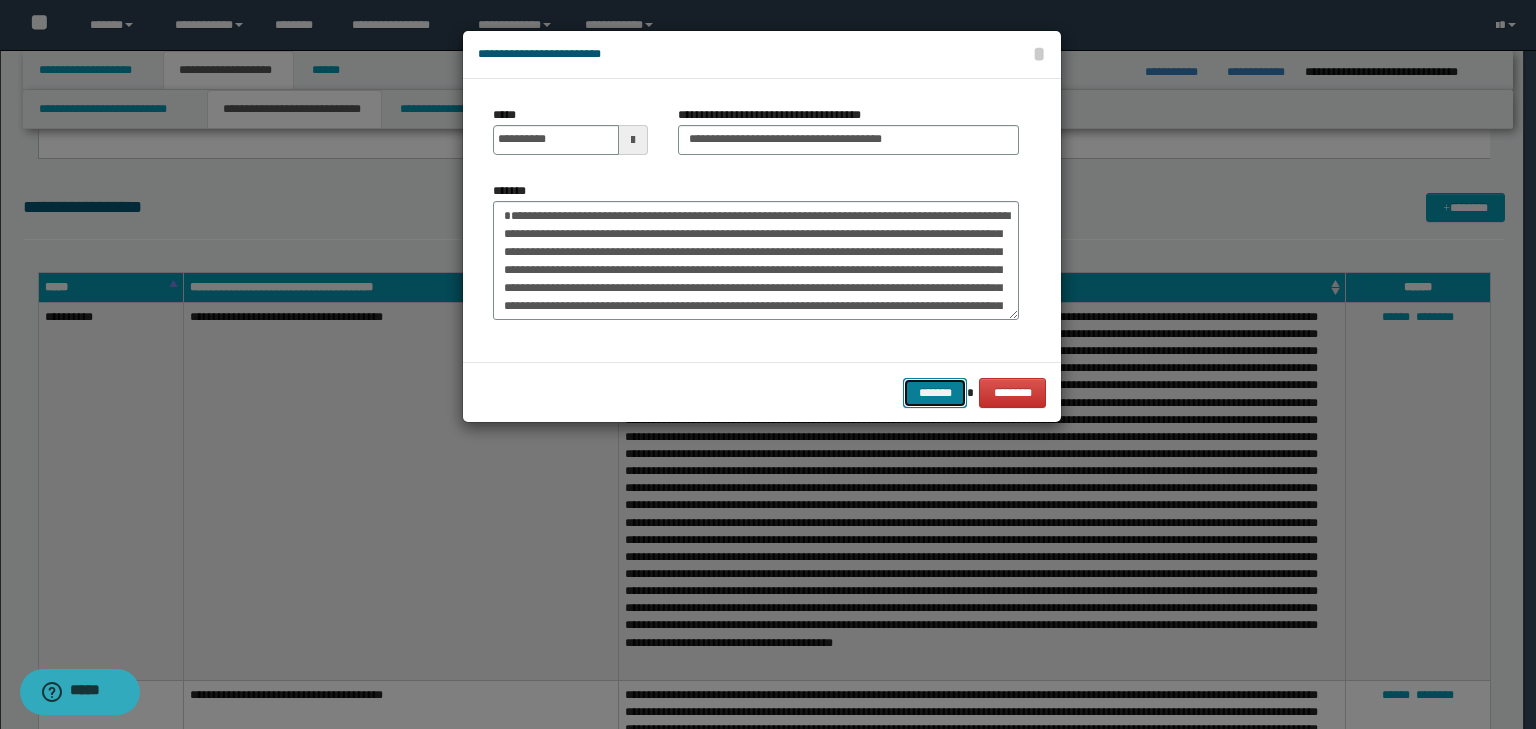 click on "*******" at bounding box center [935, 393] 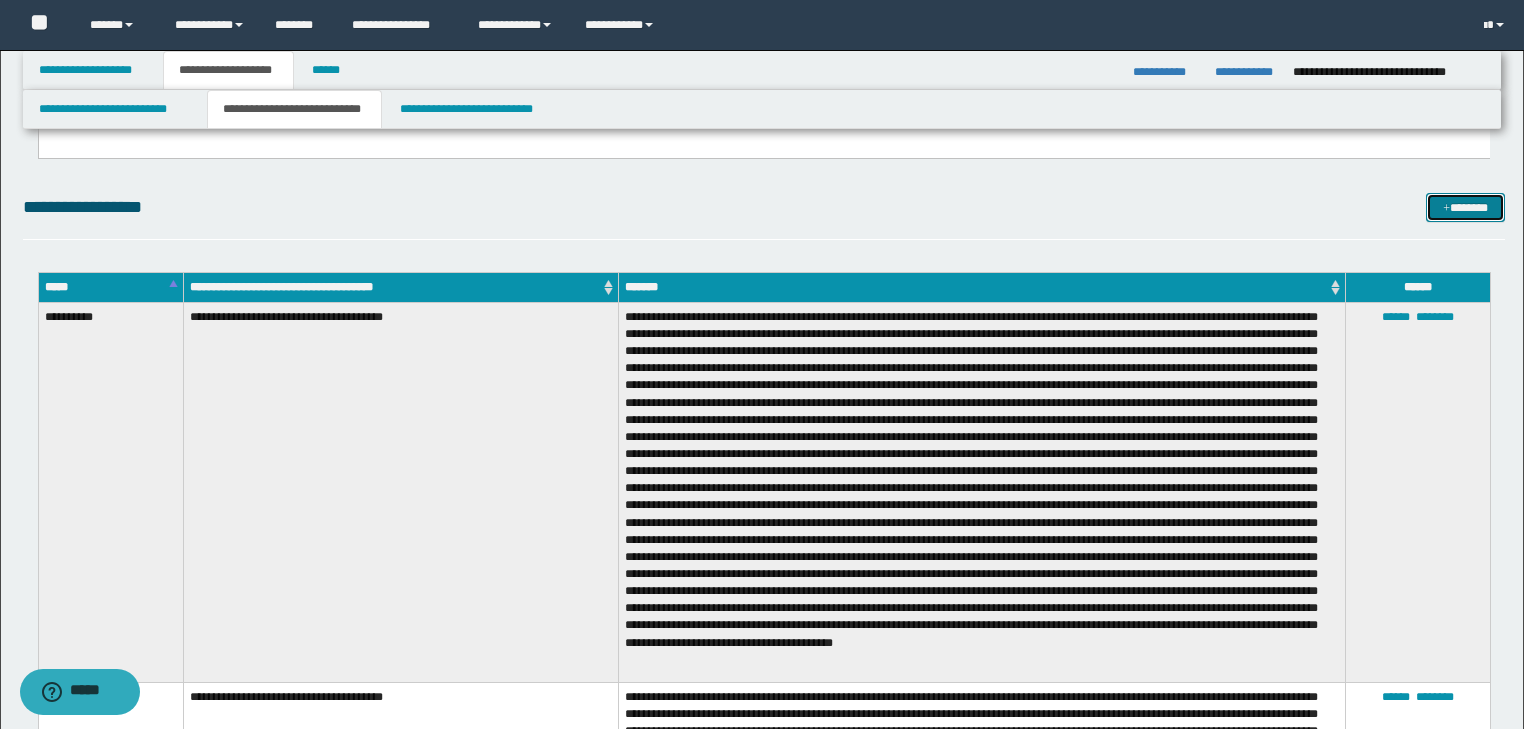 click on "*******" at bounding box center [1465, 208] 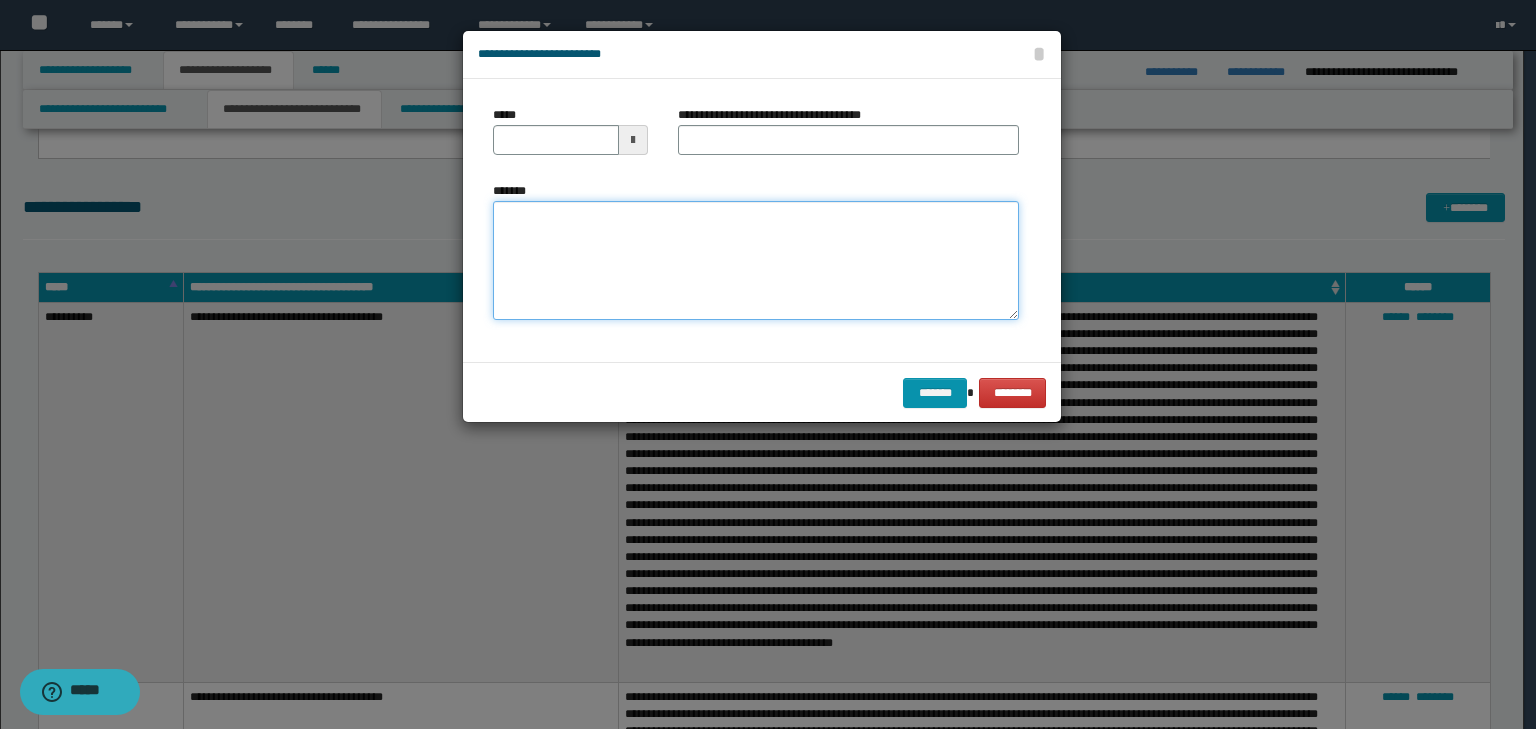 click on "*******" at bounding box center [756, 261] 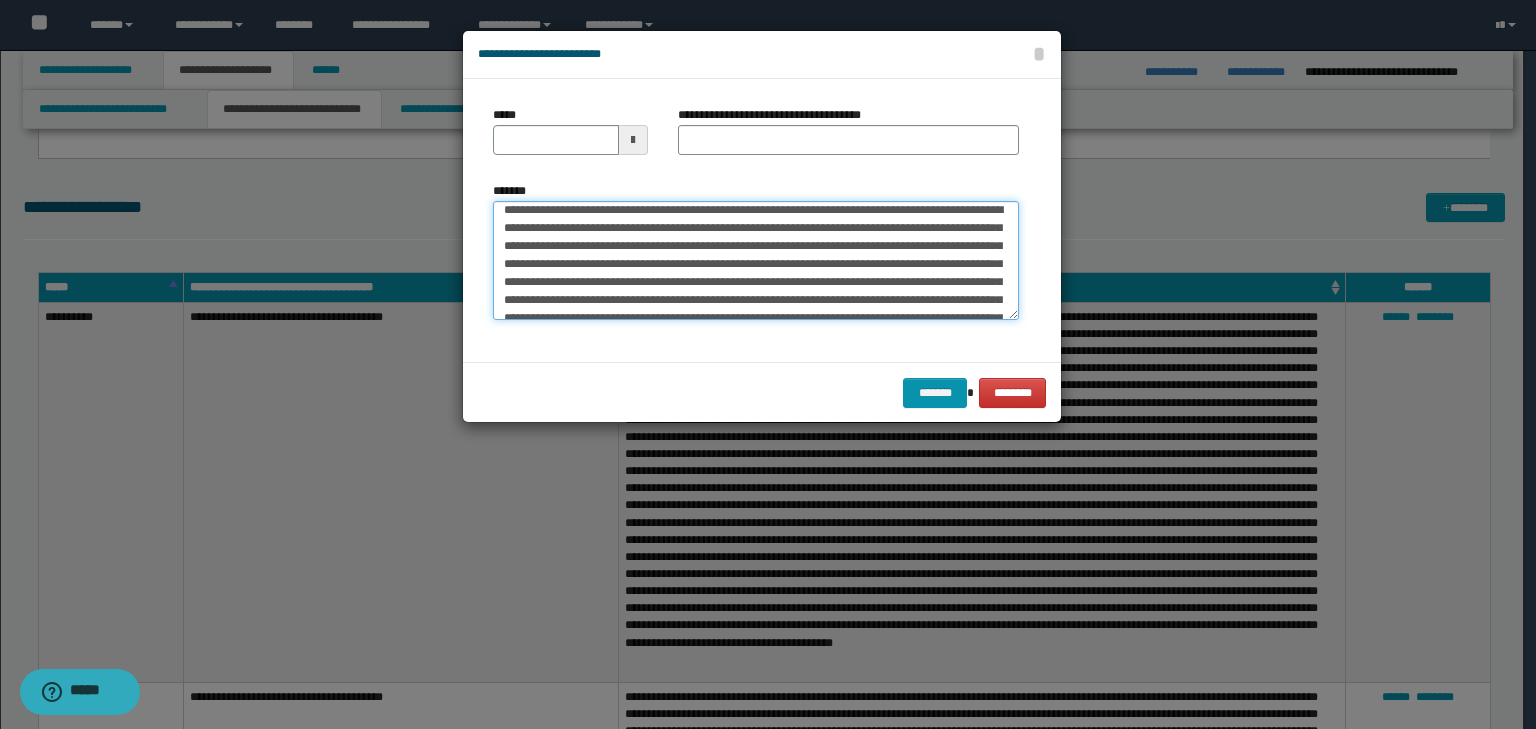 scroll, scrollTop: 0, scrollLeft: 0, axis: both 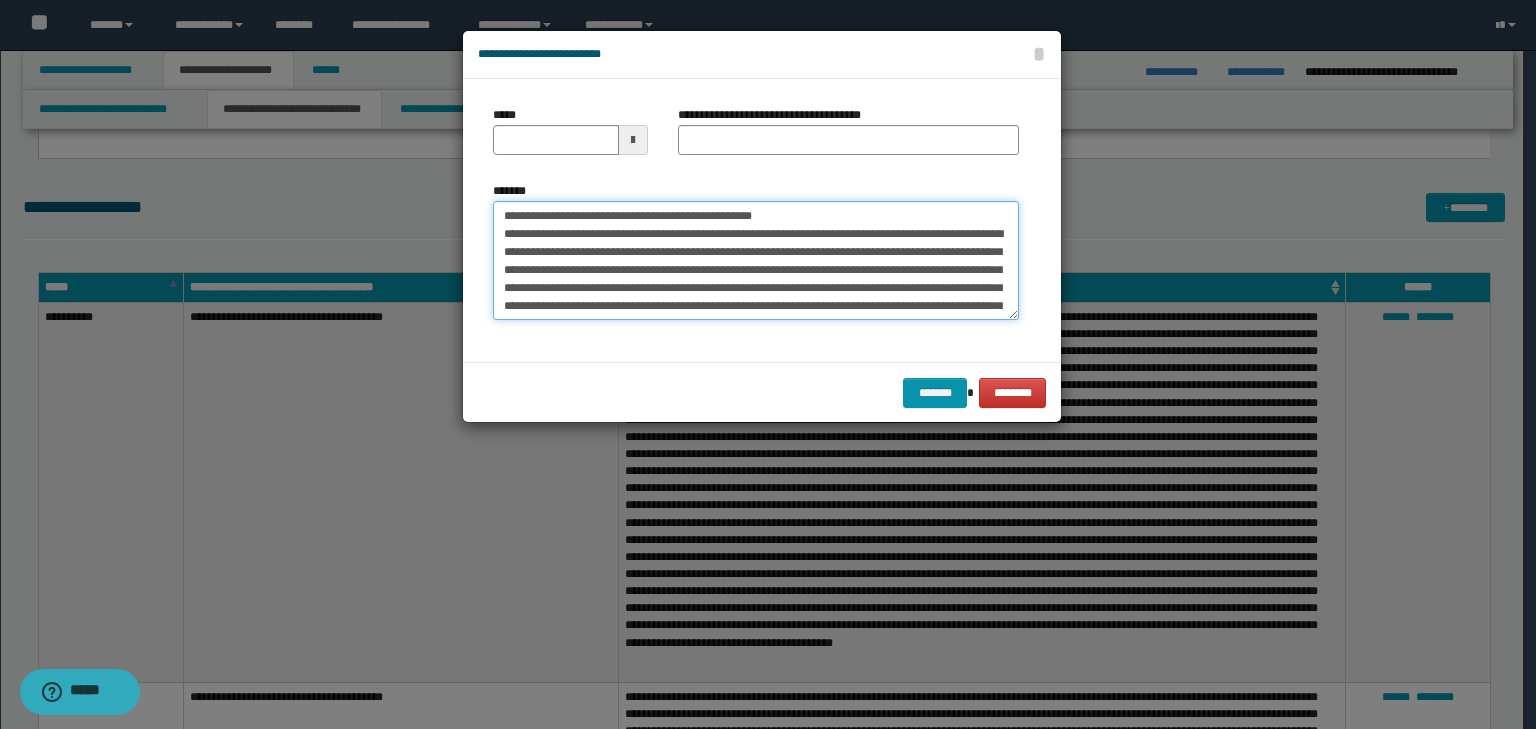 drag, startPoint x: 564, startPoint y: 219, endPoint x: 465, endPoint y: 222, distance: 99.04544 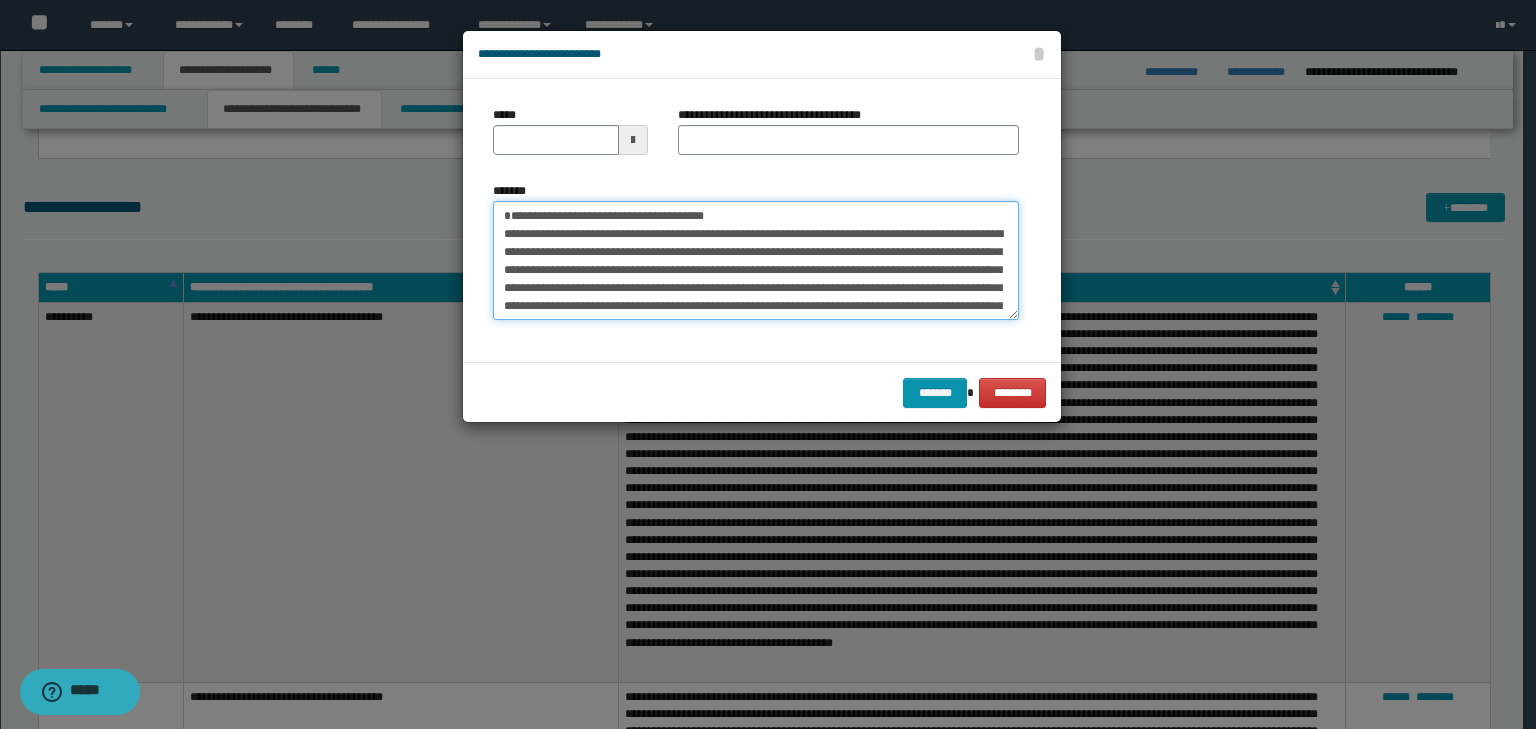 type 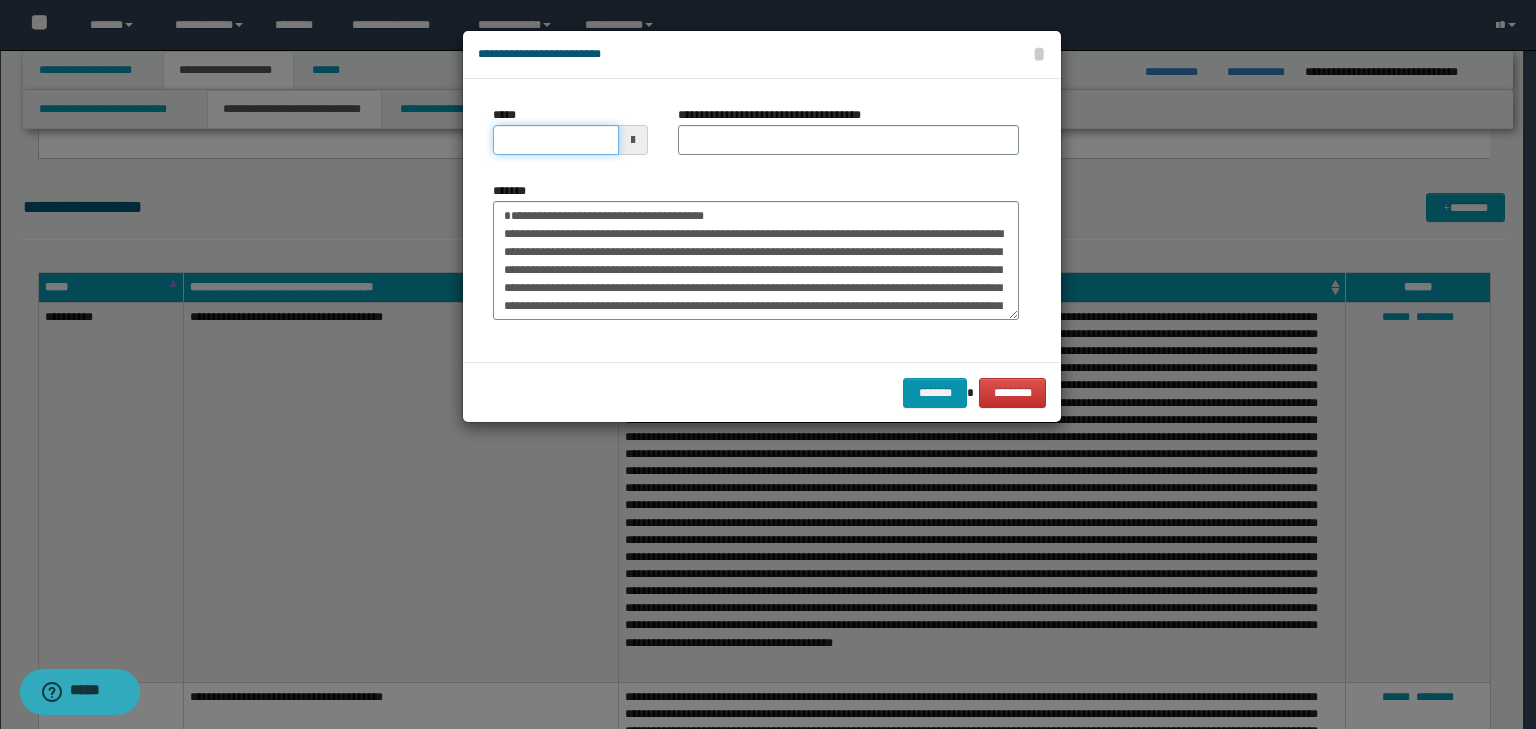 click on "*****" at bounding box center [556, 140] 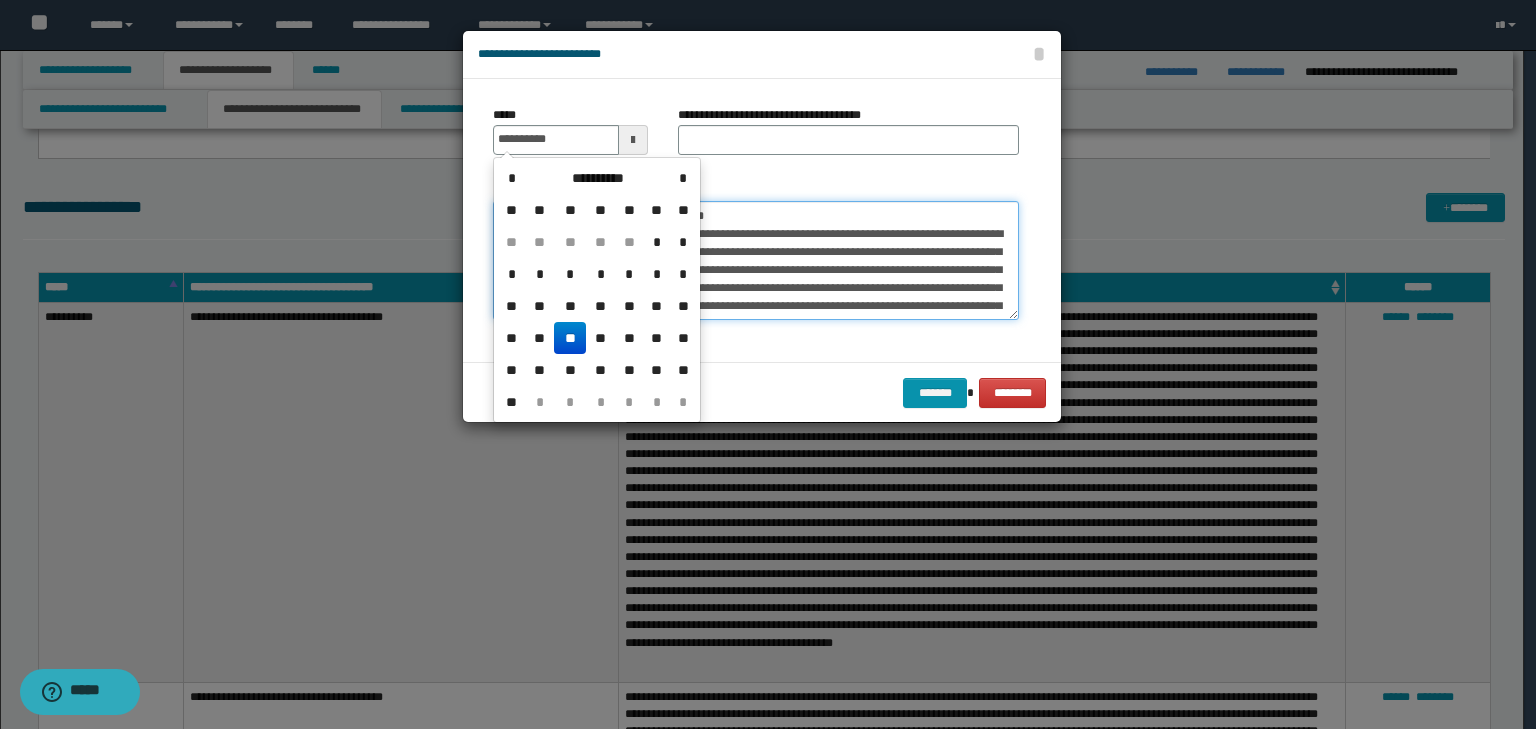 type on "**********" 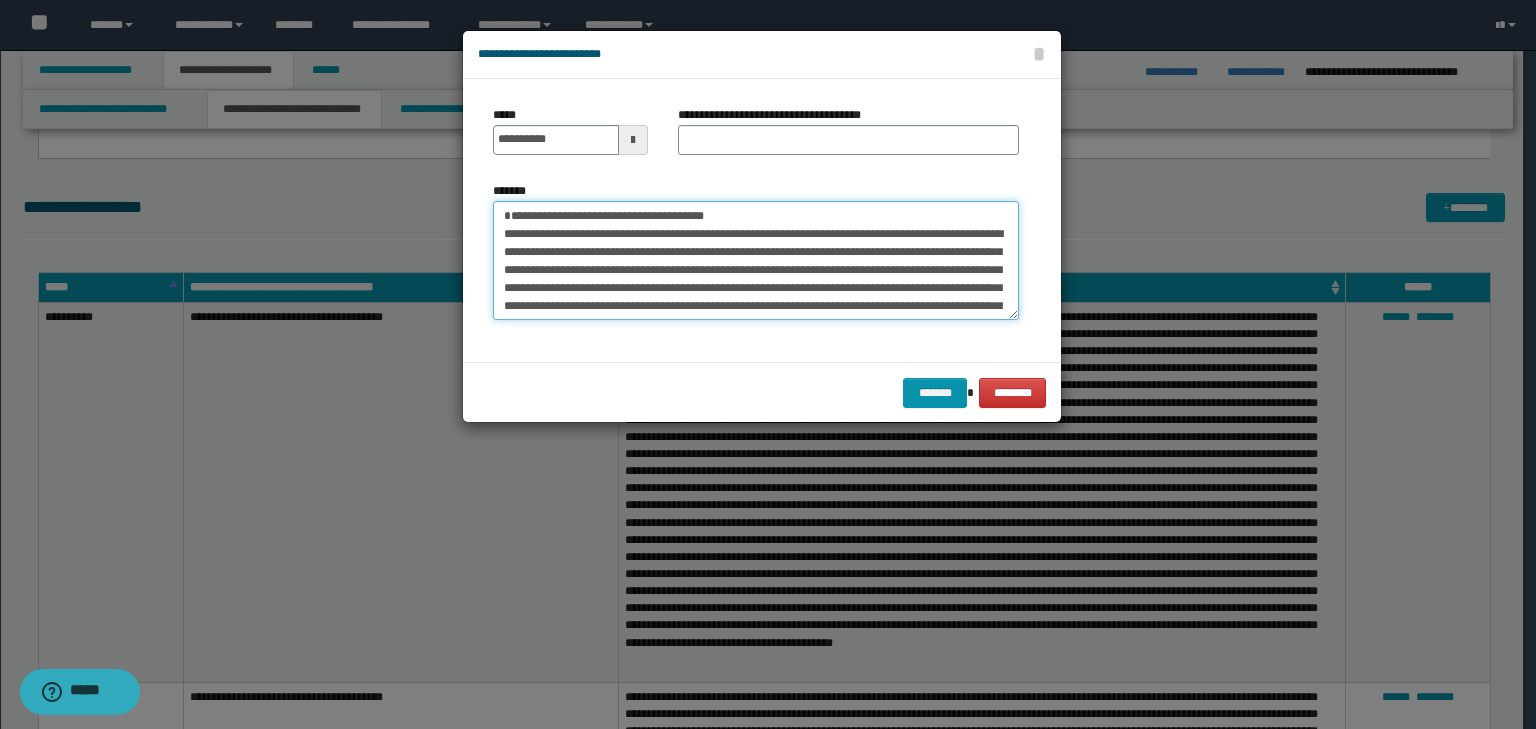 drag, startPoint x: 778, startPoint y: 216, endPoint x: 320, endPoint y: 166, distance: 460.72116 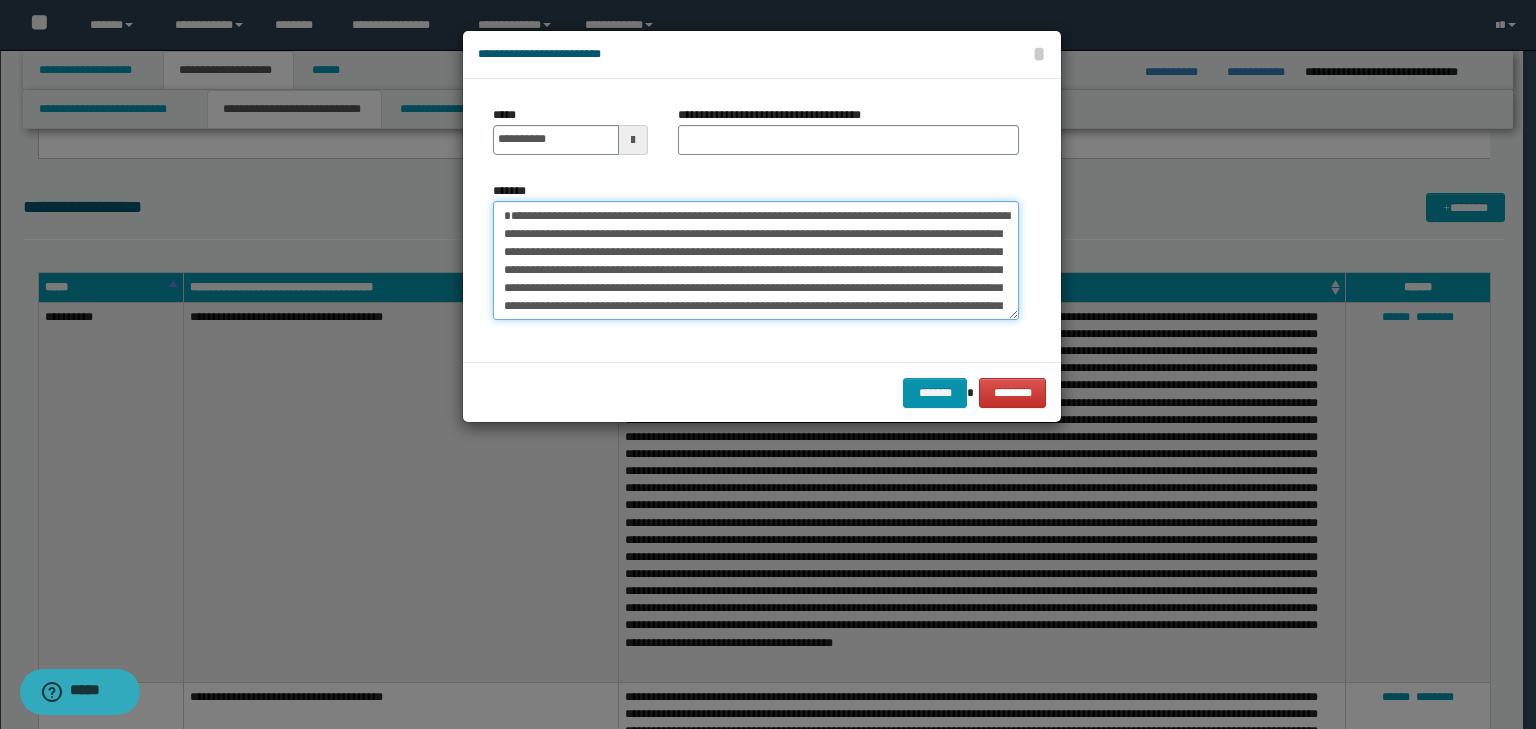 type on "**********" 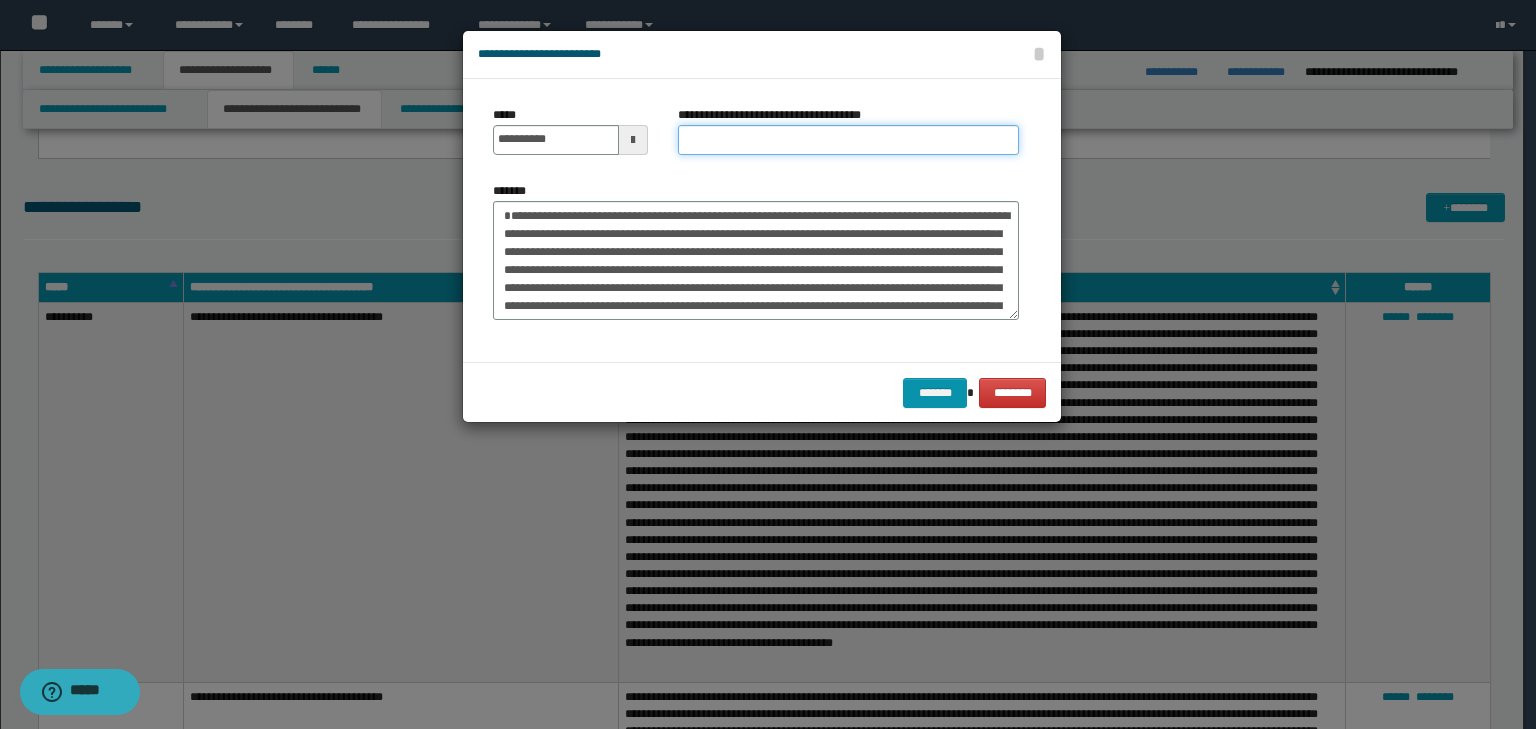click on "**********" at bounding box center (848, 140) 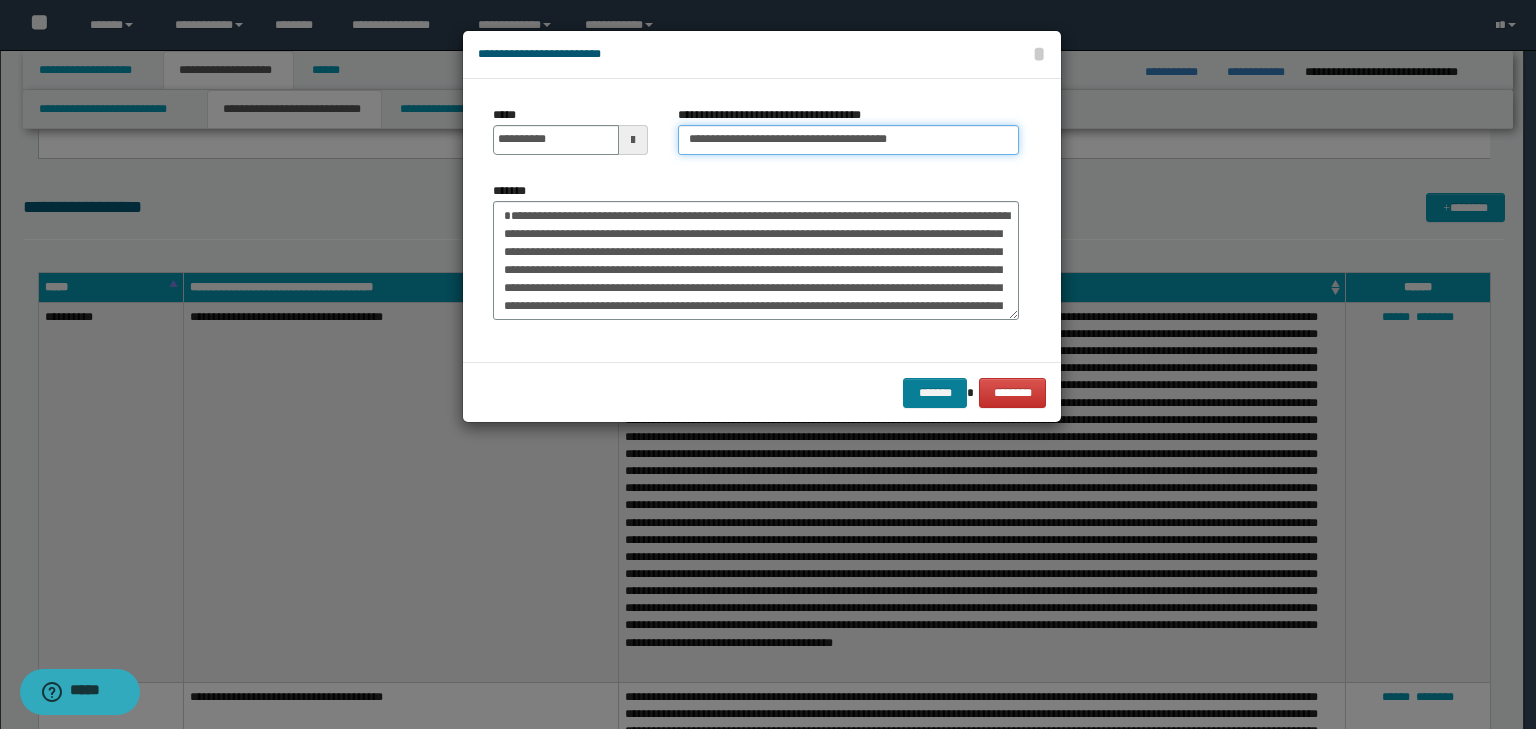 type on "**********" 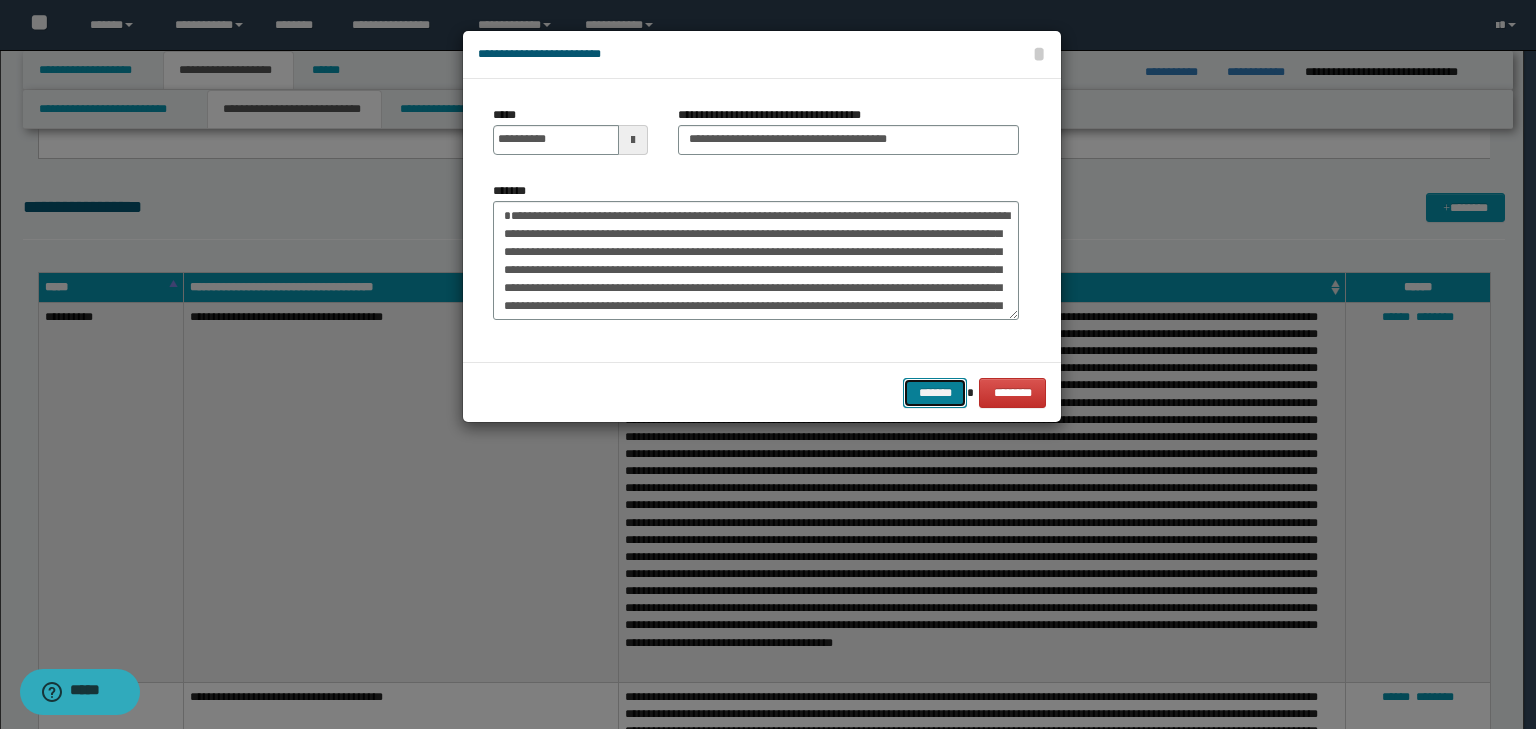 click on "*******" at bounding box center (935, 393) 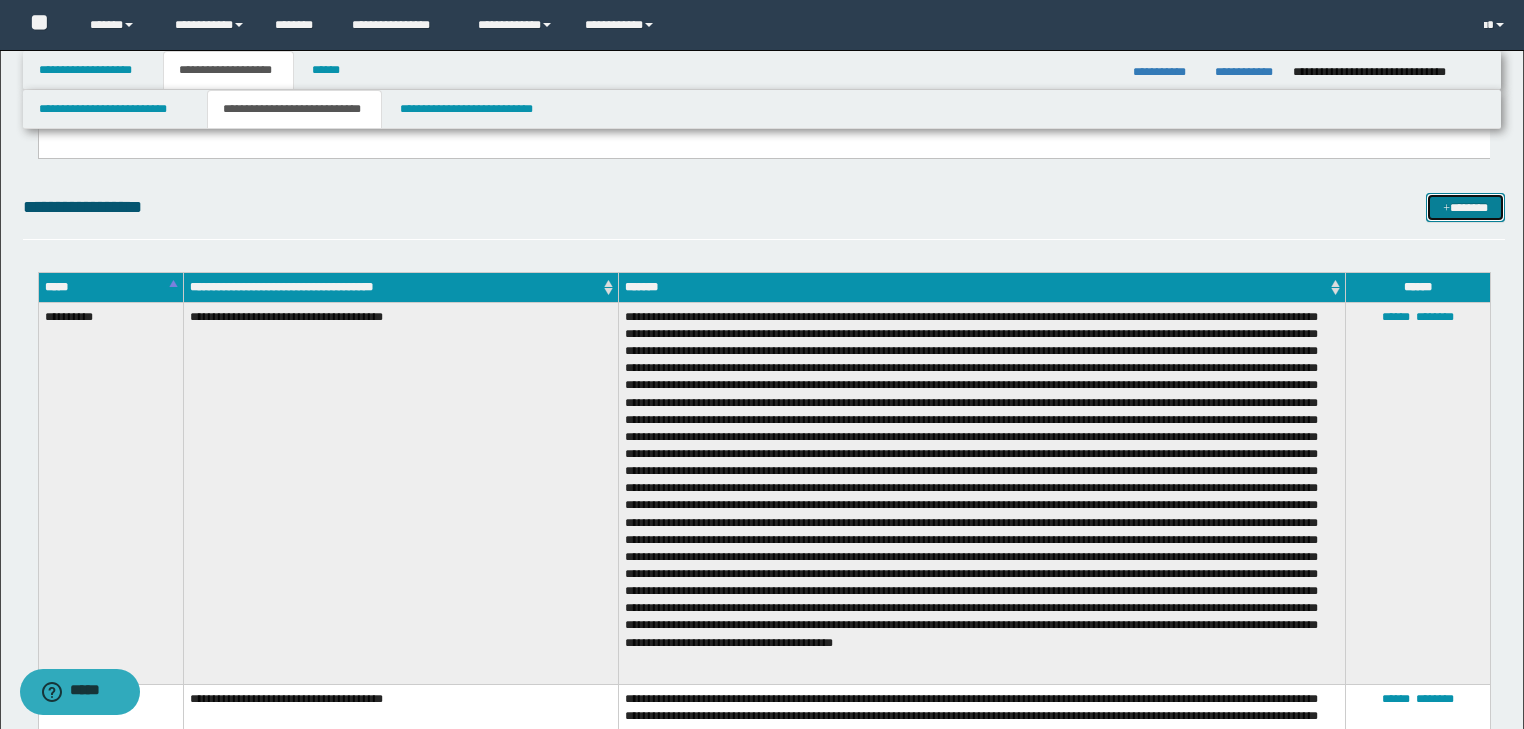click on "*******" at bounding box center [1465, 208] 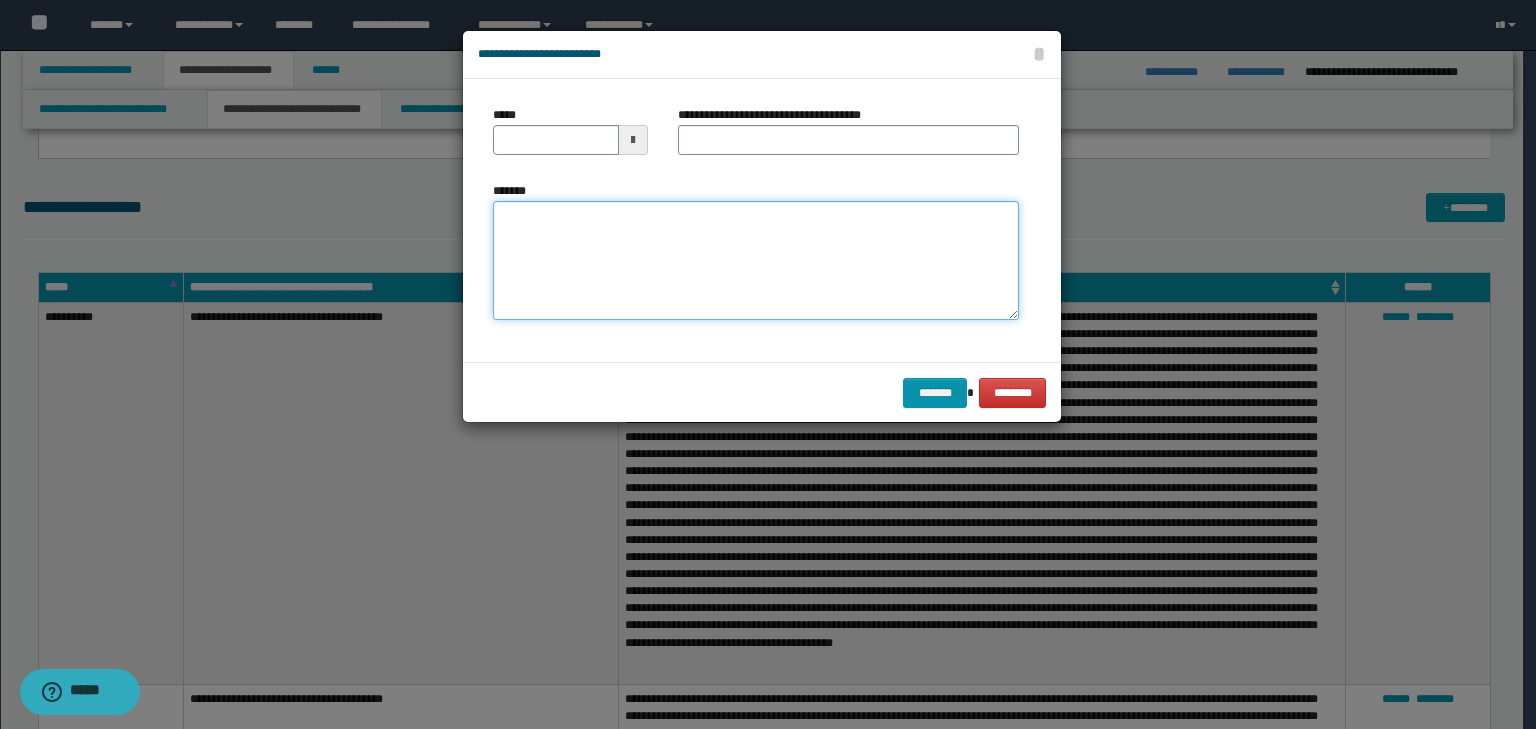 click on "*******" at bounding box center (756, 261) 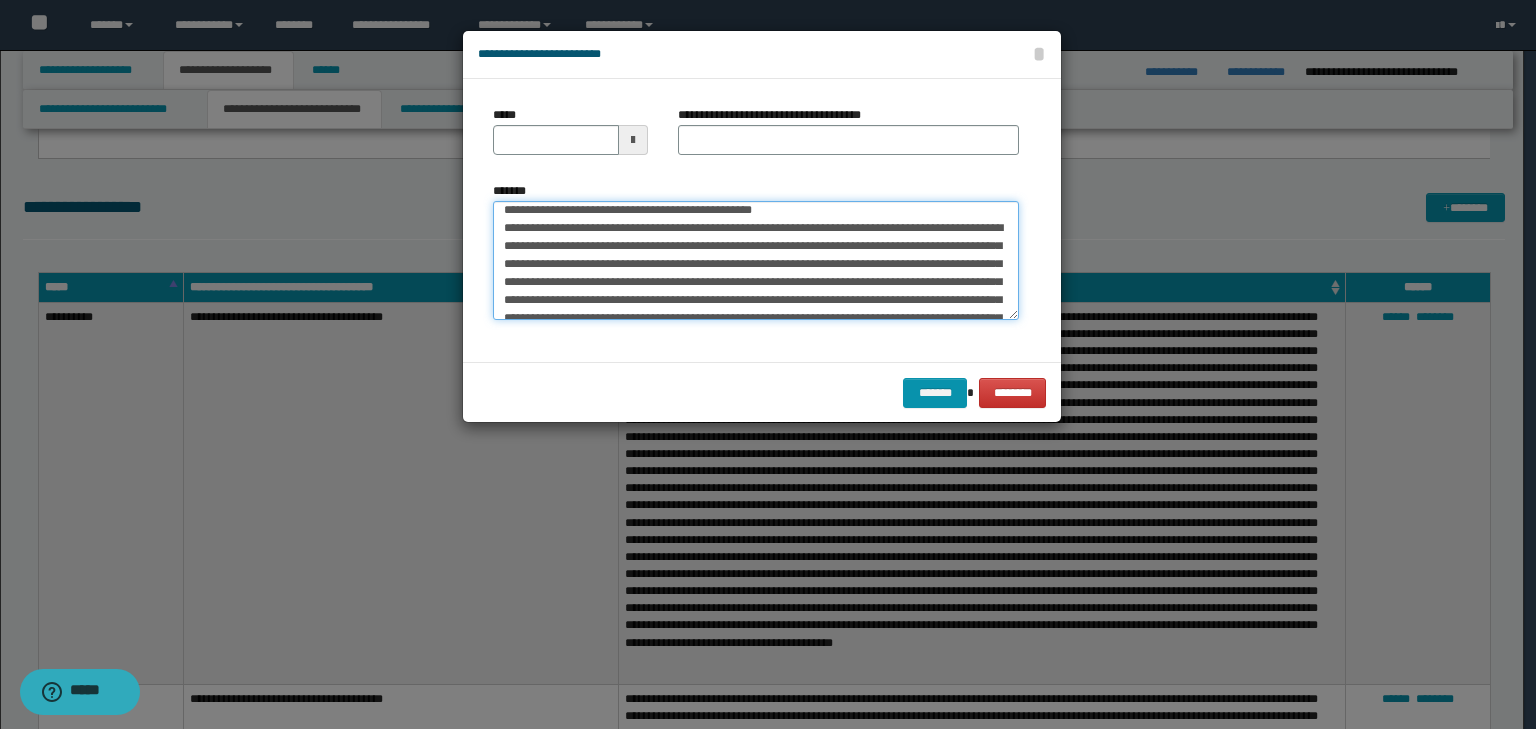 scroll, scrollTop: 0, scrollLeft: 0, axis: both 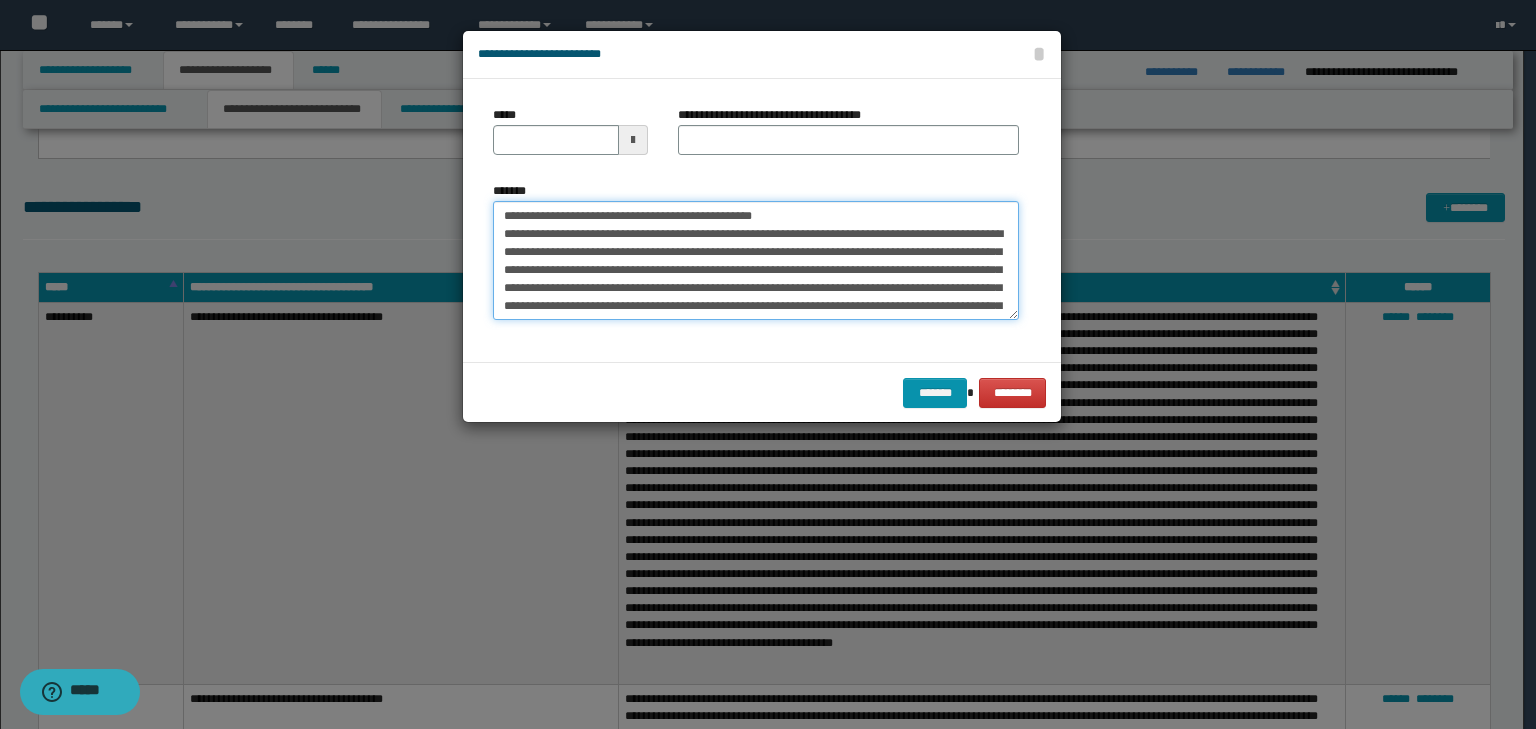 drag, startPoint x: 573, startPoint y: 208, endPoint x: 396, endPoint y: 202, distance: 177.10167 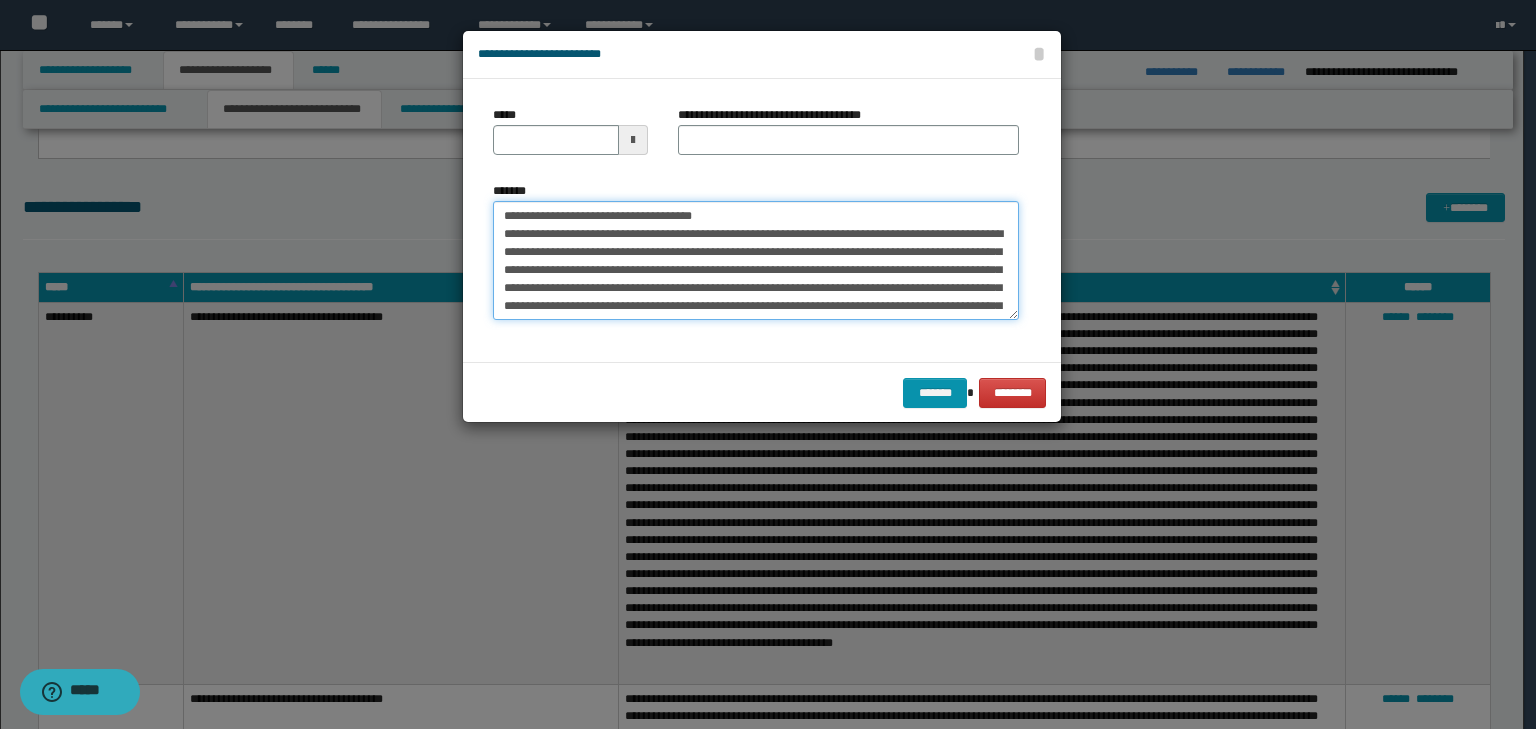 type 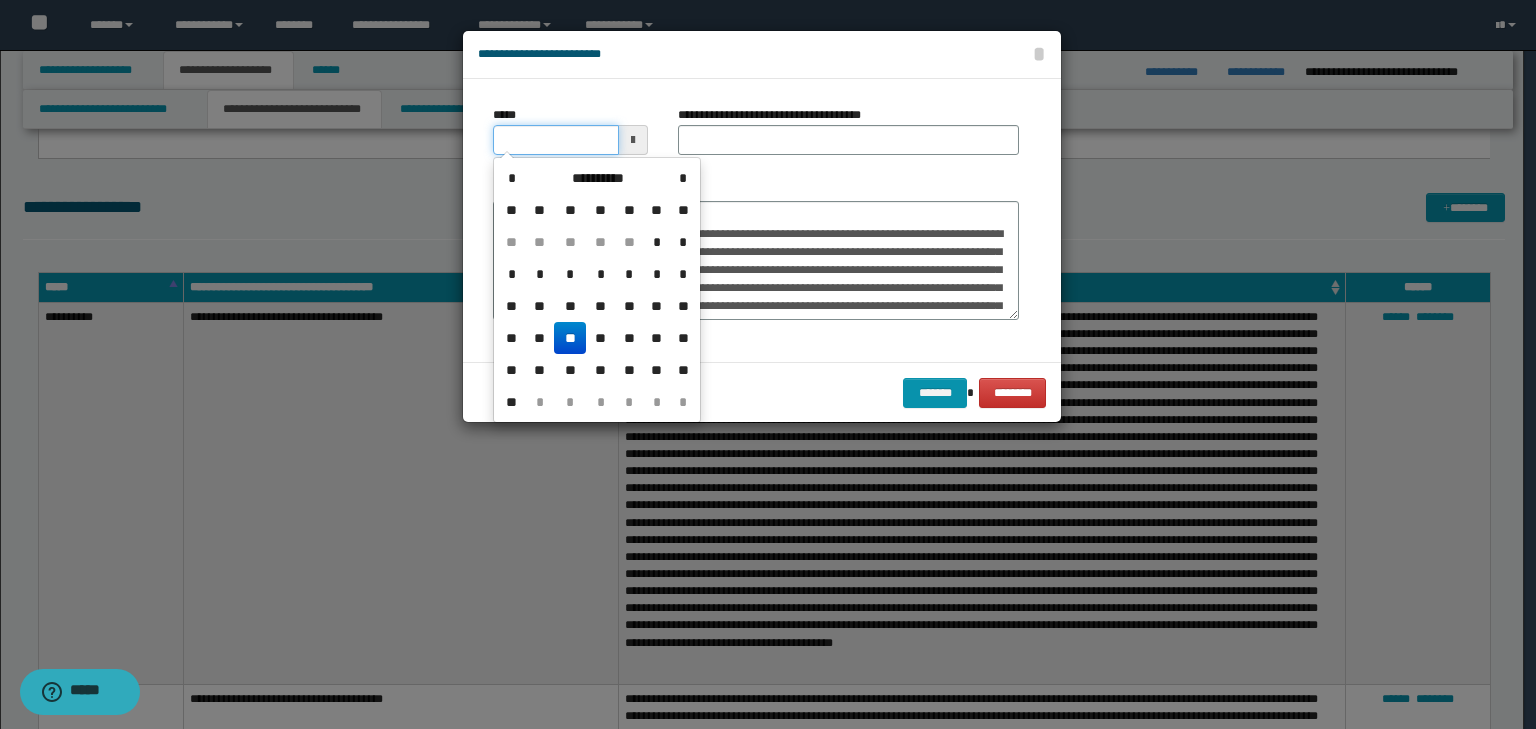click on "*****" at bounding box center (556, 140) 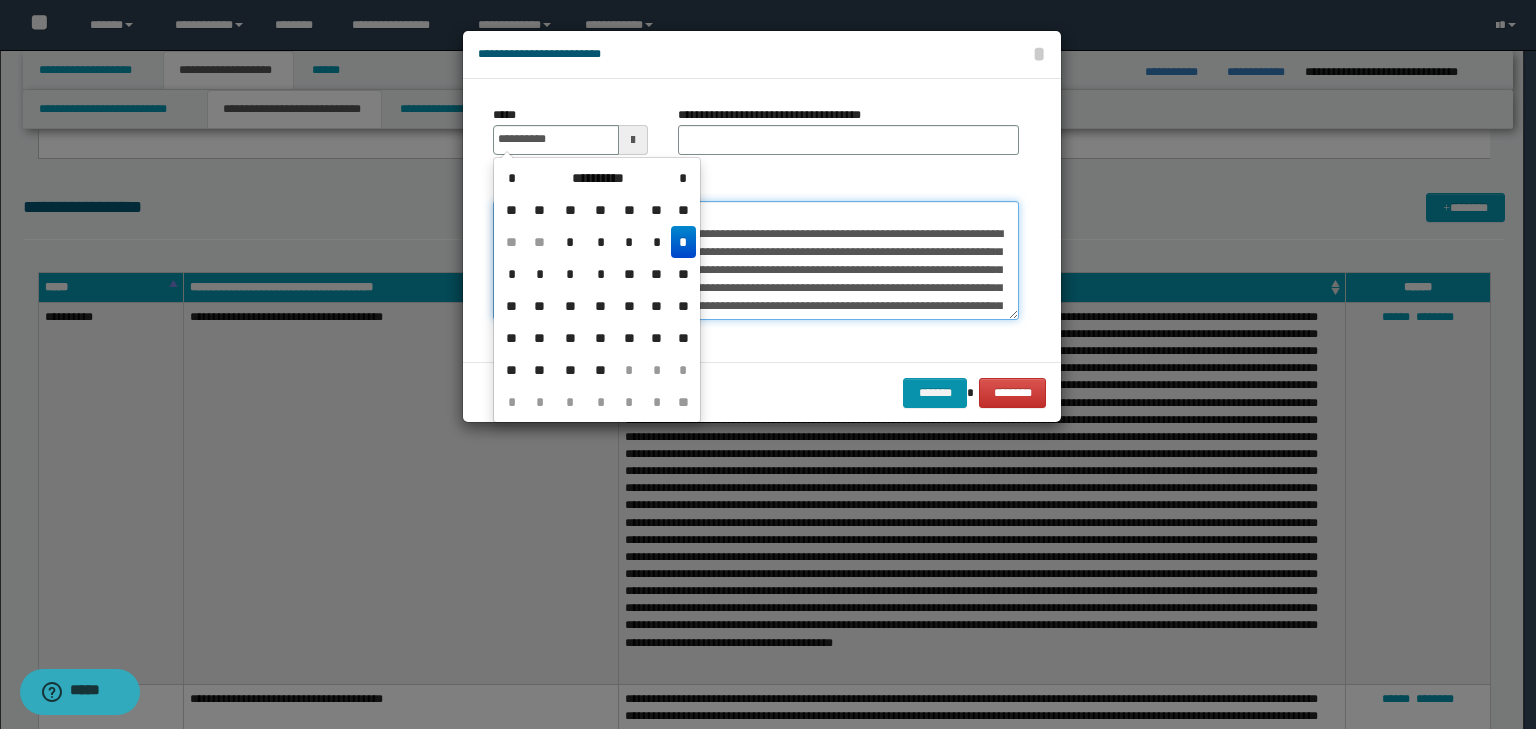 type on "**********" 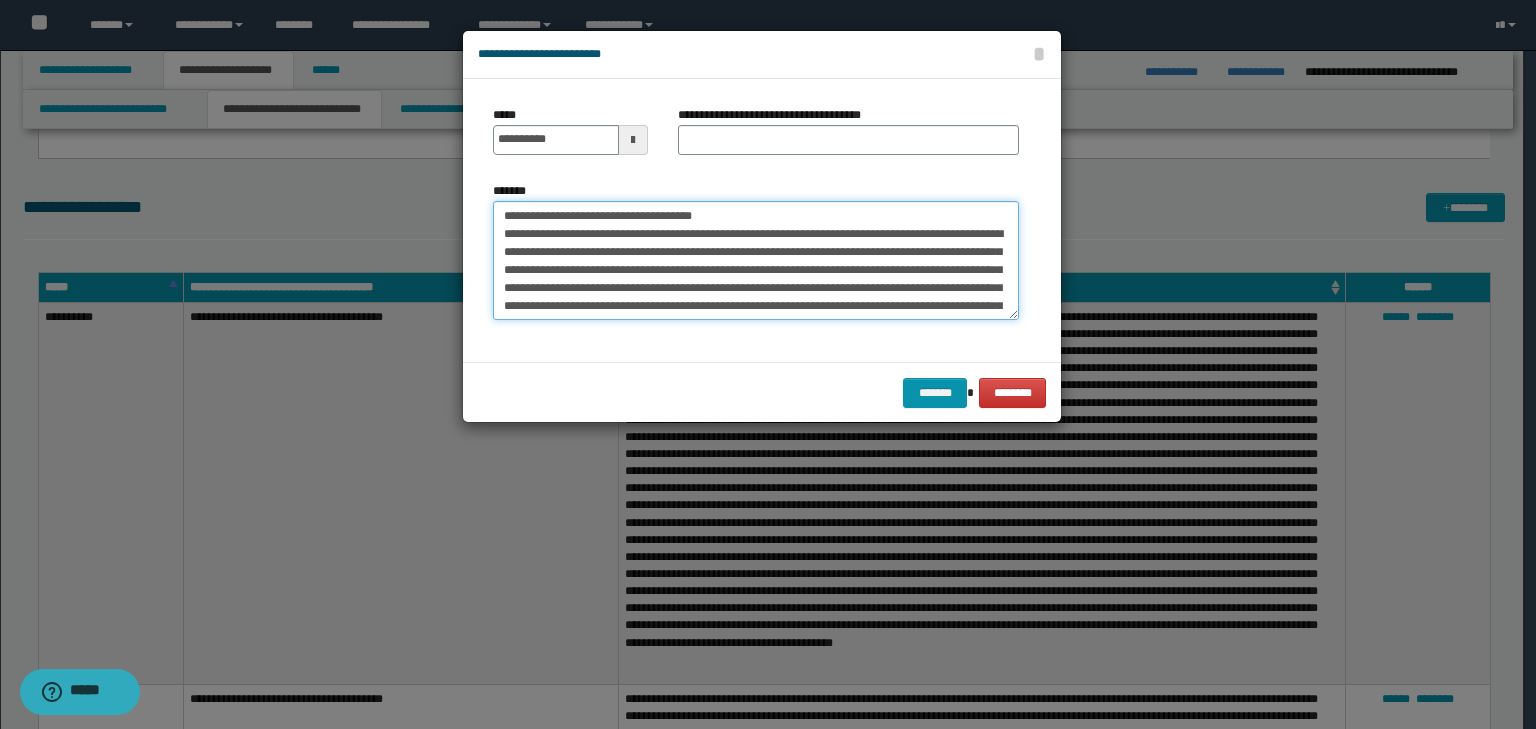 drag, startPoint x: 575, startPoint y: 191, endPoint x: 207, endPoint y: 170, distance: 368.5987 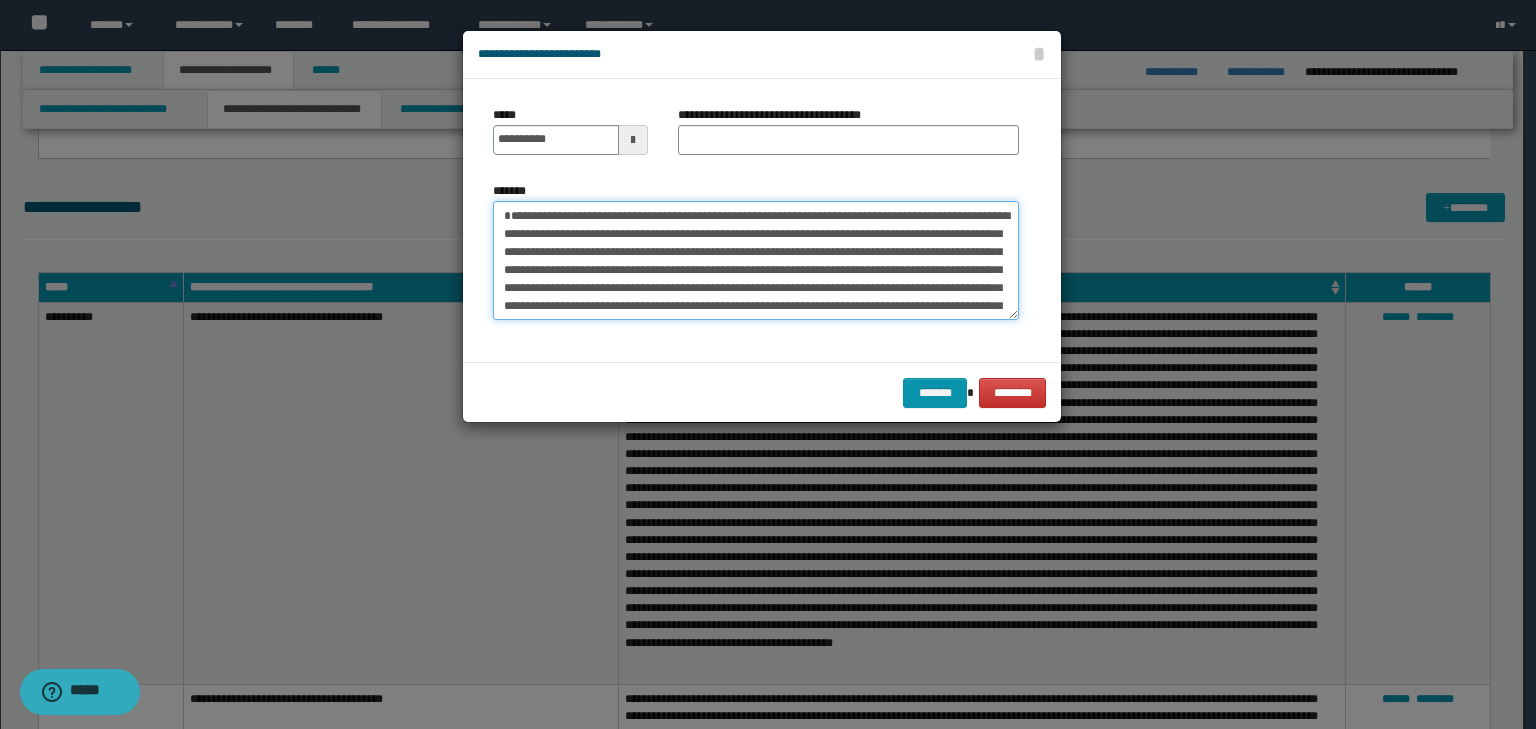 type on "**********" 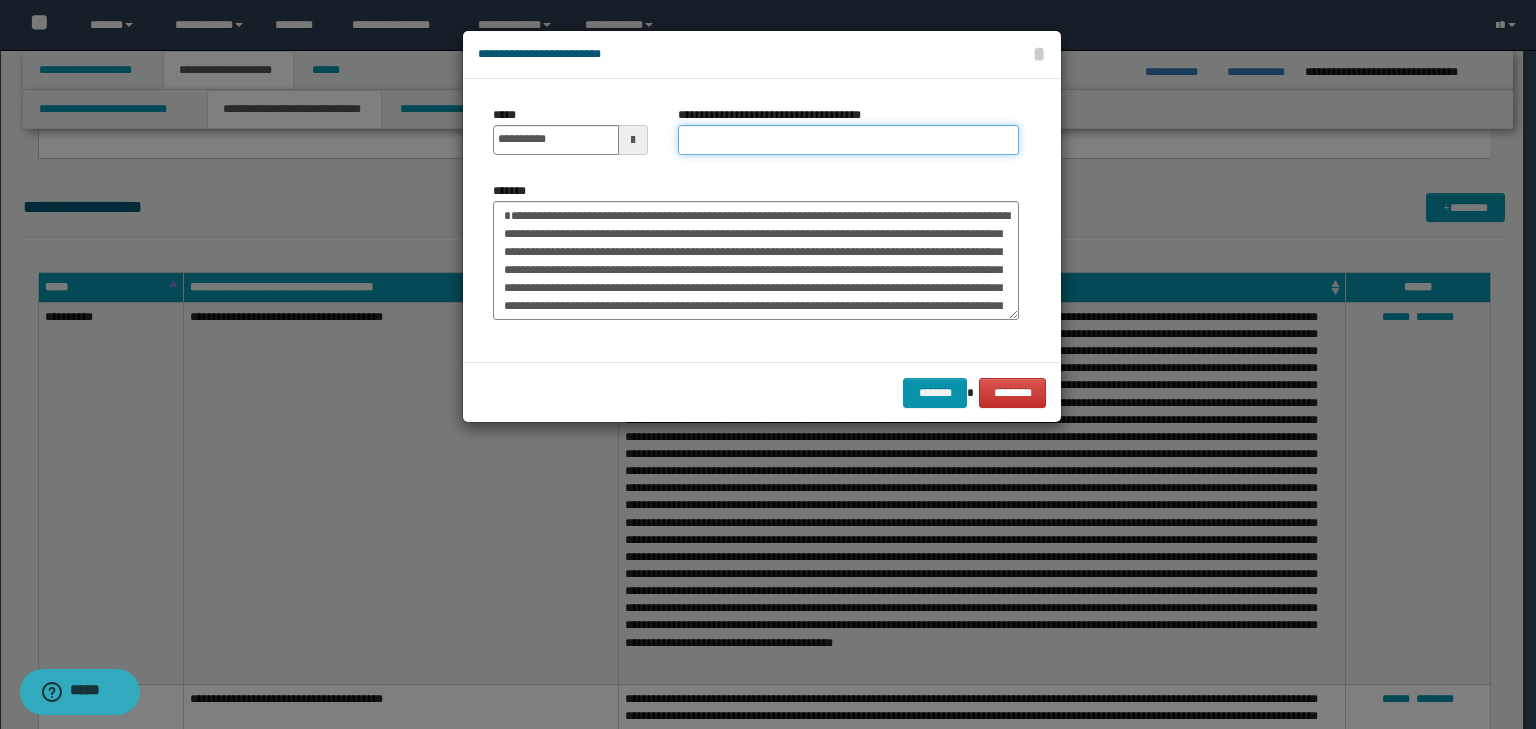 click on "**********" at bounding box center [848, 140] 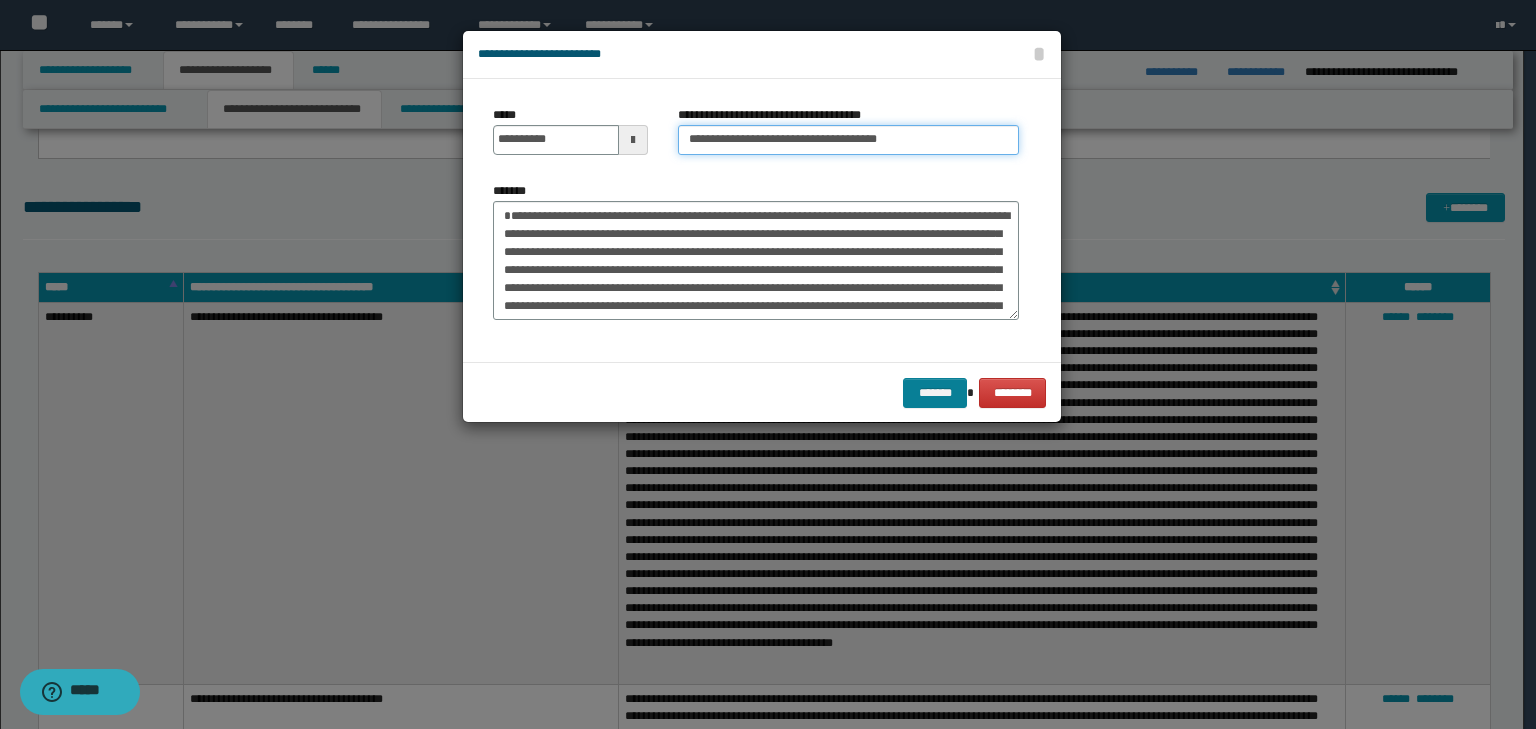 type on "**********" 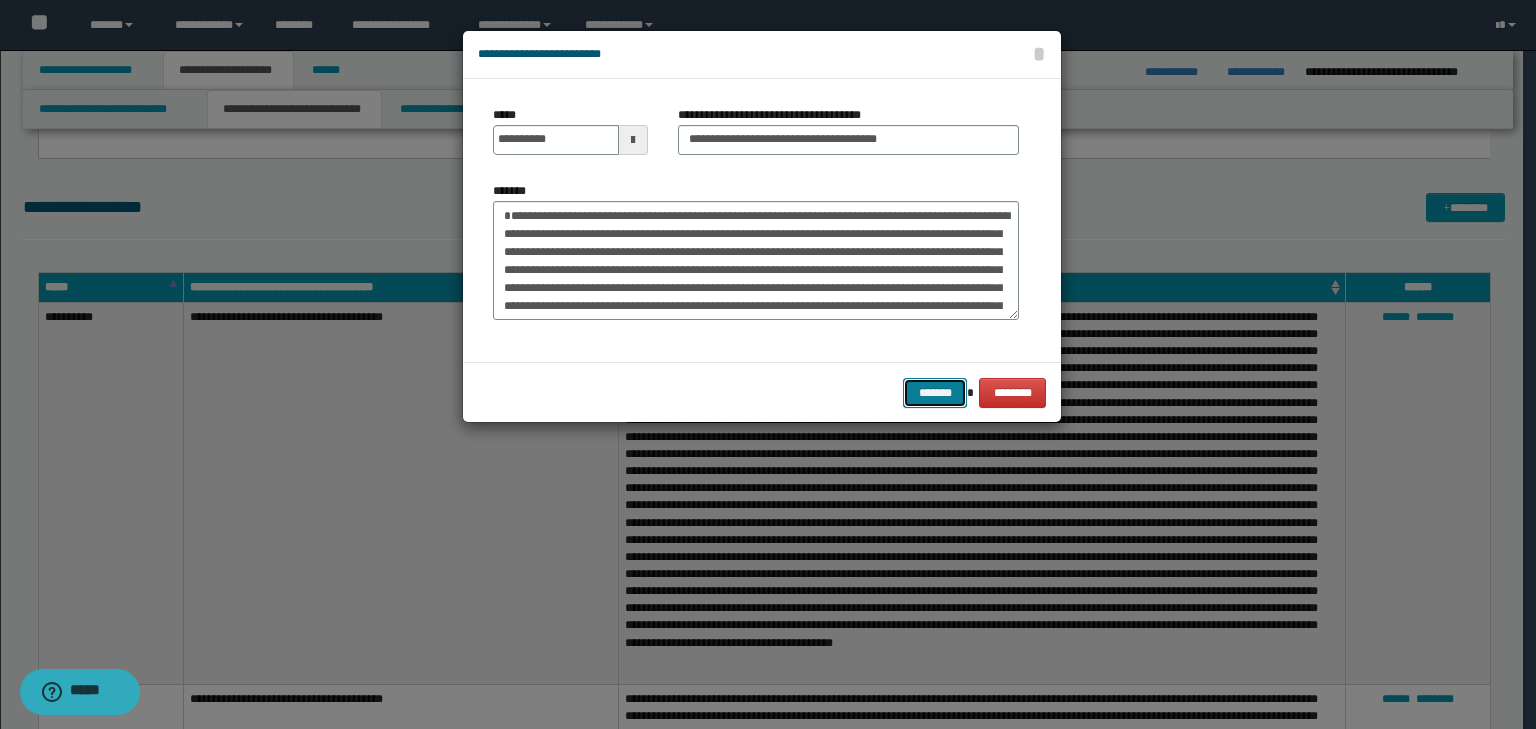 click on "*******" at bounding box center (935, 393) 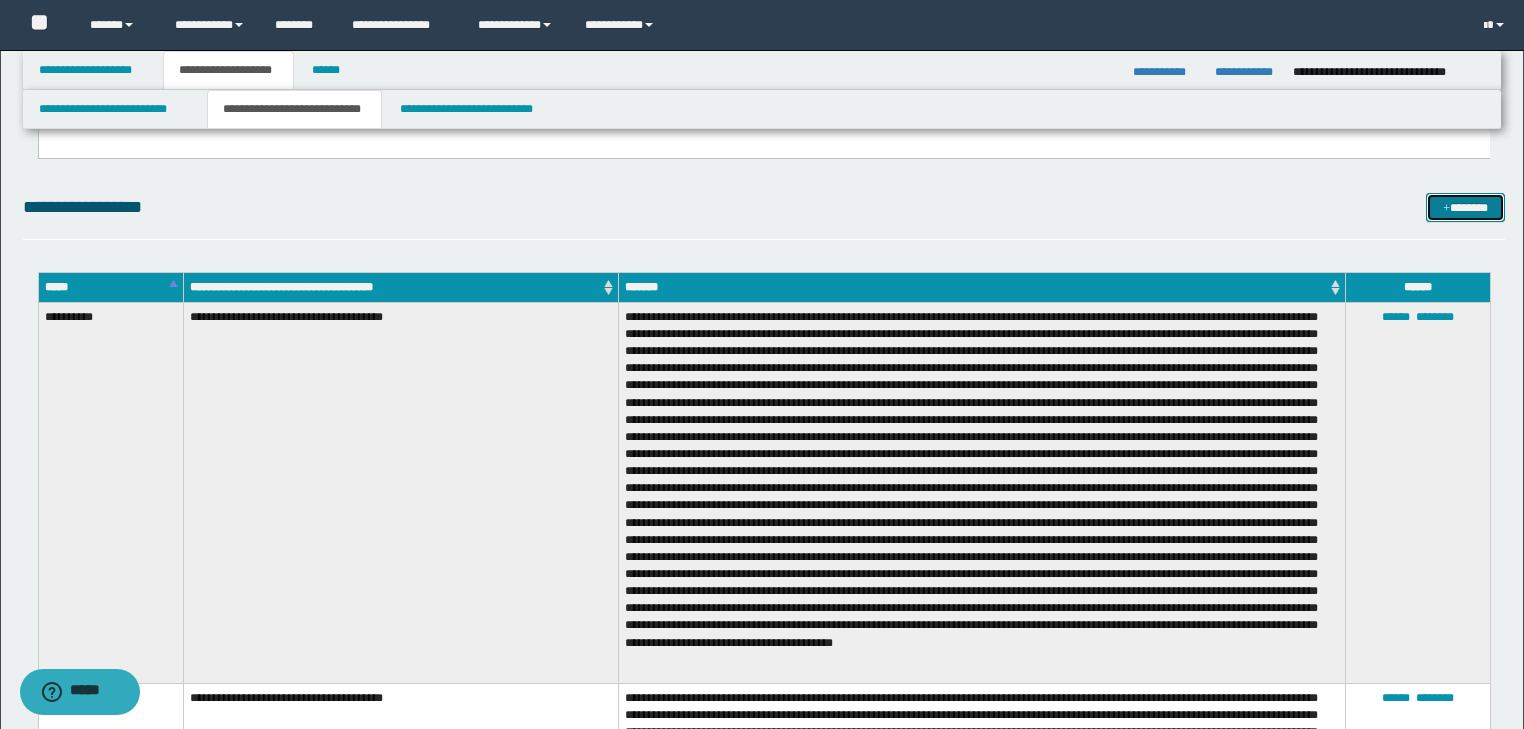 click on "*******" at bounding box center [1465, 208] 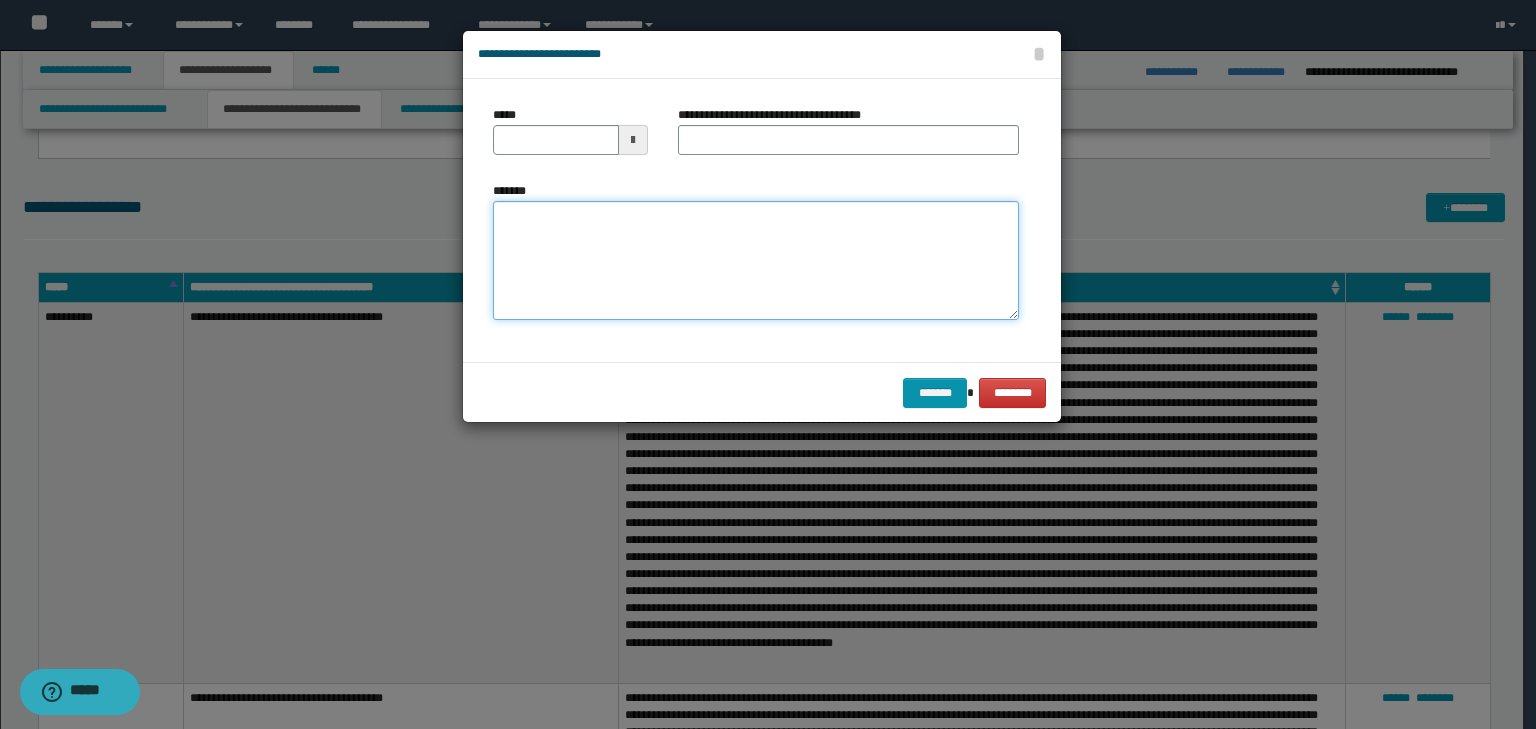 drag, startPoint x: 614, startPoint y: 238, endPoint x: 573, endPoint y: 255, distance: 44.38468 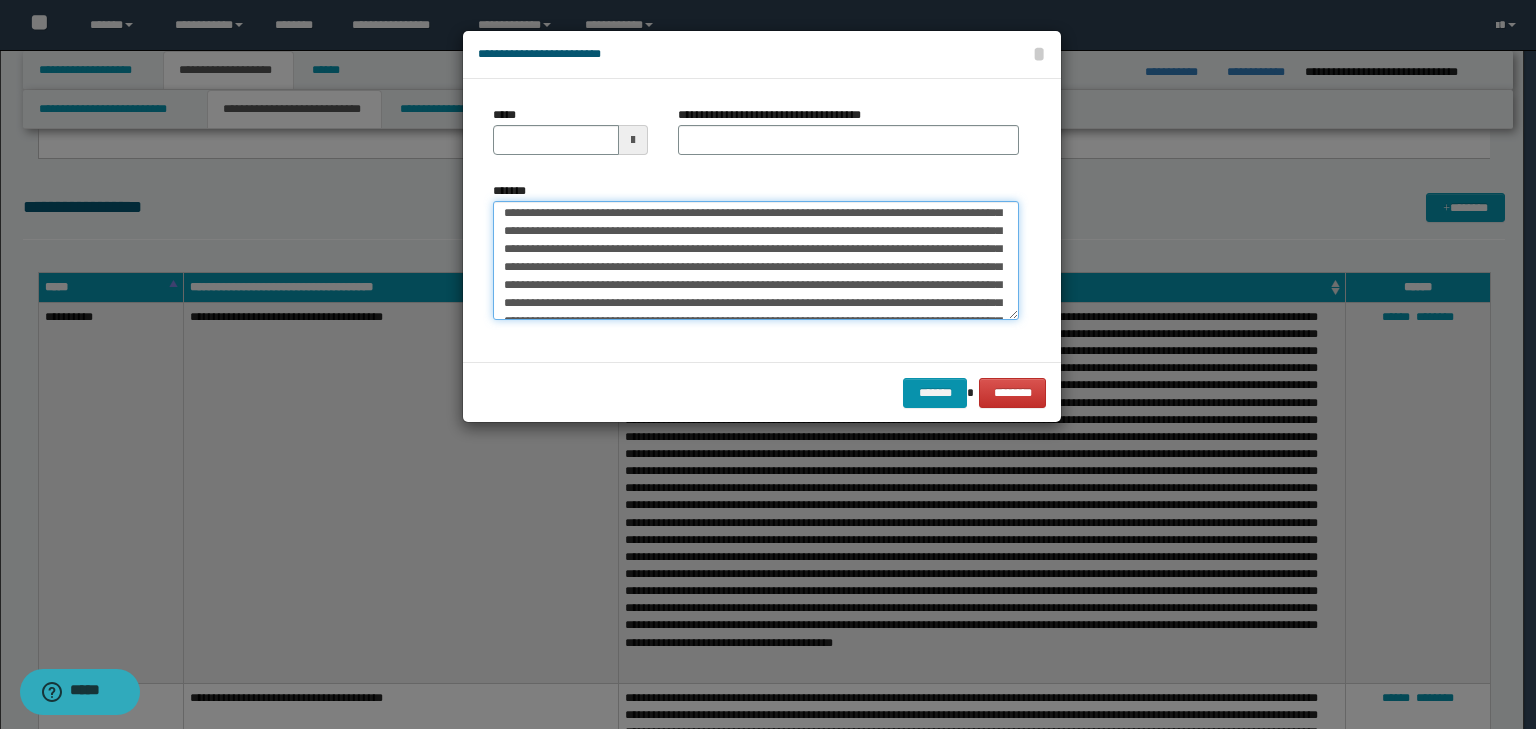 scroll, scrollTop: 0, scrollLeft: 0, axis: both 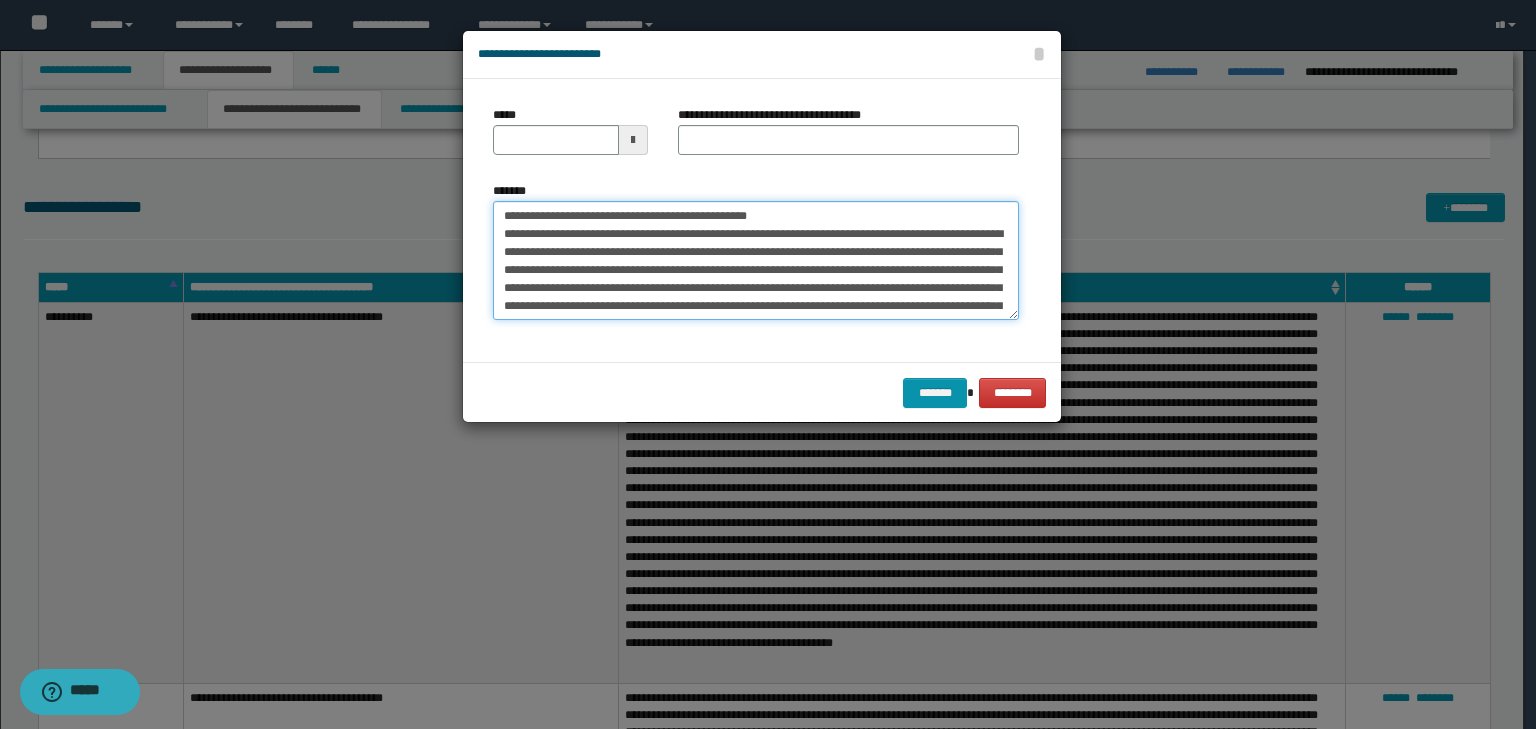 drag, startPoint x: 563, startPoint y: 220, endPoint x: 435, endPoint y: 204, distance: 128.99612 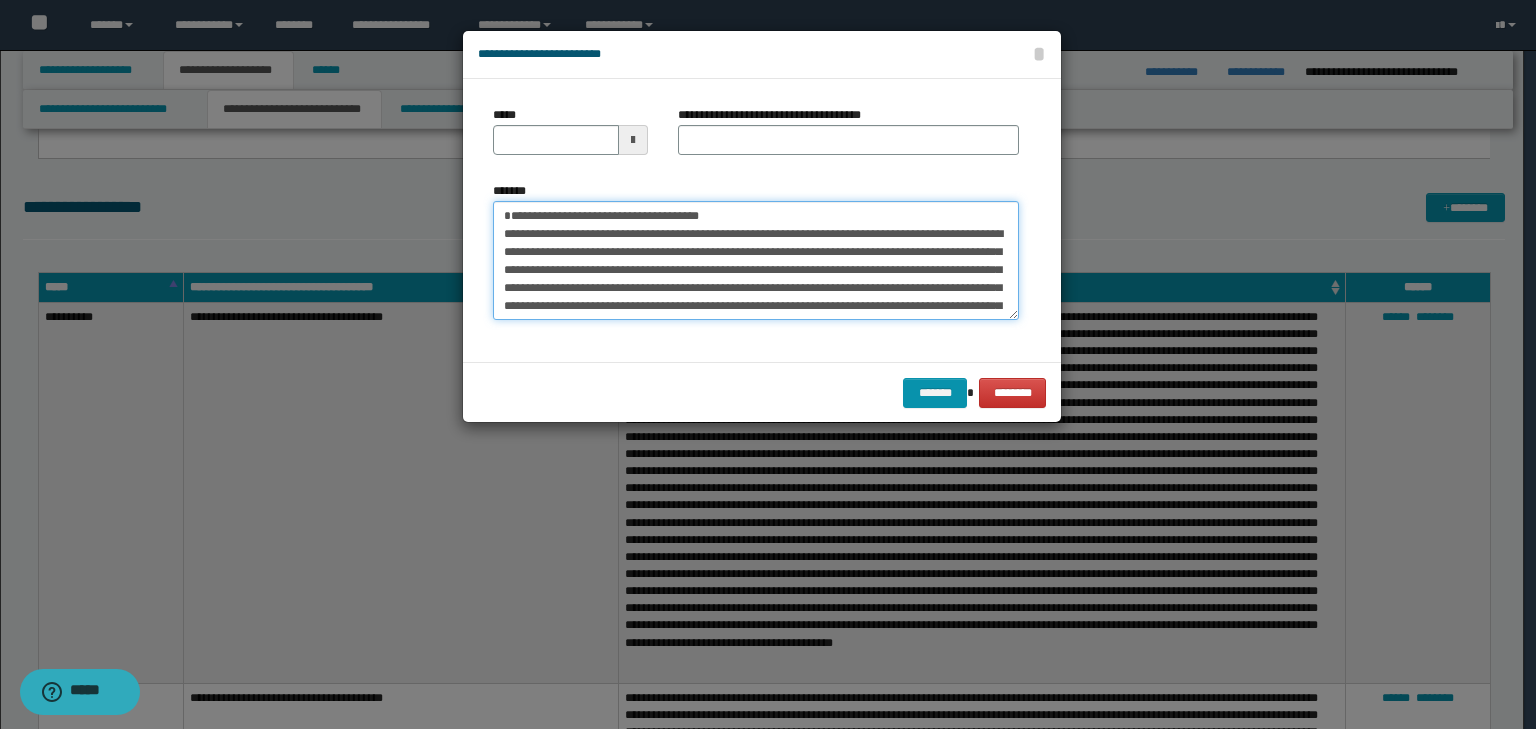 type 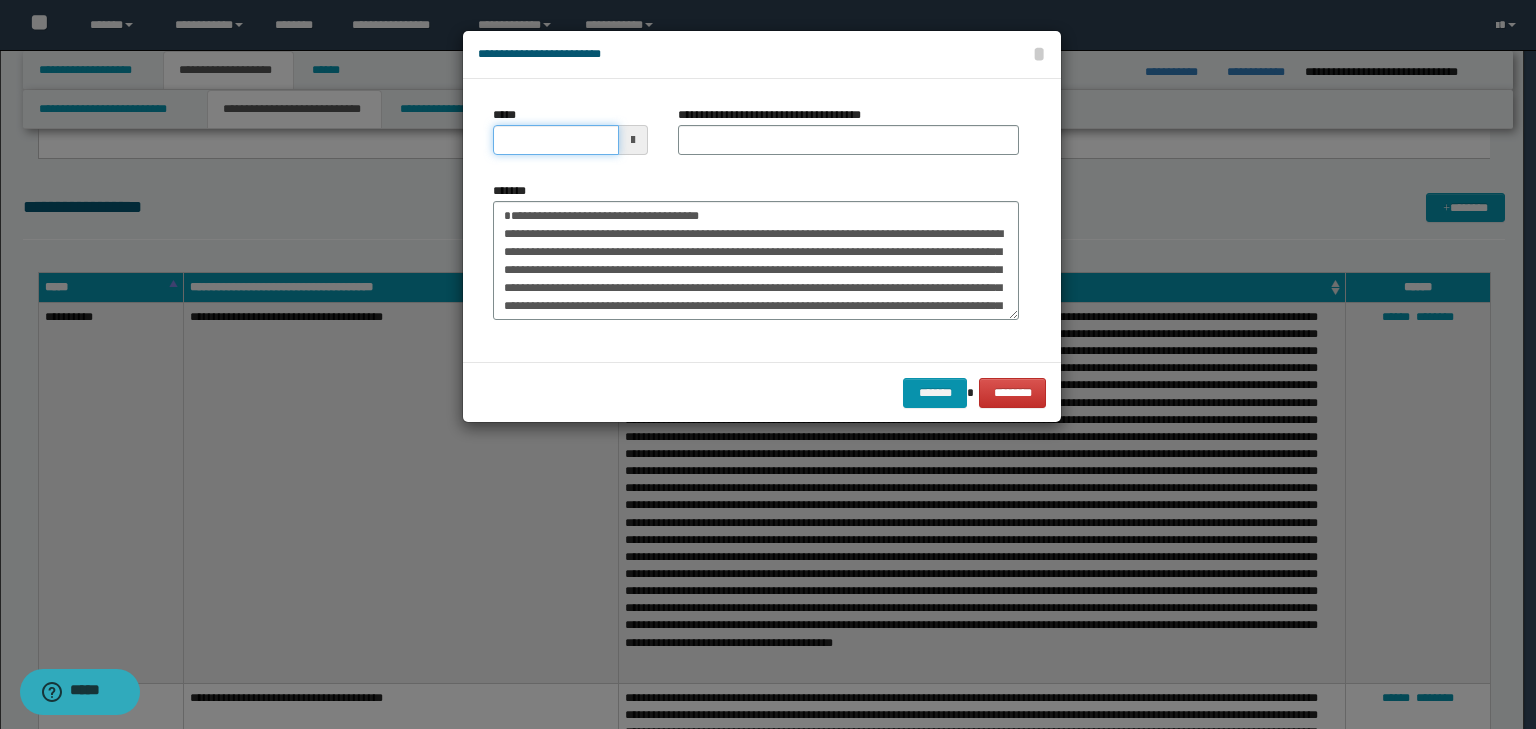 click on "*****" at bounding box center (556, 140) 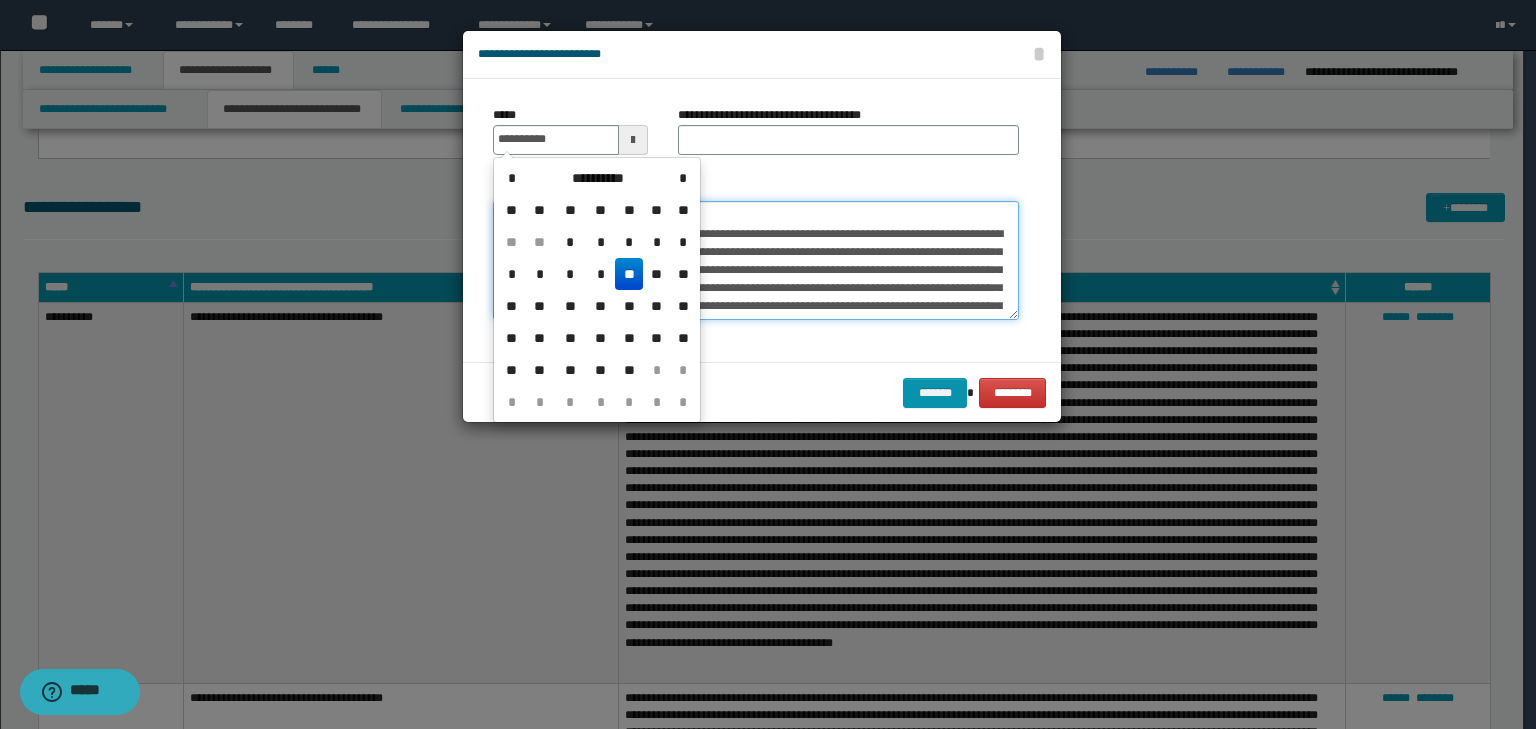 type on "**********" 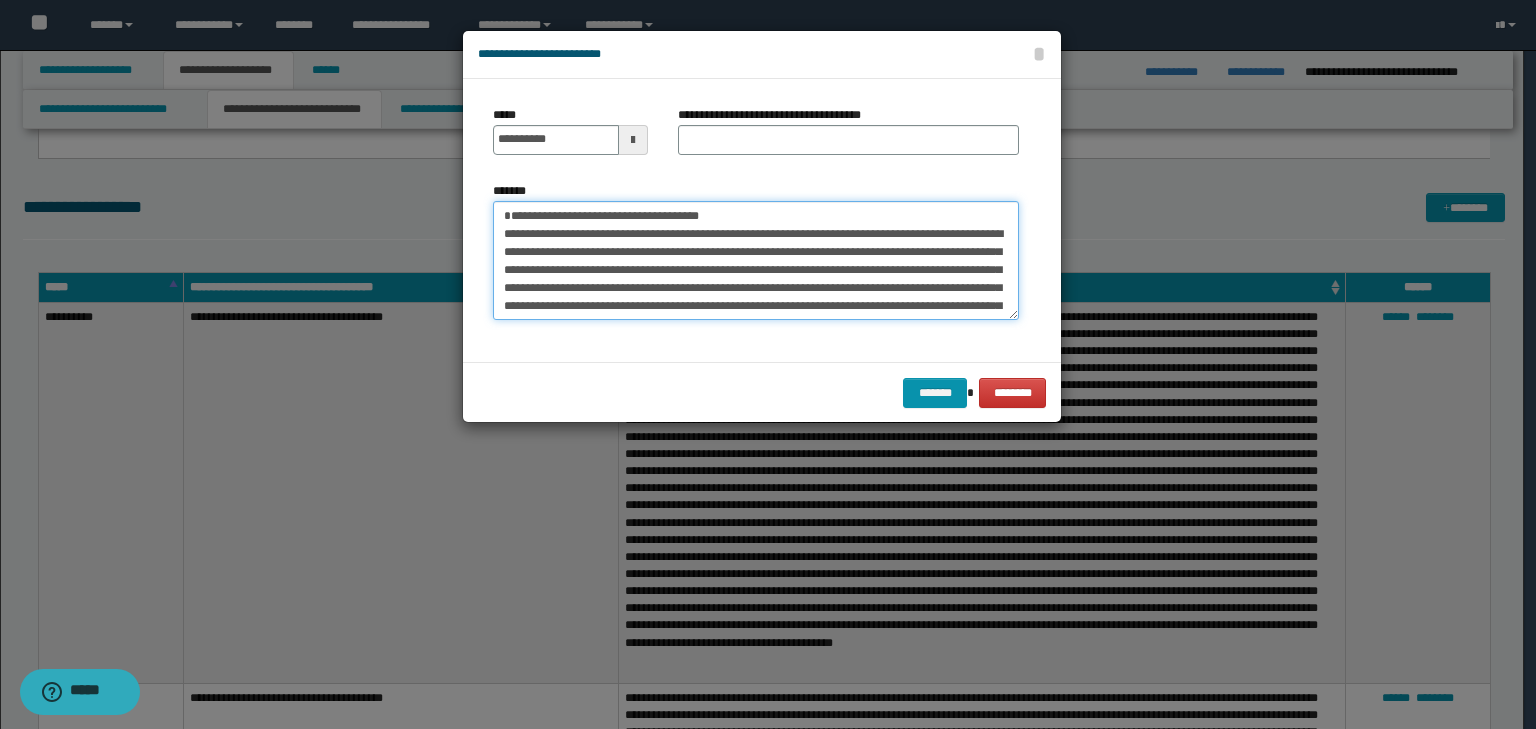 drag, startPoint x: 766, startPoint y: 209, endPoint x: 304, endPoint y: 188, distance: 462.47702 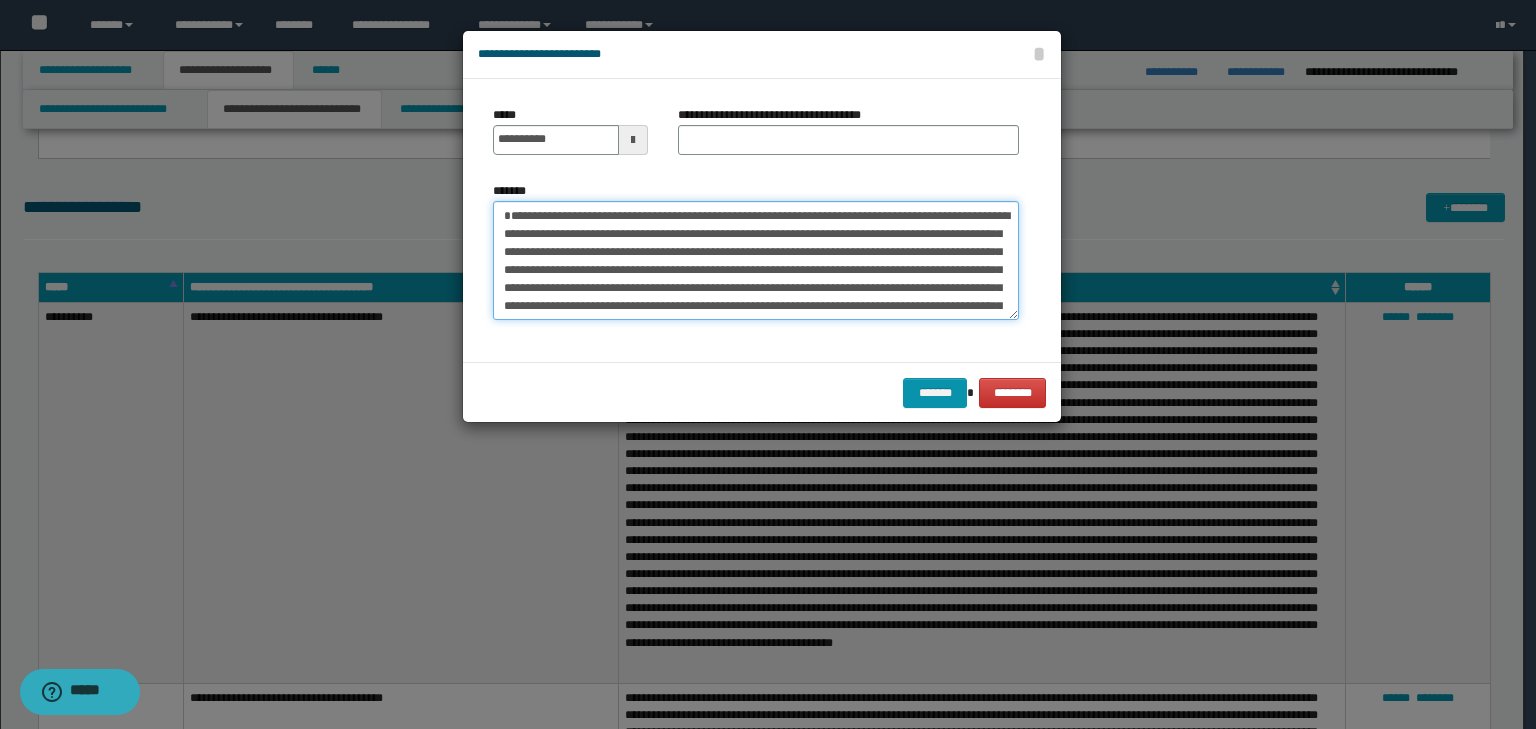 type on "**********" 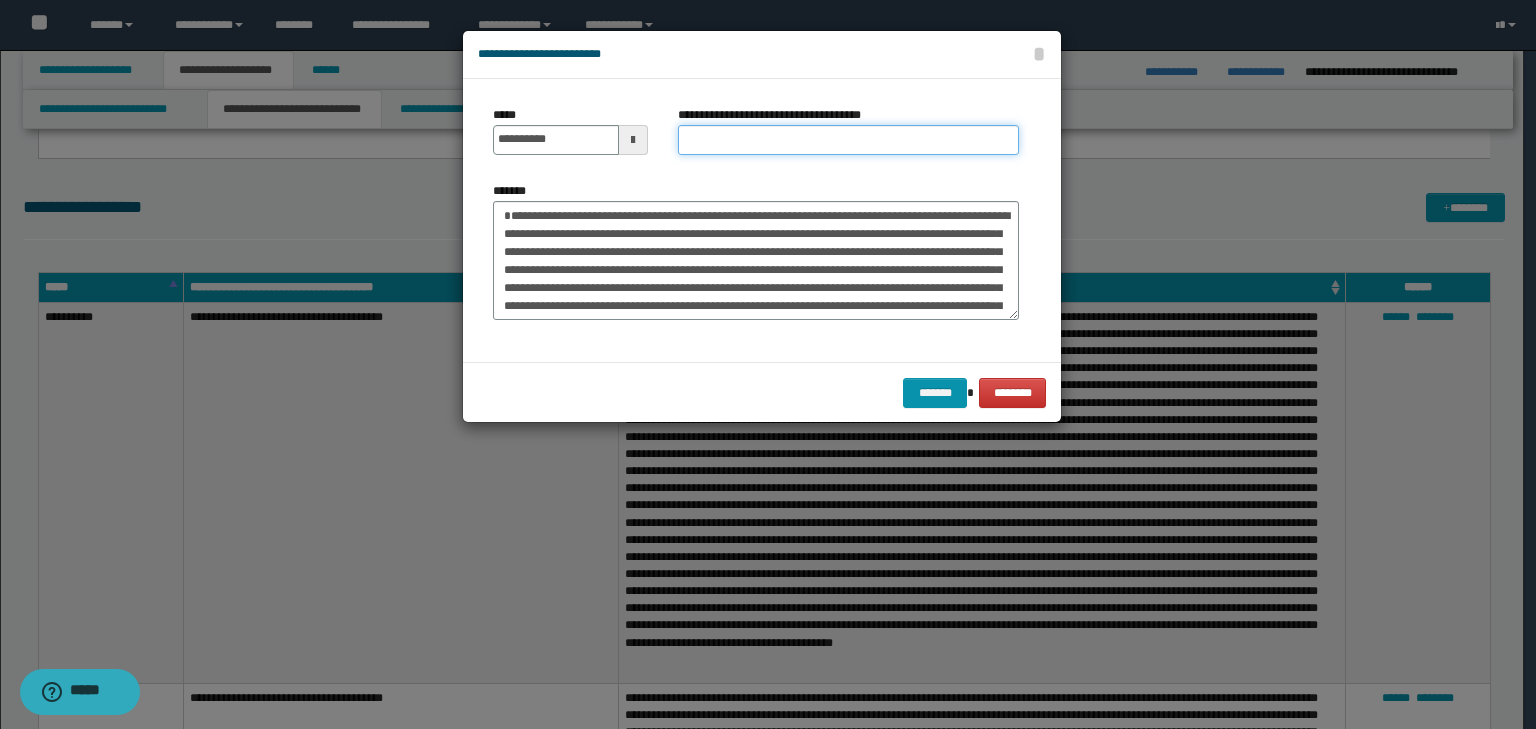 click on "**********" at bounding box center (848, 140) 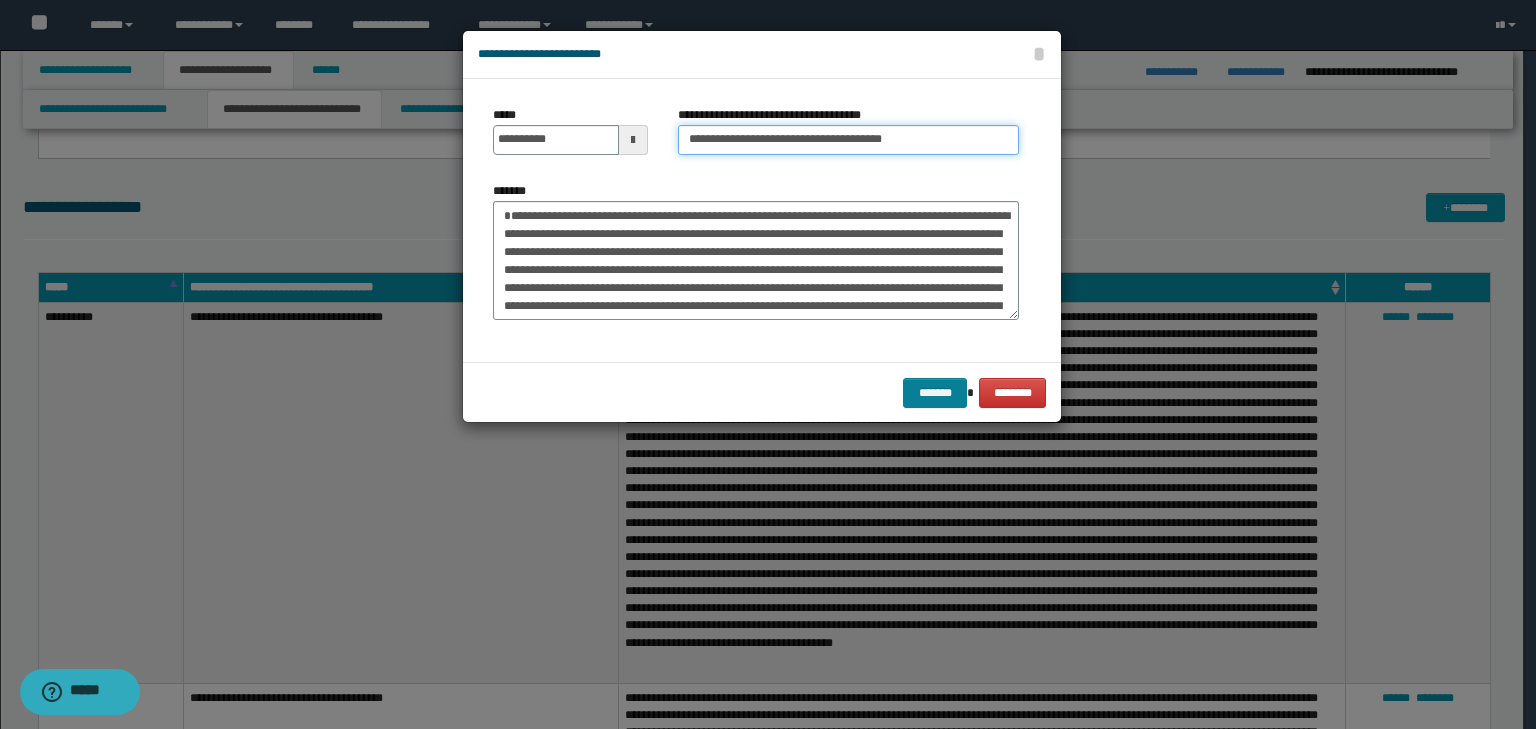 type on "**********" 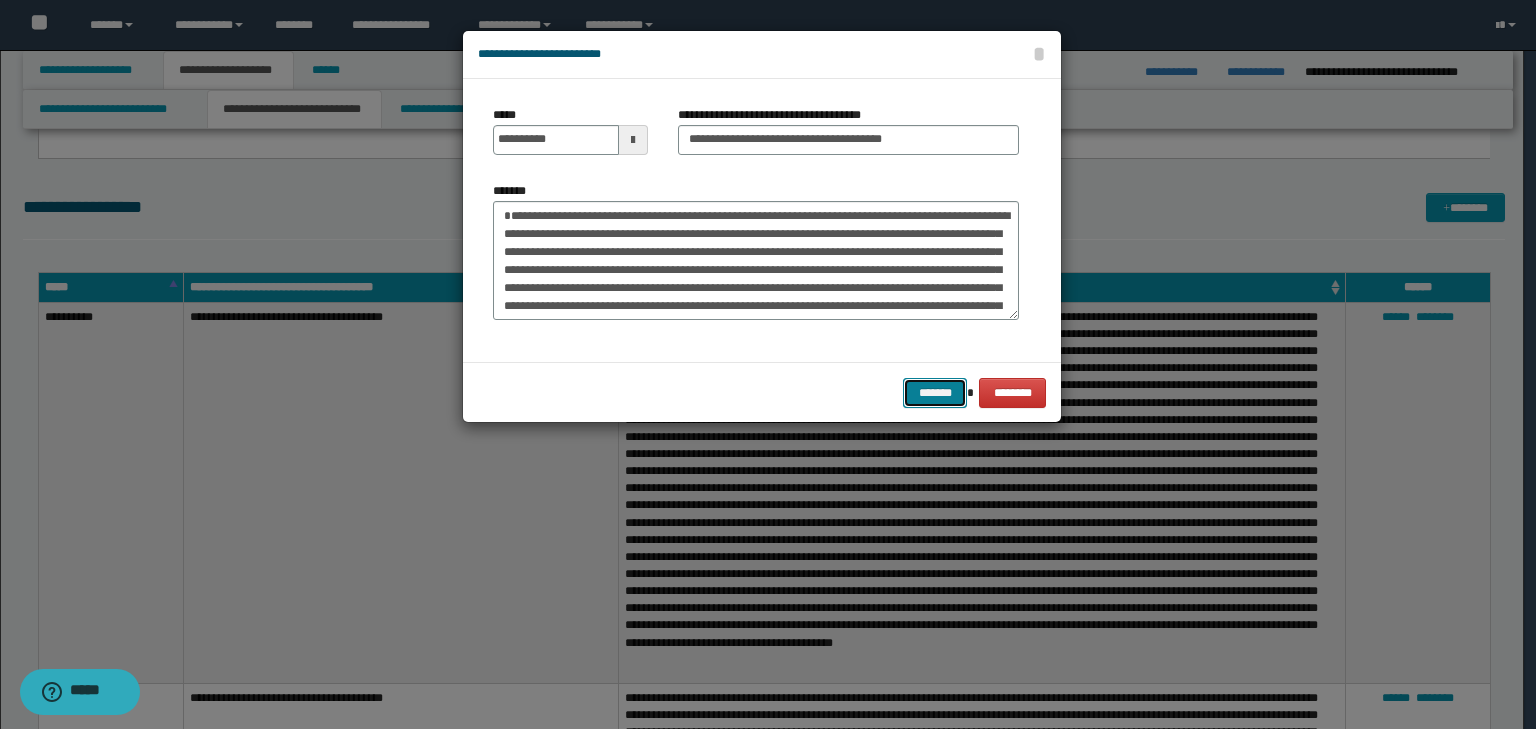 click on "*******" at bounding box center (935, 393) 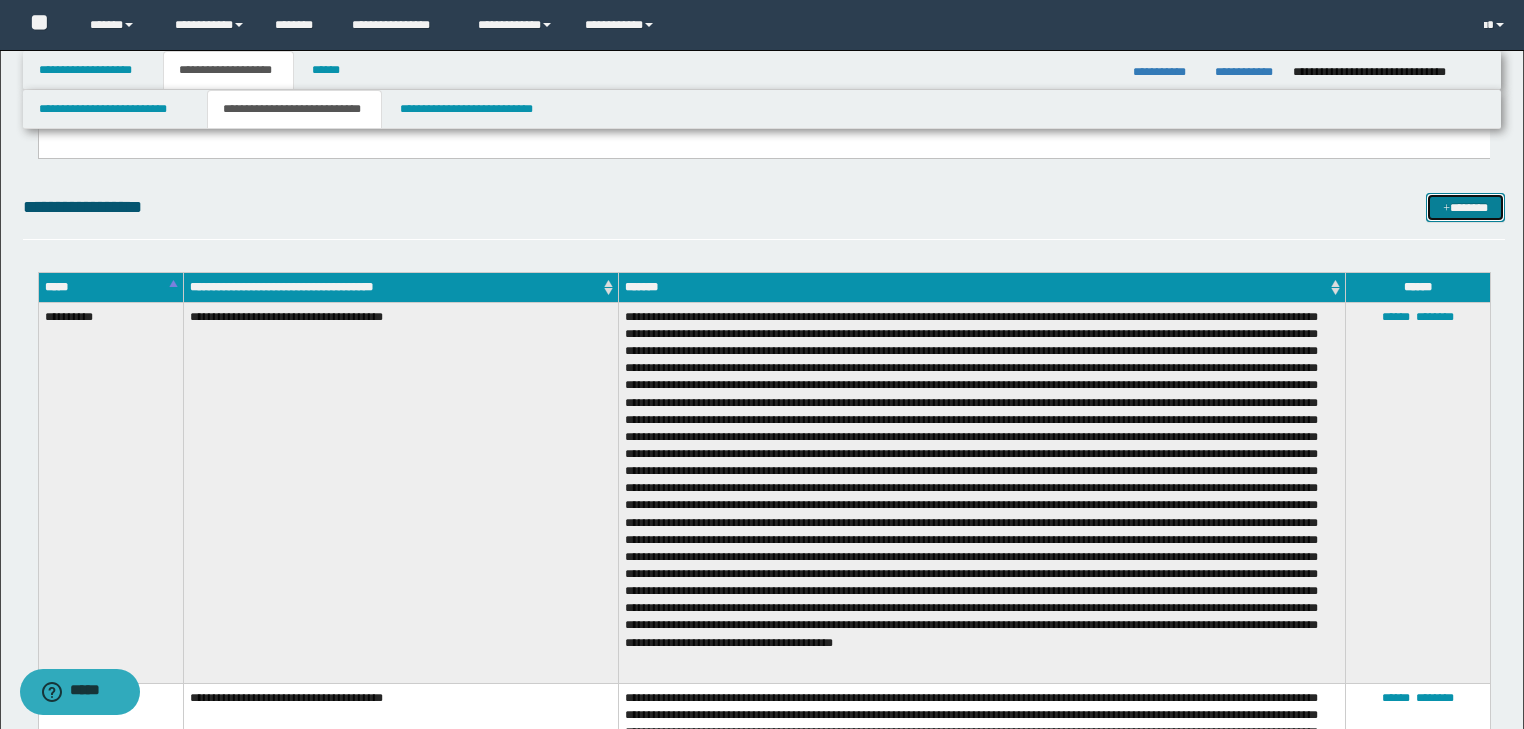 click on "*******" at bounding box center [1465, 208] 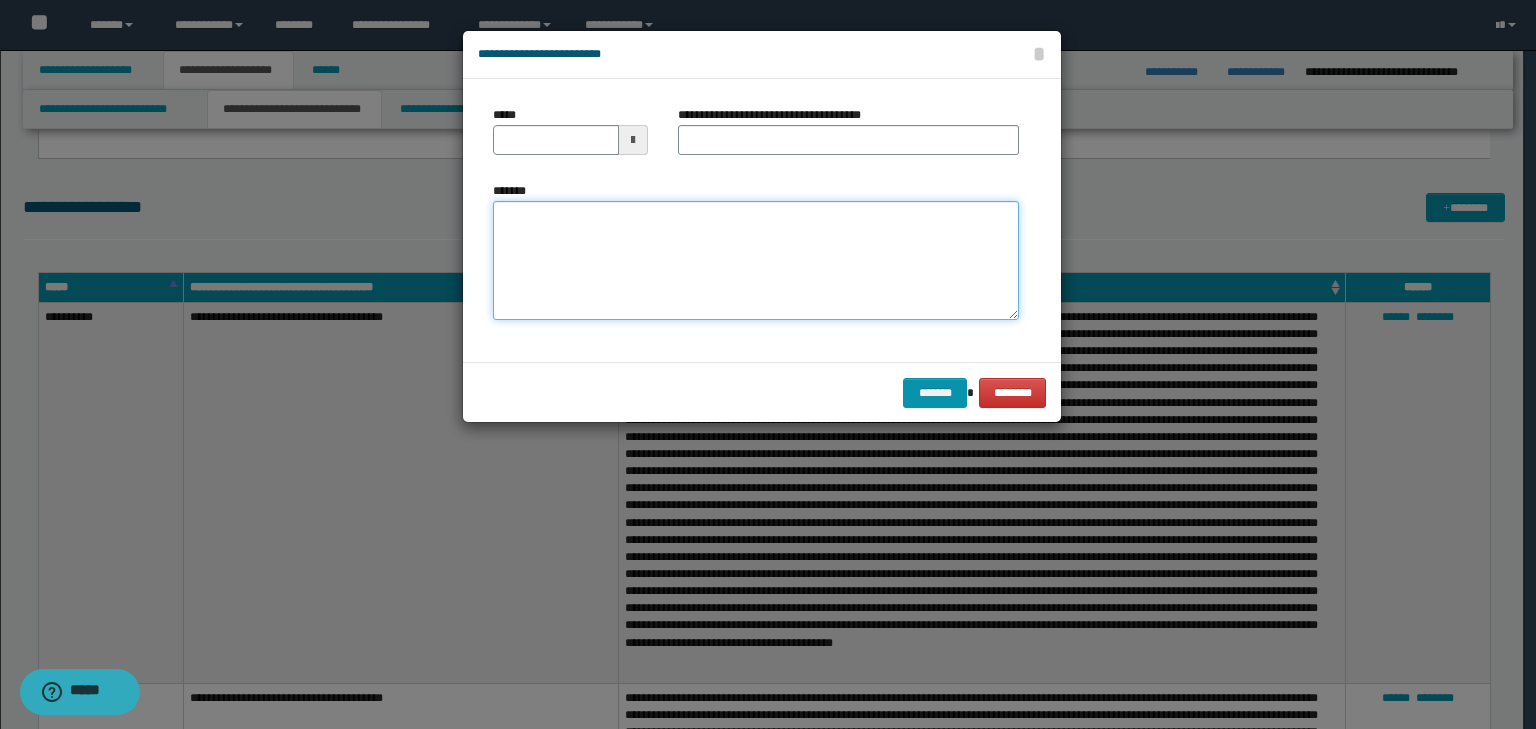 click on "*******" at bounding box center (756, 261) 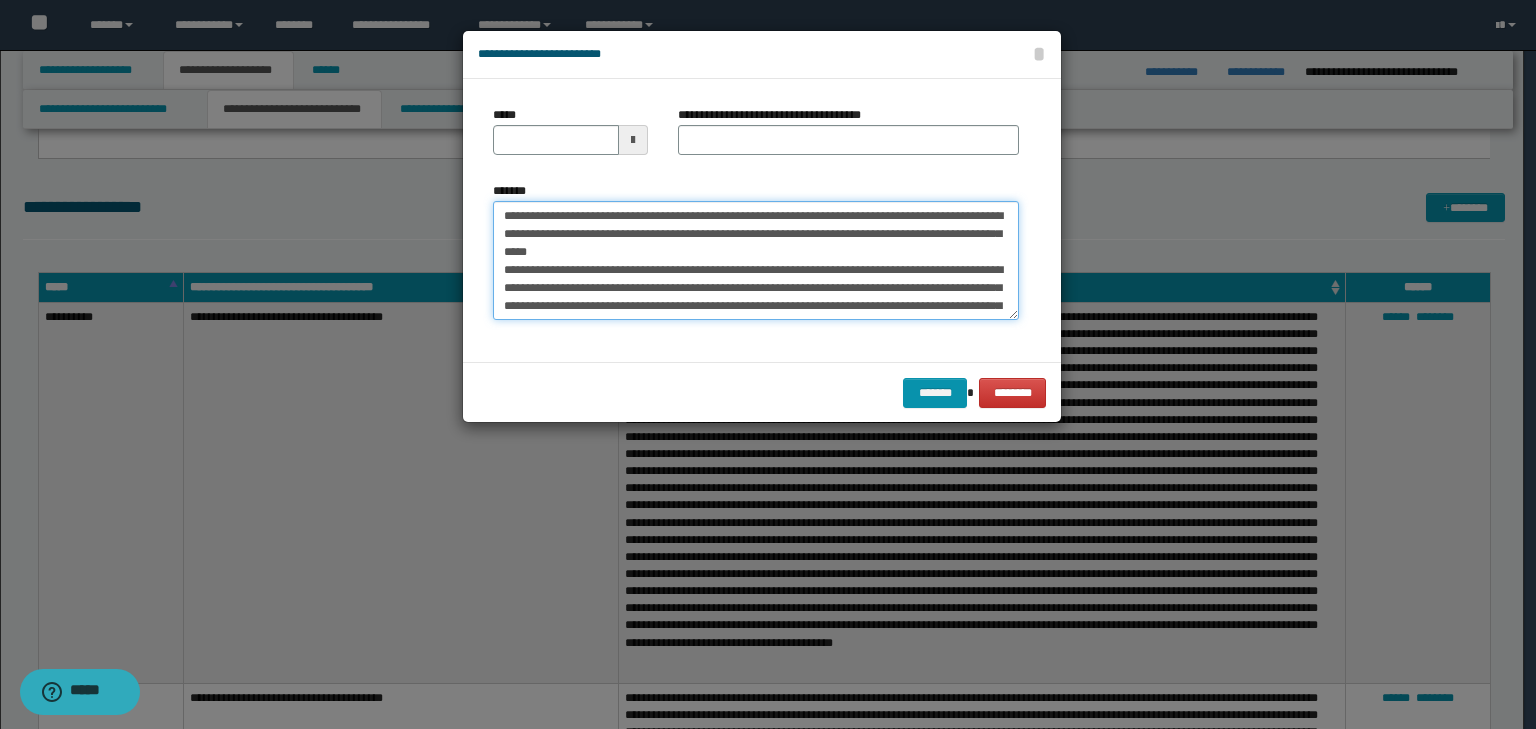 scroll, scrollTop: 0, scrollLeft: 0, axis: both 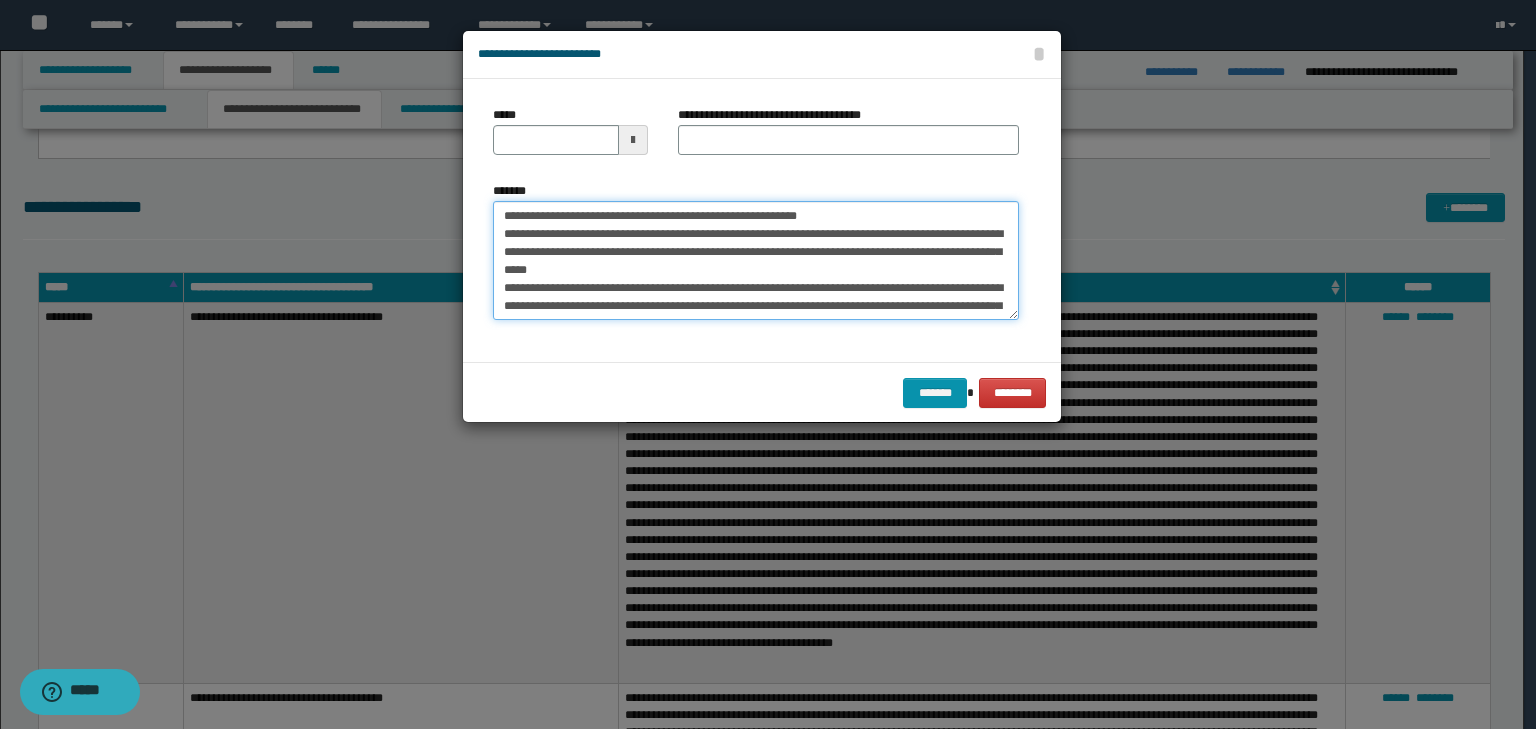 drag, startPoint x: 564, startPoint y: 212, endPoint x: 472, endPoint y: 208, distance: 92.086914 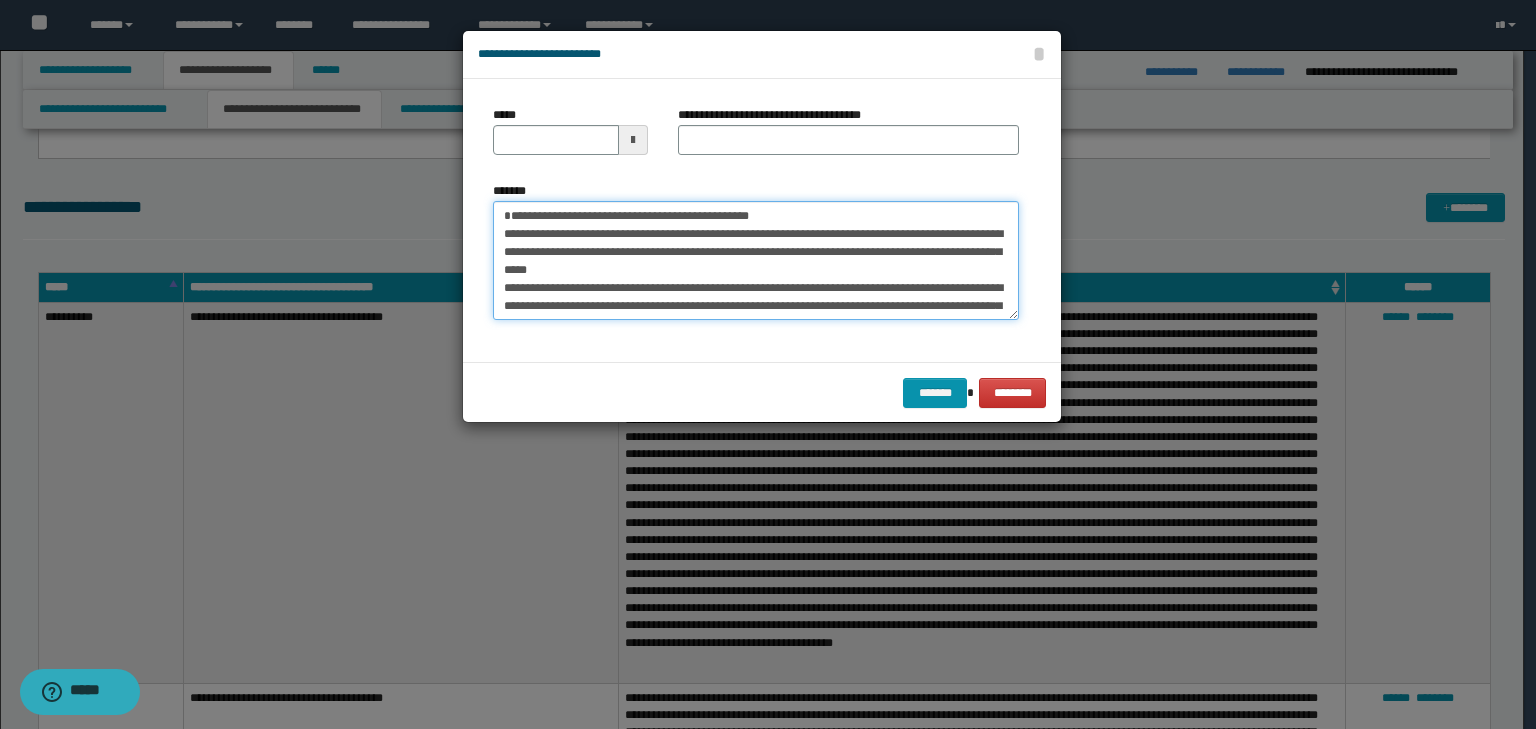 type on "**********" 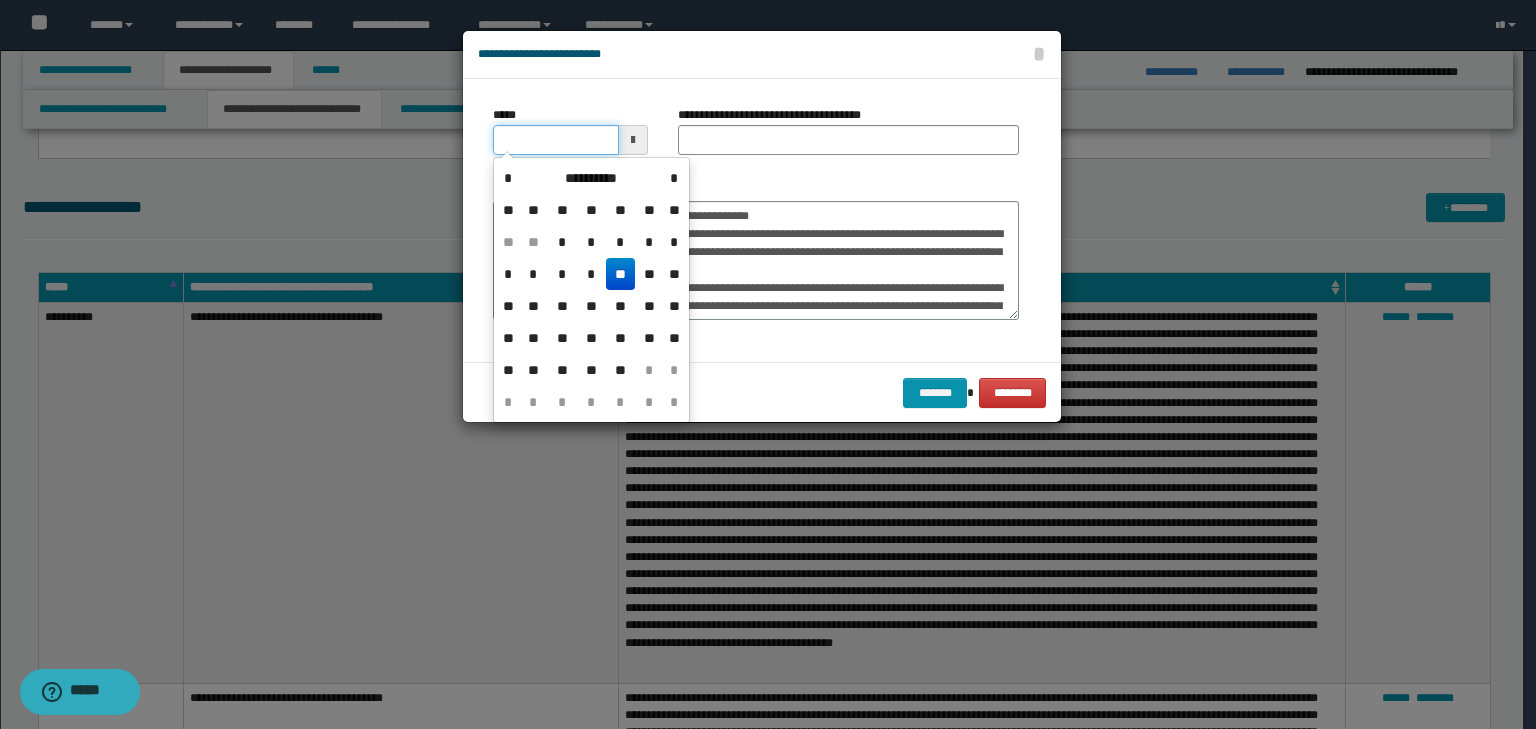 click on "*****" at bounding box center [556, 140] 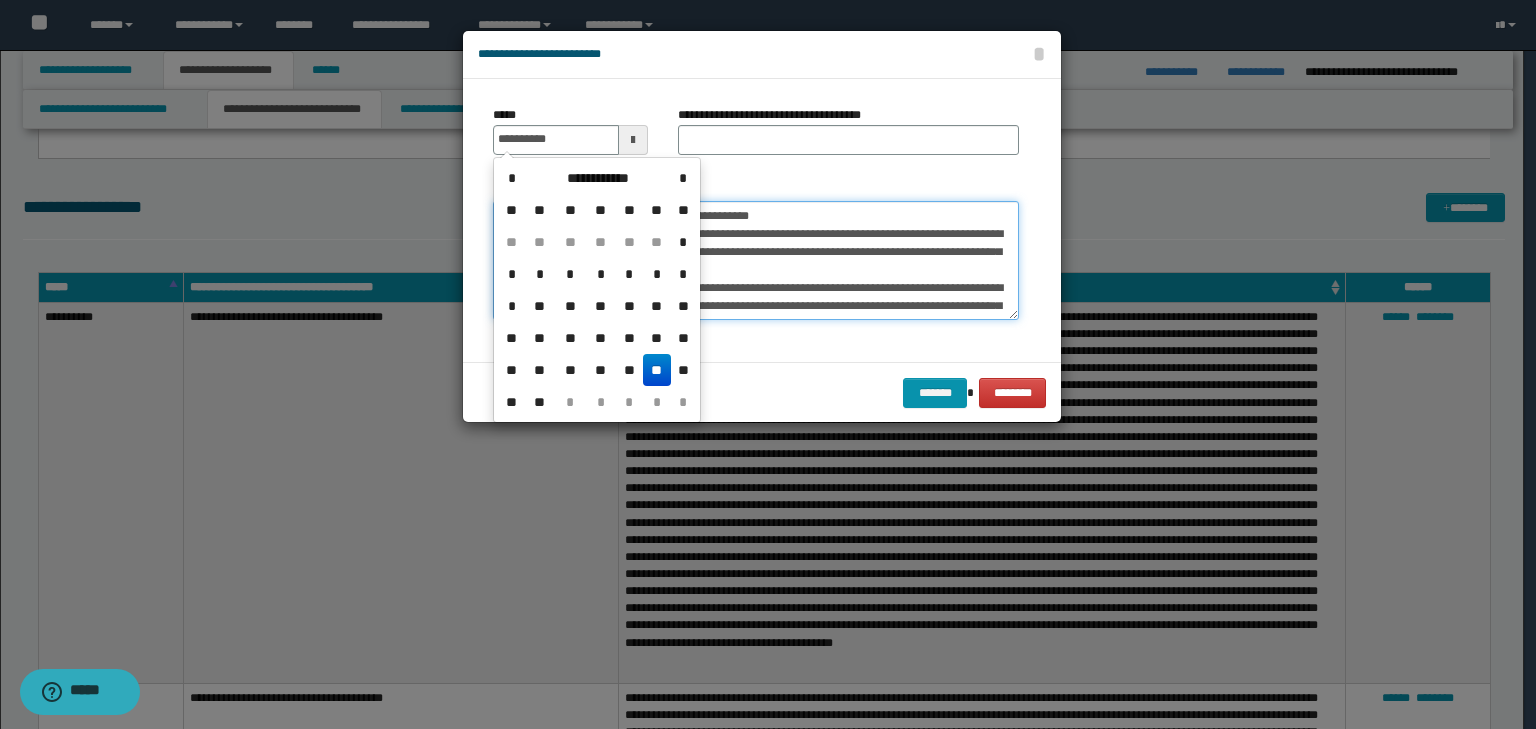 type on "**********" 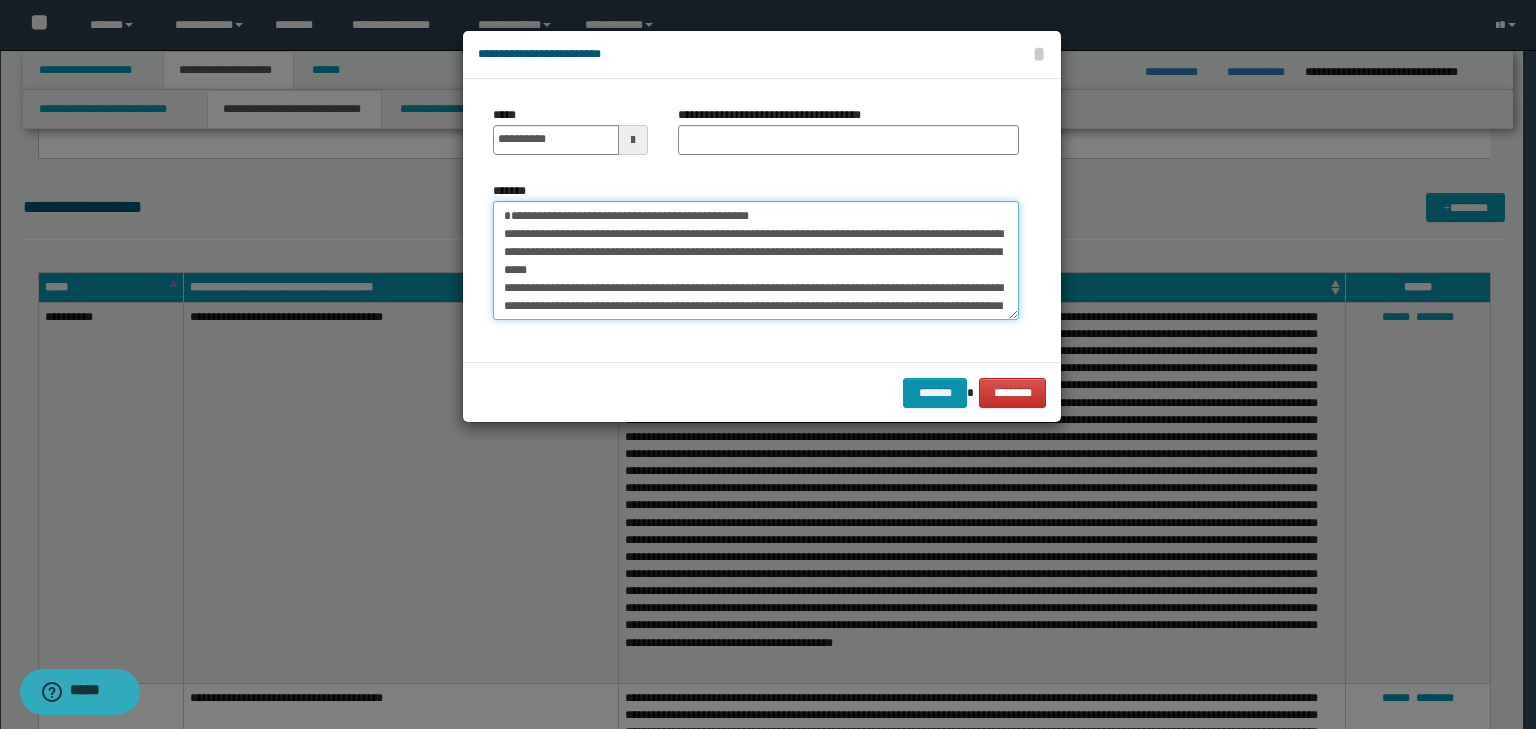 drag, startPoint x: 830, startPoint y: 219, endPoint x: 304, endPoint y: 172, distance: 528.09564 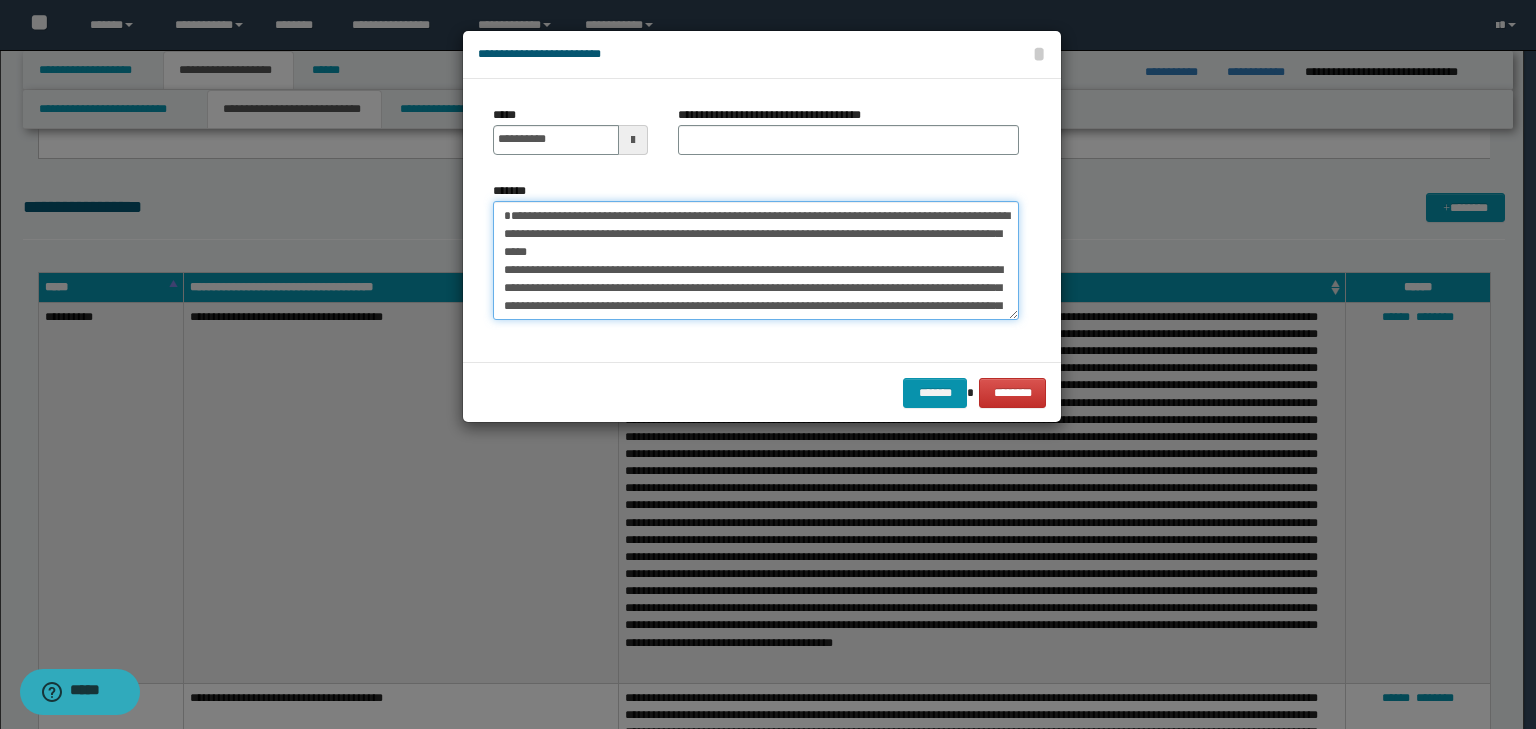type on "**********" 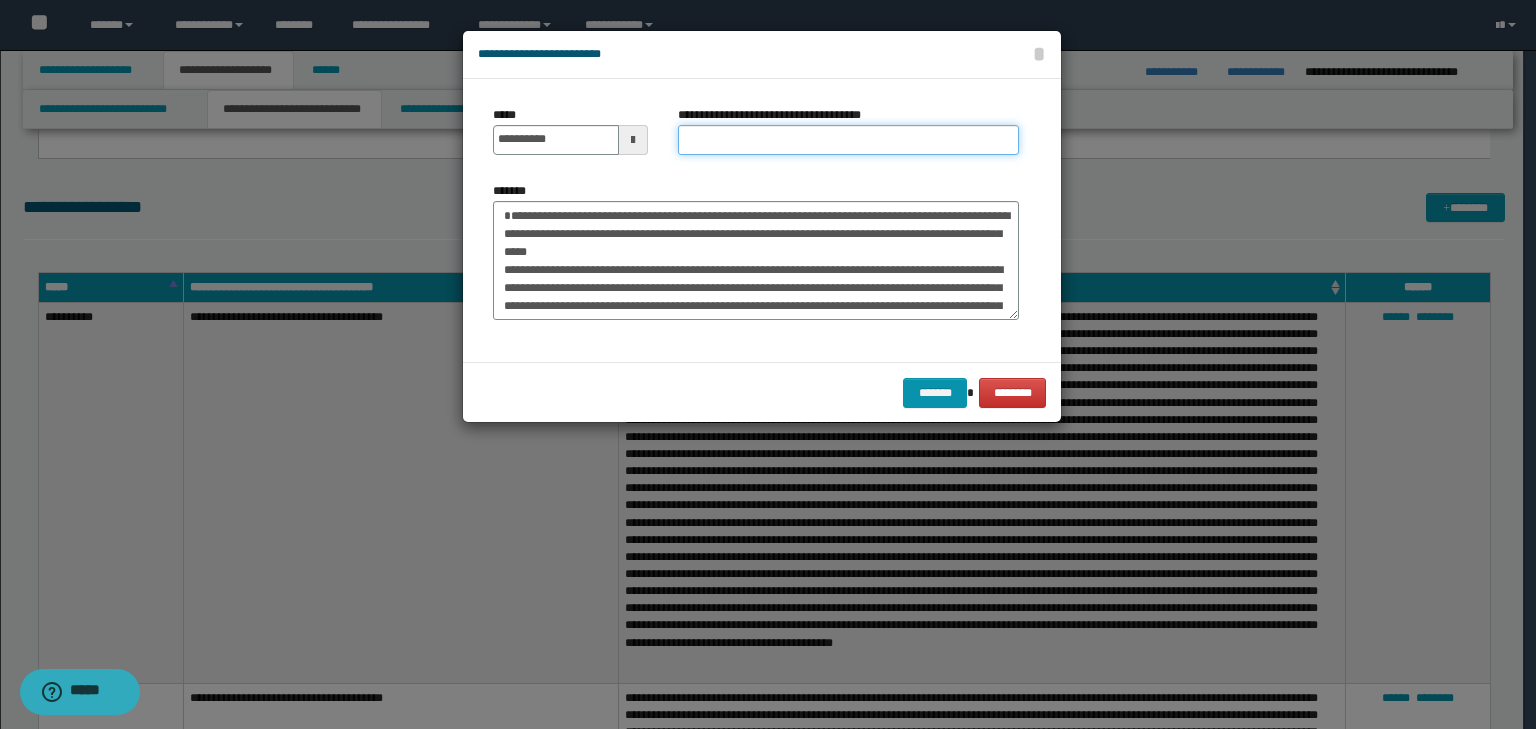 click on "**********" at bounding box center (848, 140) 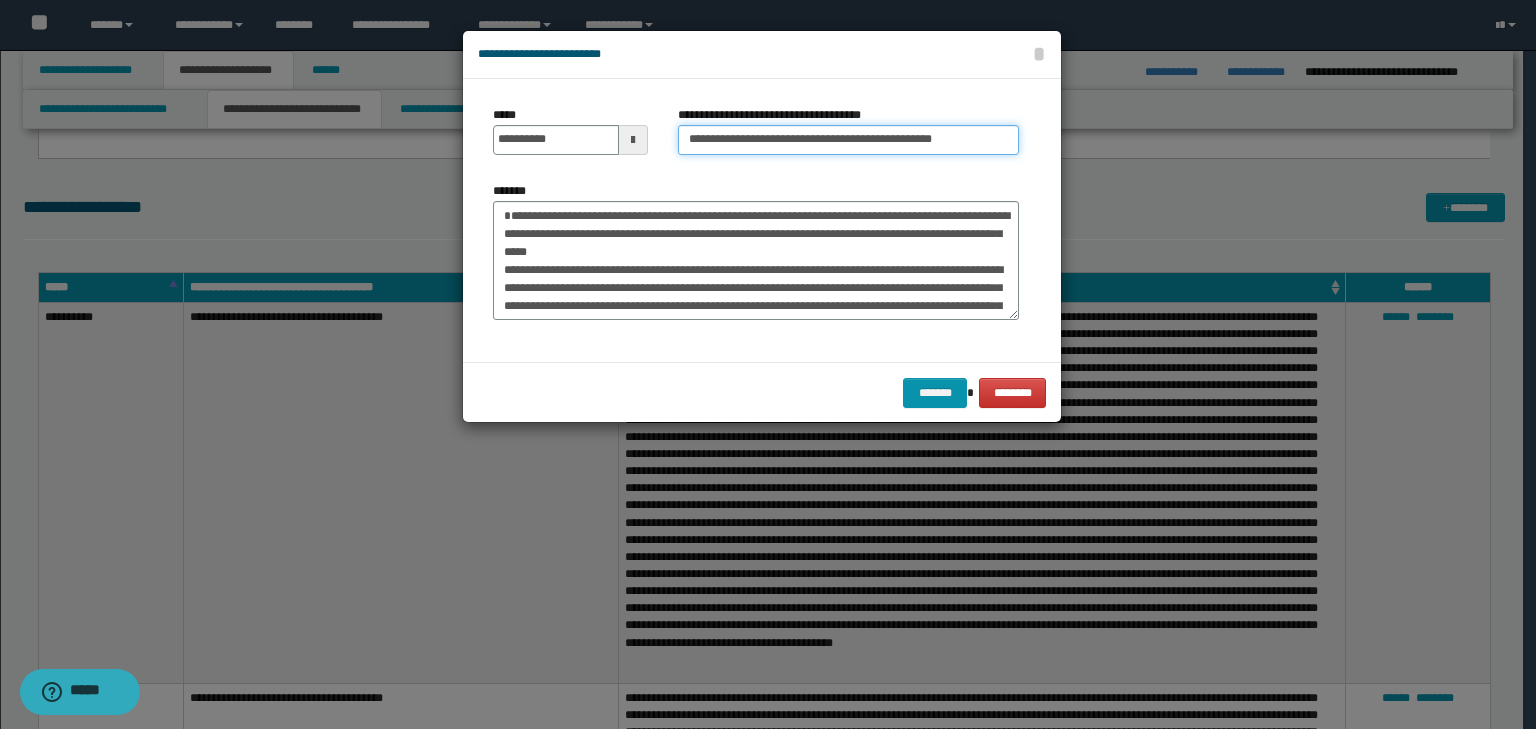 type on "**********" 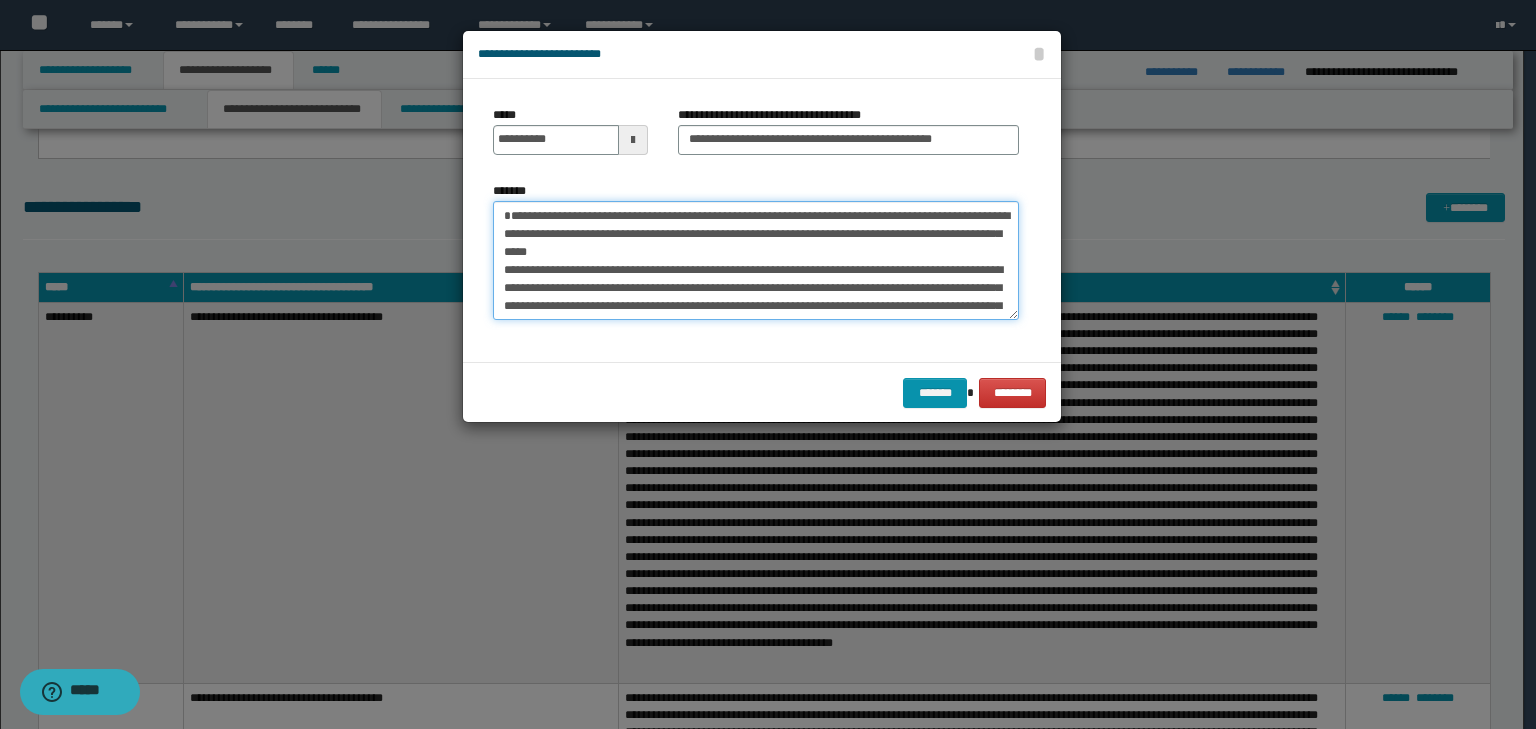 click on "*******" at bounding box center (756, 261) 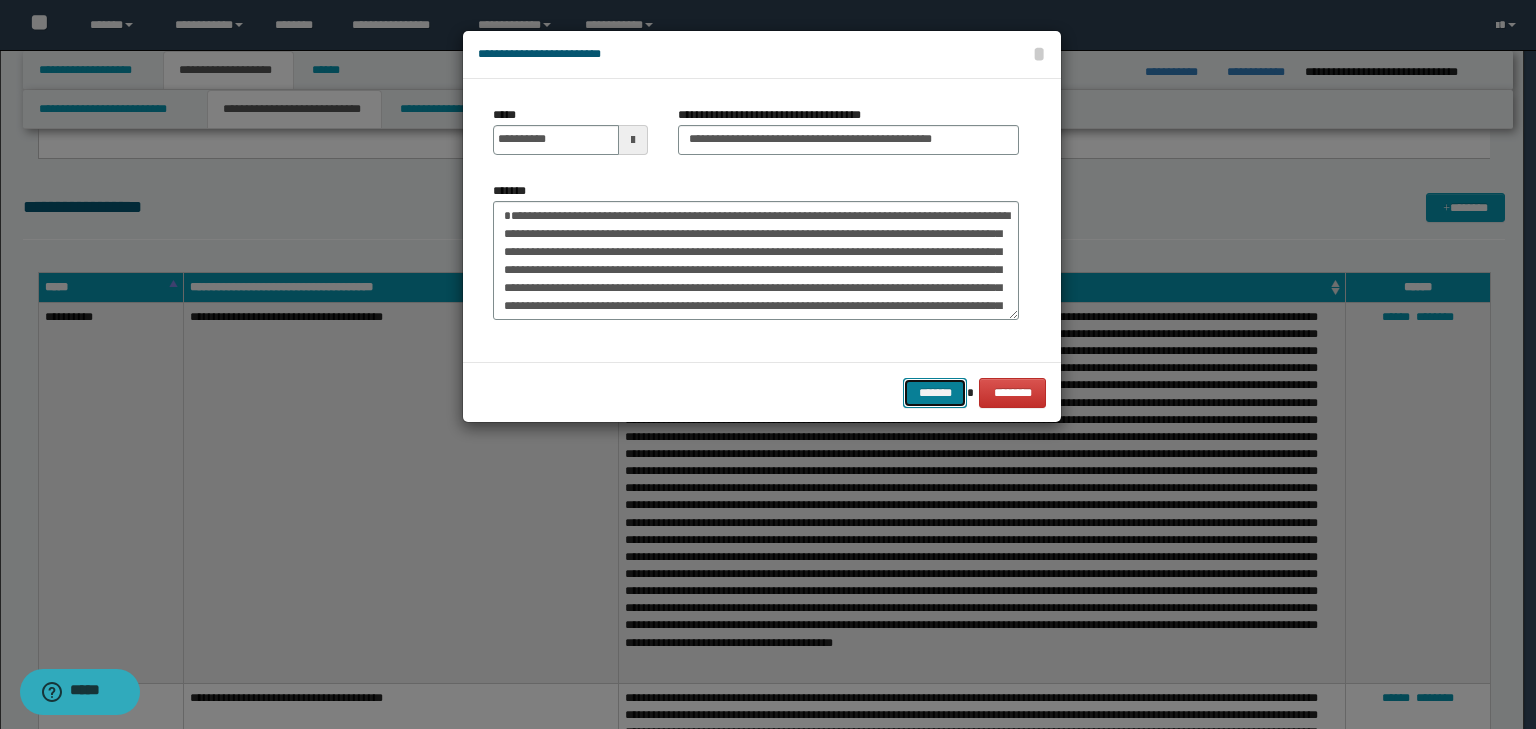 click on "*******" at bounding box center (935, 393) 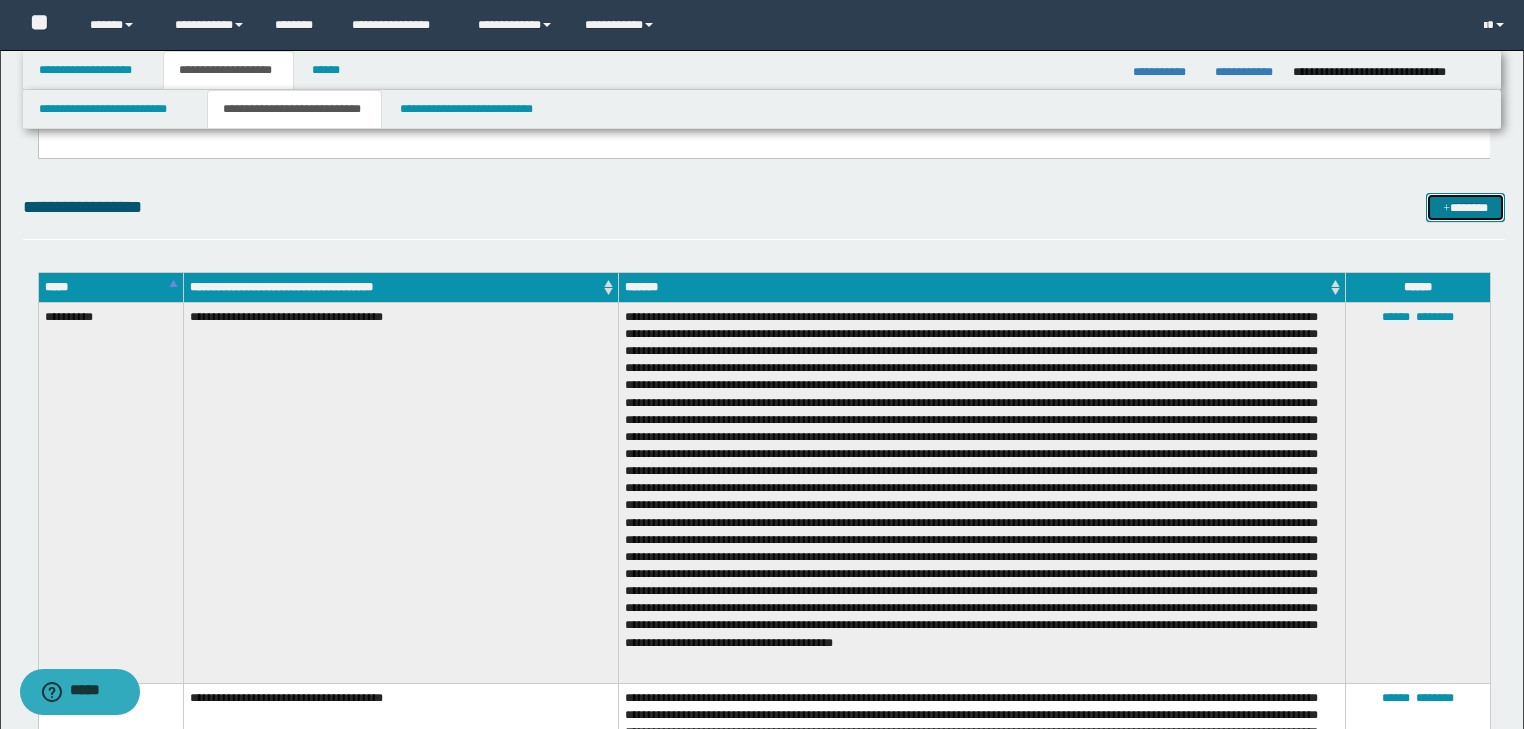 click on "*******" at bounding box center [1465, 208] 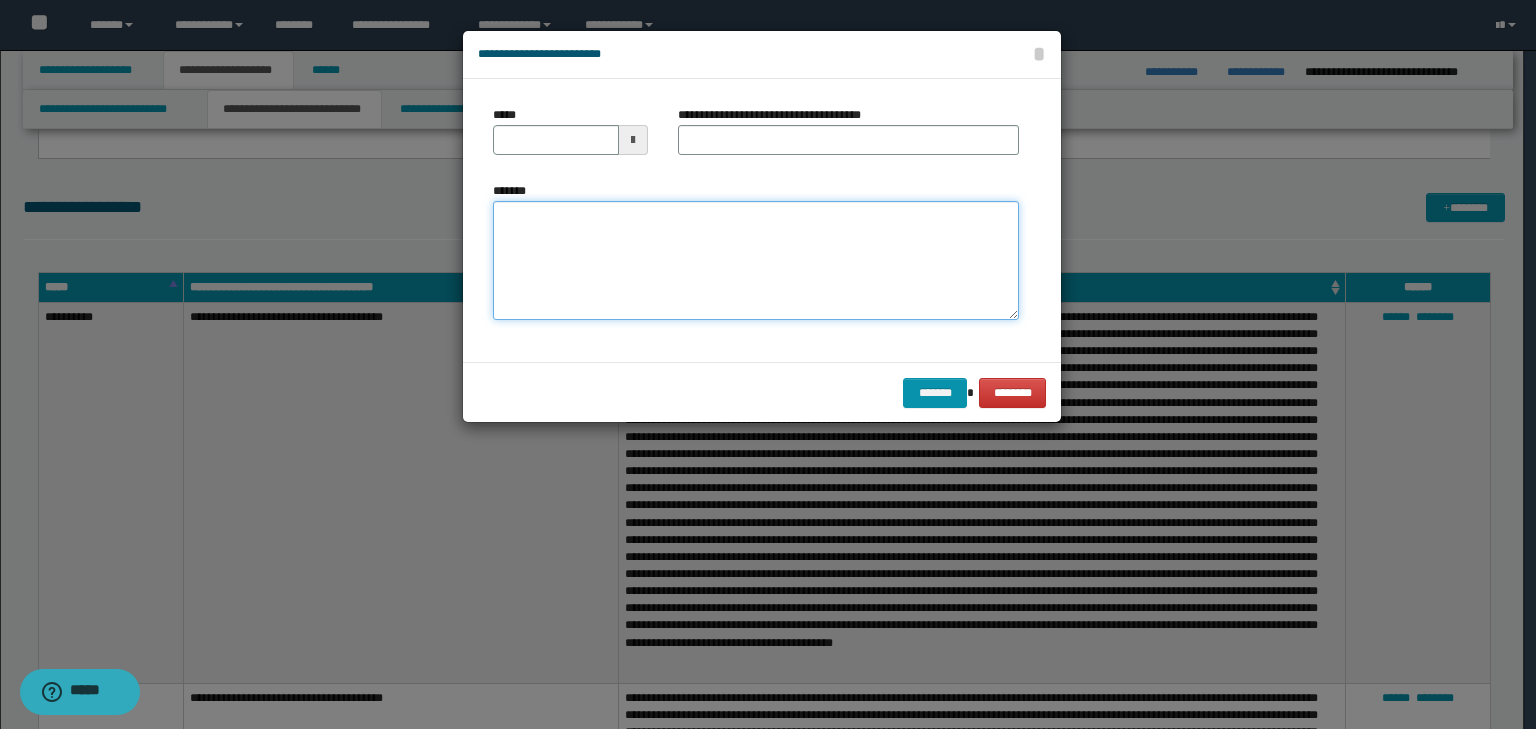 click on "*******" at bounding box center (756, 261) 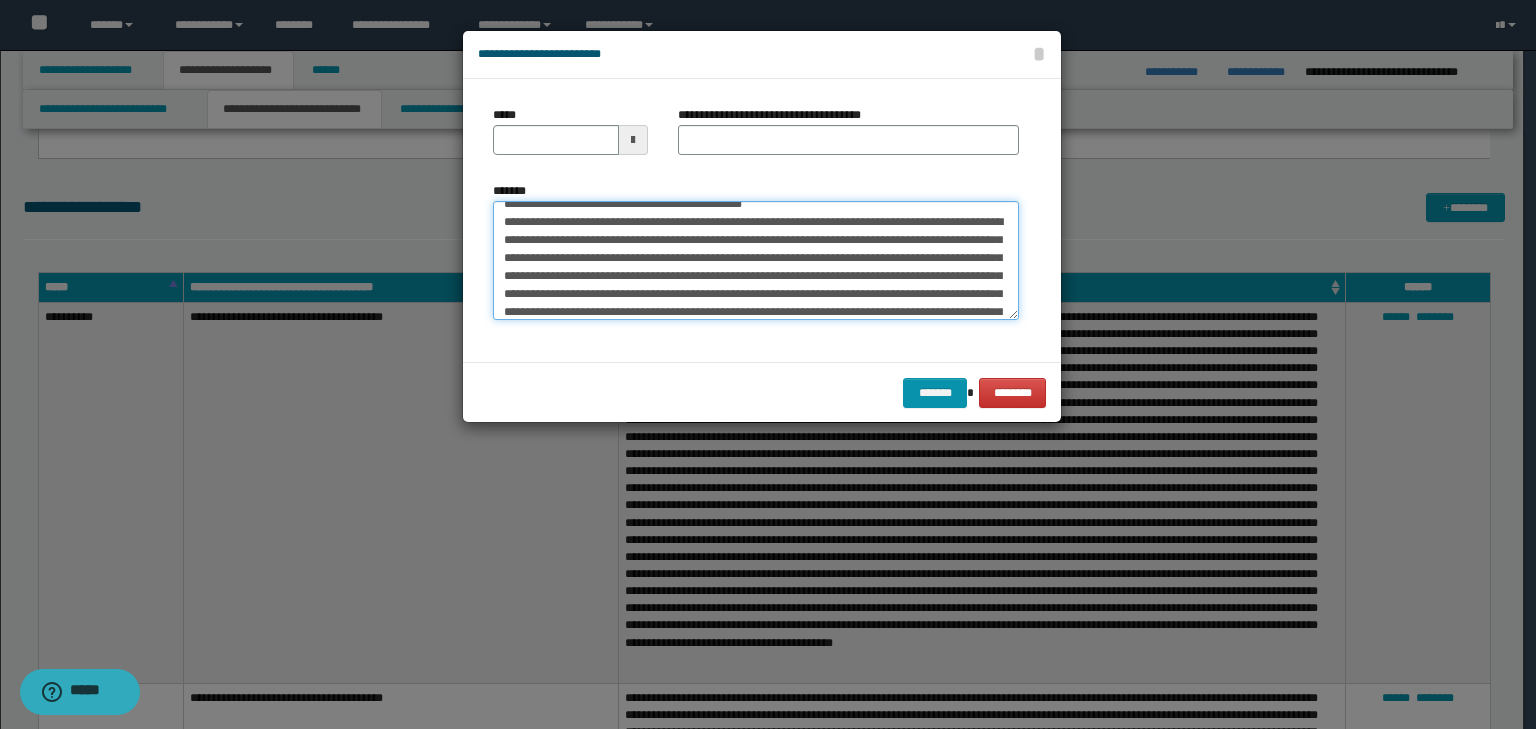 scroll, scrollTop: 0, scrollLeft: 0, axis: both 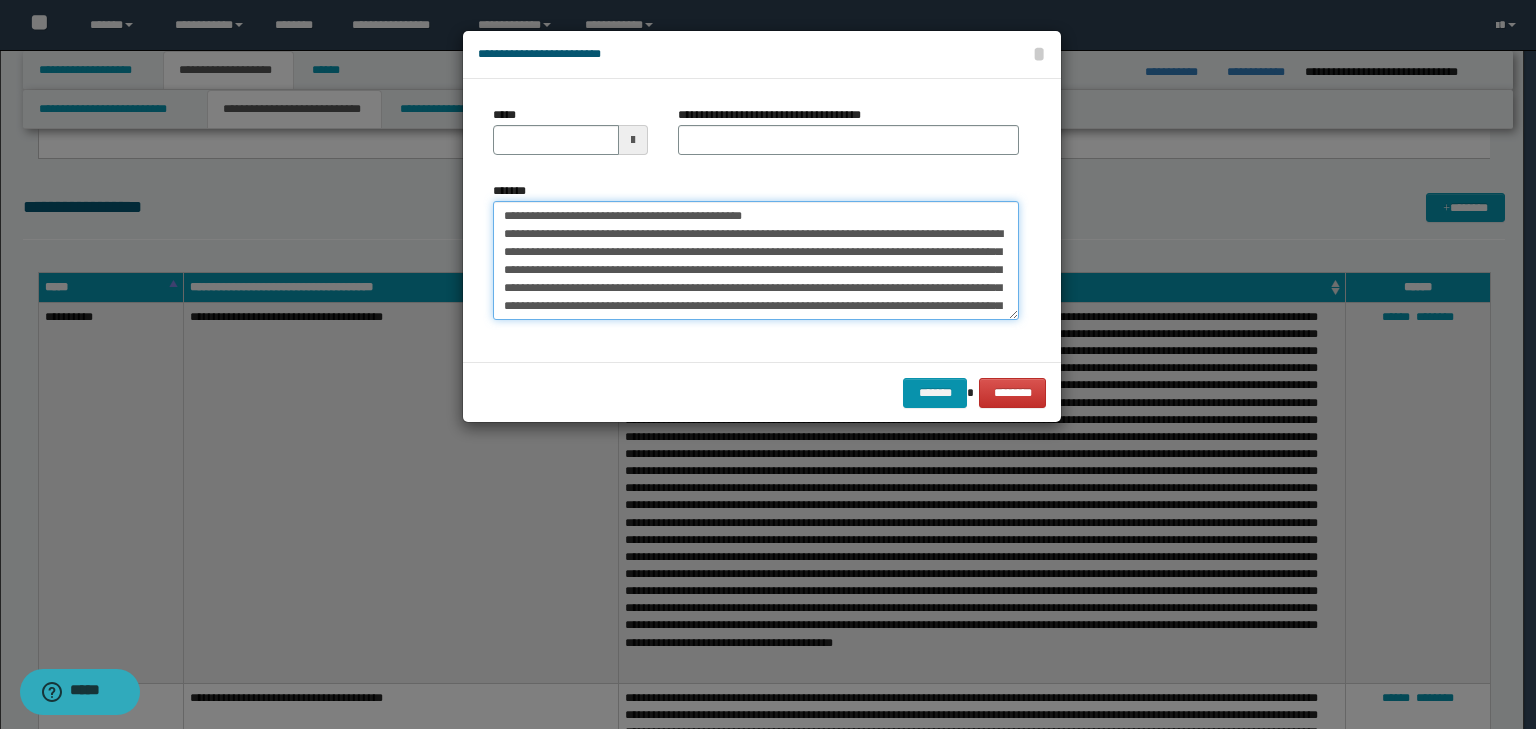 drag, startPoint x: 566, startPoint y: 216, endPoint x: 456, endPoint y: 188, distance: 113.507706 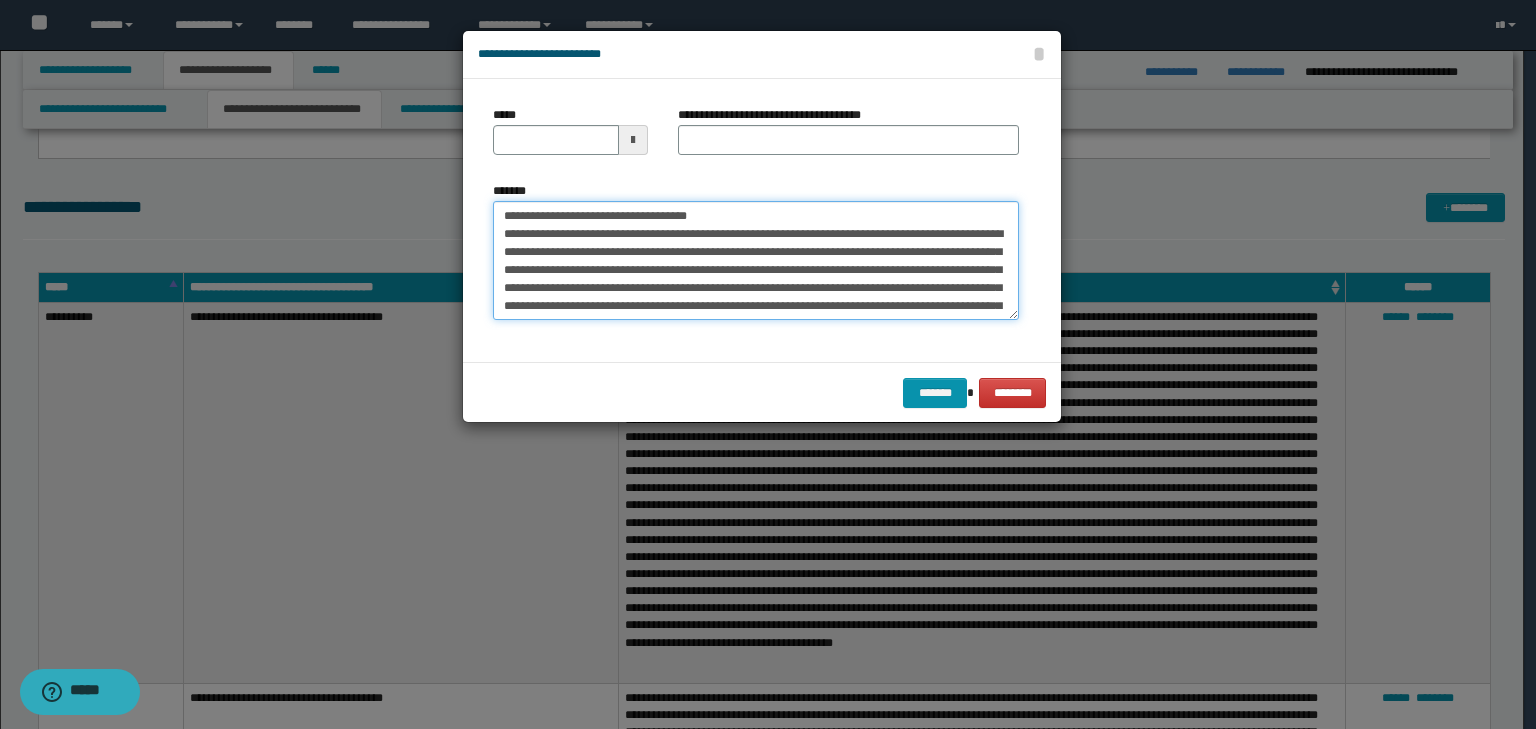type 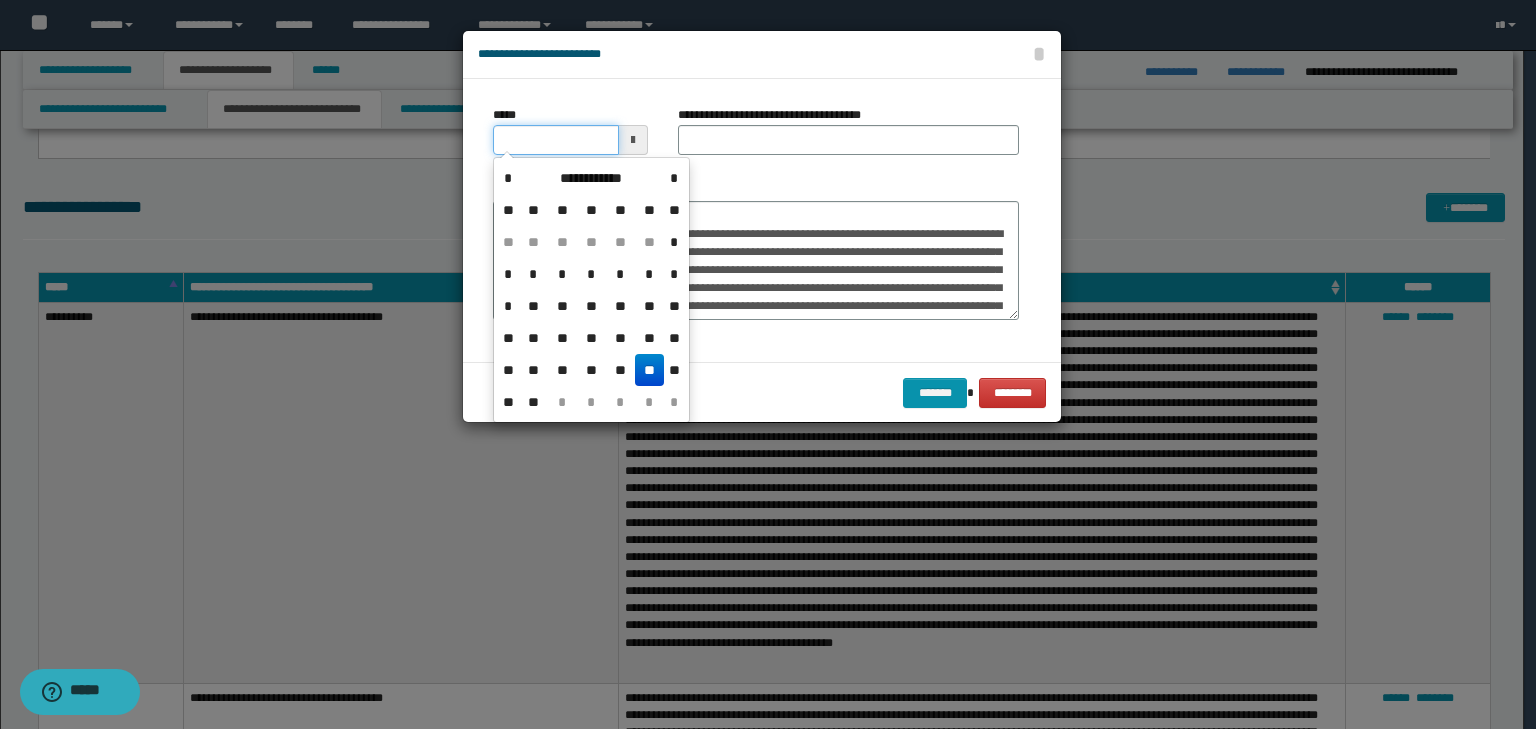 click on "*****" at bounding box center [556, 140] 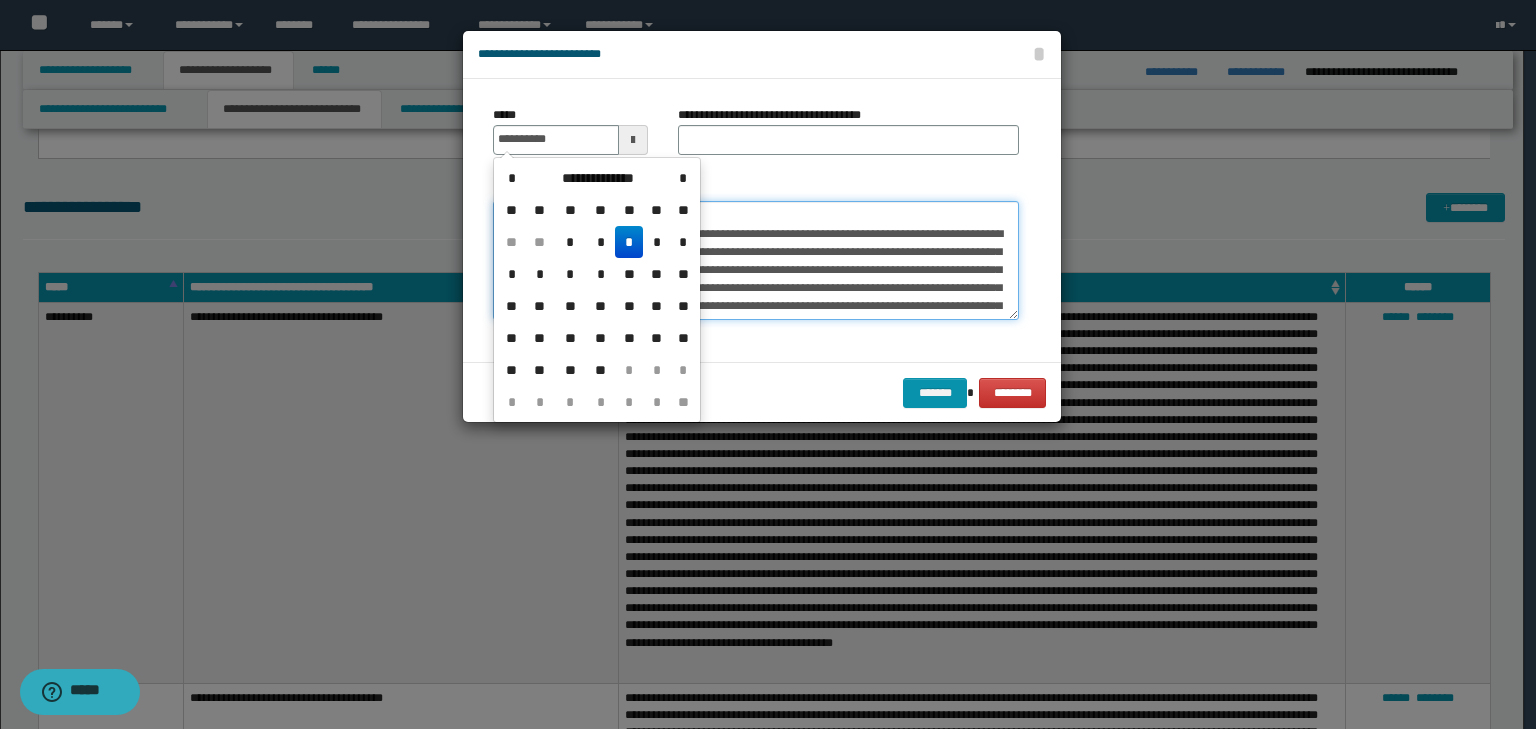 type on "**********" 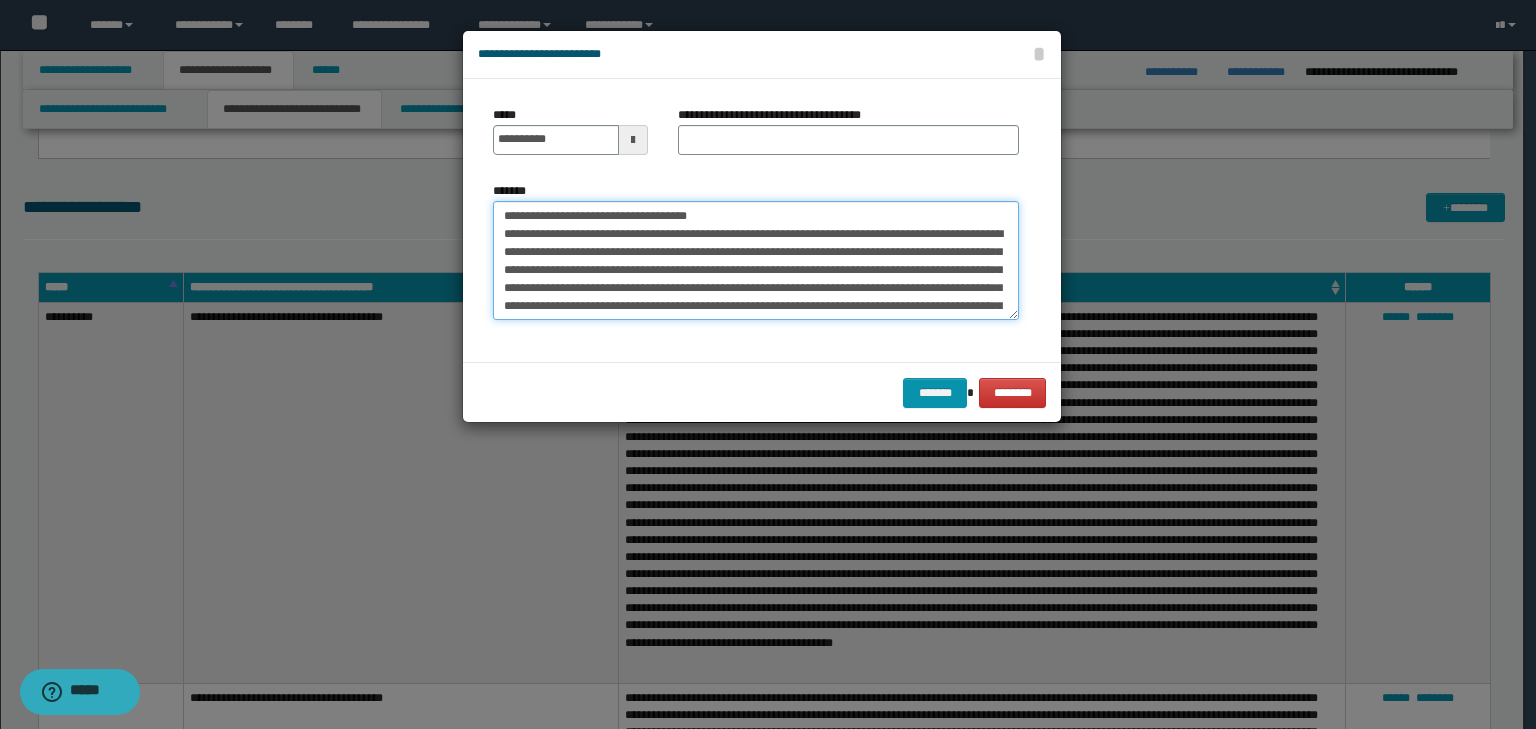 drag, startPoint x: 703, startPoint y: 216, endPoint x: 428, endPoint y: 180, distance: 277.34634 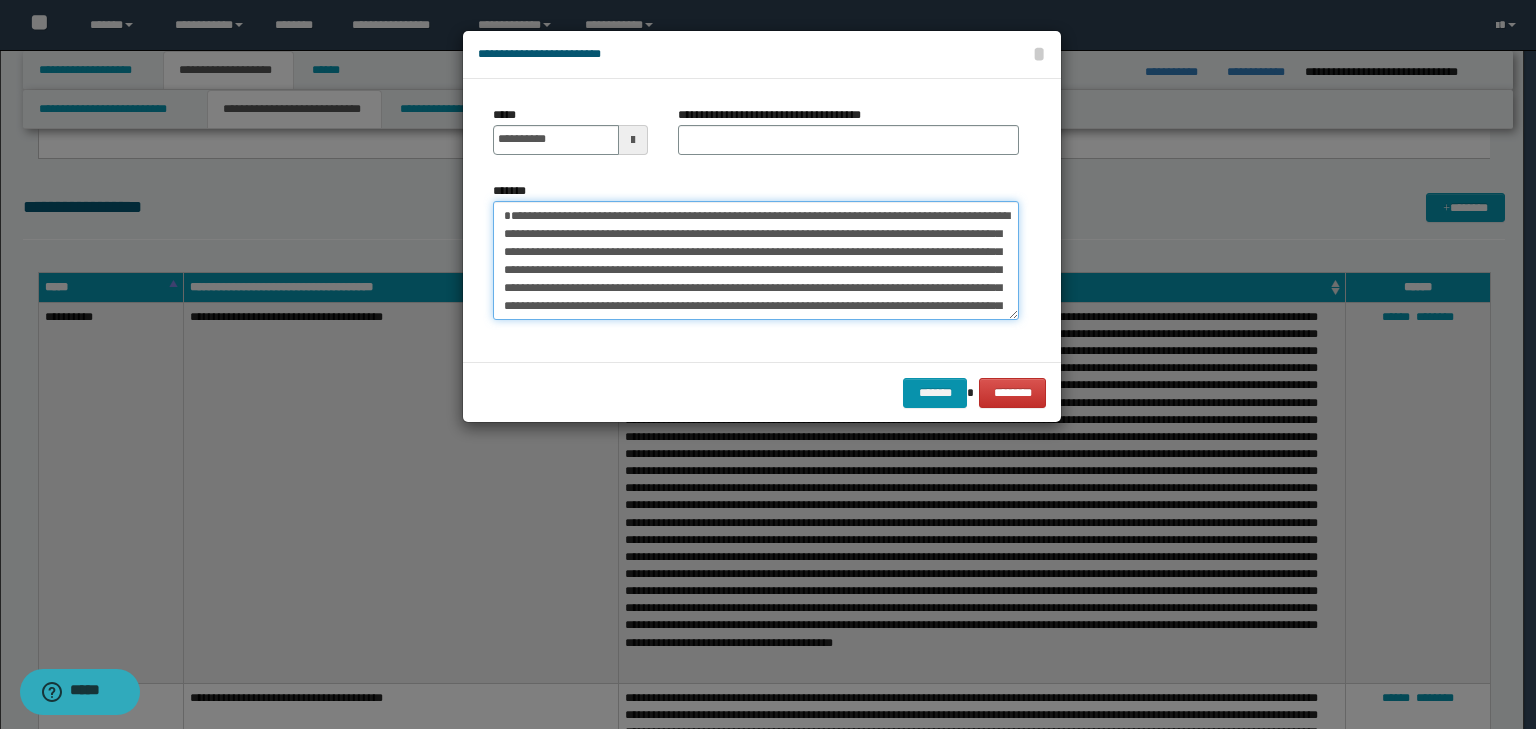 type on "**********" 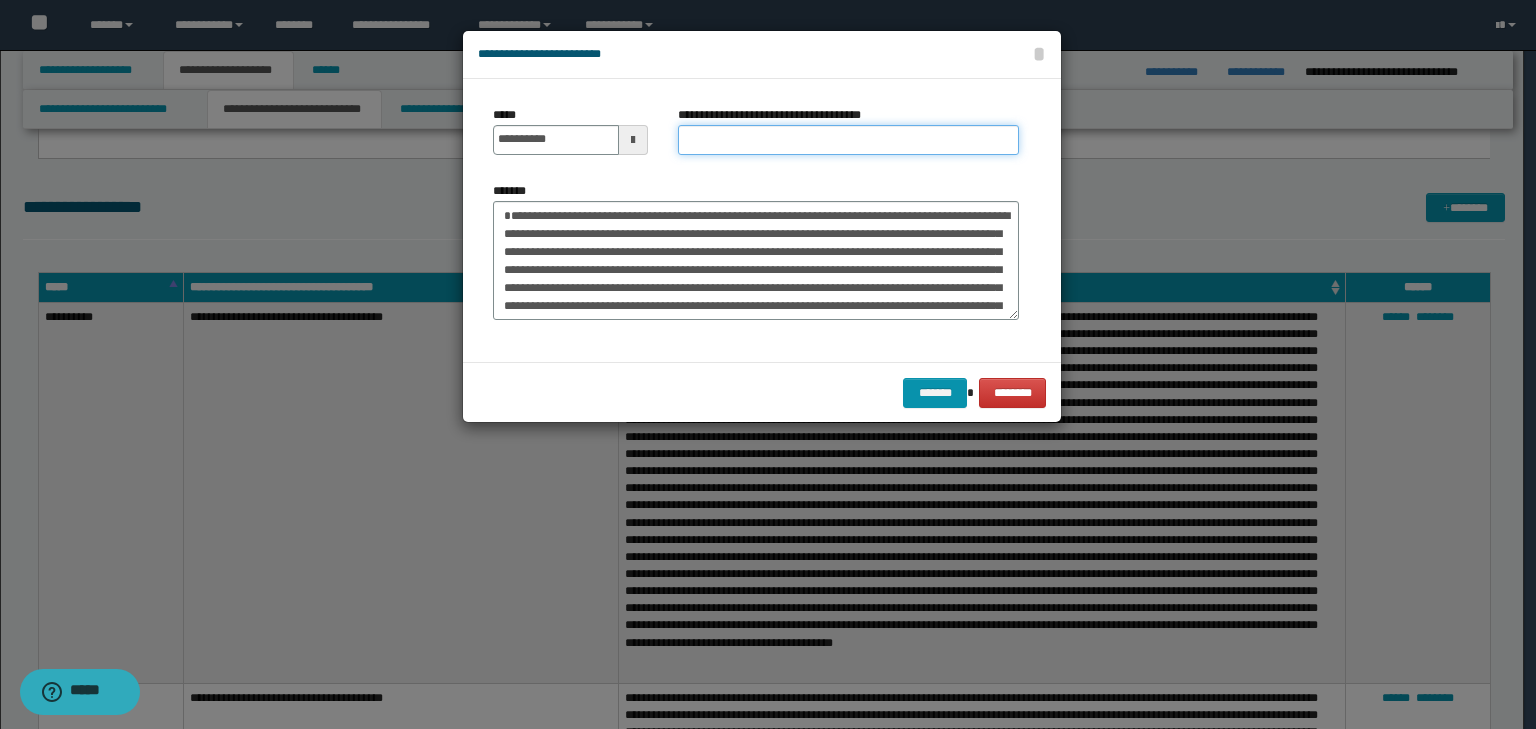 click on "**********" at bounding box center [848, 140] 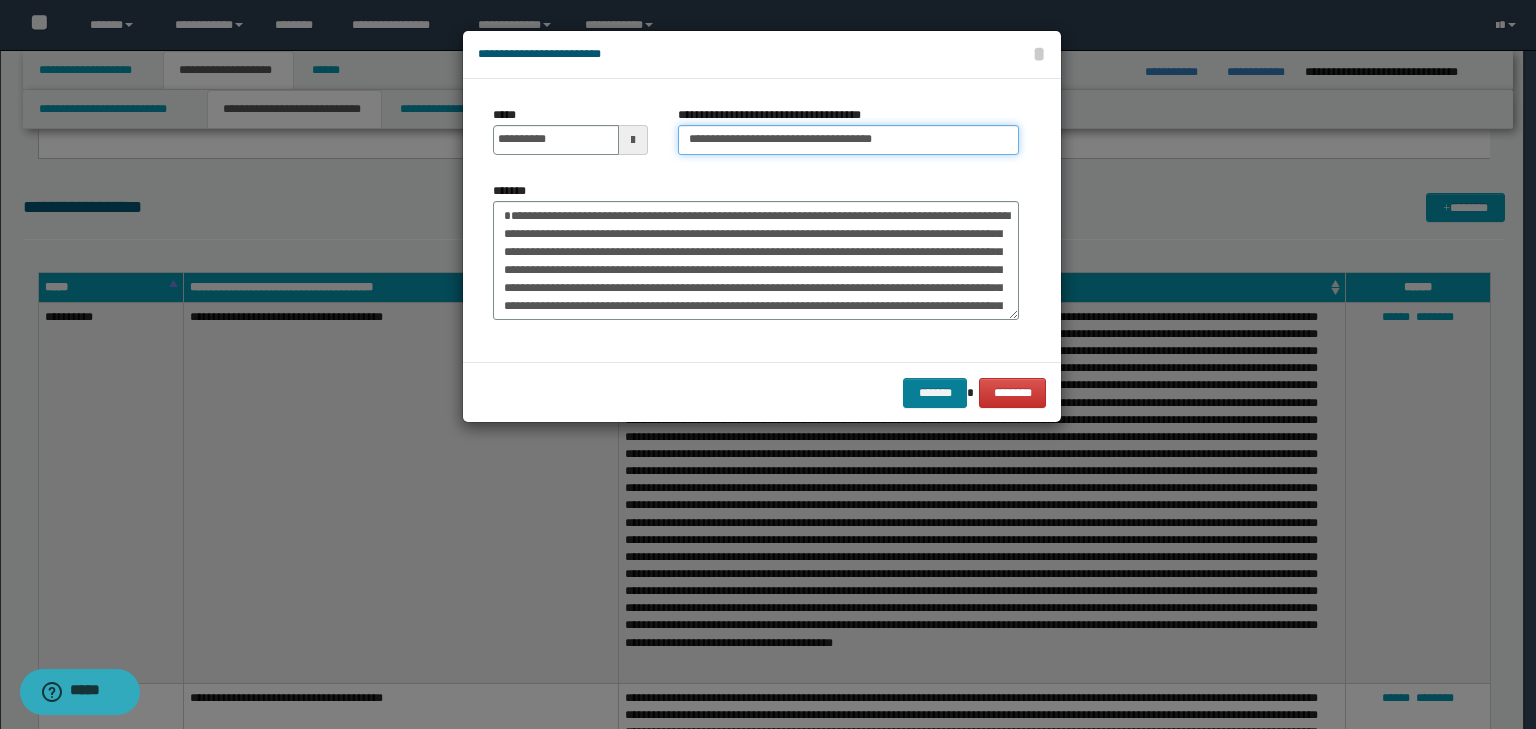 type on "**********" 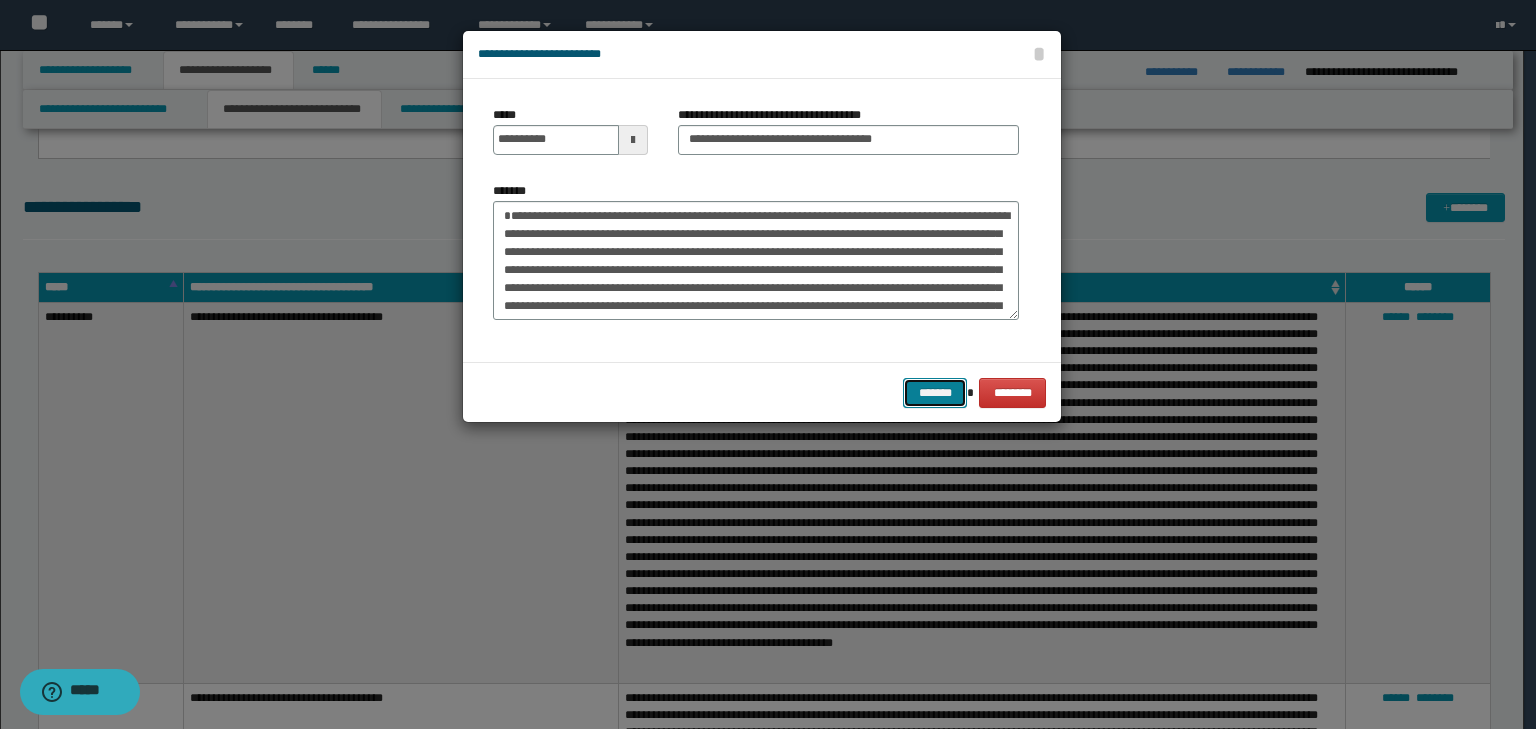 click on "*******" at bounding box center [935, 393] 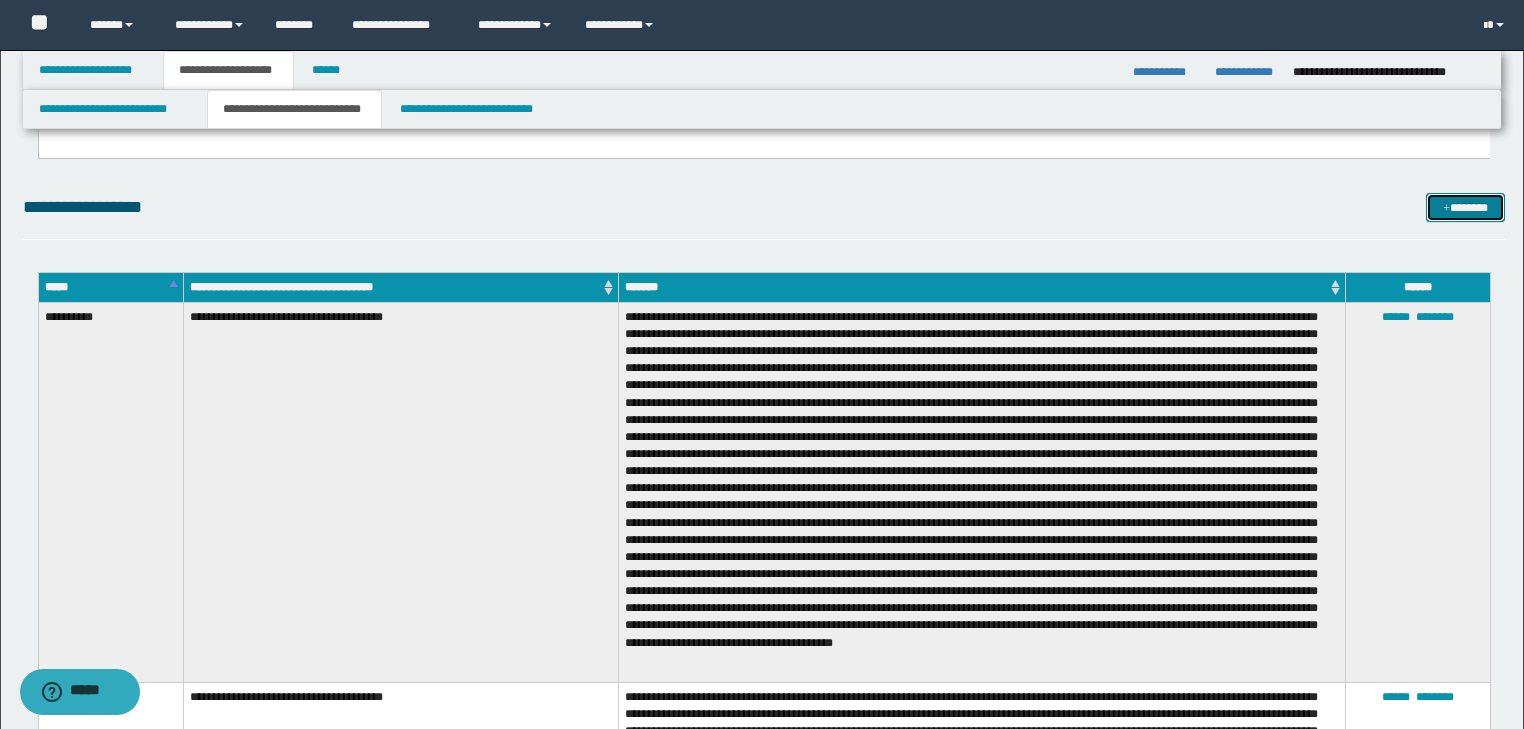 click on "*******" at bounding box center [1465, 208] 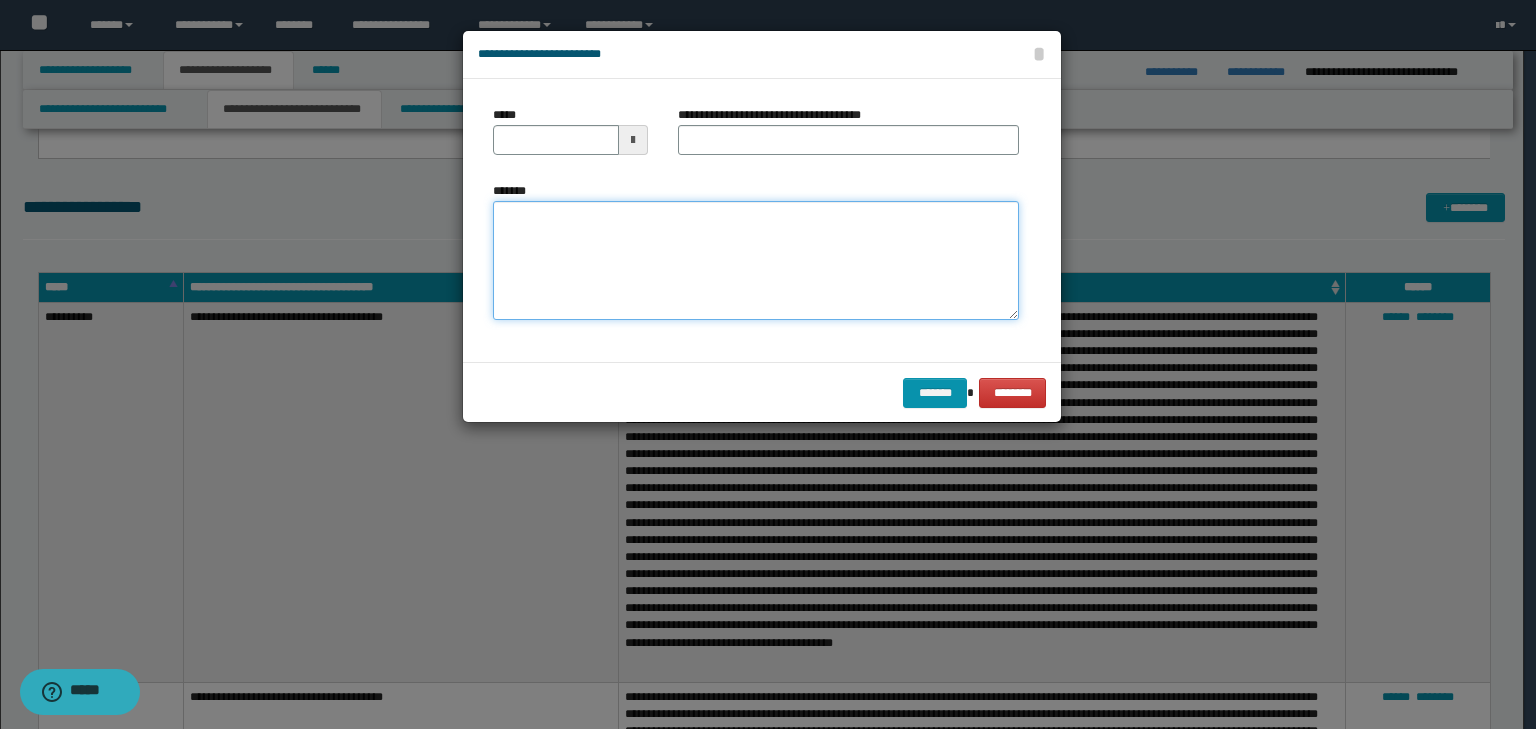 click on "*******" at bounding box center (756, 261) 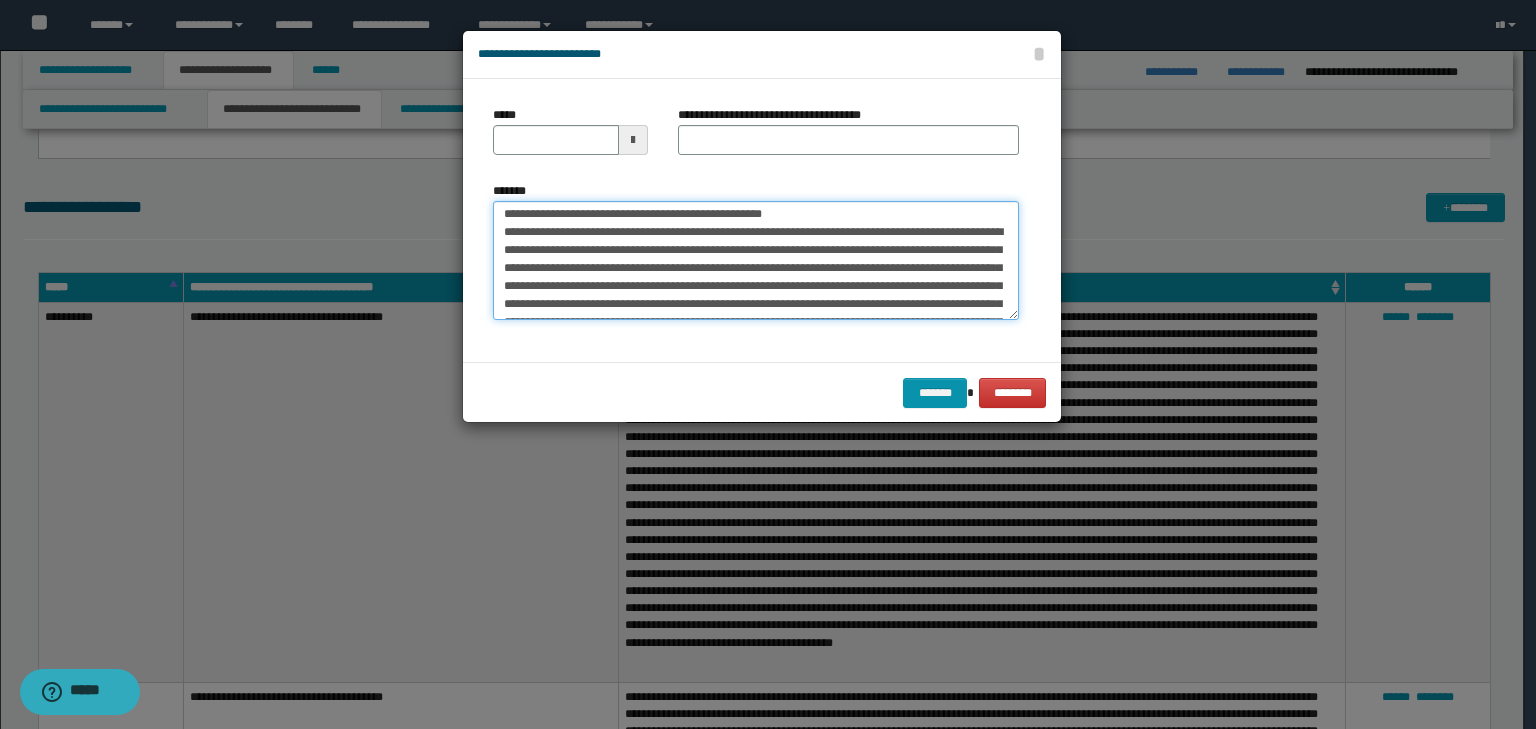 scroll, scrollTop: 0, scrollLeft: 0, axis: both 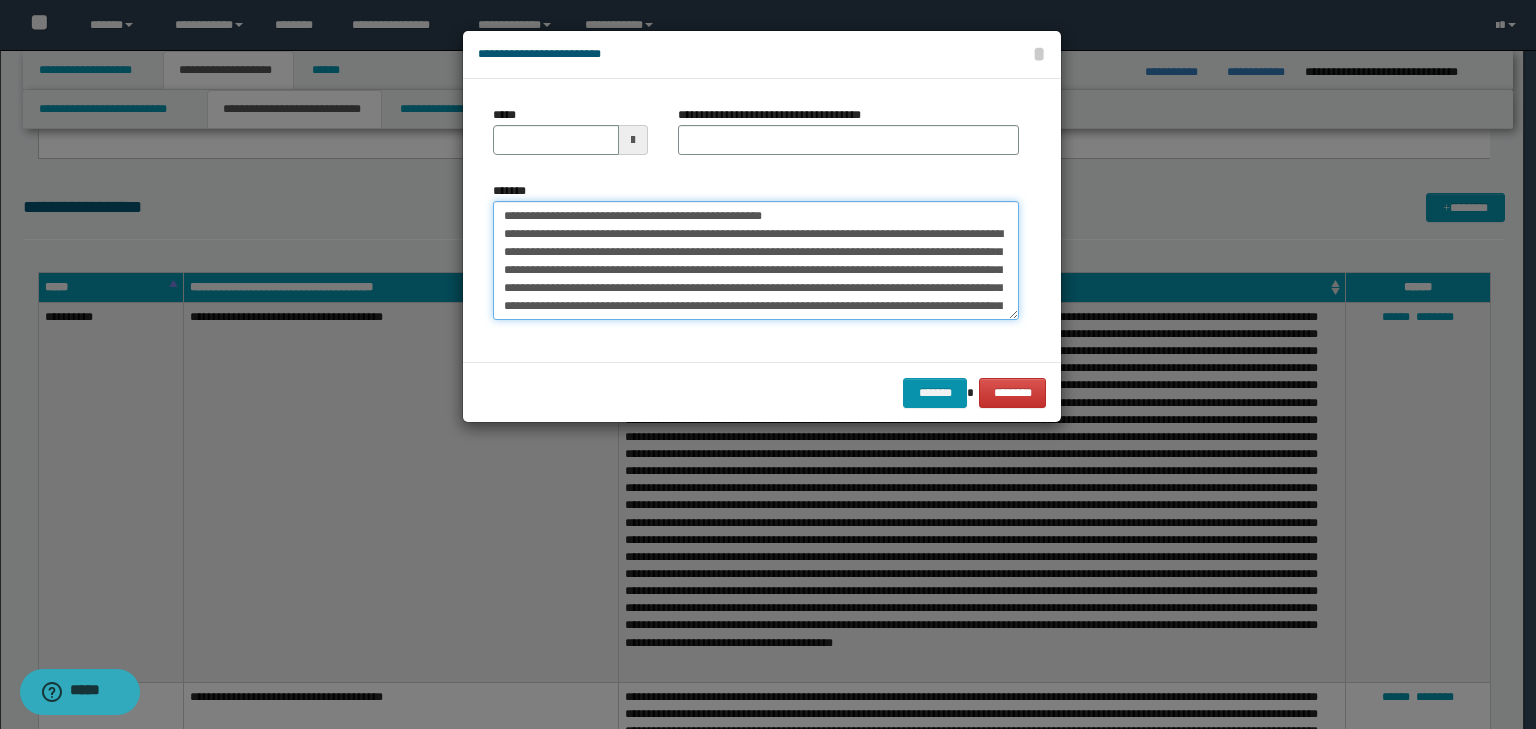 drag, startPoint x: 565, startPoint y: 216, endPoint x: 404, endPoint y: 200, distance: 161.79308 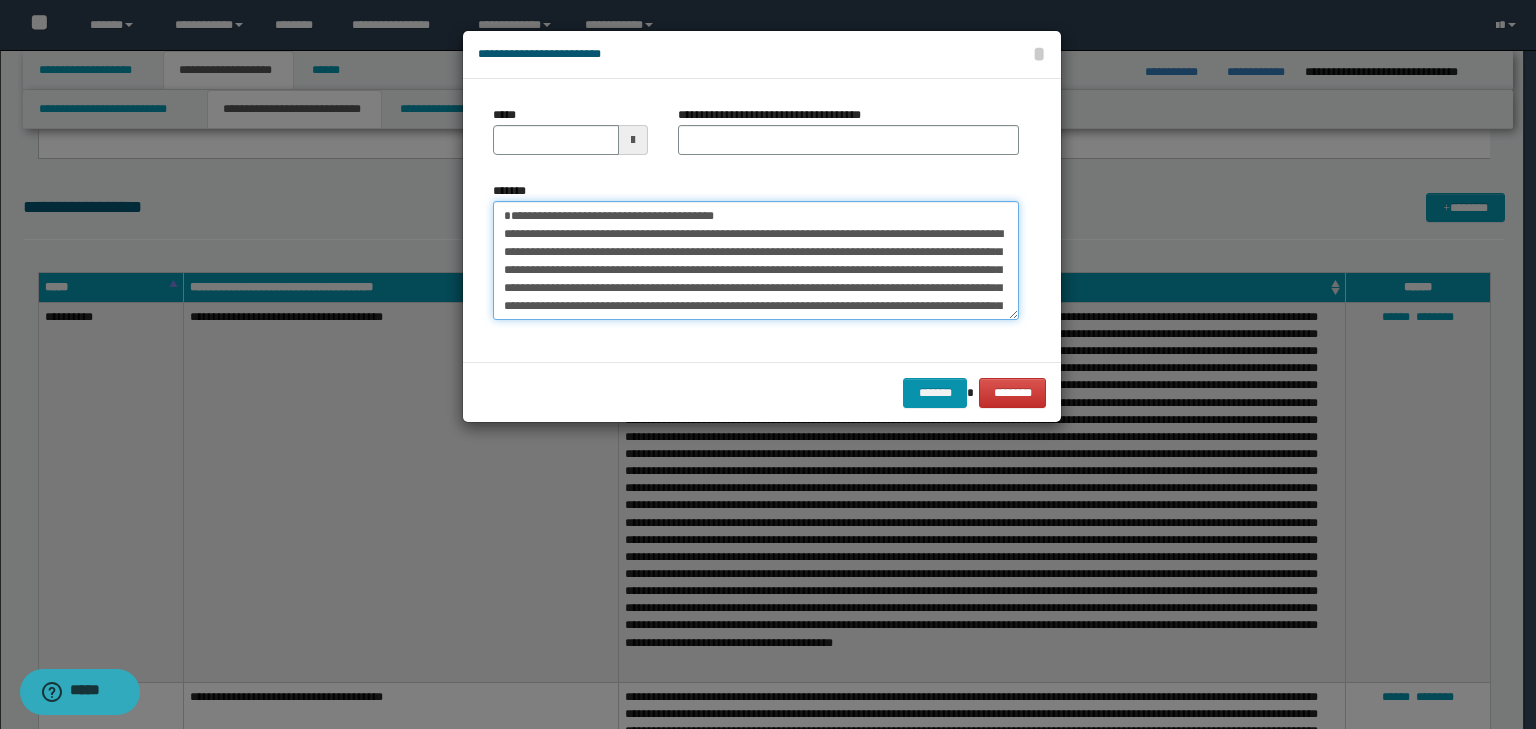 type 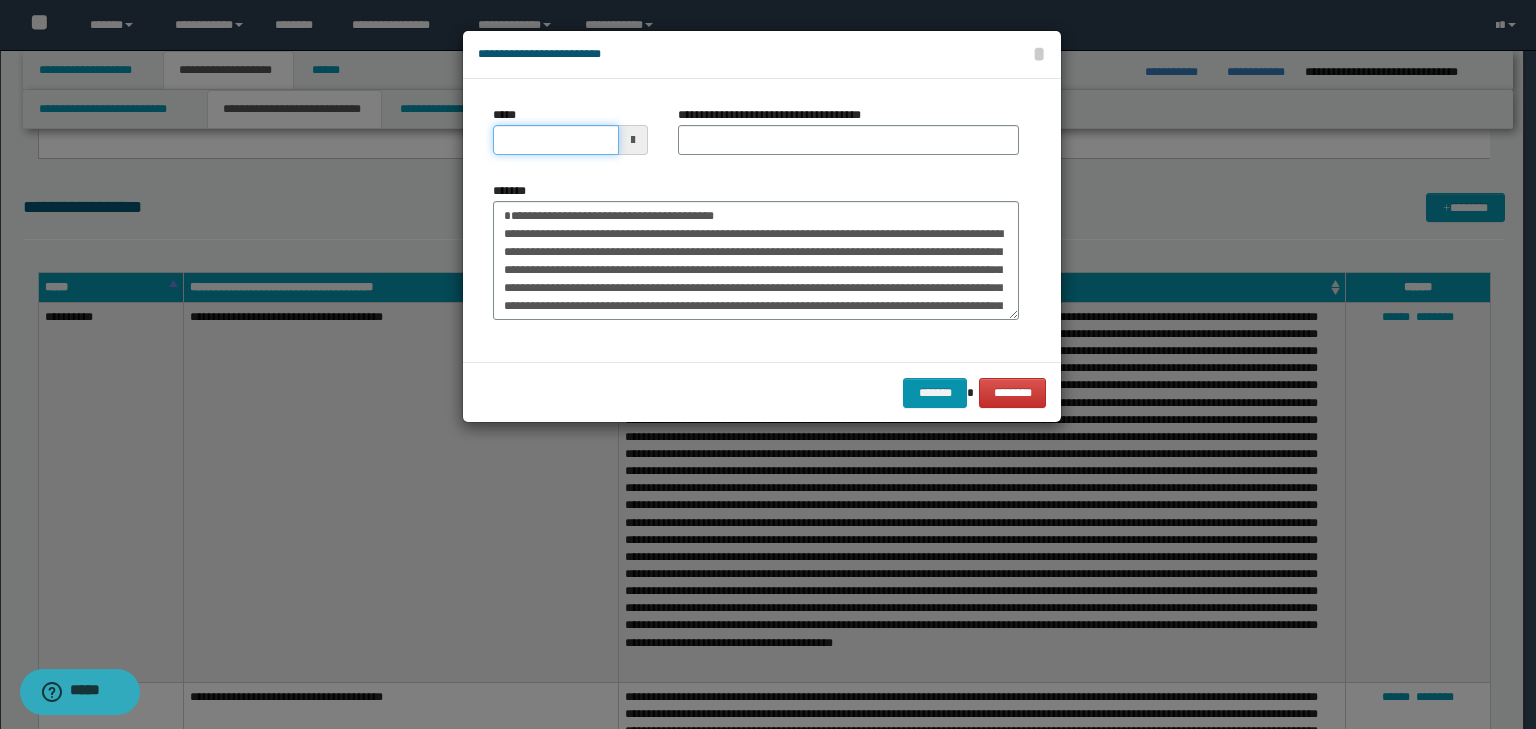 click on "*****" at bounding box center (556, 140) 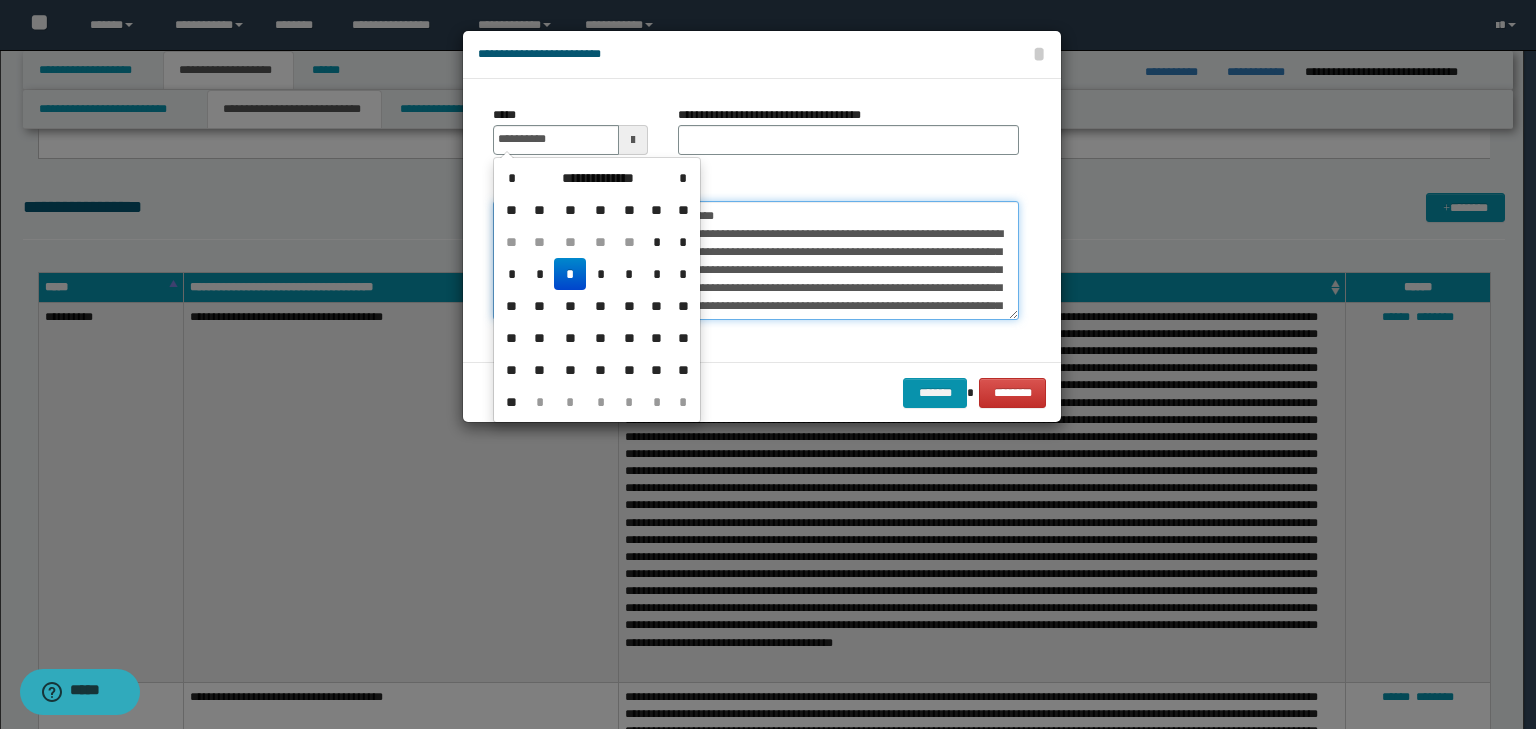 type on "**********" 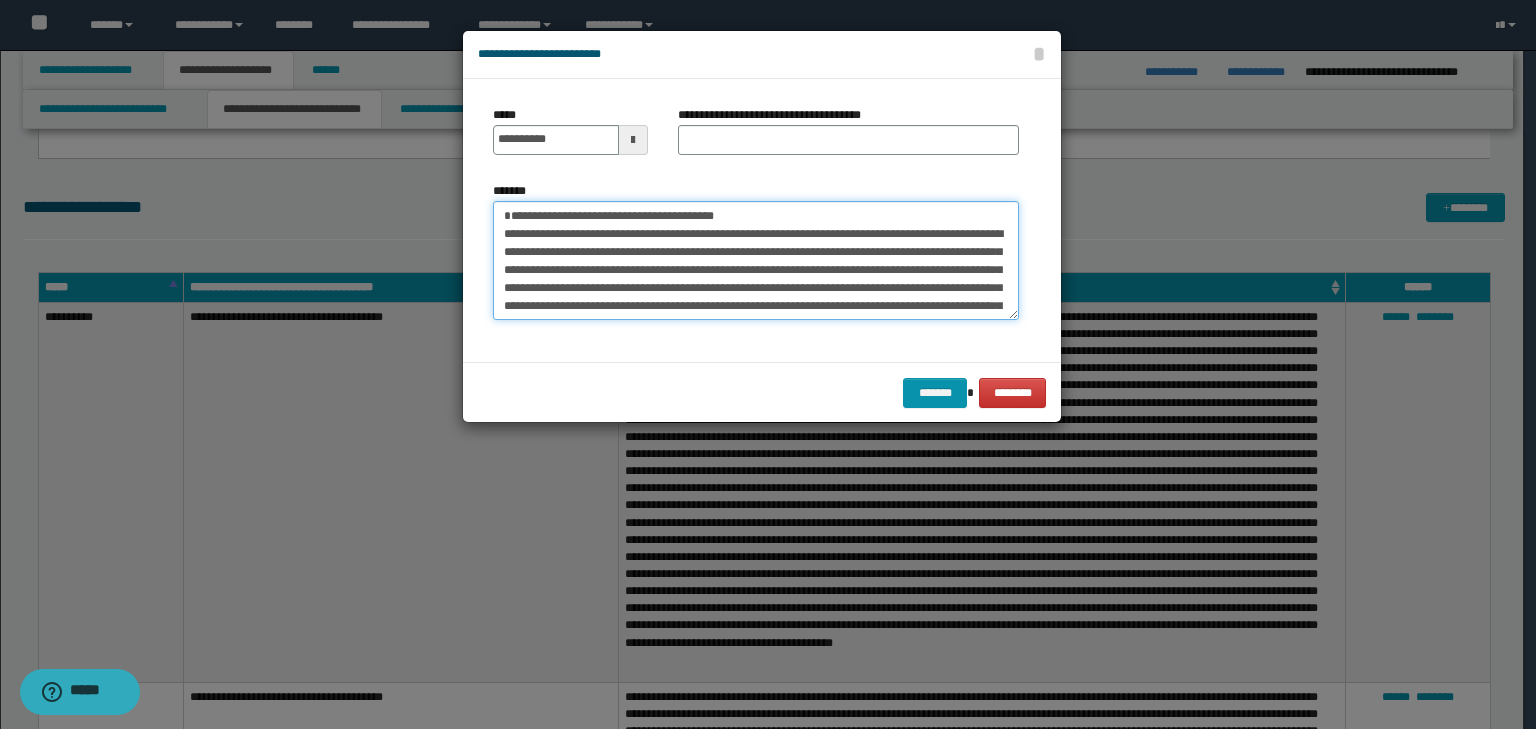 drag, startPoint x: 798, startPoint y: 209, endPoint x: 248, endPoint y: 154, distance: 552.74316 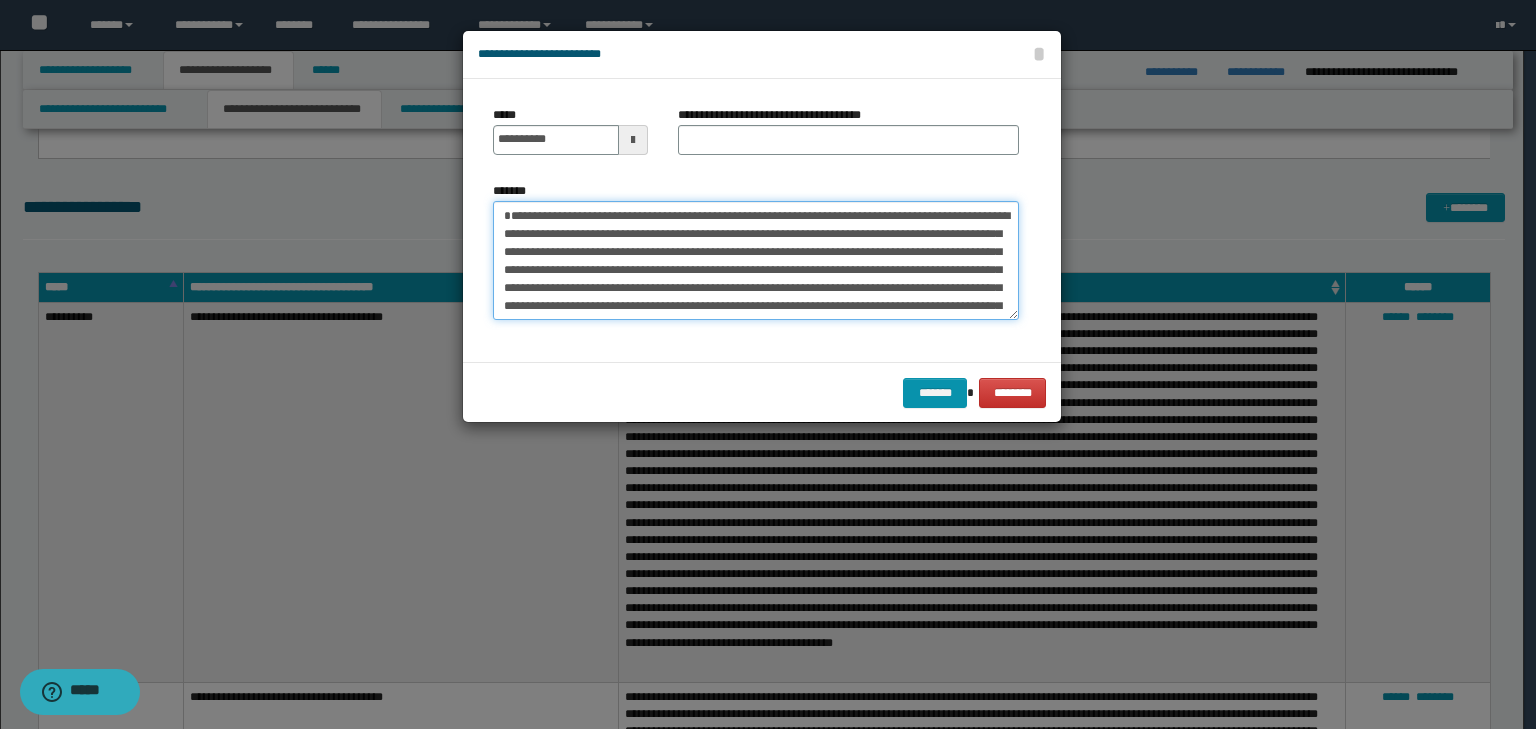 type on "**********" 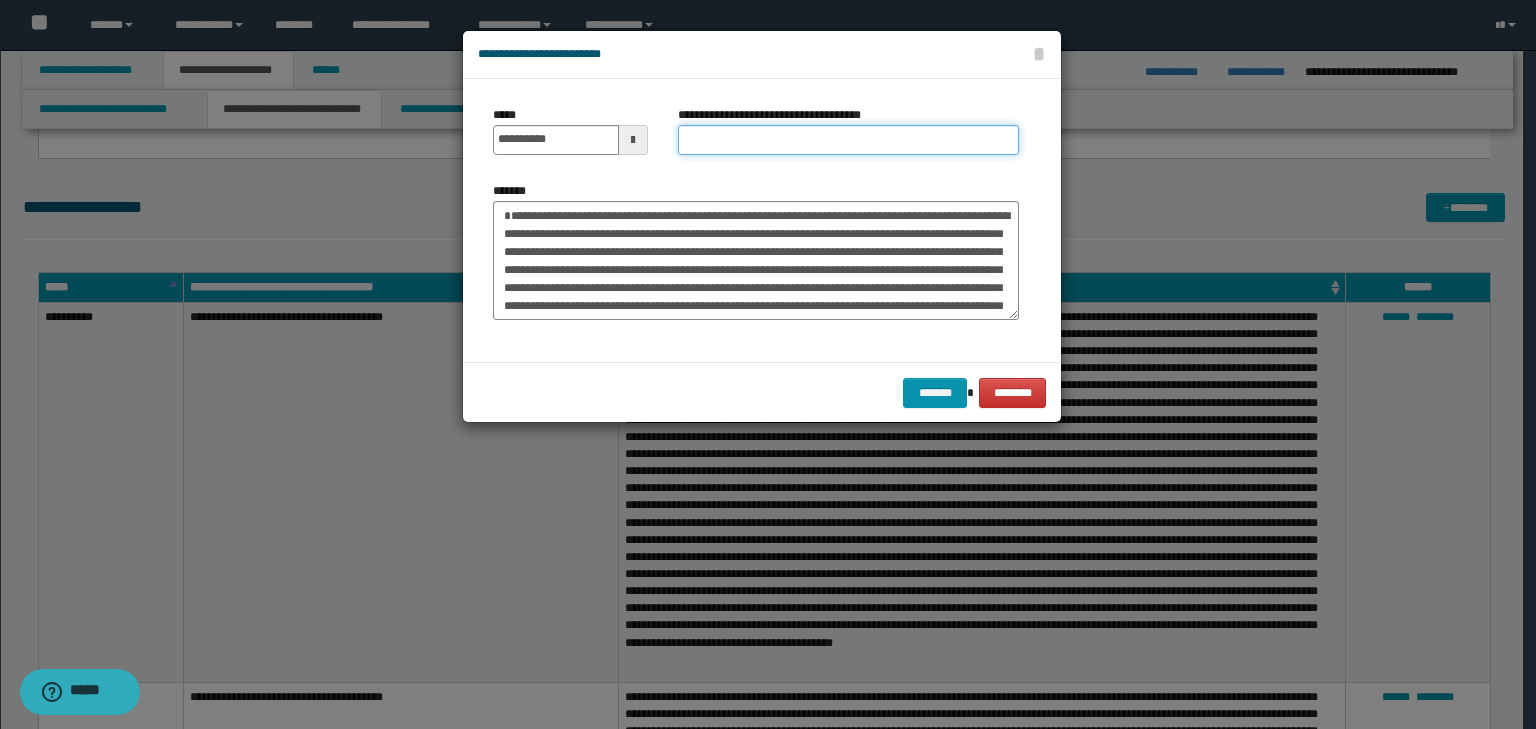 click on "**********" at bounding box center [848, 140] 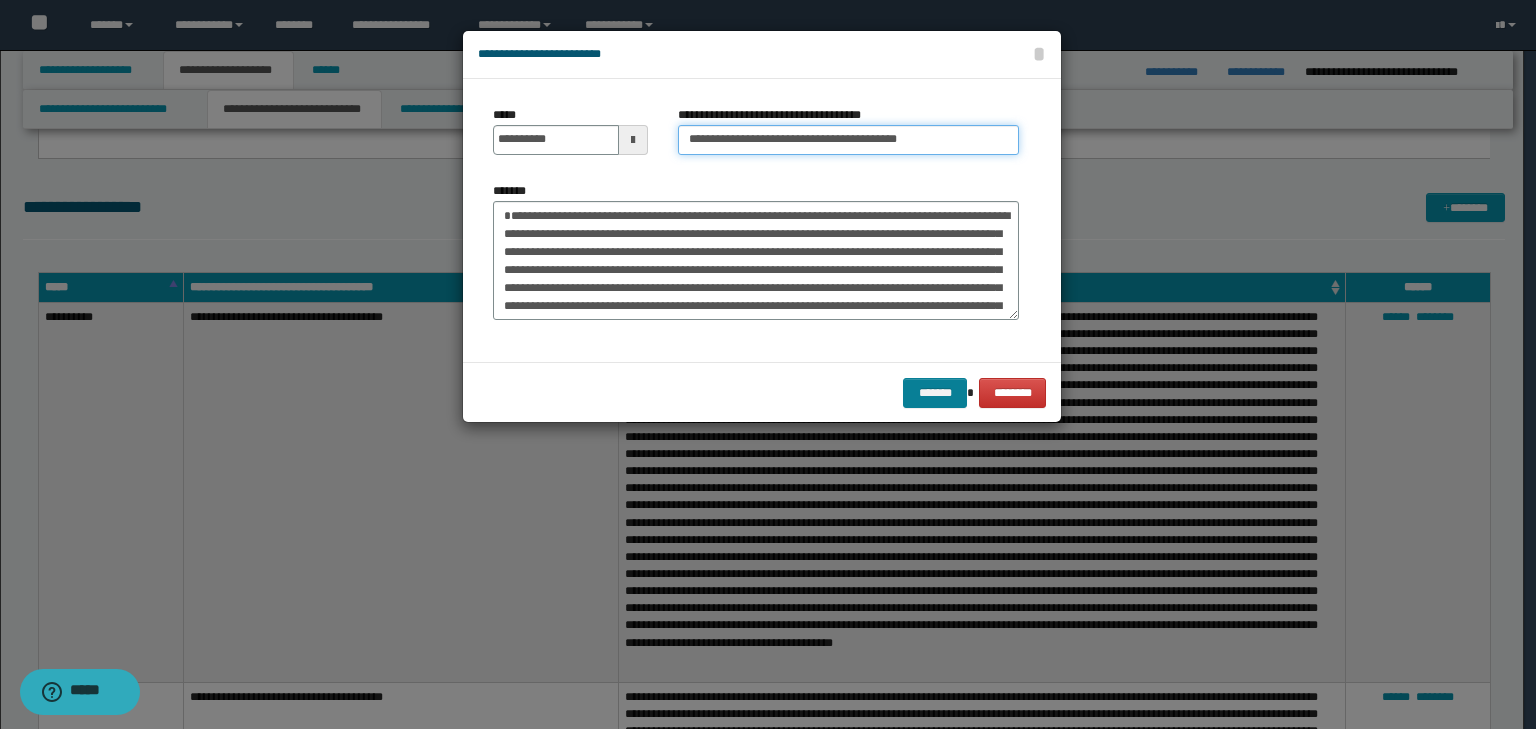 type on "**********" 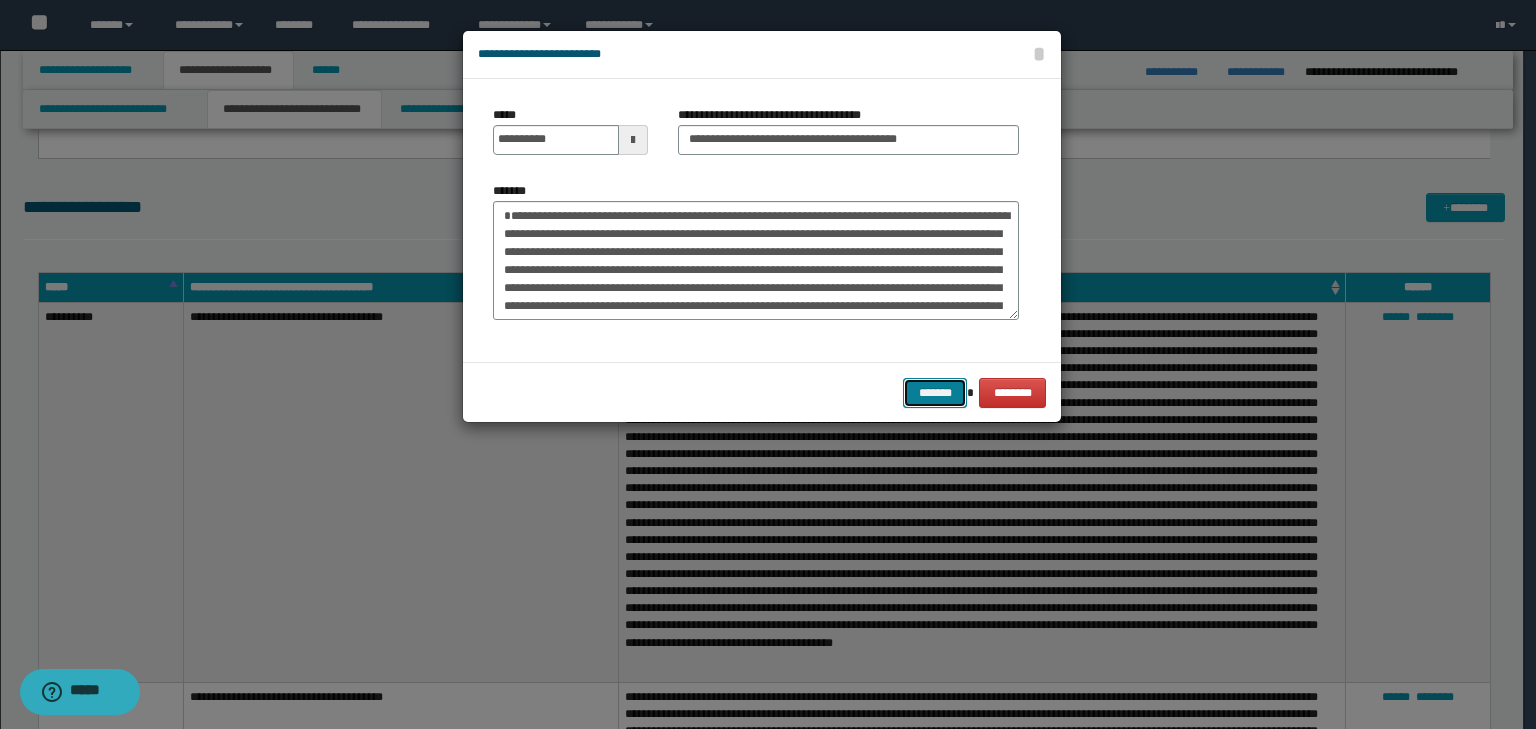 click on "*******" at bounding box center [935, 393] 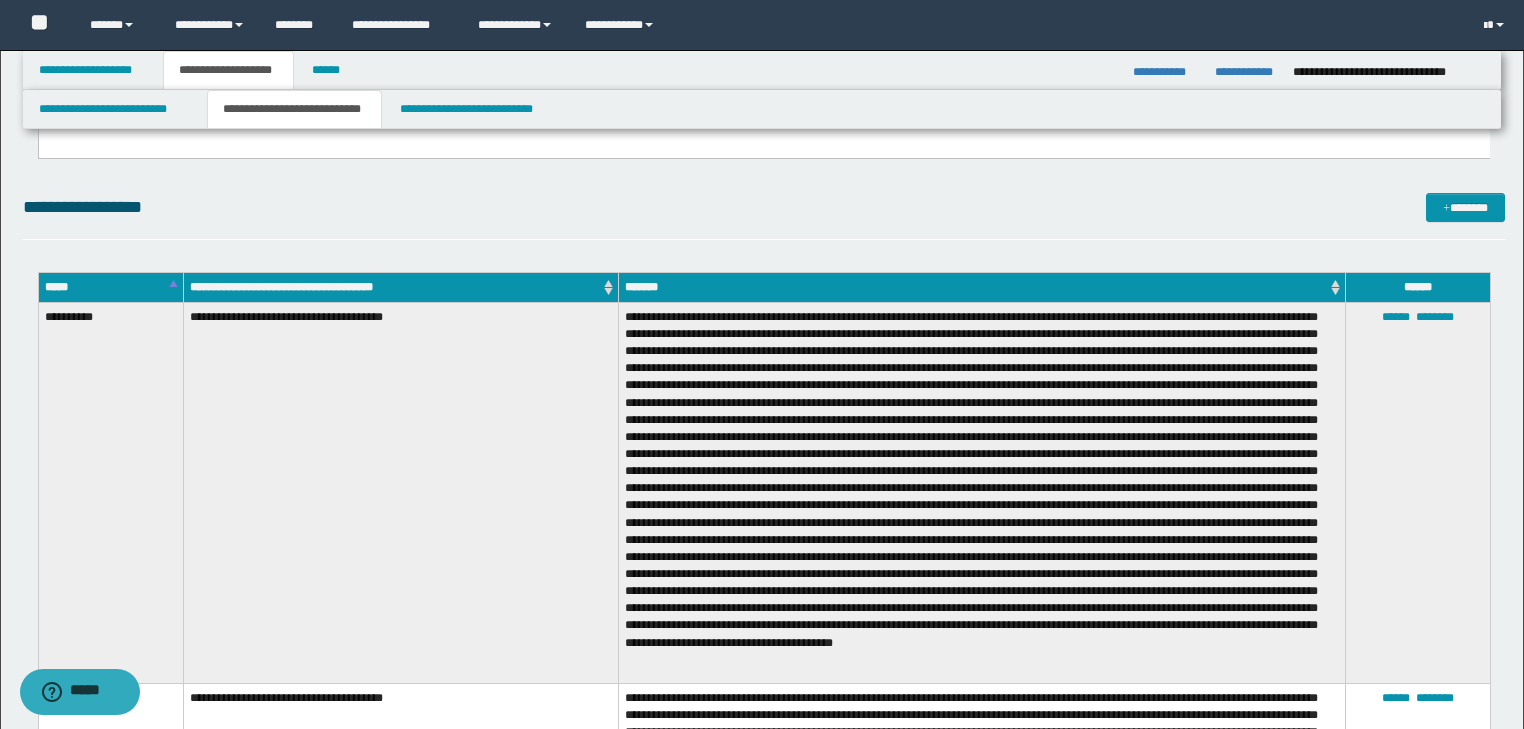 drag, startPoint x: 1472, startPoint y: 183, endPoint x: 1455, endPoint y: 210, distance: 31.906113 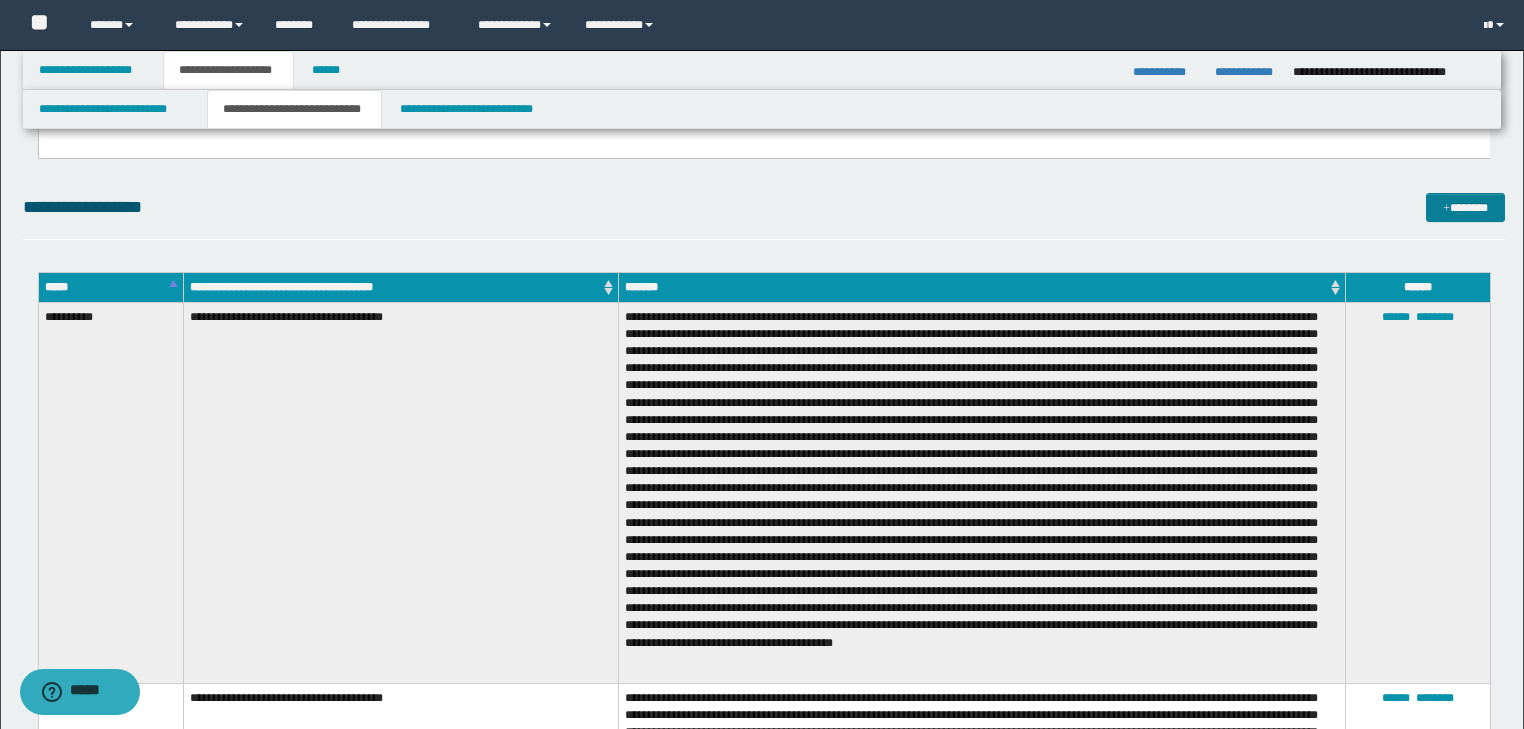 click on "**********" at bounding box center (764, 2521) 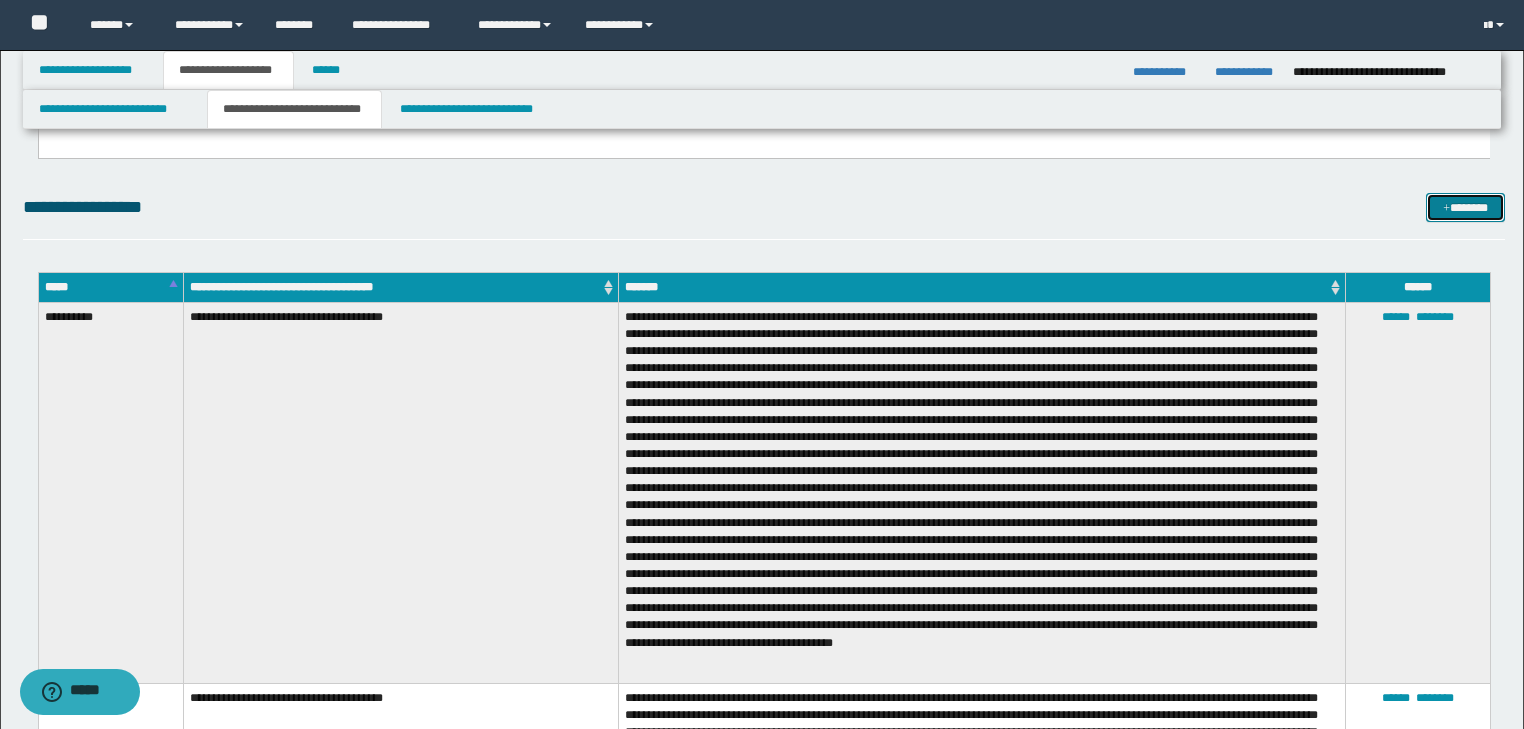 click on "*******" at bounding box center (1465, 208) 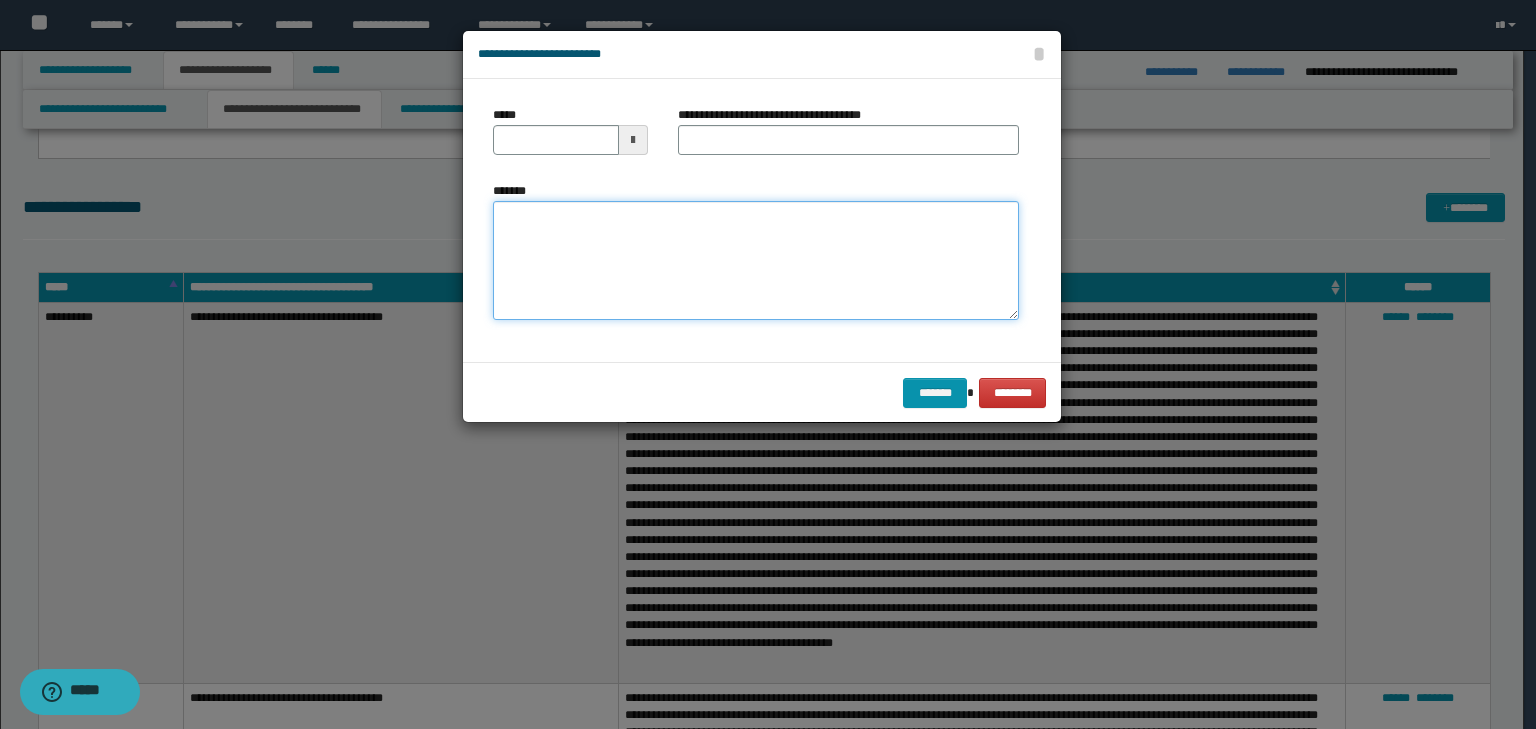 click on "*******" at bounding box center [756, 261] 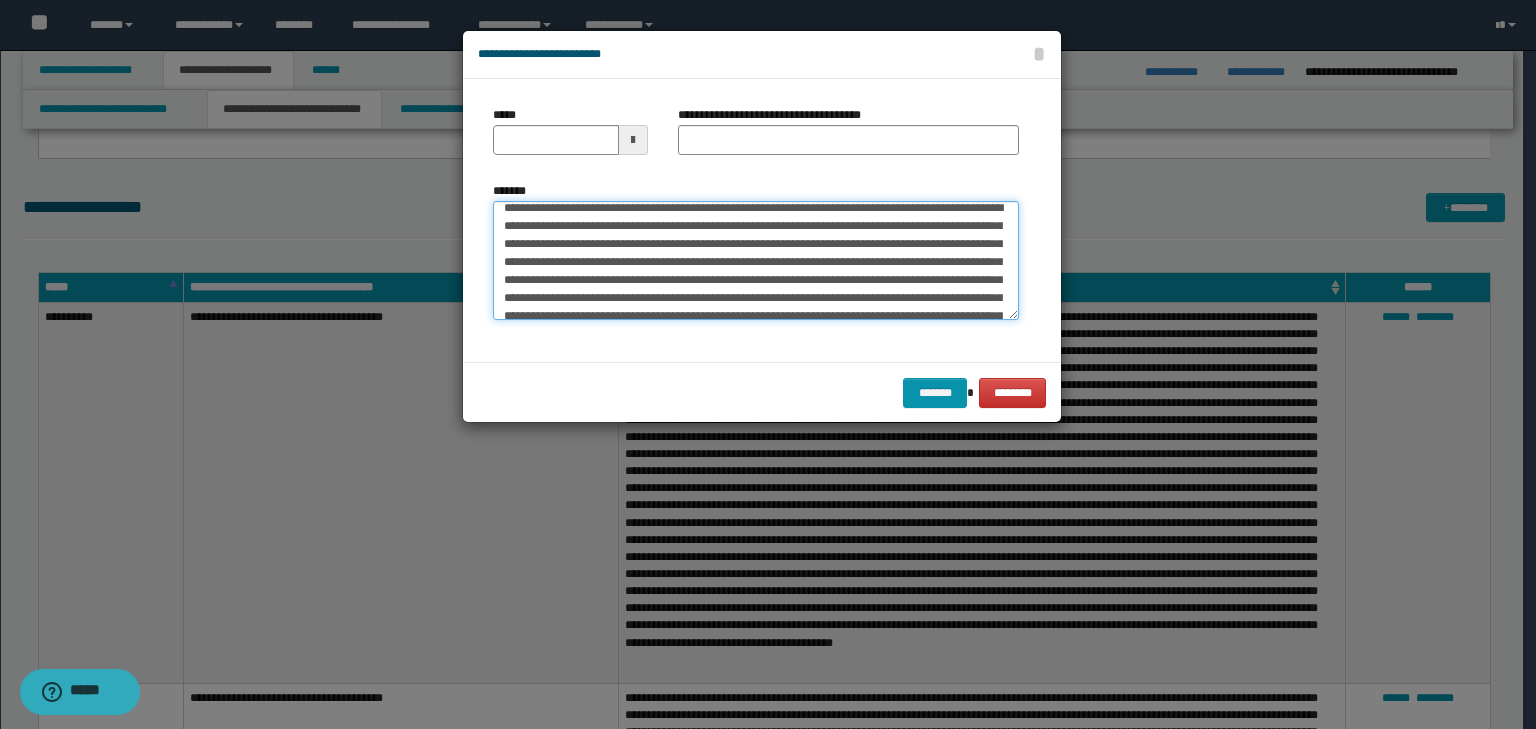 scroll, scrollTop: 0, scrollLeft: 0, axis: both 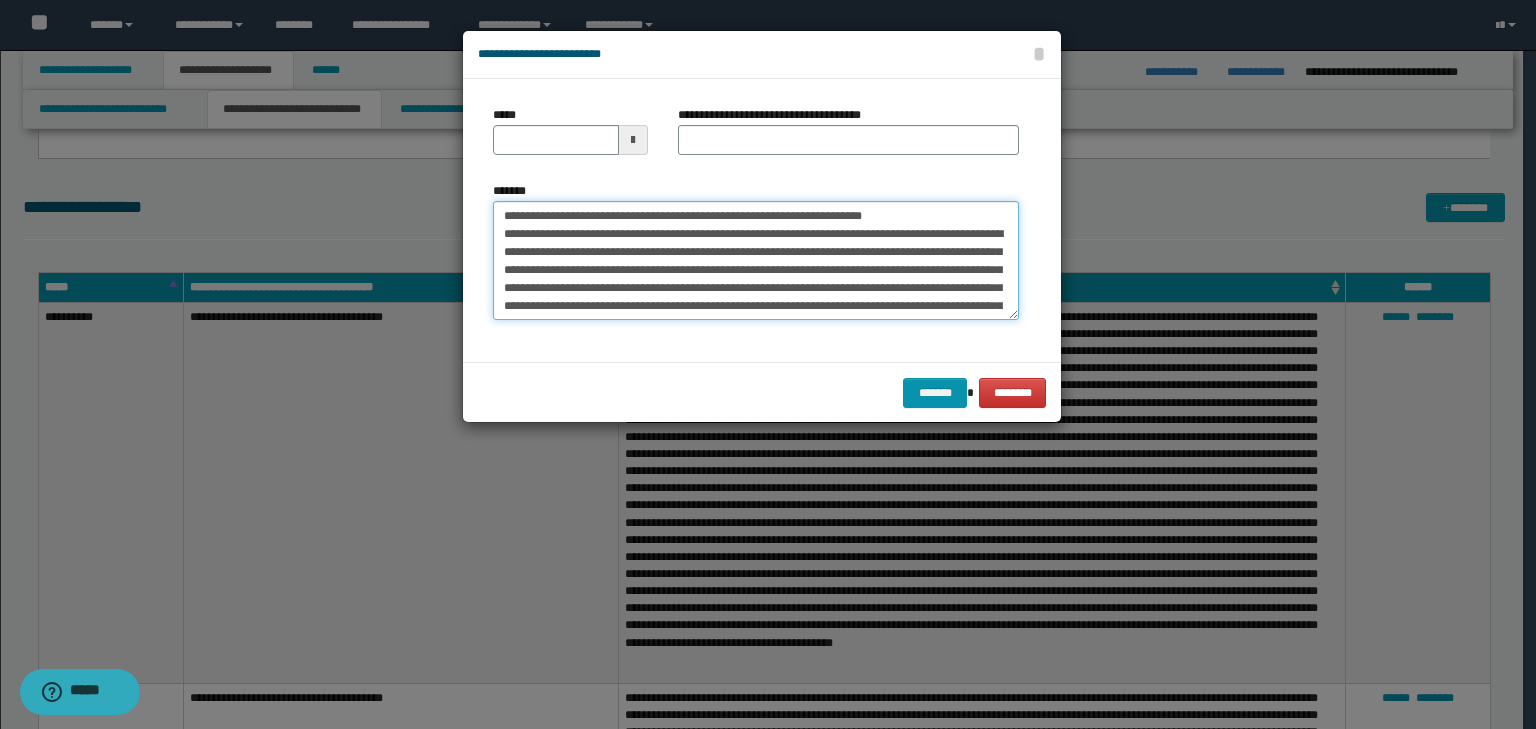 drag, startPoint x: 565, startPoint y: 216, endPoint x: 476, endPoint y: 216, distance: 89 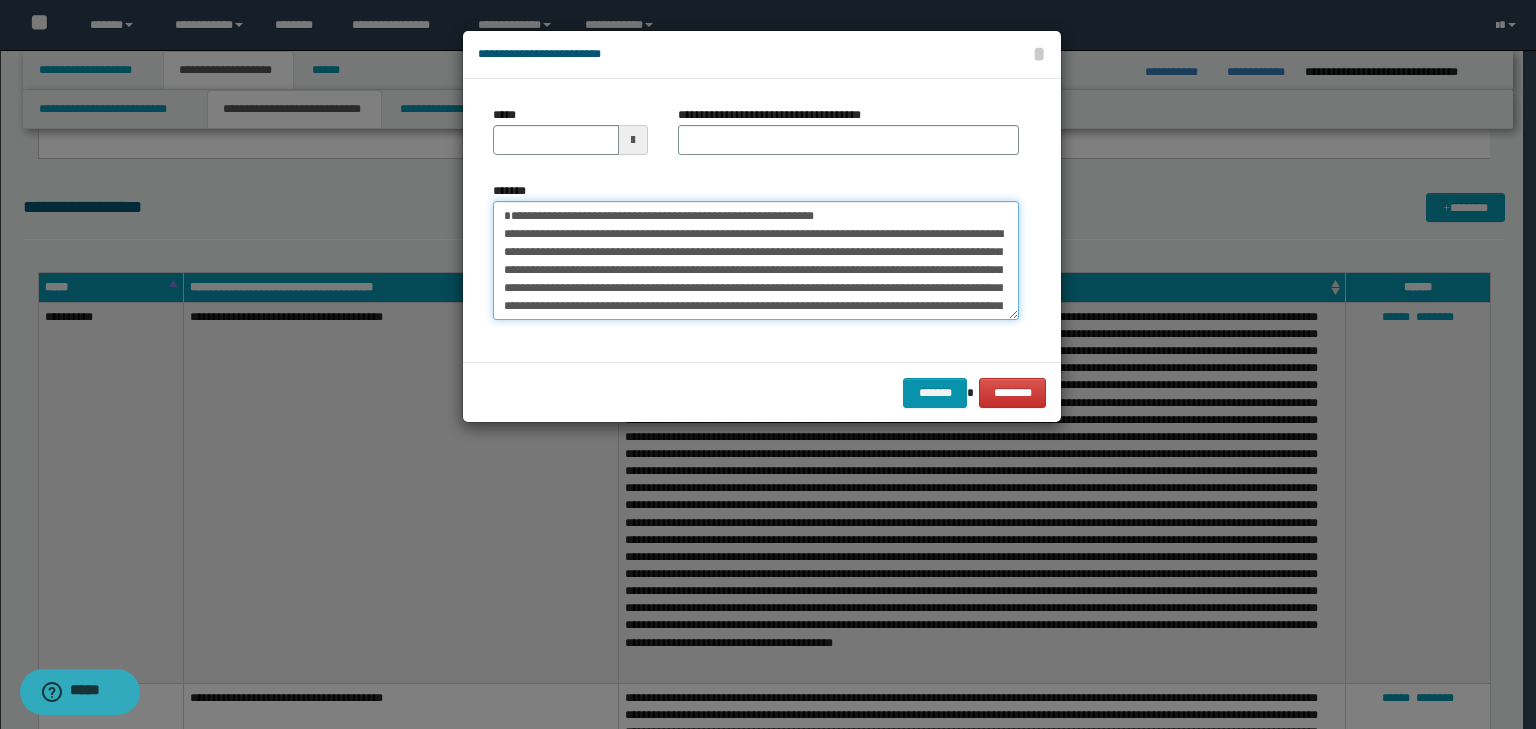 type 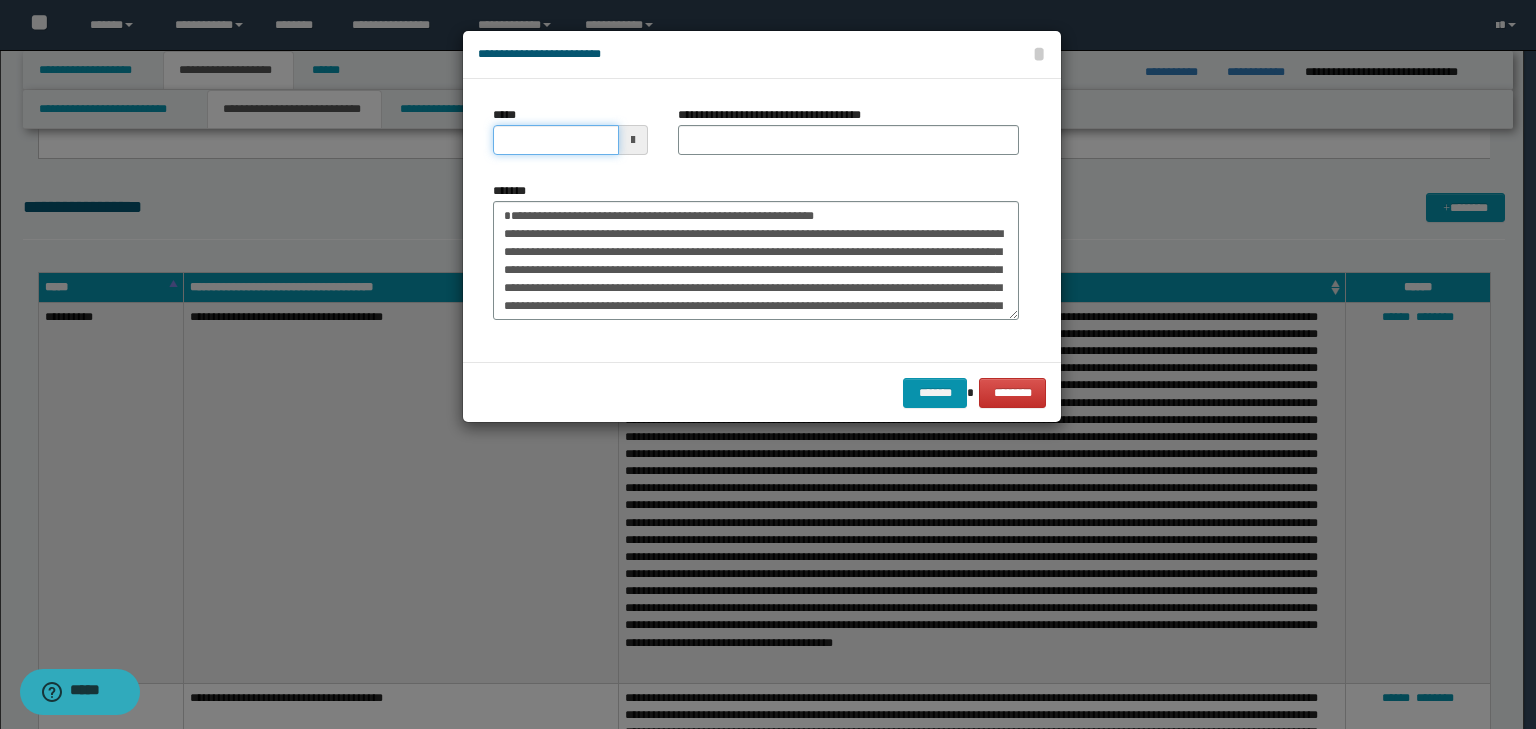 click on "*****" at bounding box center [556, 140] 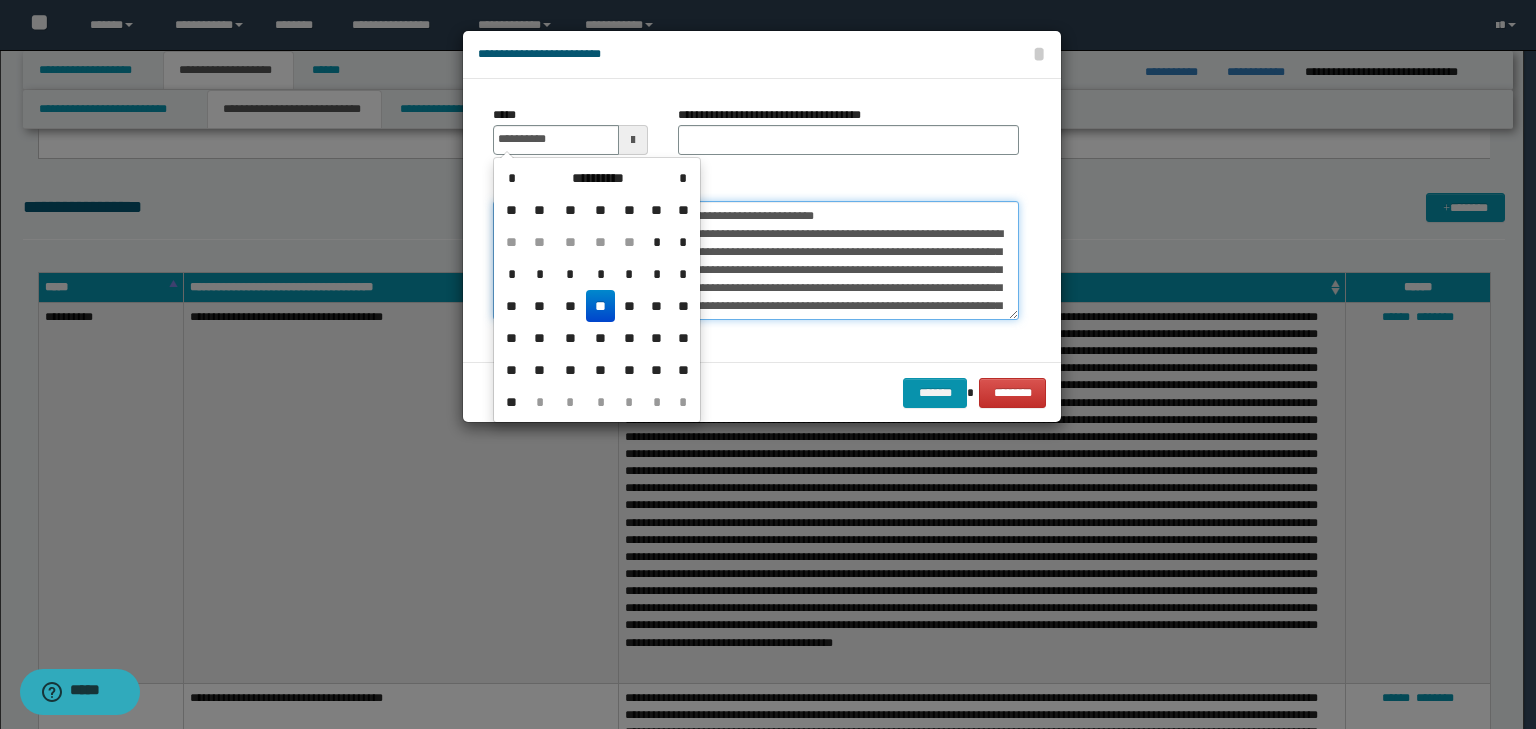 type on "**********" 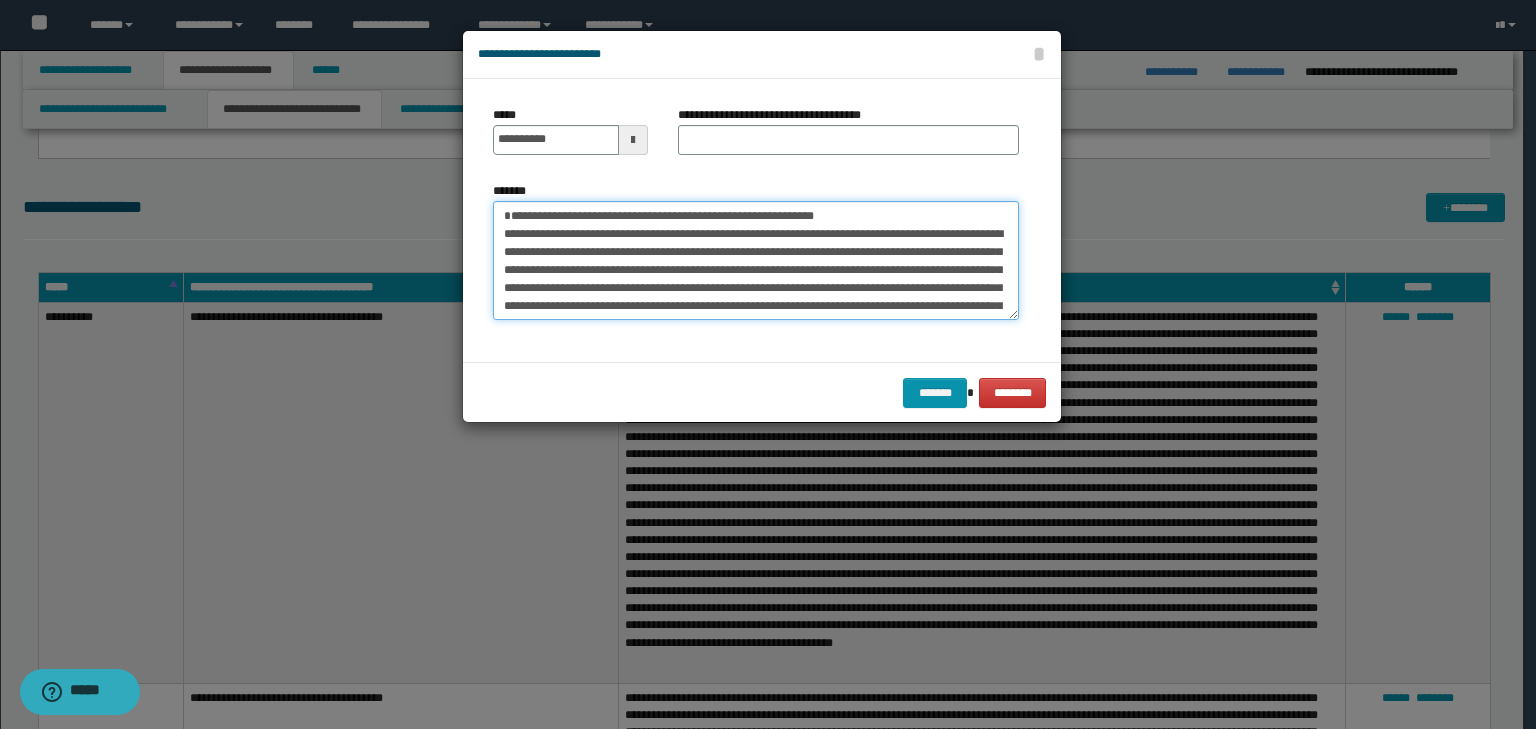 drag, startPoint x: 607, startPoint y: 160, endPoint x: 475, endPoint y: 157, distance: 132.03409 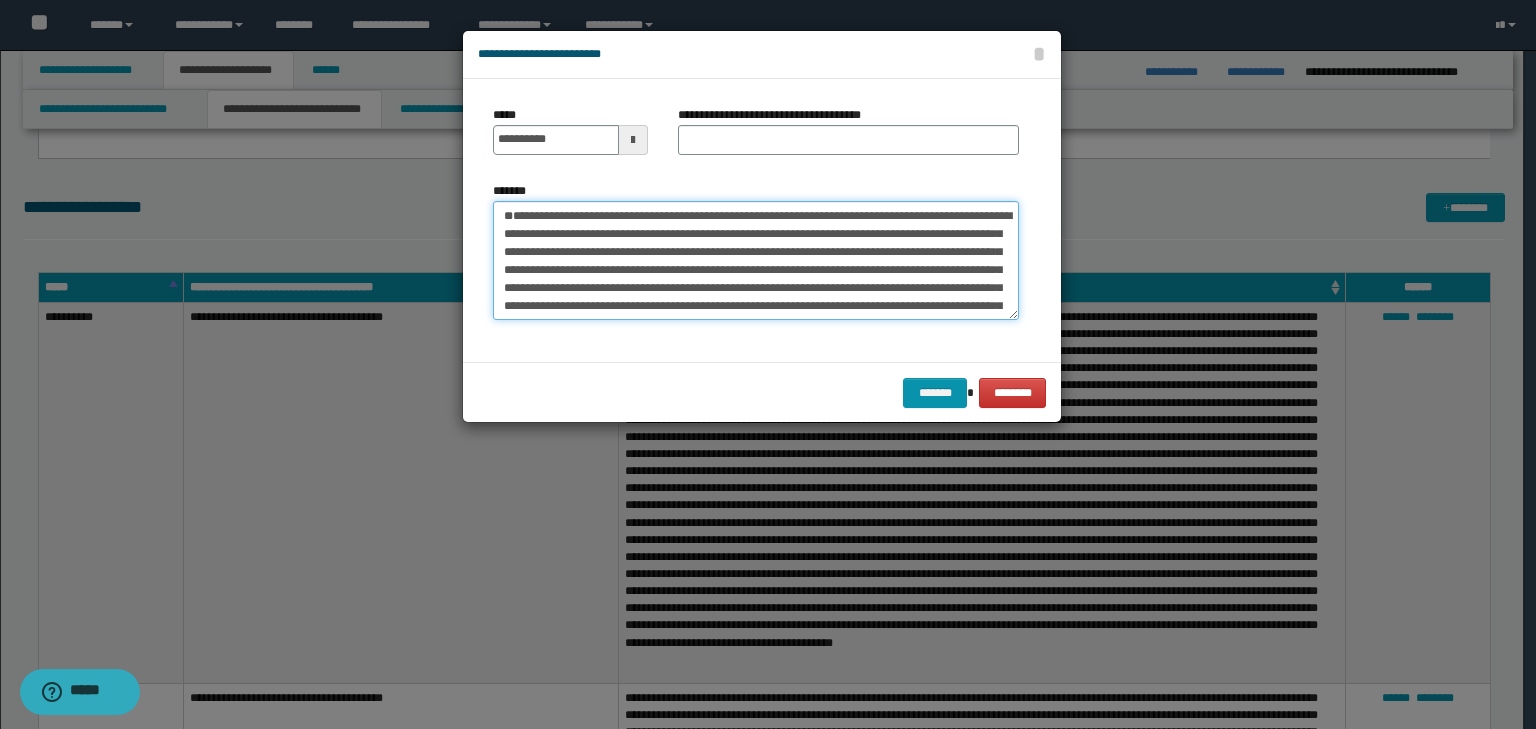 type on "**********" 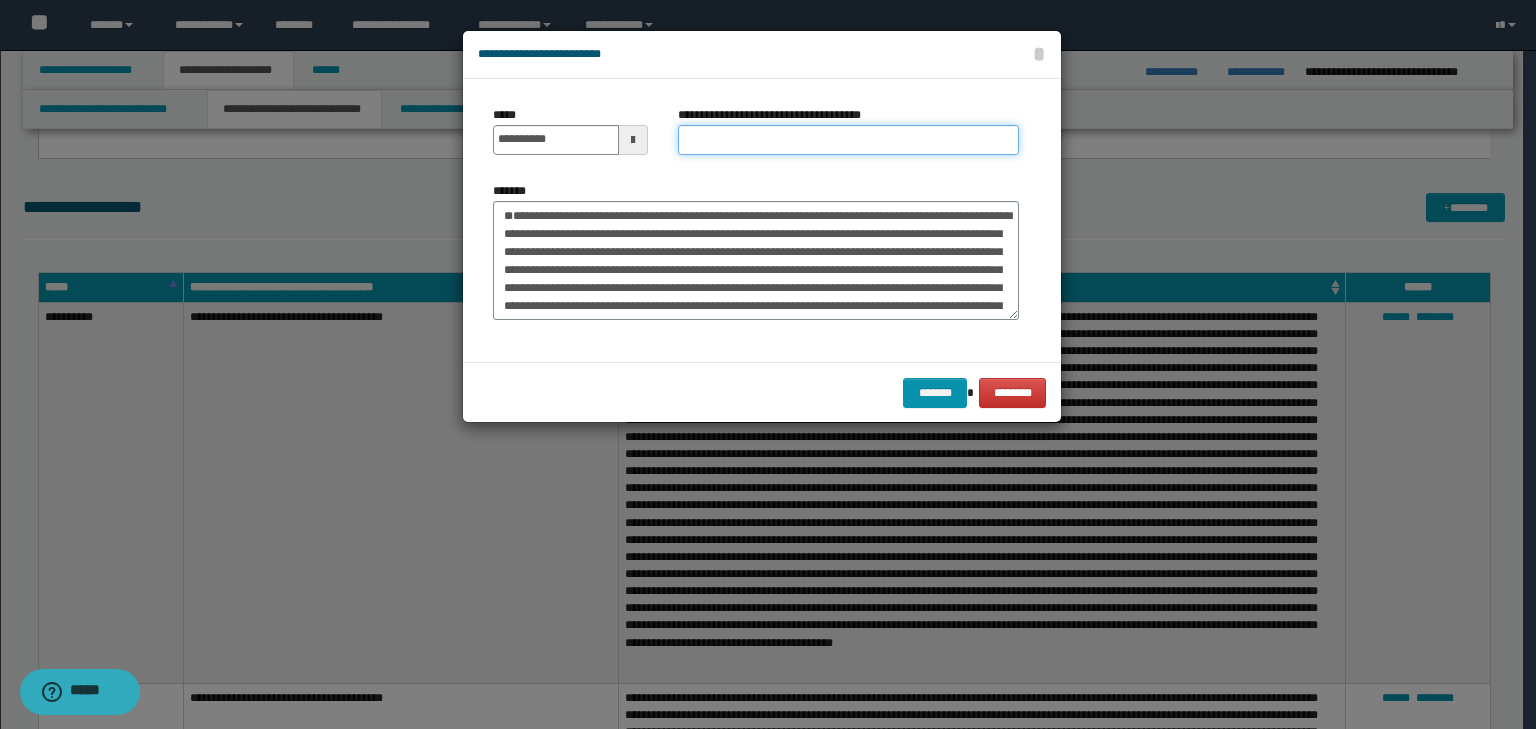 click on "**********" at bounding box center (848, 140) 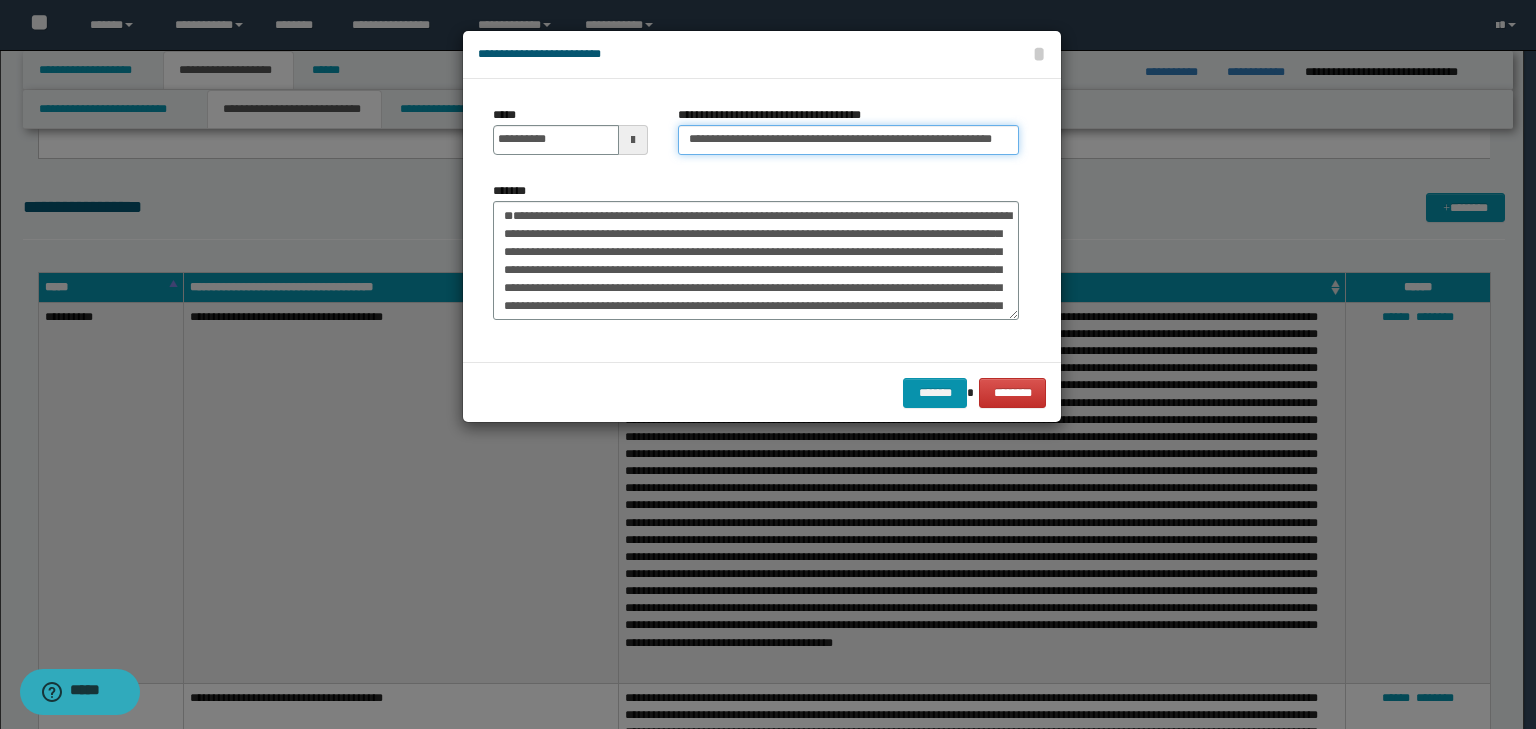 scroll, scrollTop: 0, scrollLeft: 79, axis: horizontal 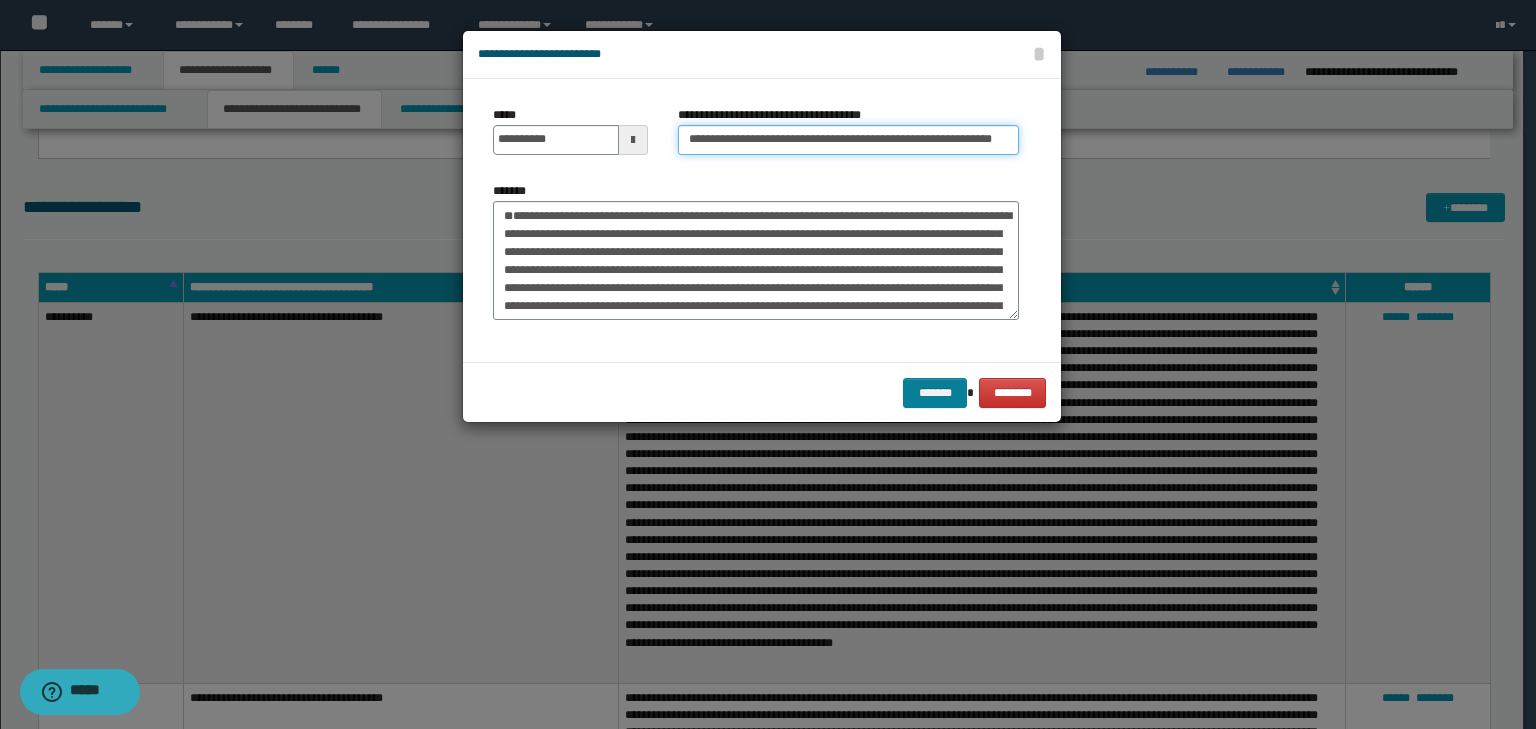 type on "**********" 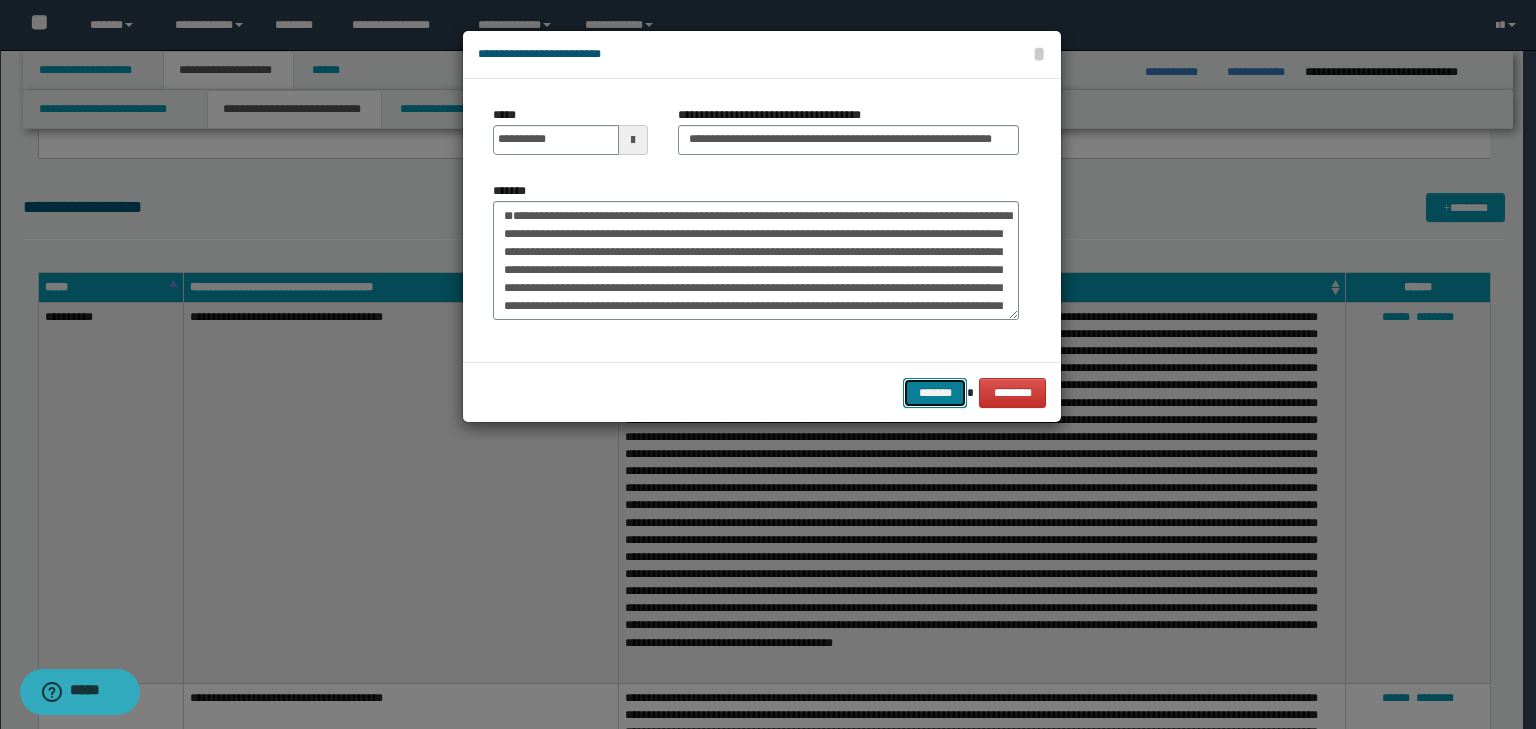 scroll, scrollTop: 0, scrollLeft: 0, axis: both 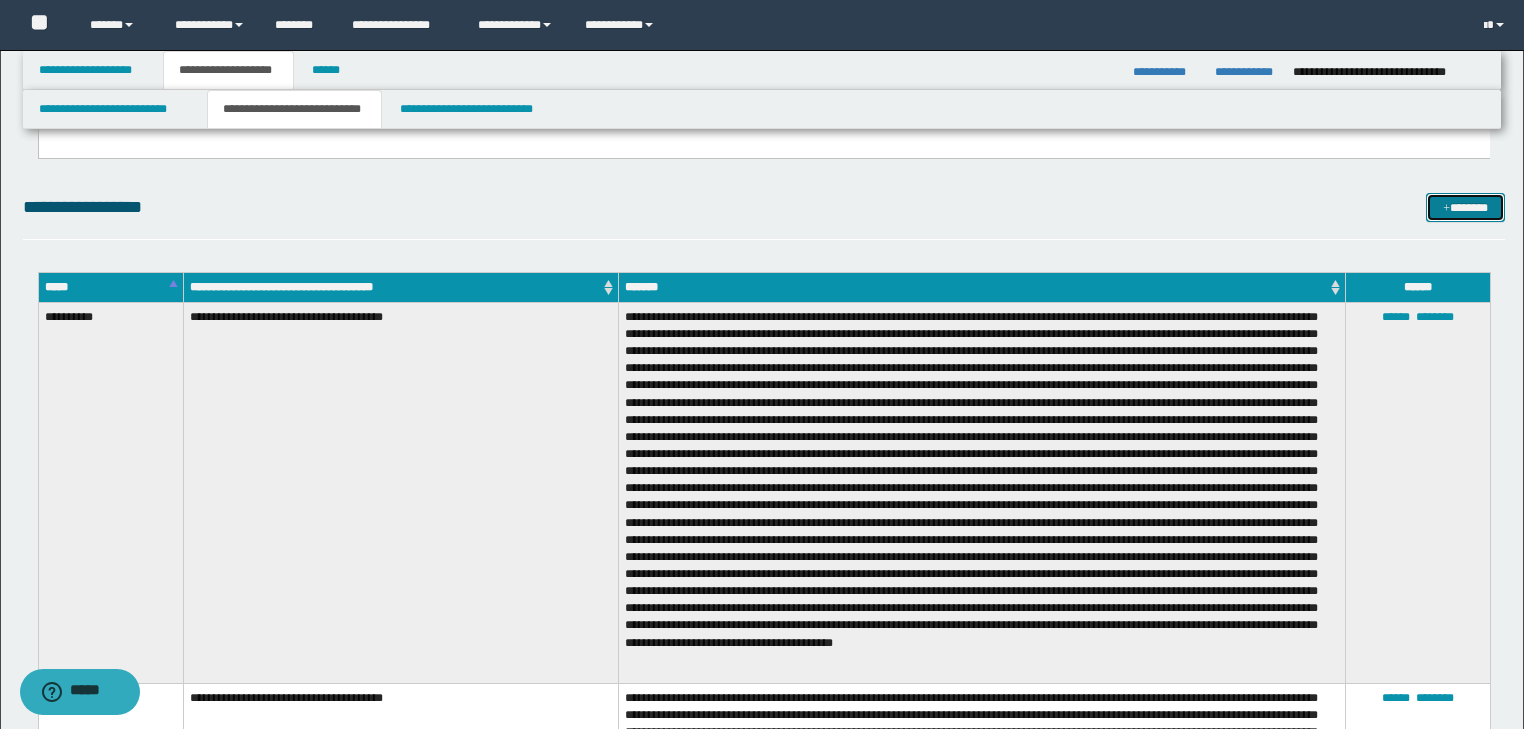 click at bounding box center (1446, 209) 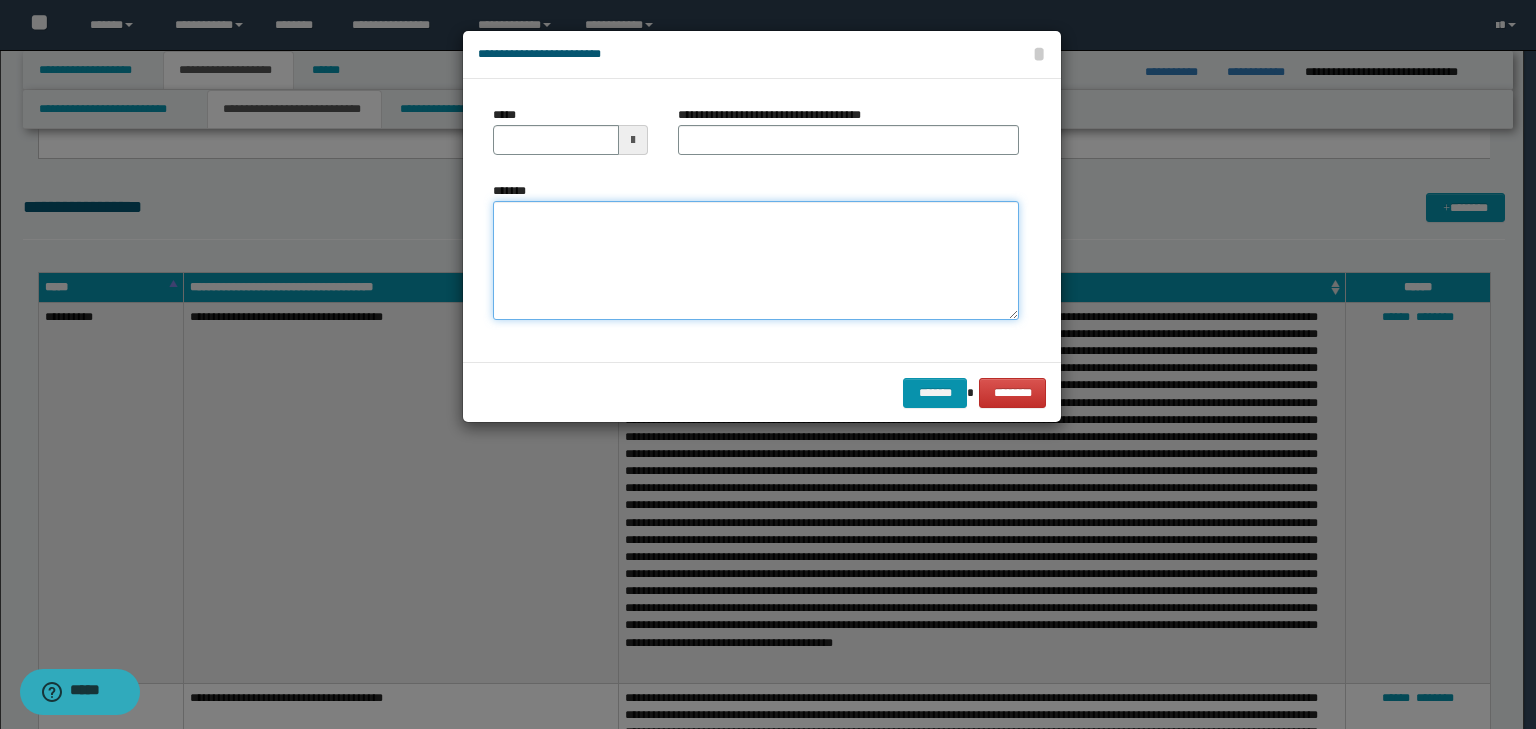 click on "*******" at bounding box center [756, 261] 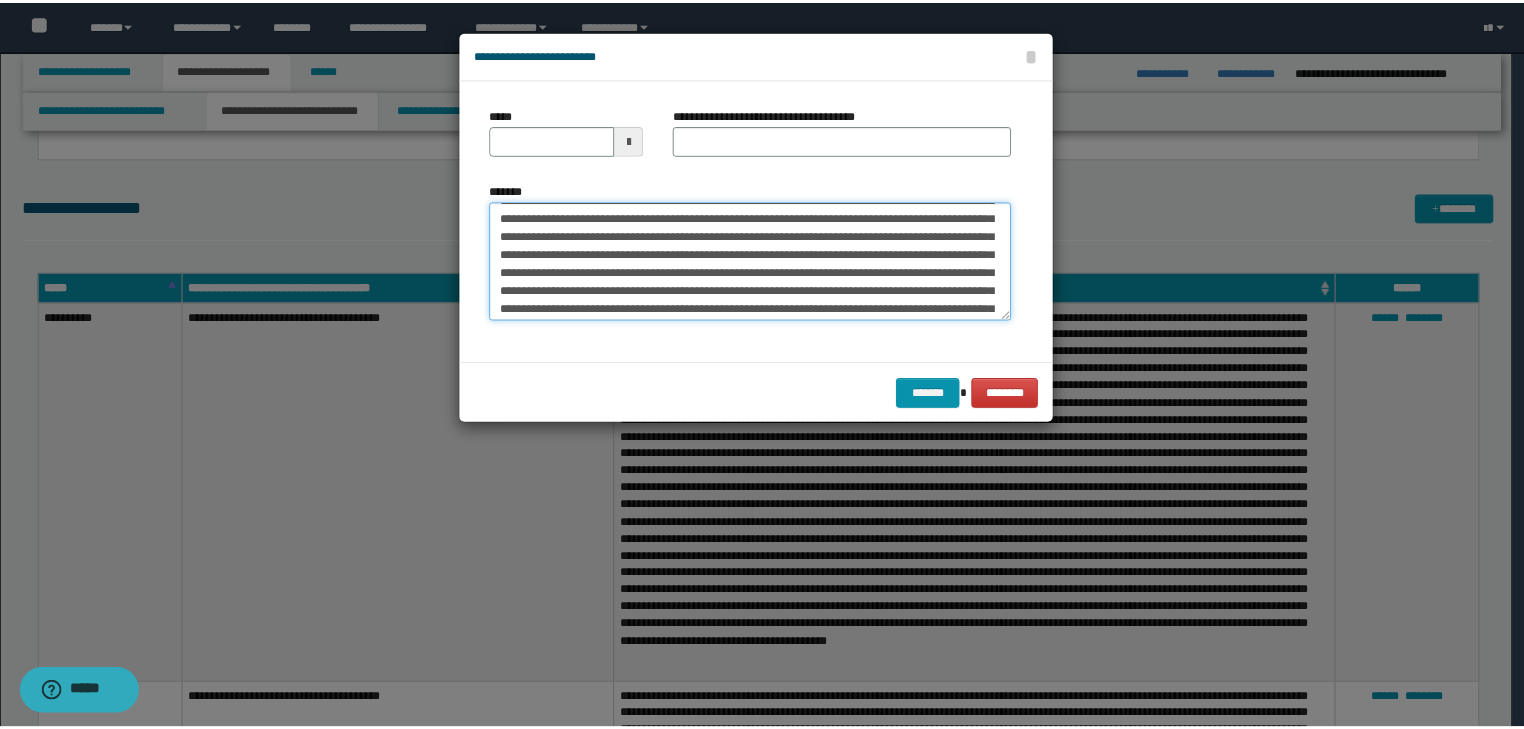 scroll, scrollTop: 0, scrollLeft: 0, axis: both 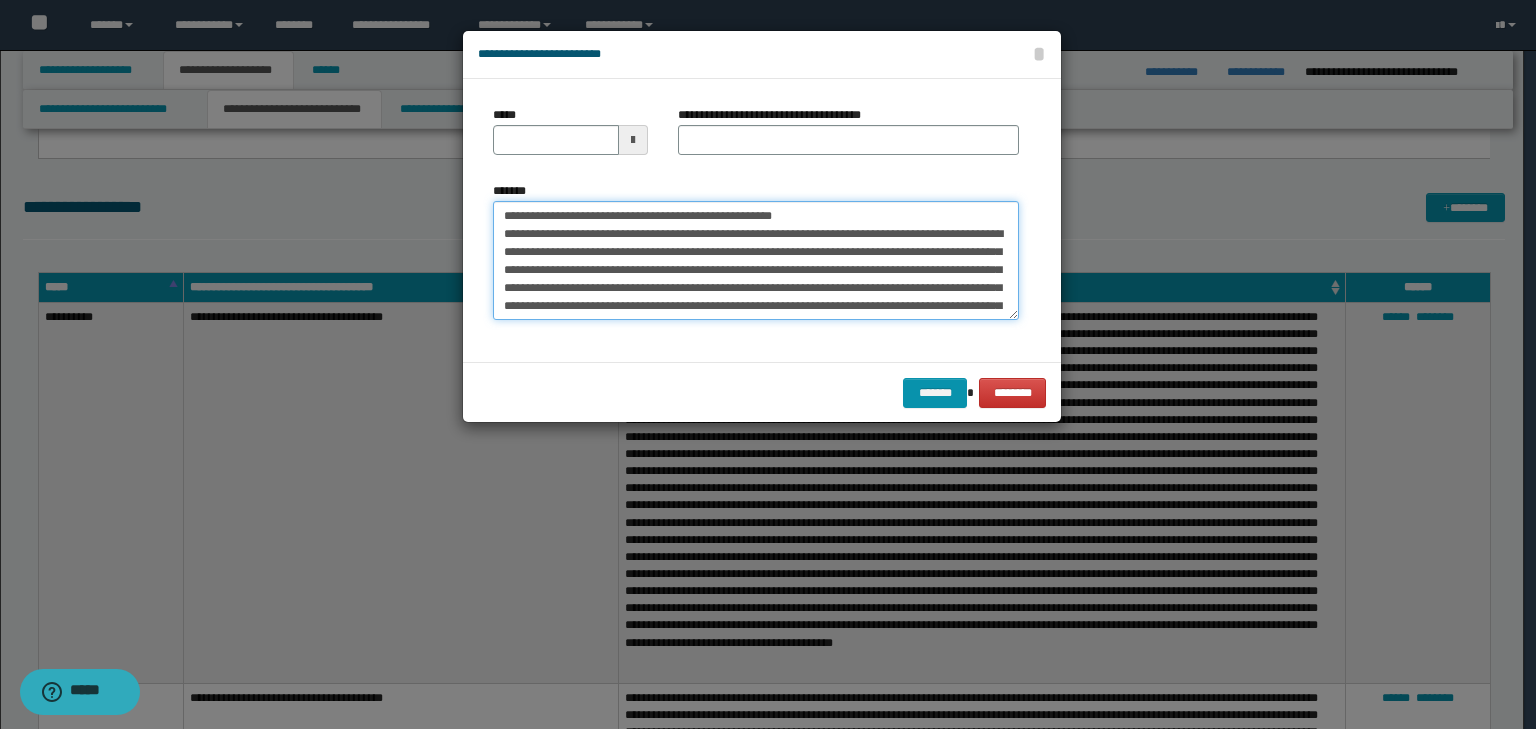 drag, startPoint x: 560, startPoint y: 209, endPoint x: 456, endPoint y: 205, distance: 104.0769 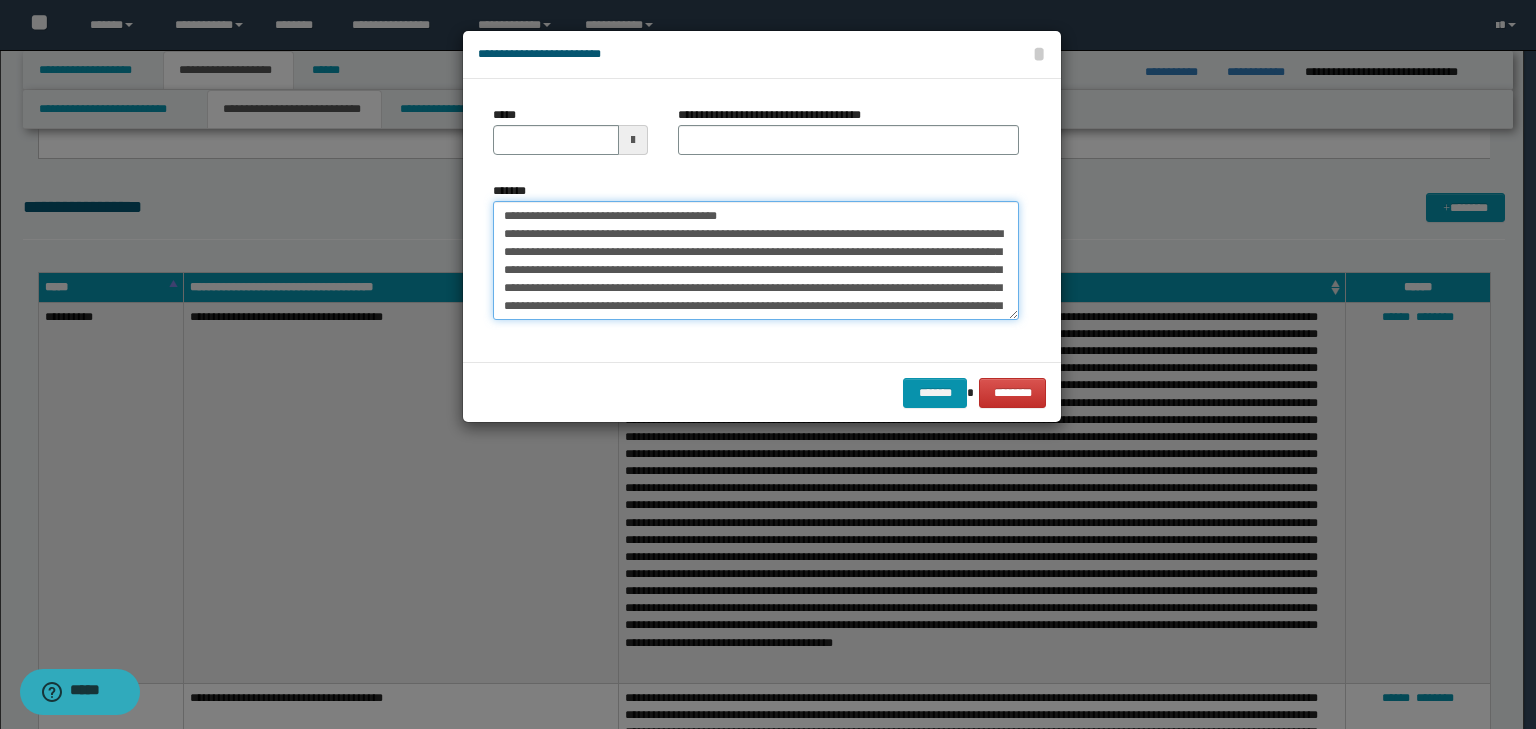 type 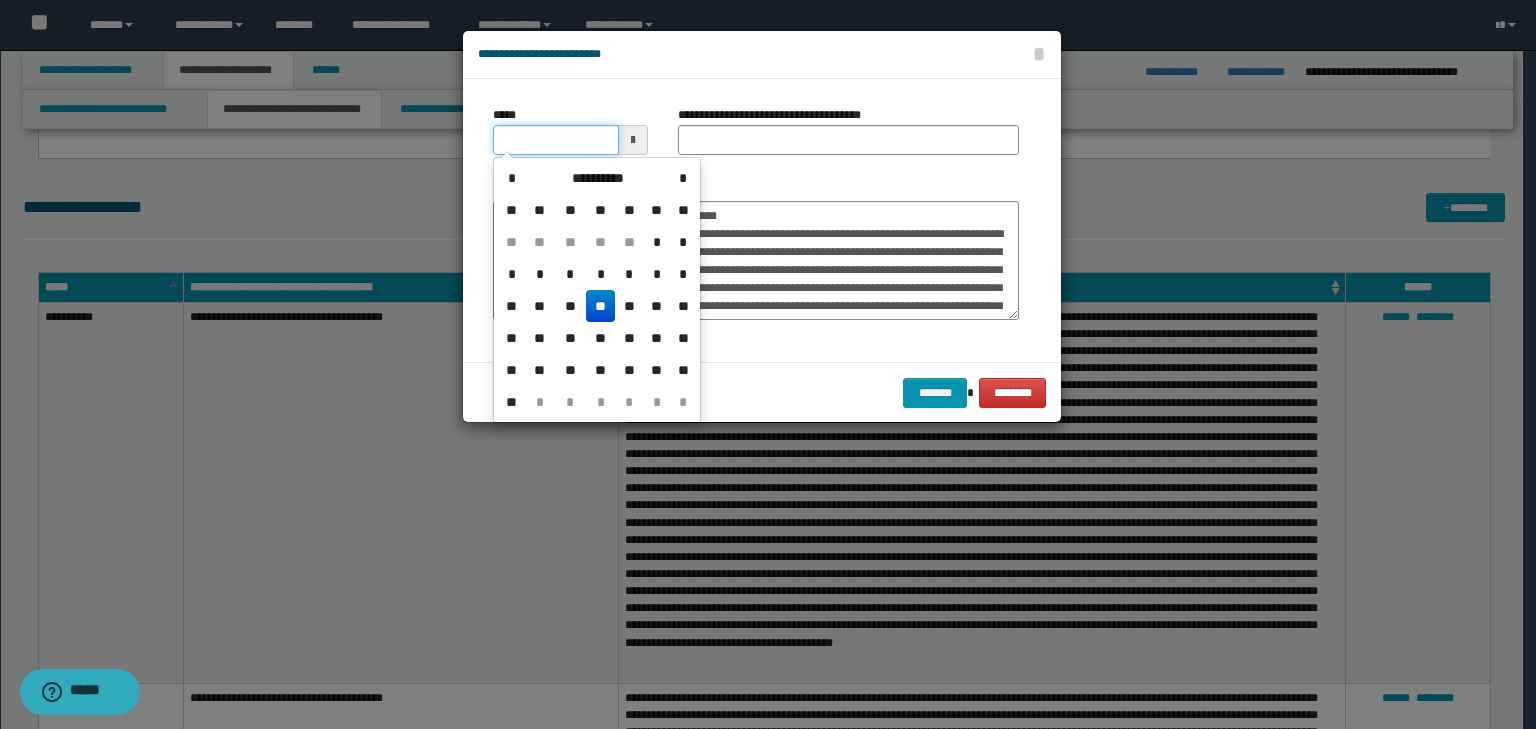 click on "*****" at bounding box center (556, 140) 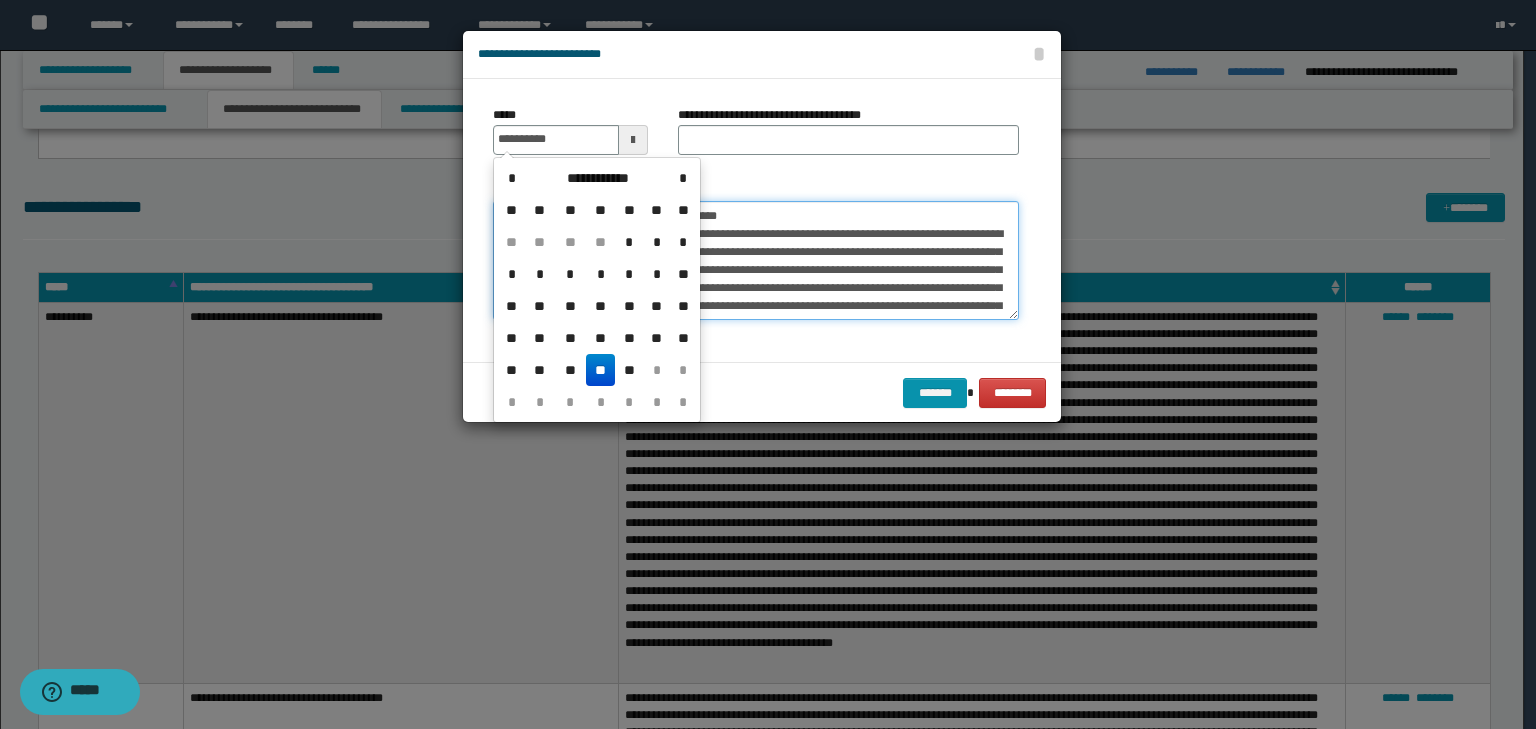 type on "**********" 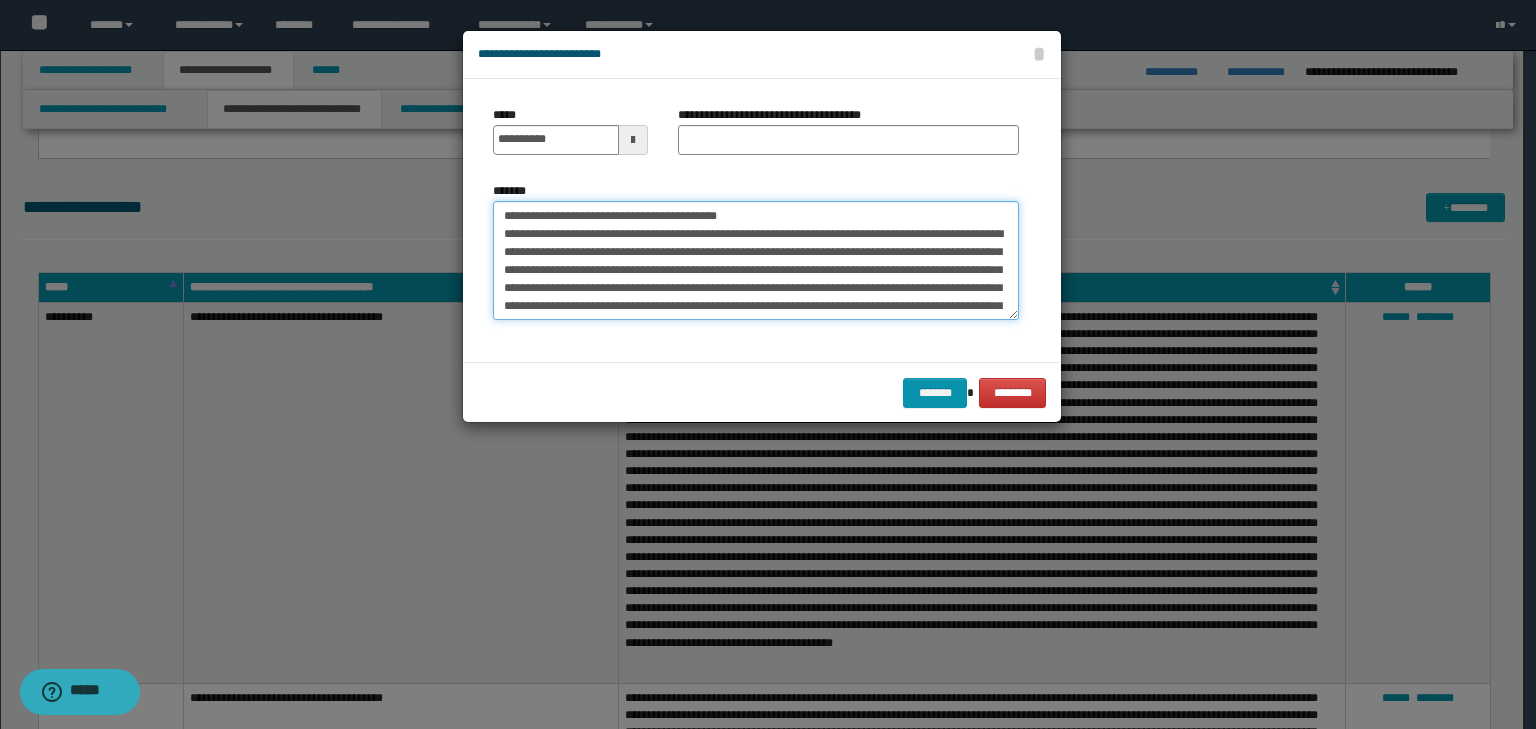 drag, startPoint x: 643, startPoint y: 204, endPoint x: 272, endPoint y: 153, distance: 374.48898 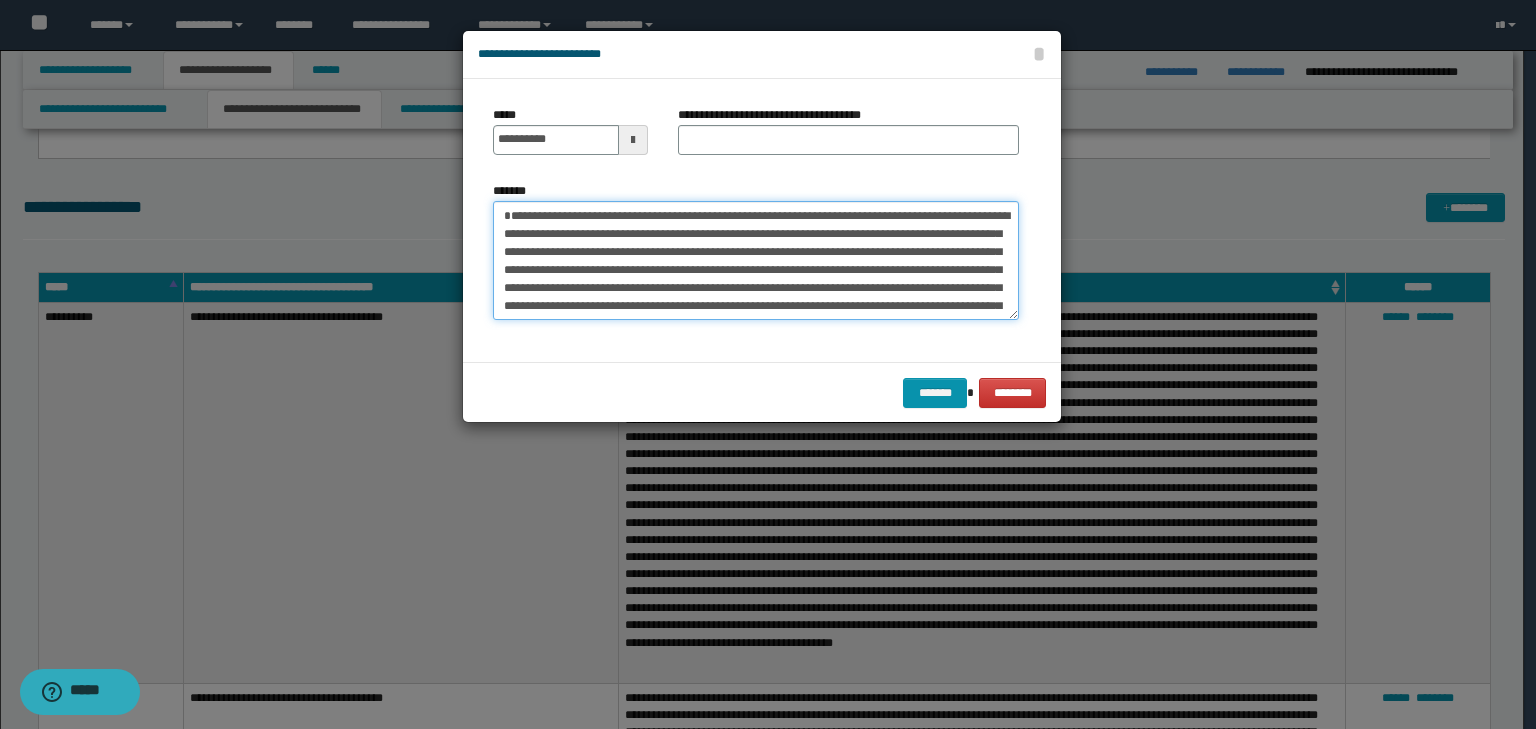 type on "**********" 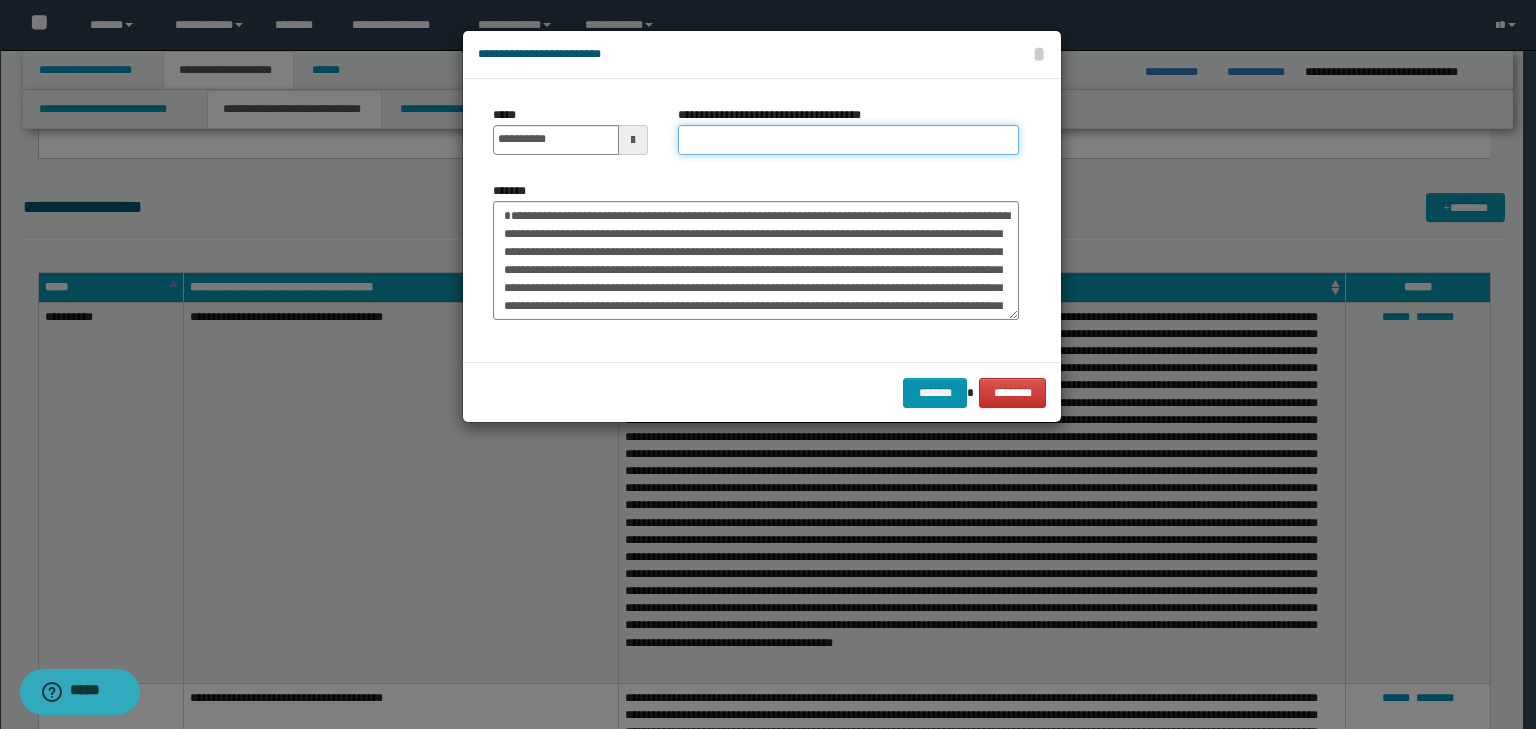click on "**********" at bounding box center (848, 140) 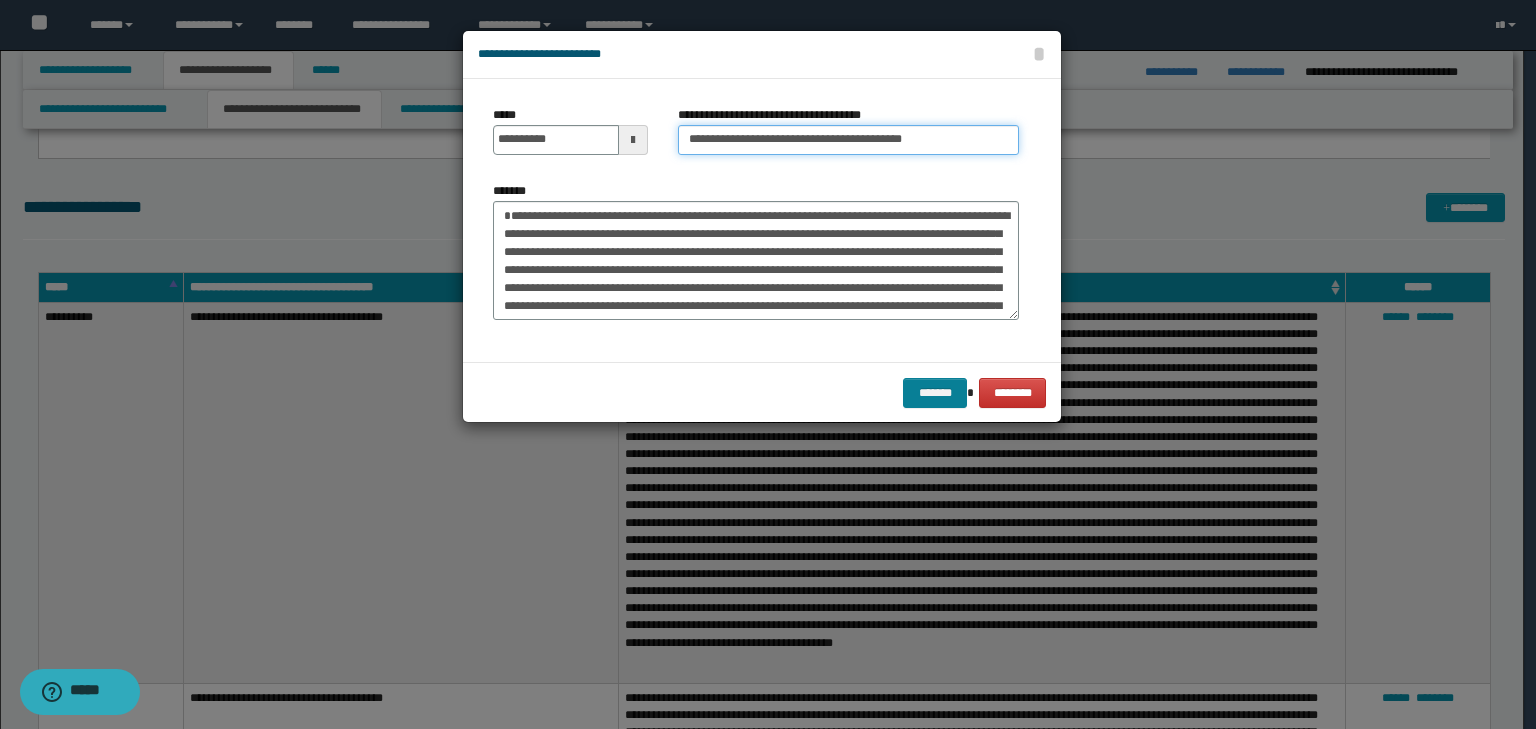 type on "**********" 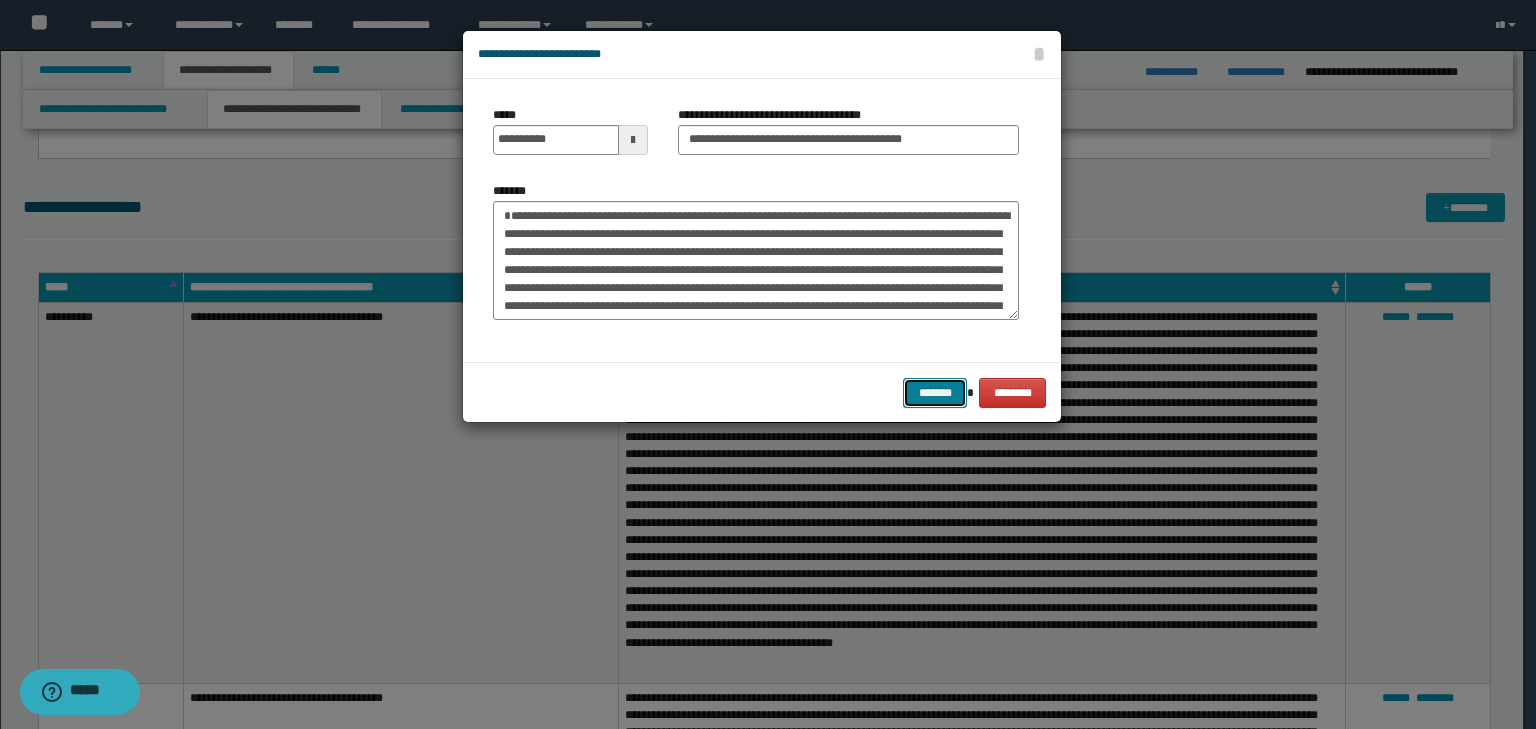 click on "*******" at bounding box center [935, 393] 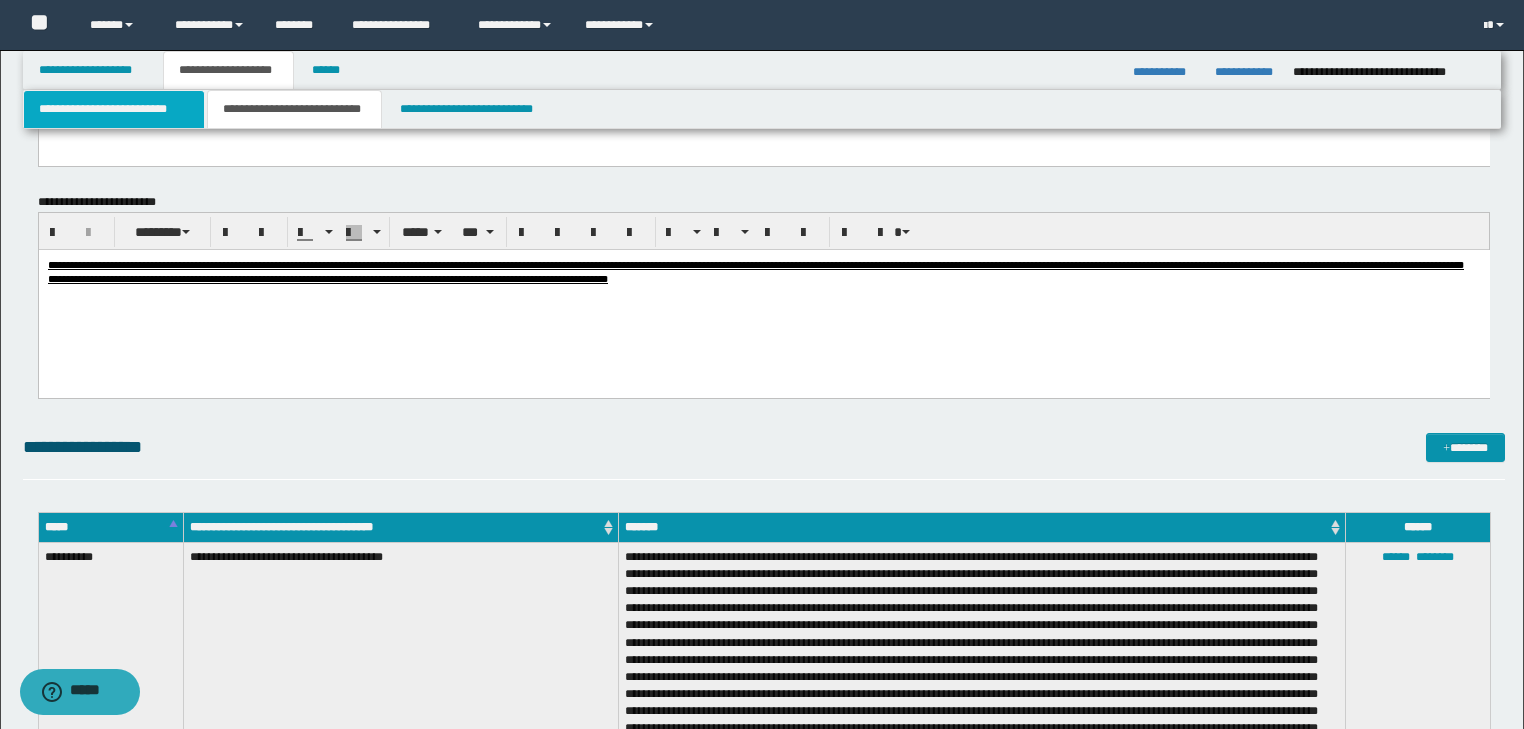 click on "**********" at bounding box center (114, 109) 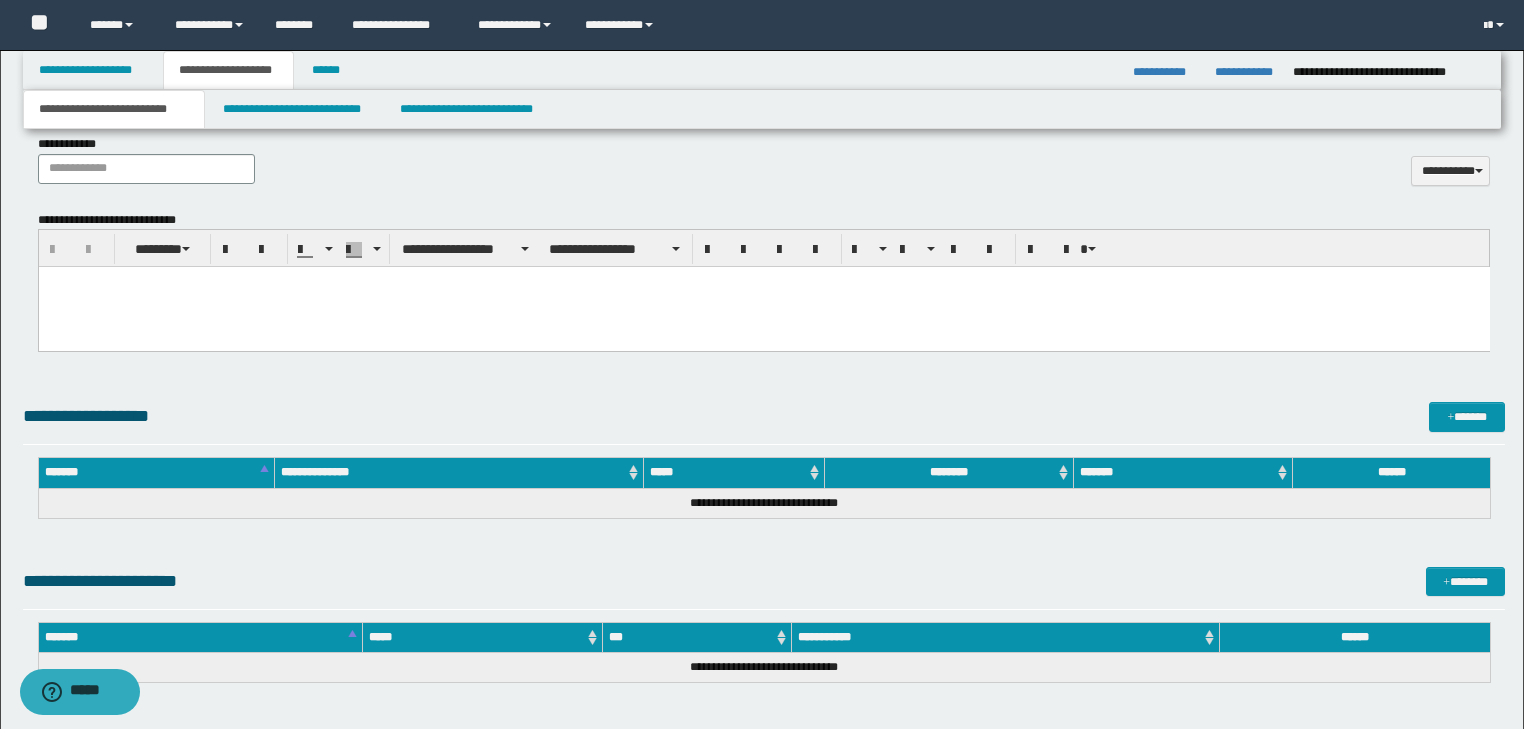 scroll, scrollTop: 738, scrollLeft: 0, axis: vertical 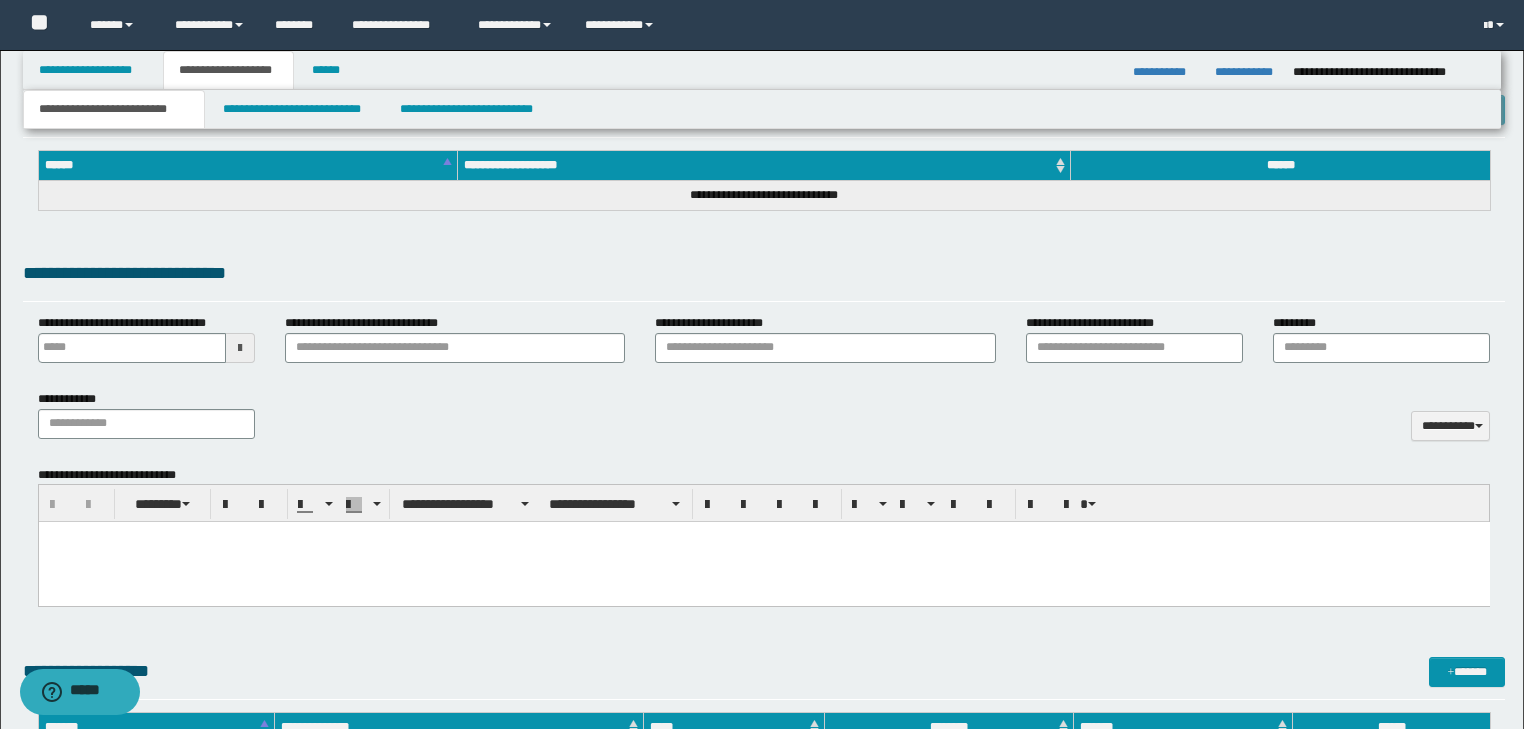 type 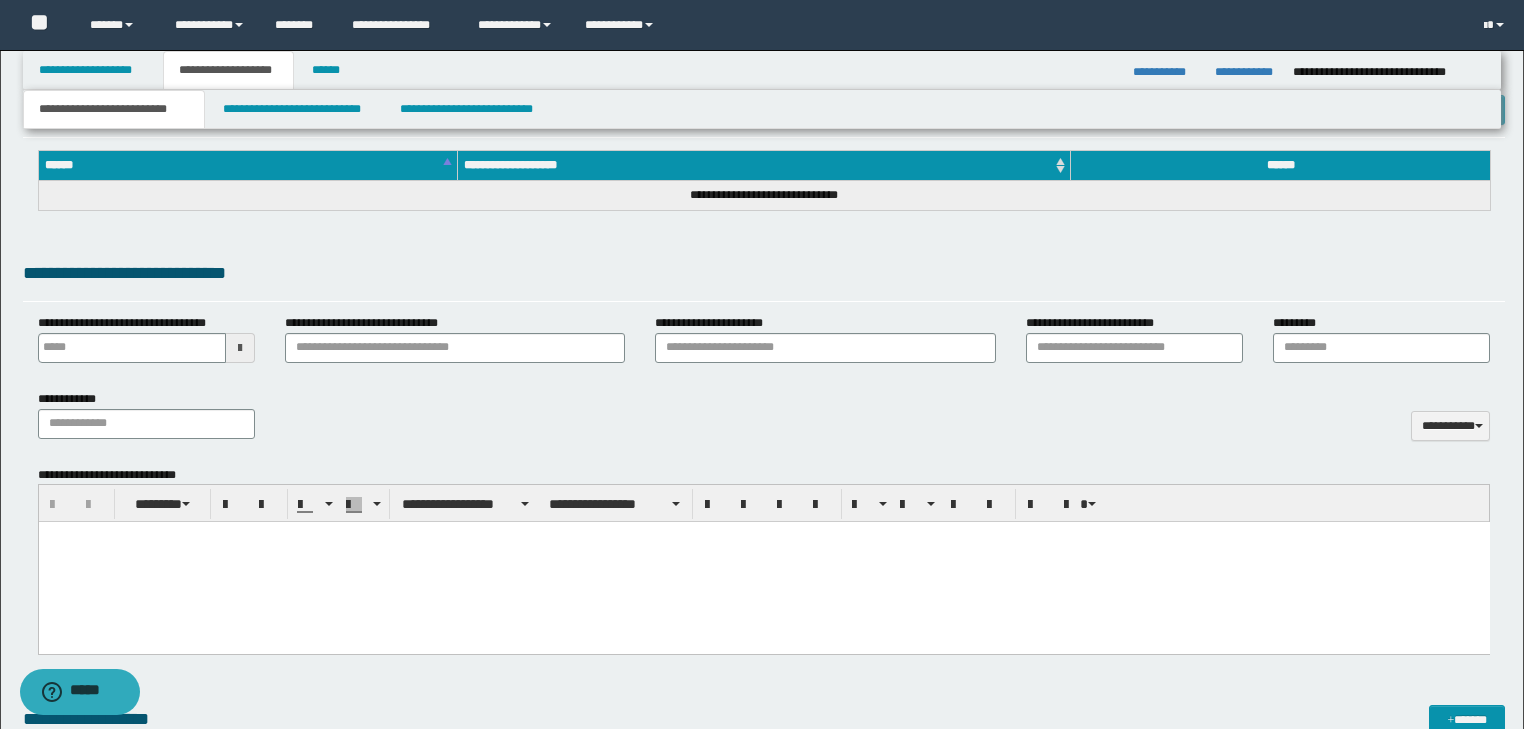 type 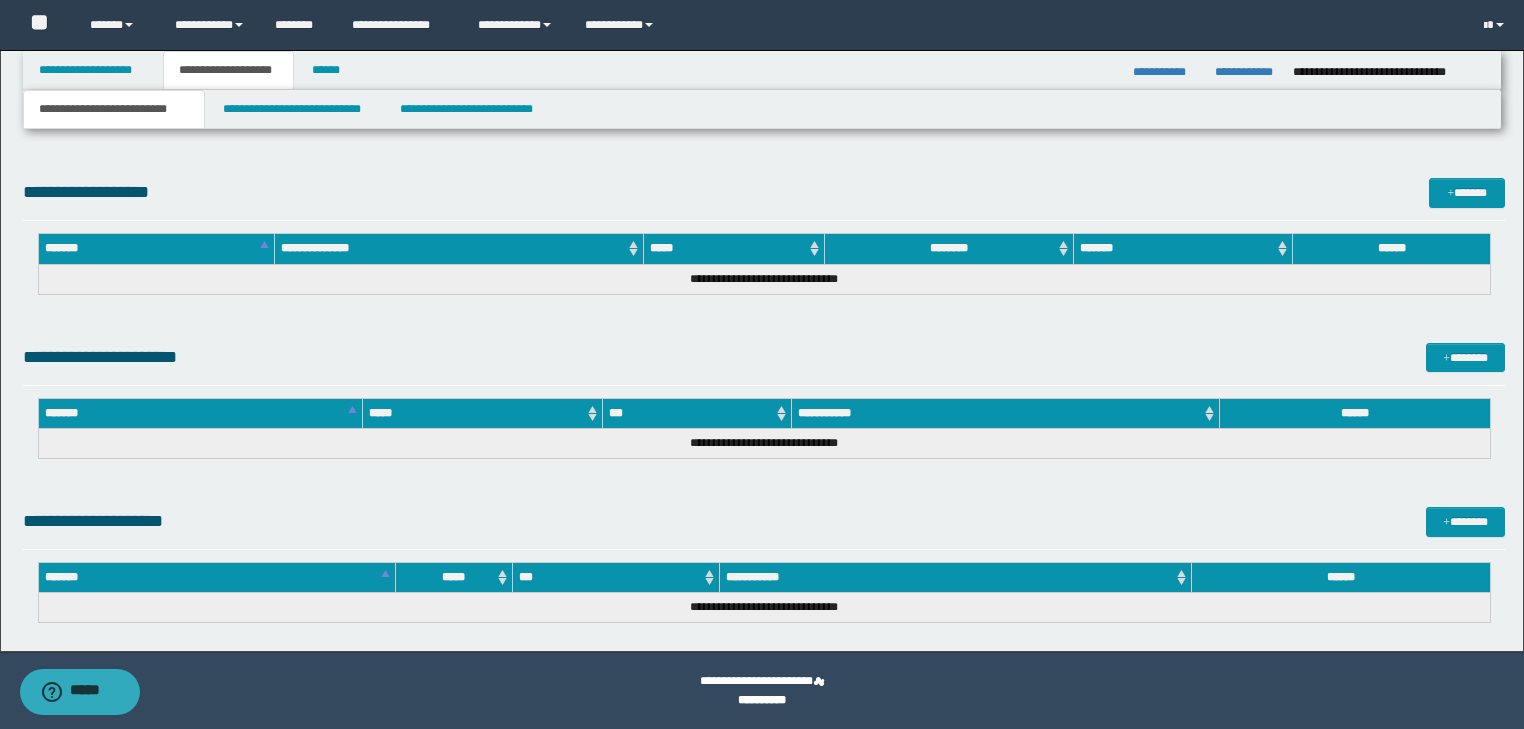drag, startPoint x: 45, startPoint y: -3629, endPoint x: 339, endPoint y: -2796, distance: 883.36005 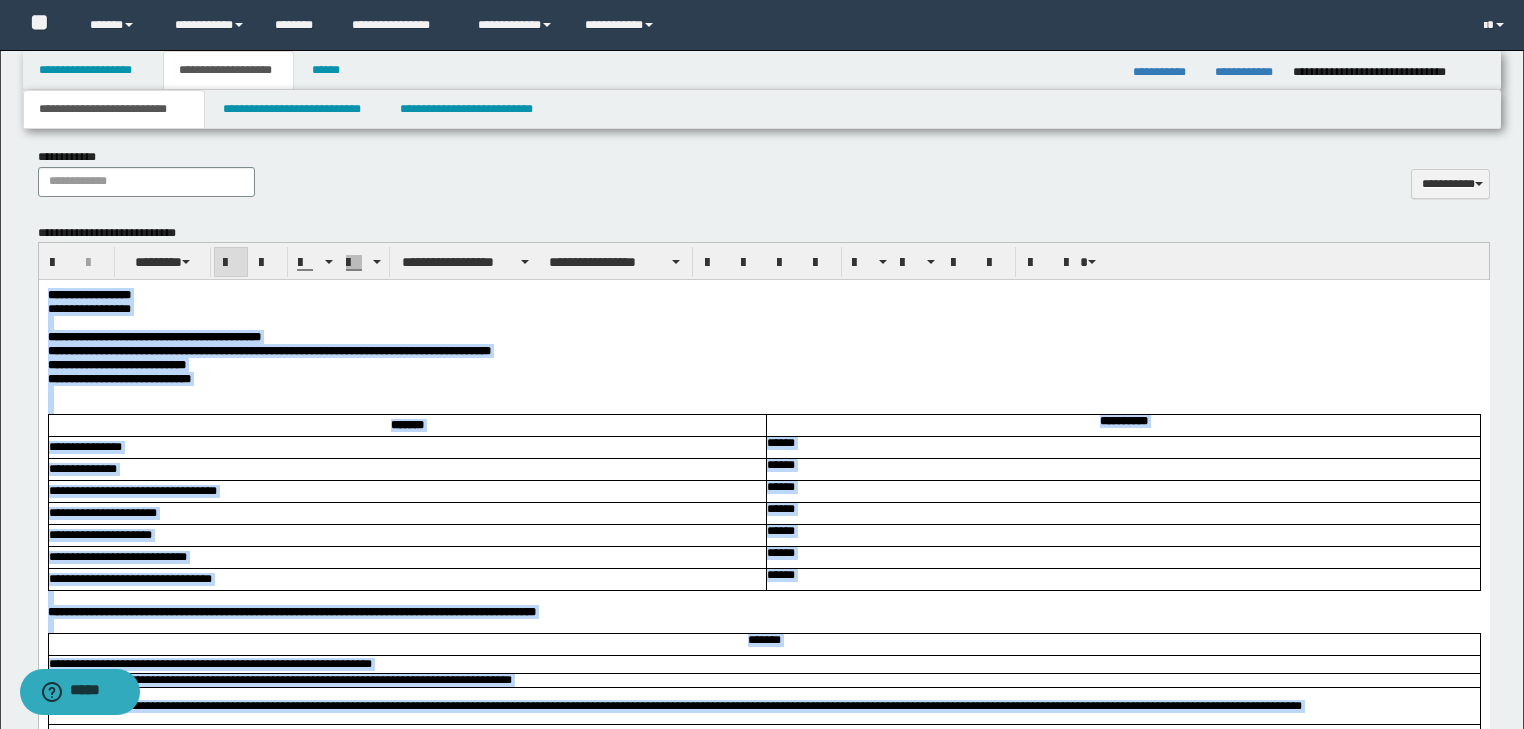 scroll, scrollTop: 749, scrollLeft: 0, axis: vertical 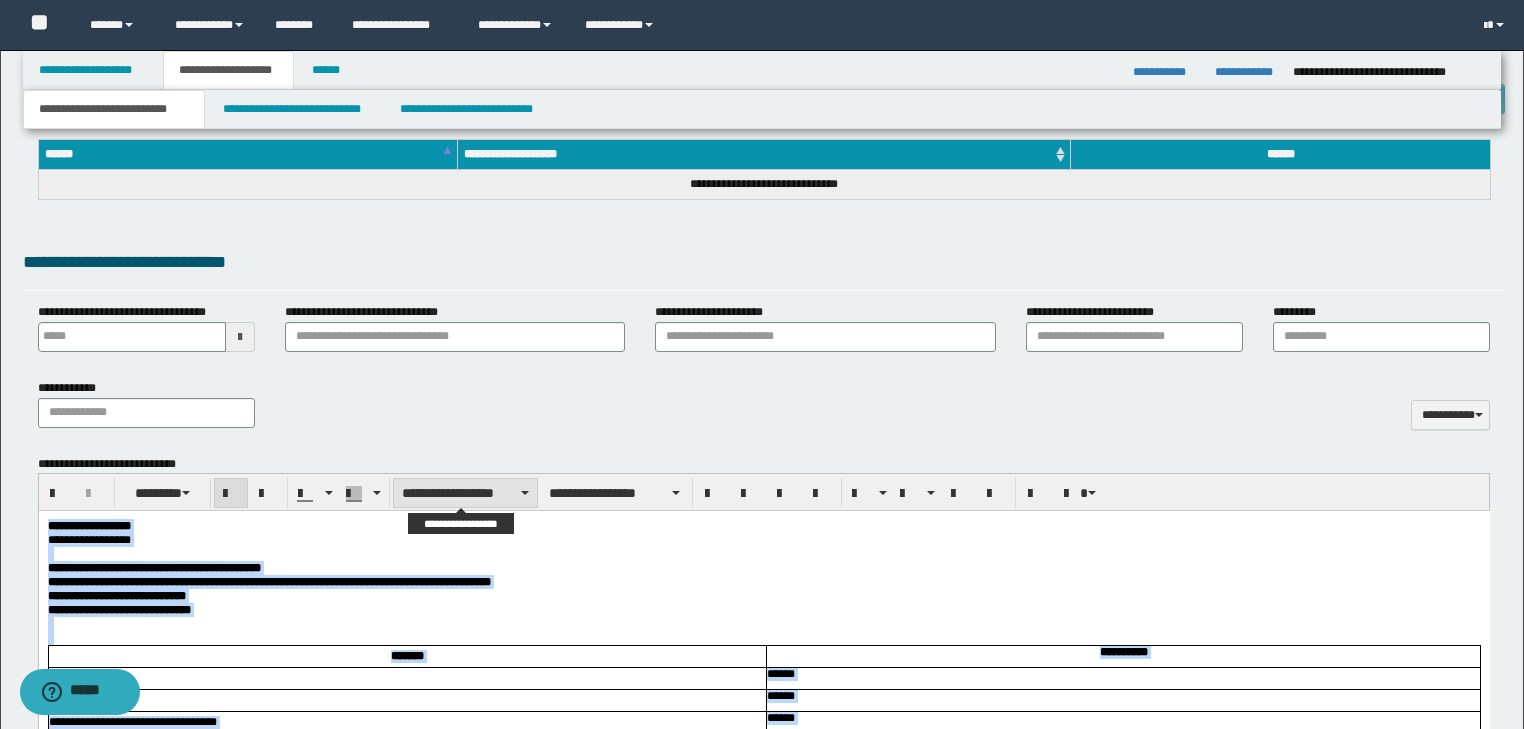 click on "**********" at bounding box center (465, 493) 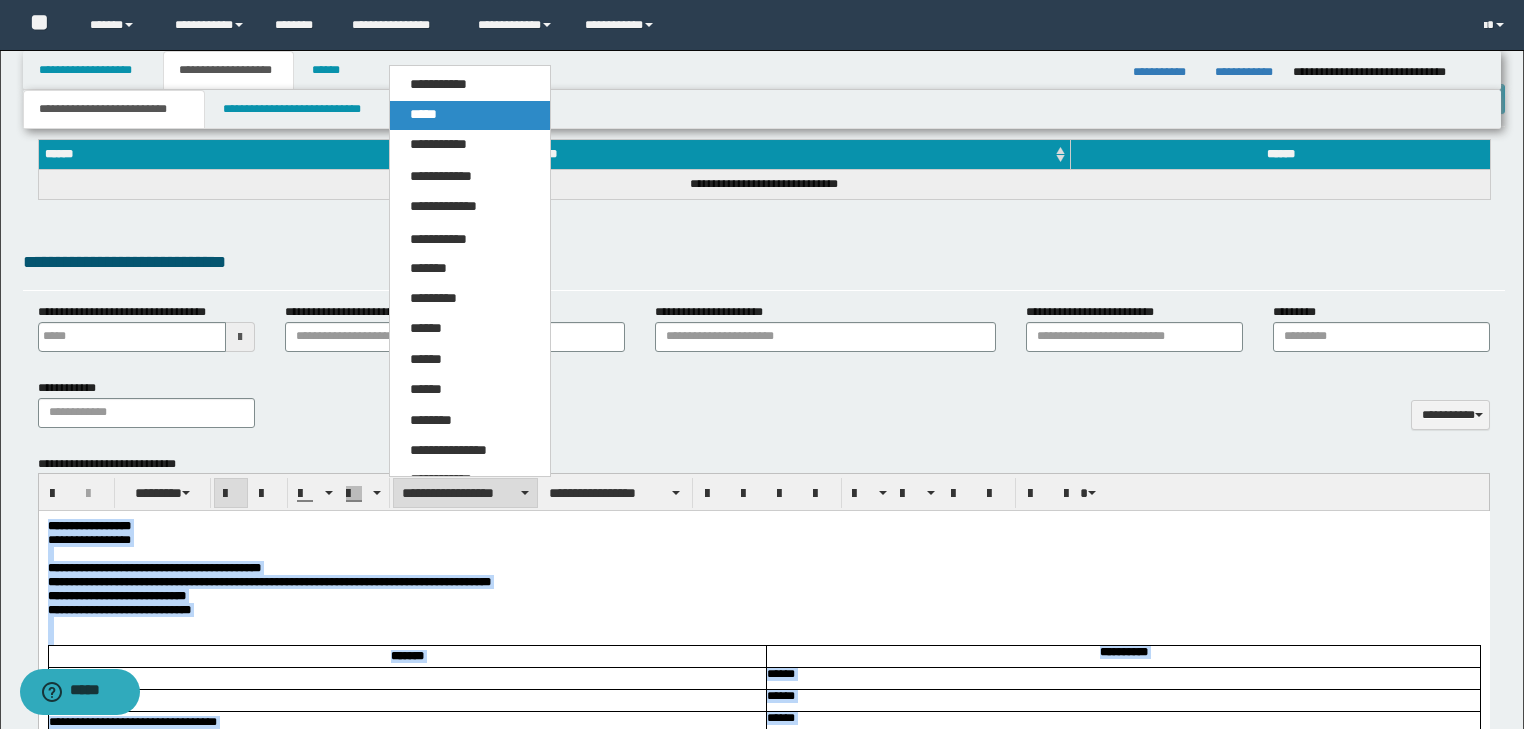 click on "*****" at bounding box center (470, 115) 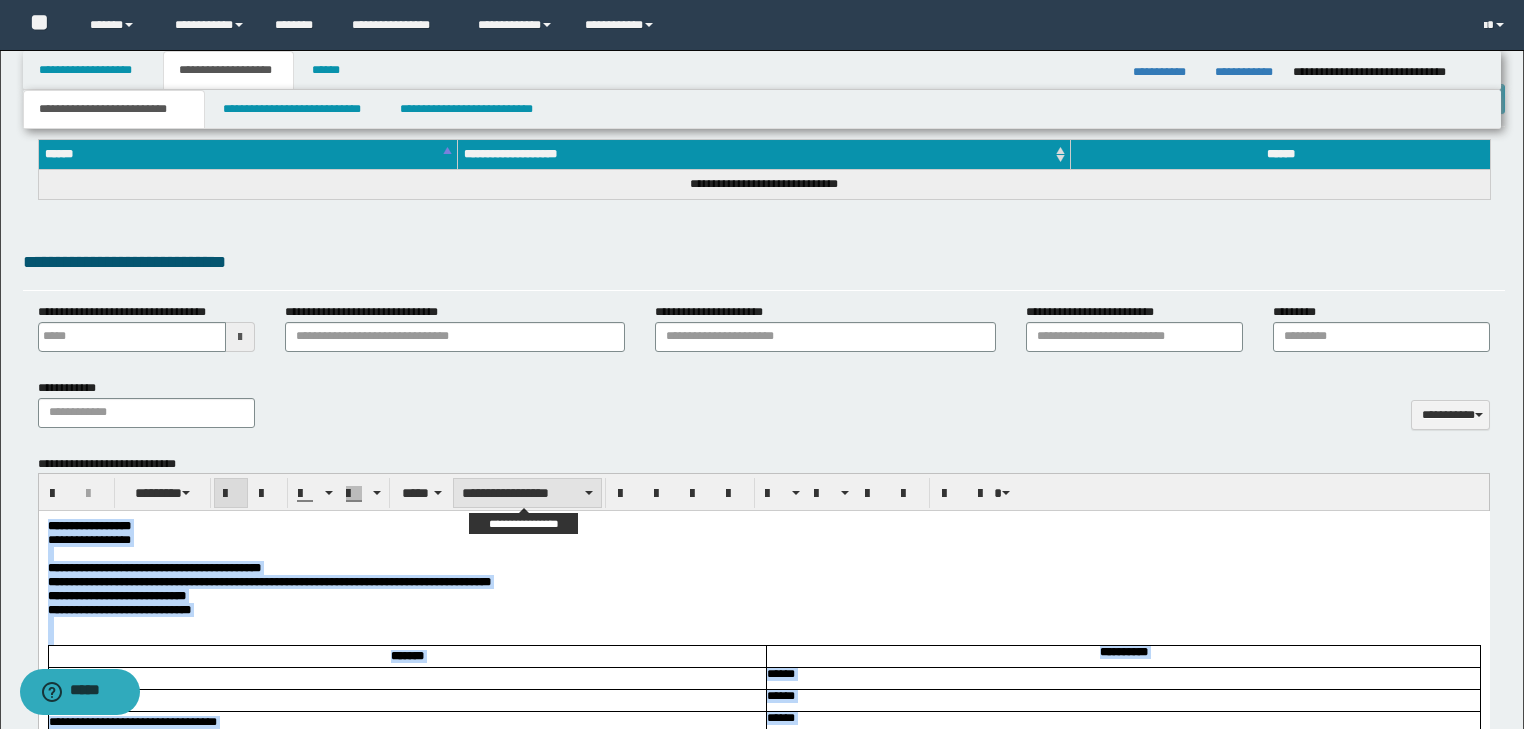 click on "**********" at bounding box center [527, 493] 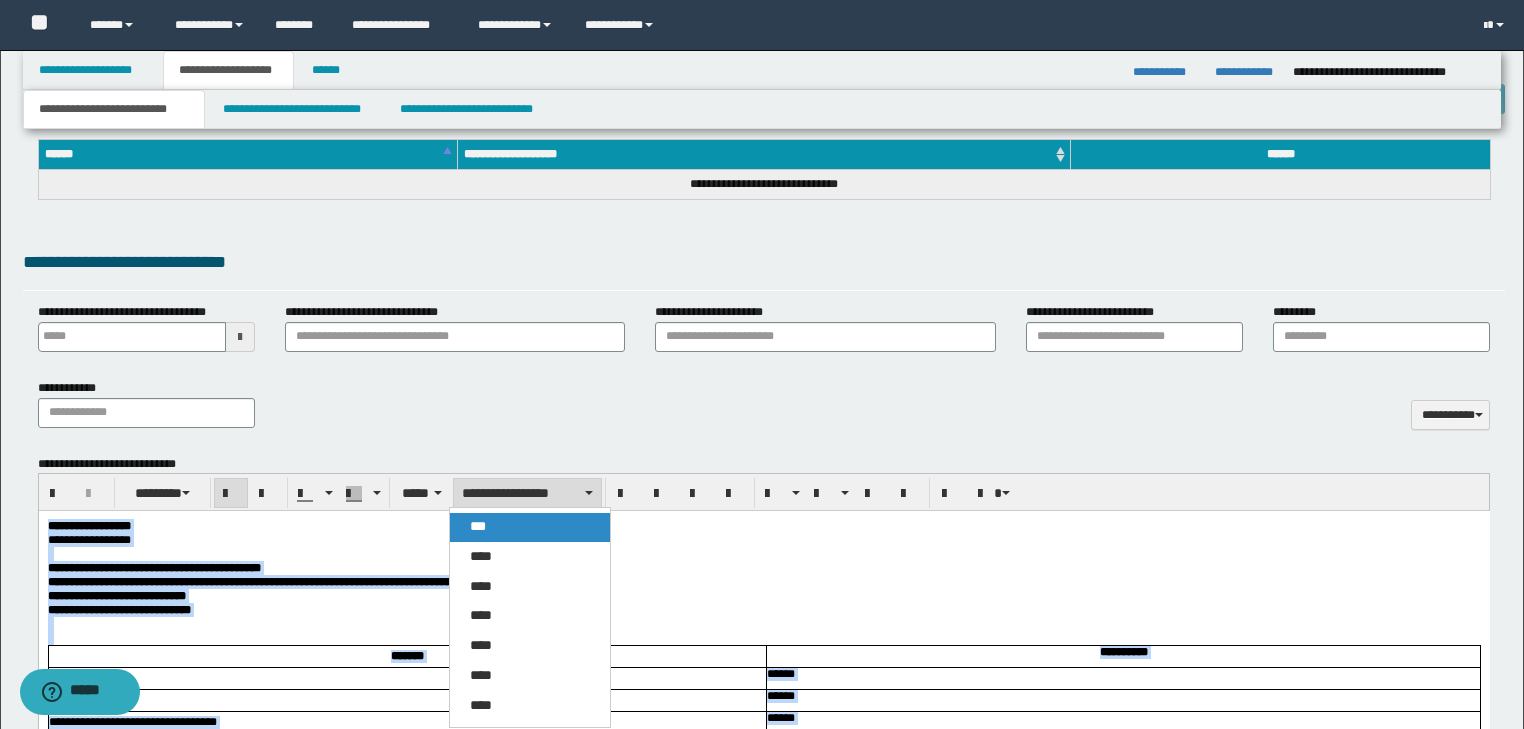 drag, startPoint x: 508, startPoint y: 522, endPoint x: 504, endPoint y: 12, distance: 510.0157 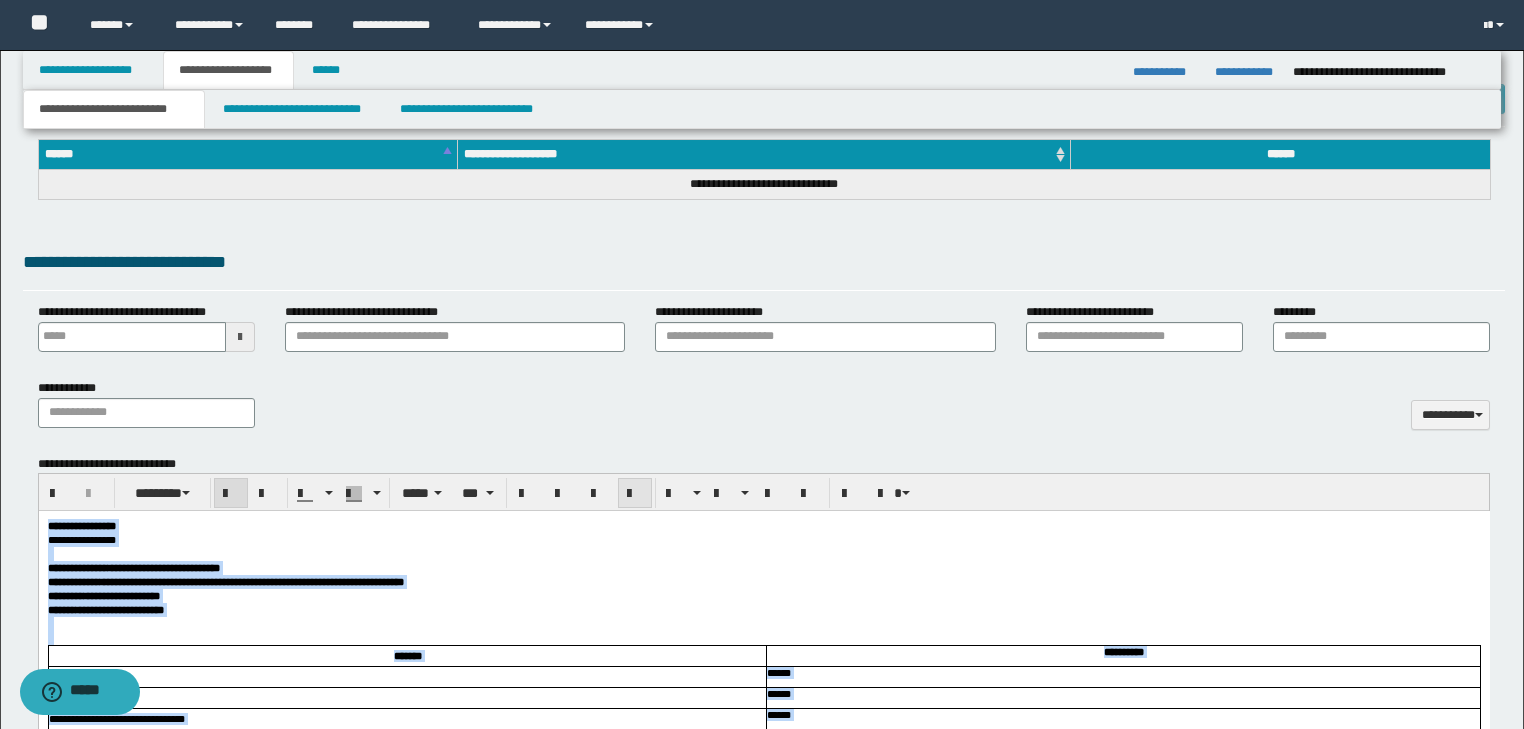 click at bounding box center [635, 493] 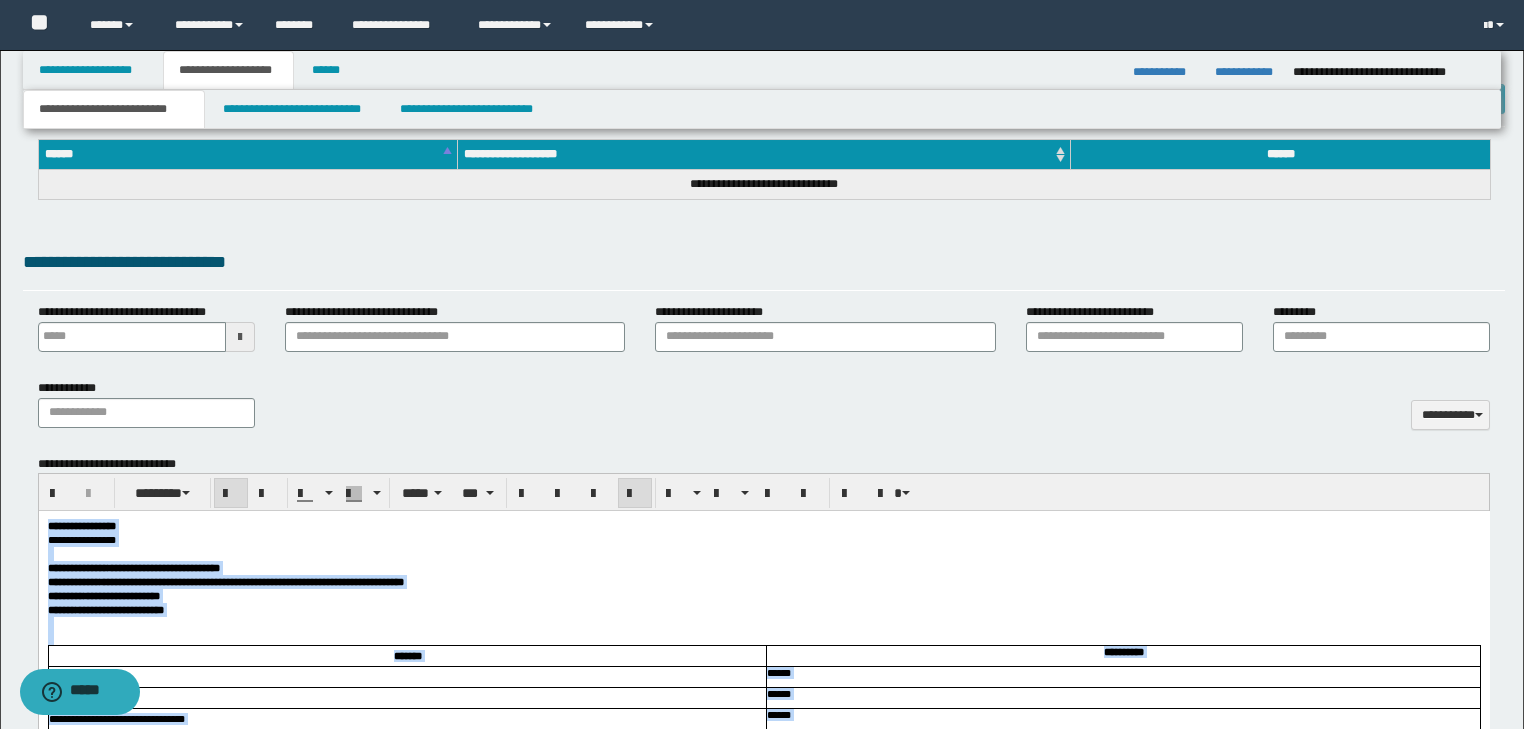 click on "**********" at bounding box center (251, 582) 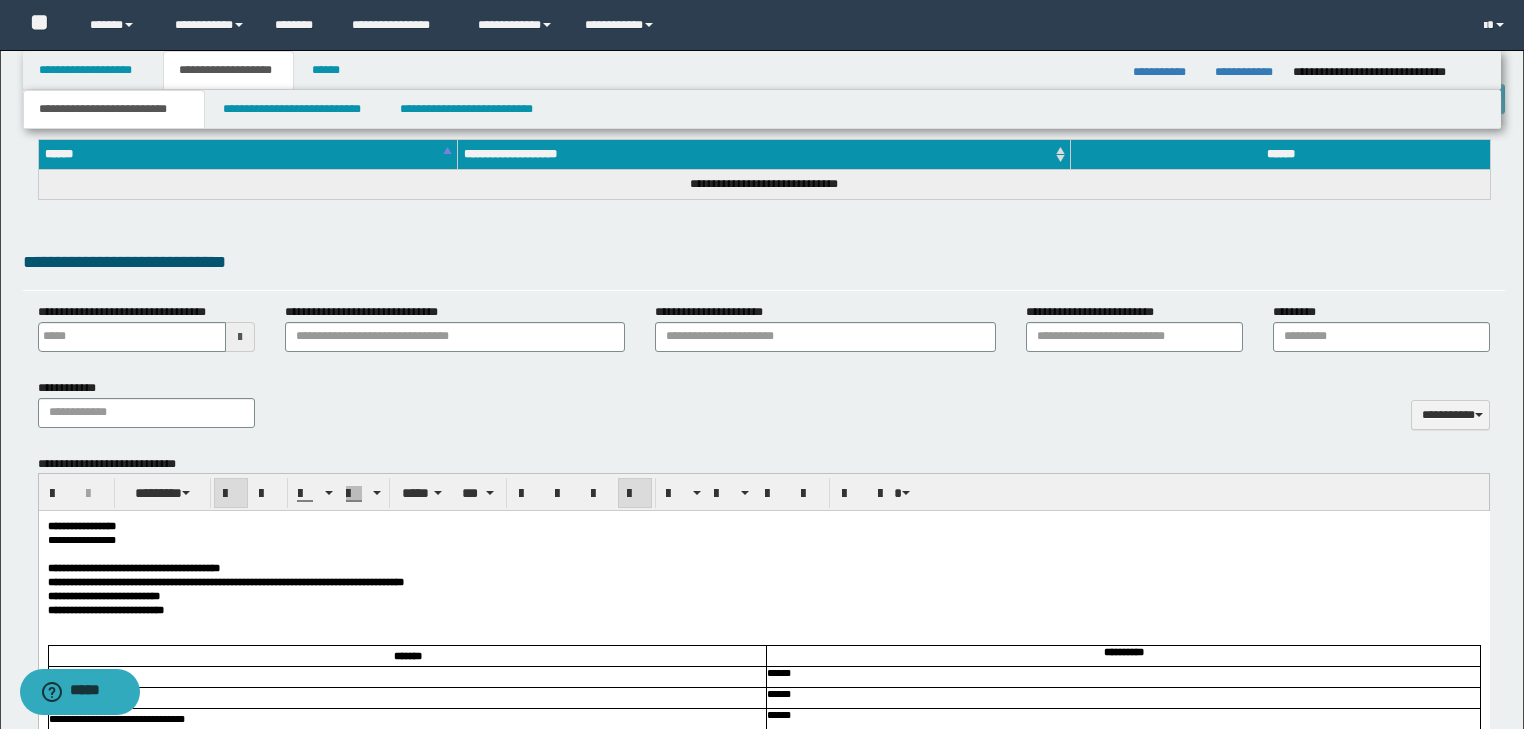 scroll, scrollTop: 989, scrollLeft: 0, axis: vertical 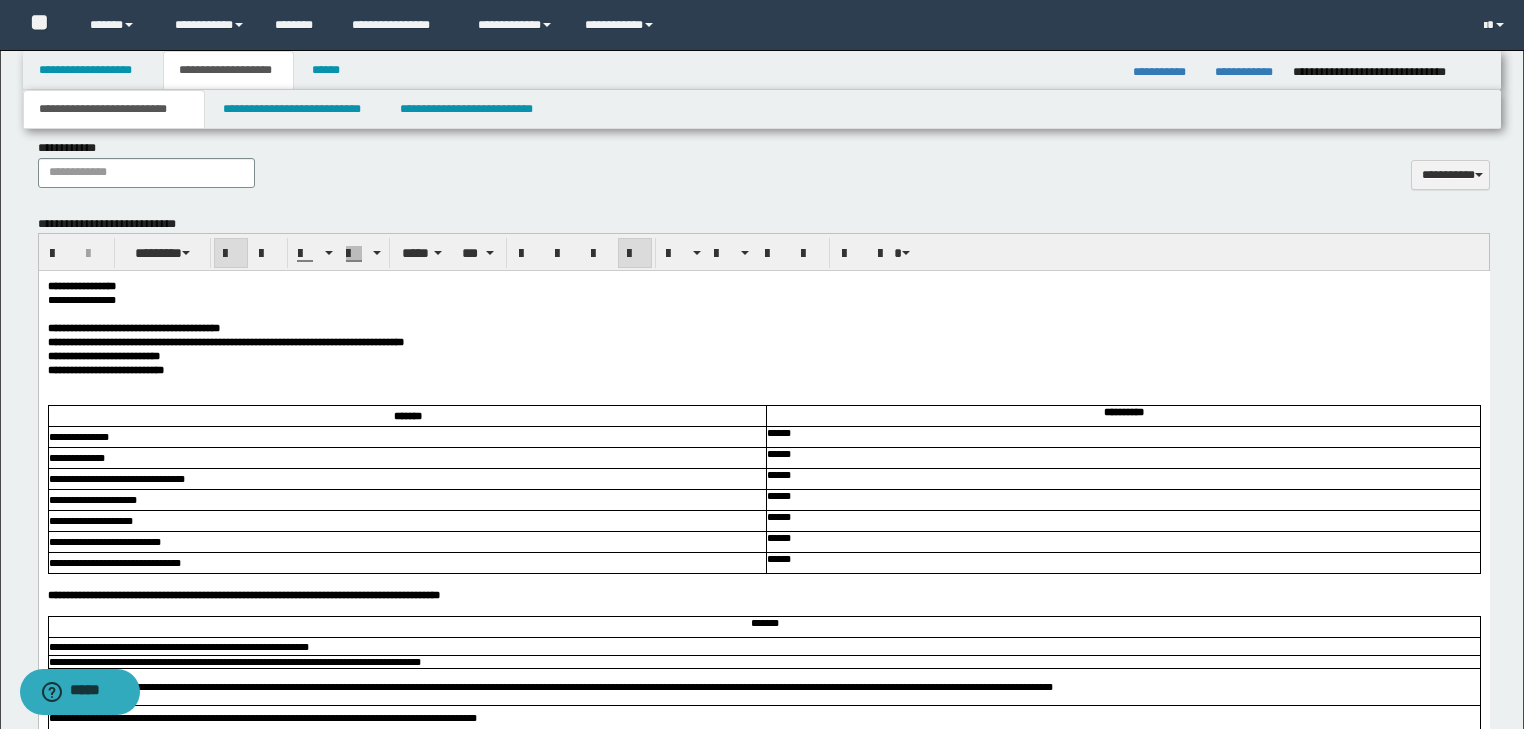click on "**********" at bounding box center [763, 356] 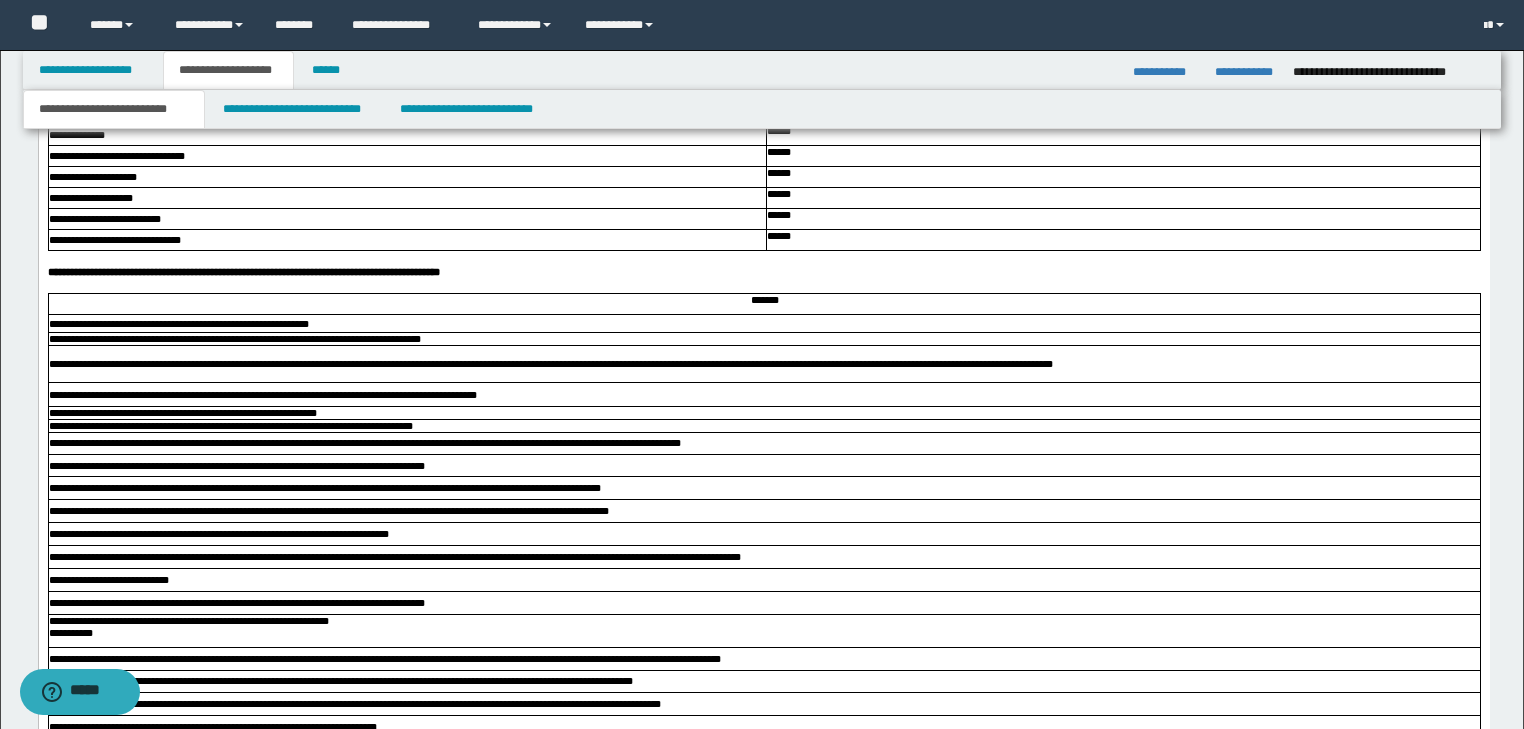 scroll, scrollTop: 1309, scrollLeft: 0, axis: vertical 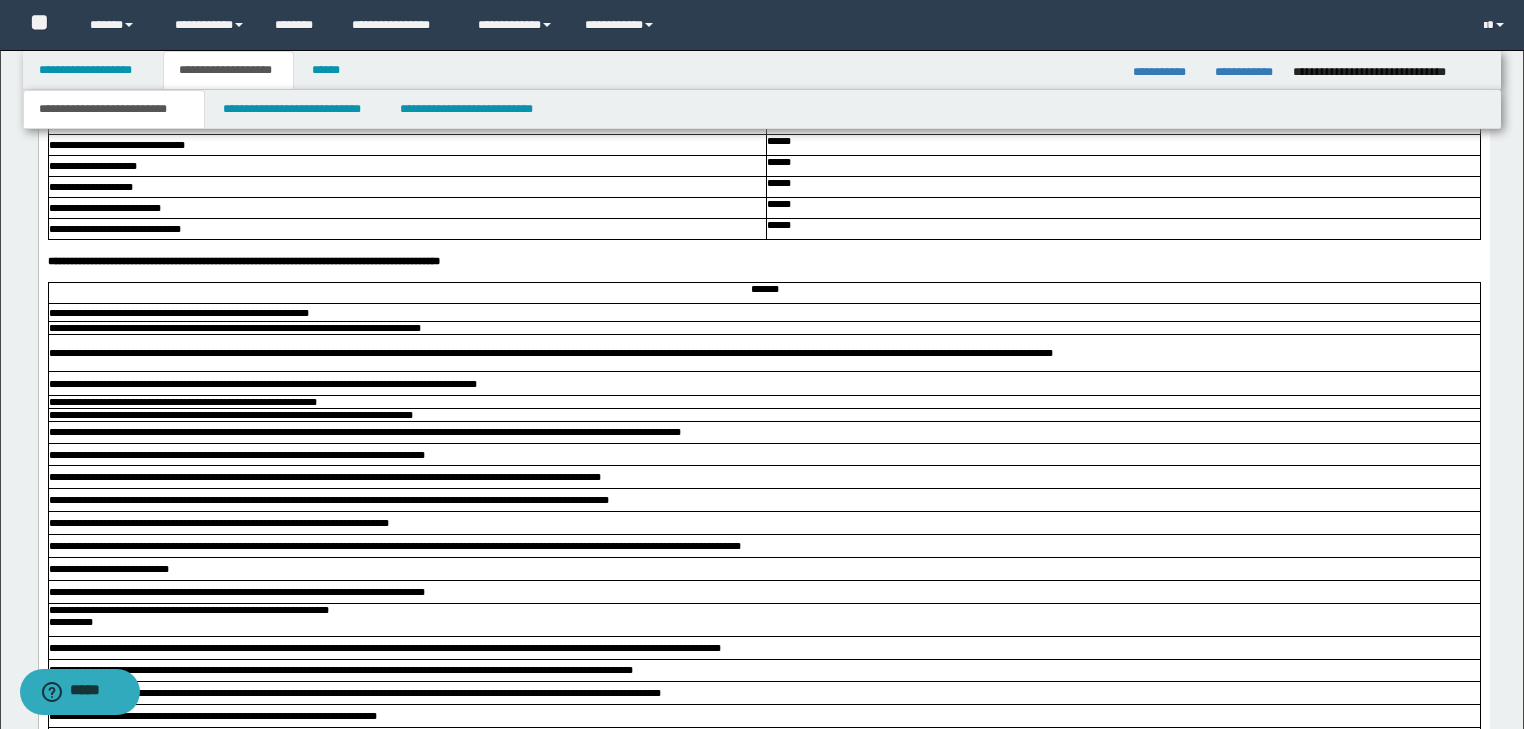 click on "**********" at bounding box center [763, 262] 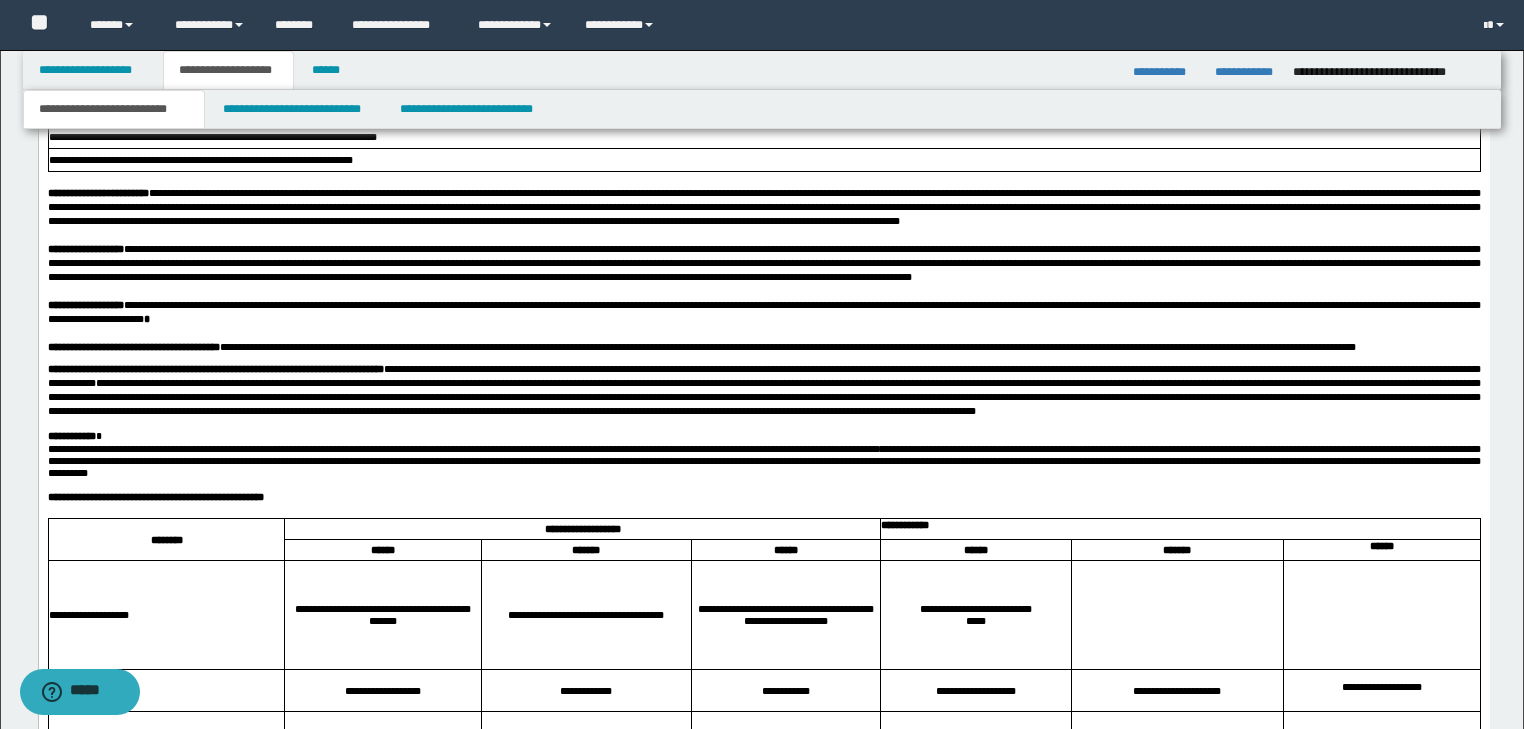 scroll, scrollTop: 1949, scrollLeft: 0, axis: vertical 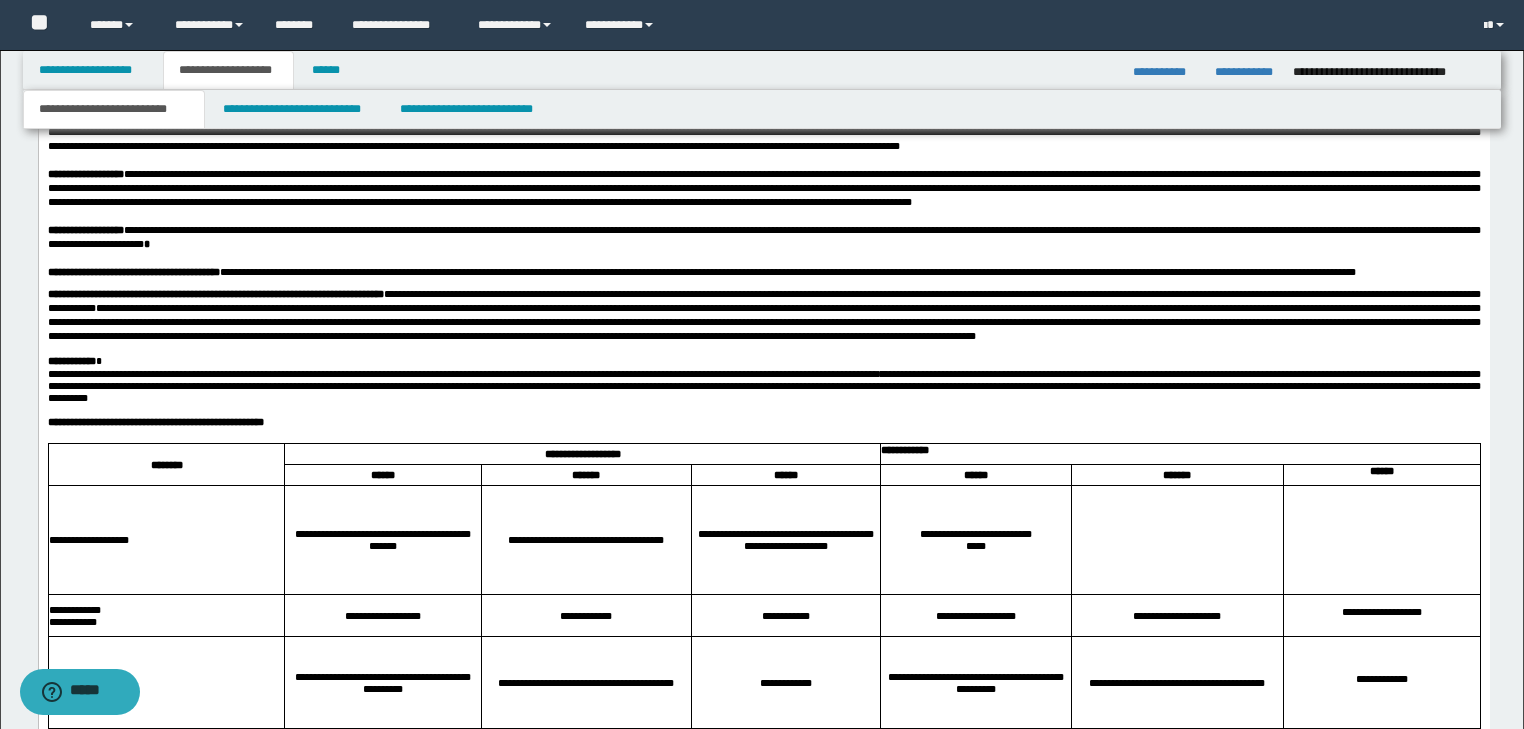 click on "**********" at bounding box center (763, 423) 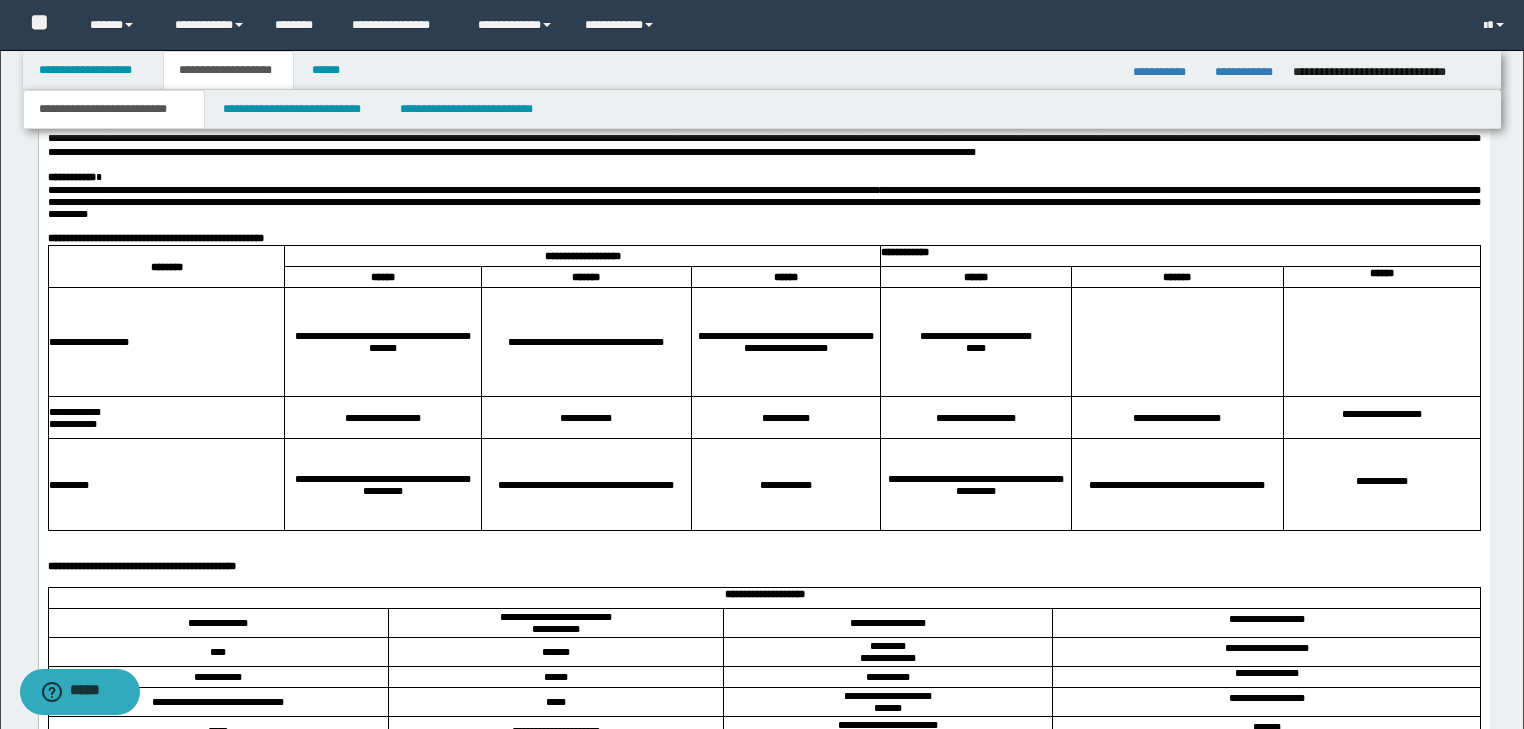 scroll, scrollTop: 2349, scrollLeft: 0, axis: vertical 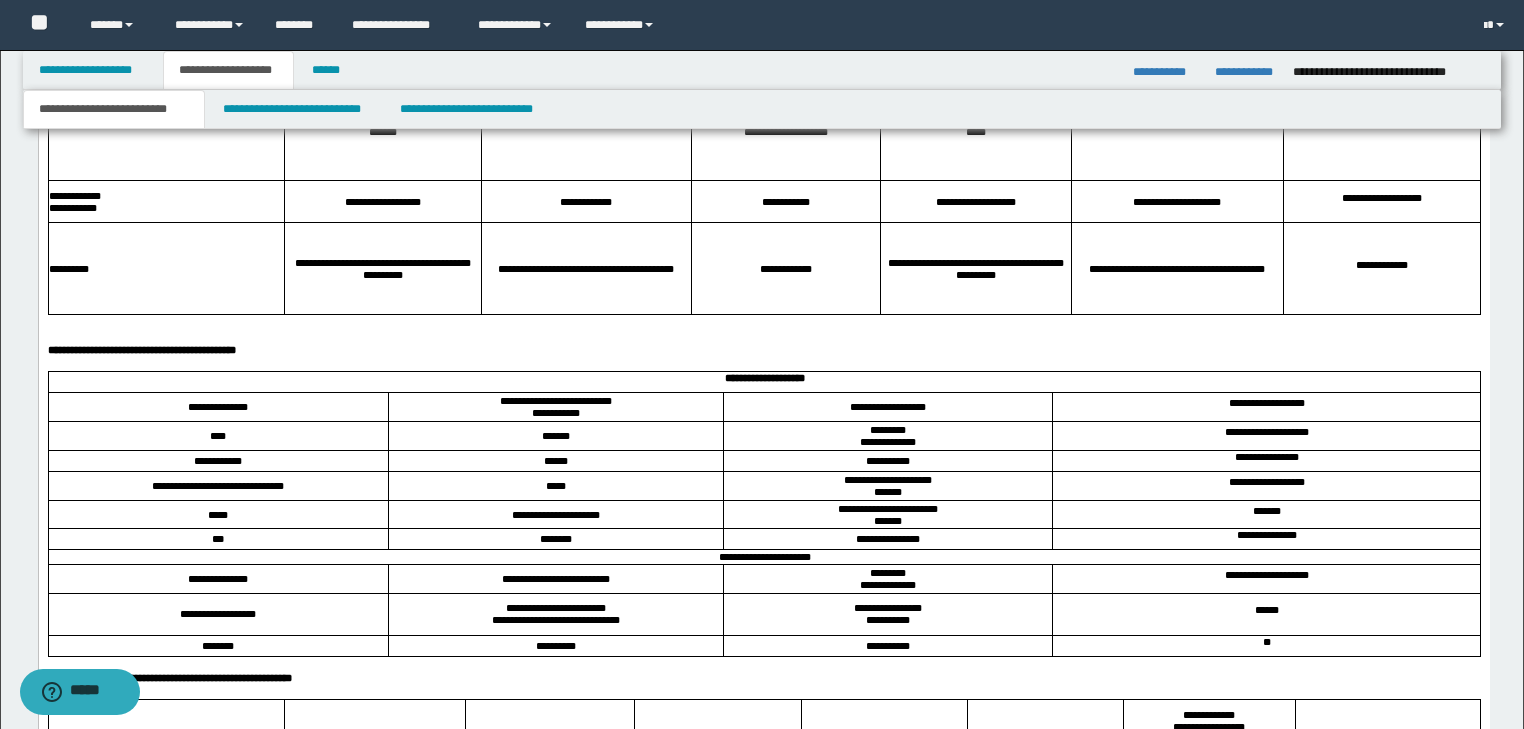 click on "**********" at bounding box center [763, 351] 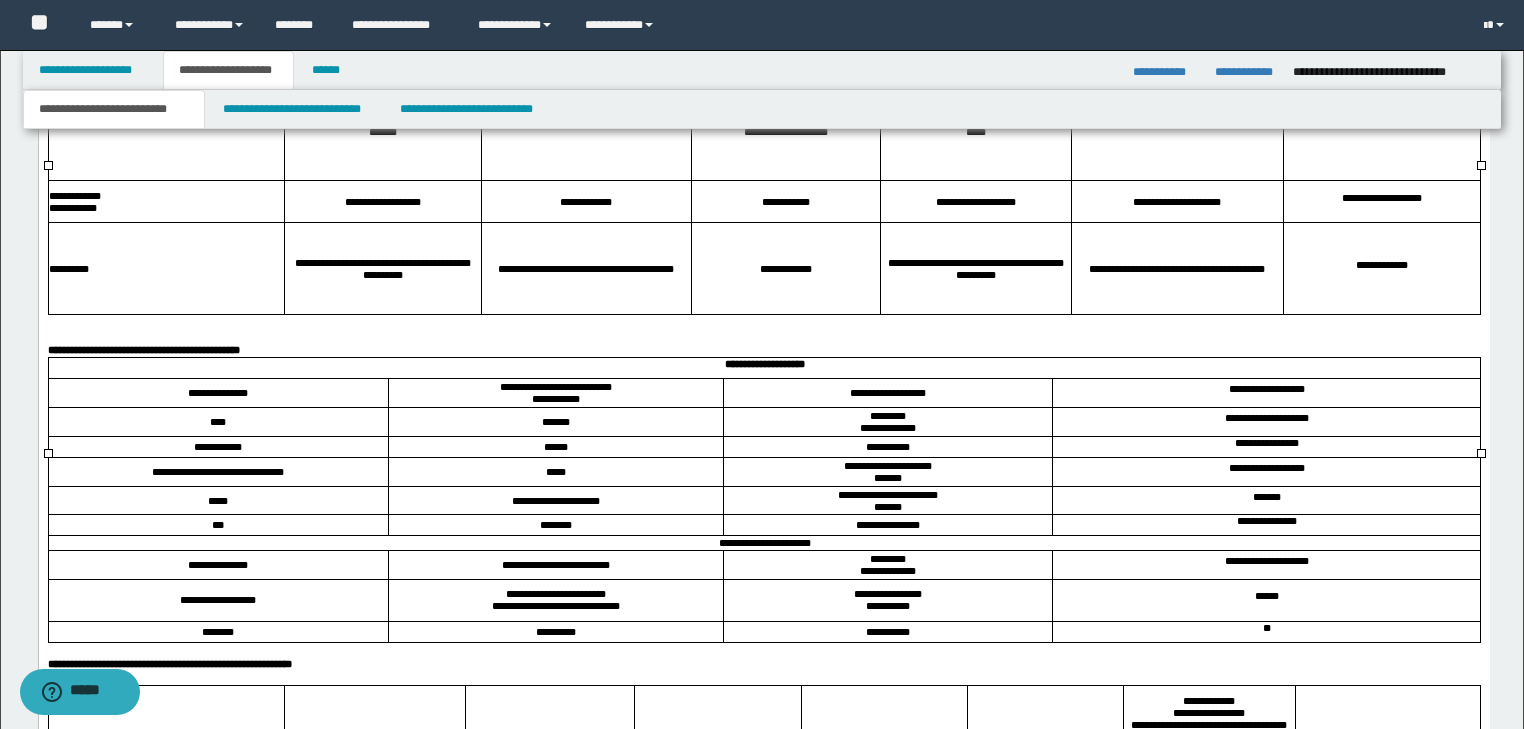 click on "**********" at bounding box center [382, 270] 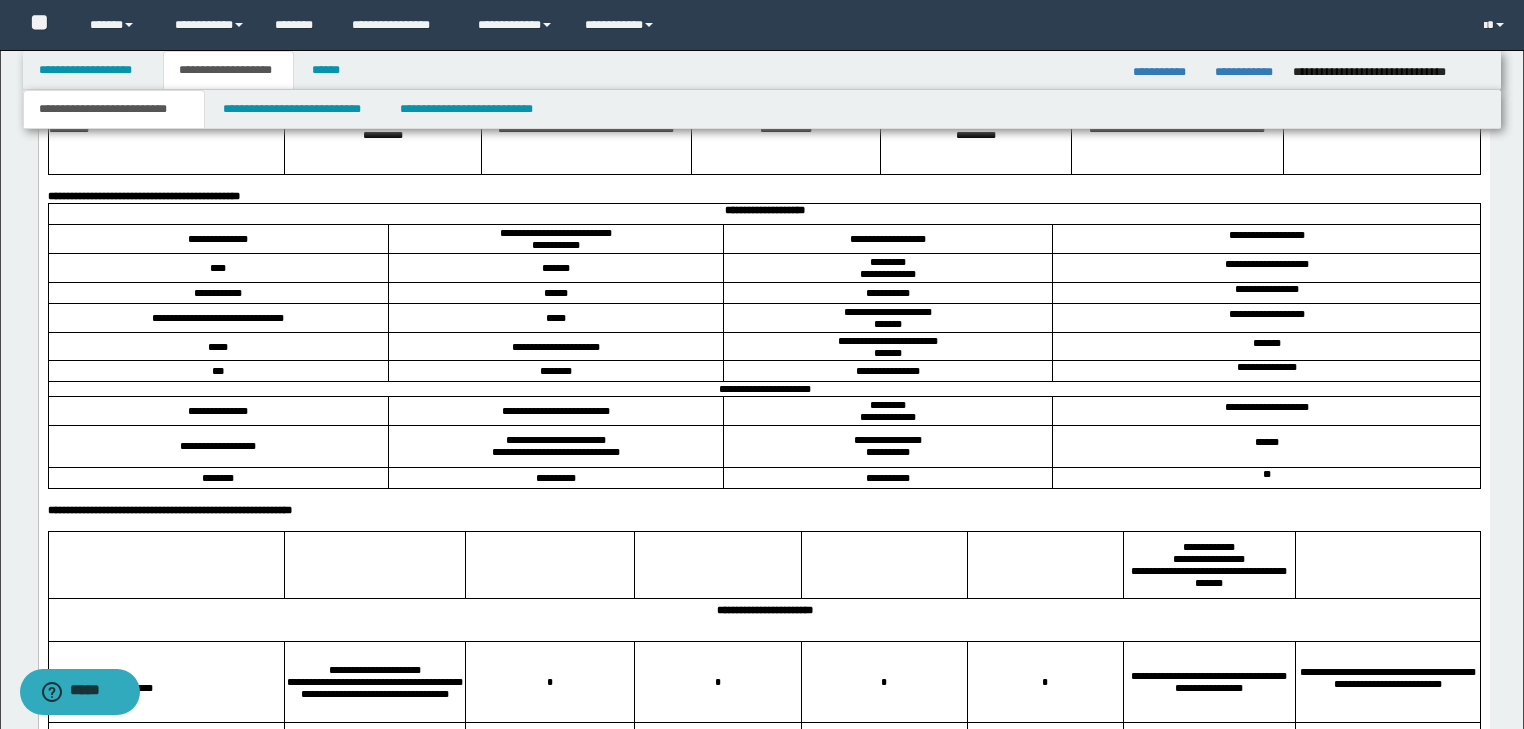 scroll, scrollTop: 2749, scrollLeft: 0, axis: vertical 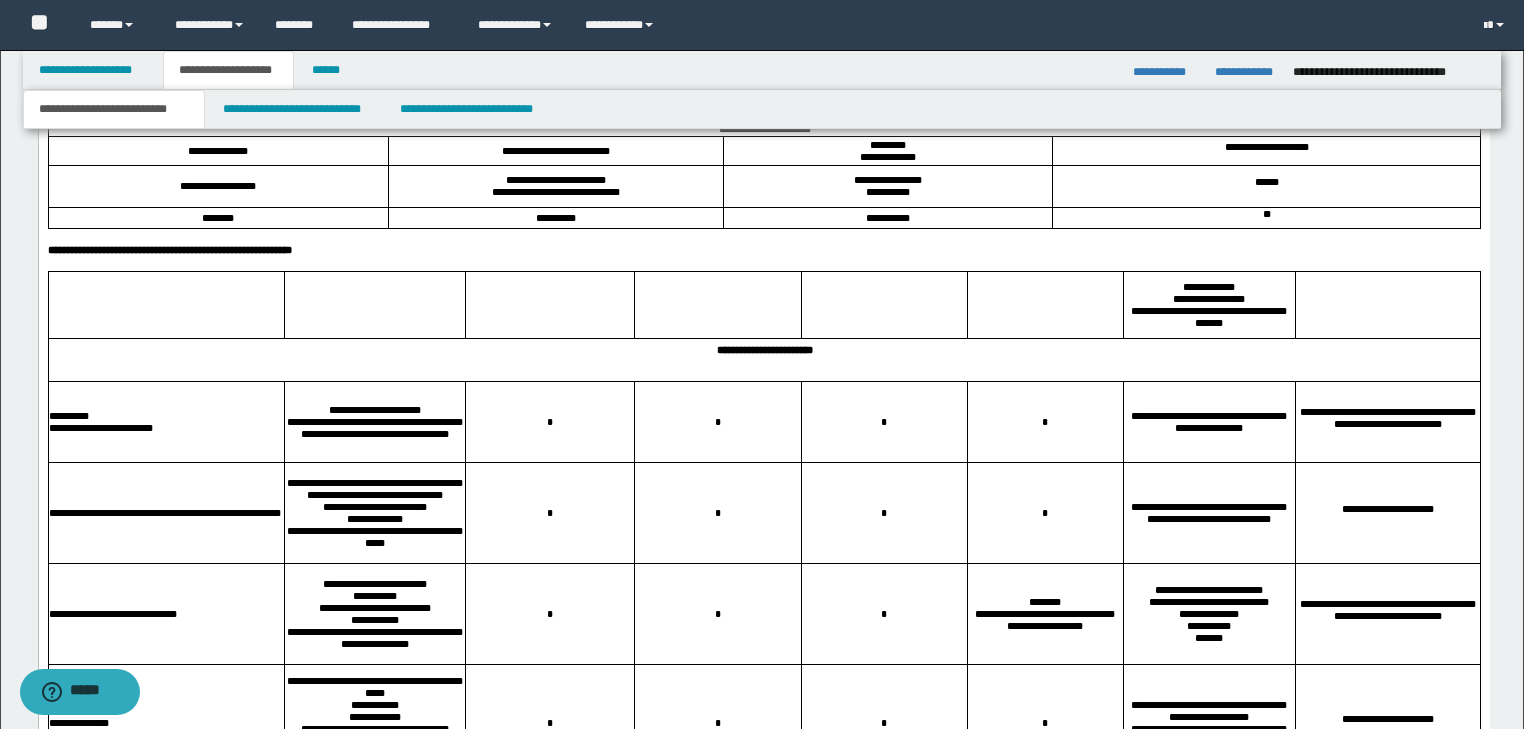 click on "**********" at bounding box center (763, 251) 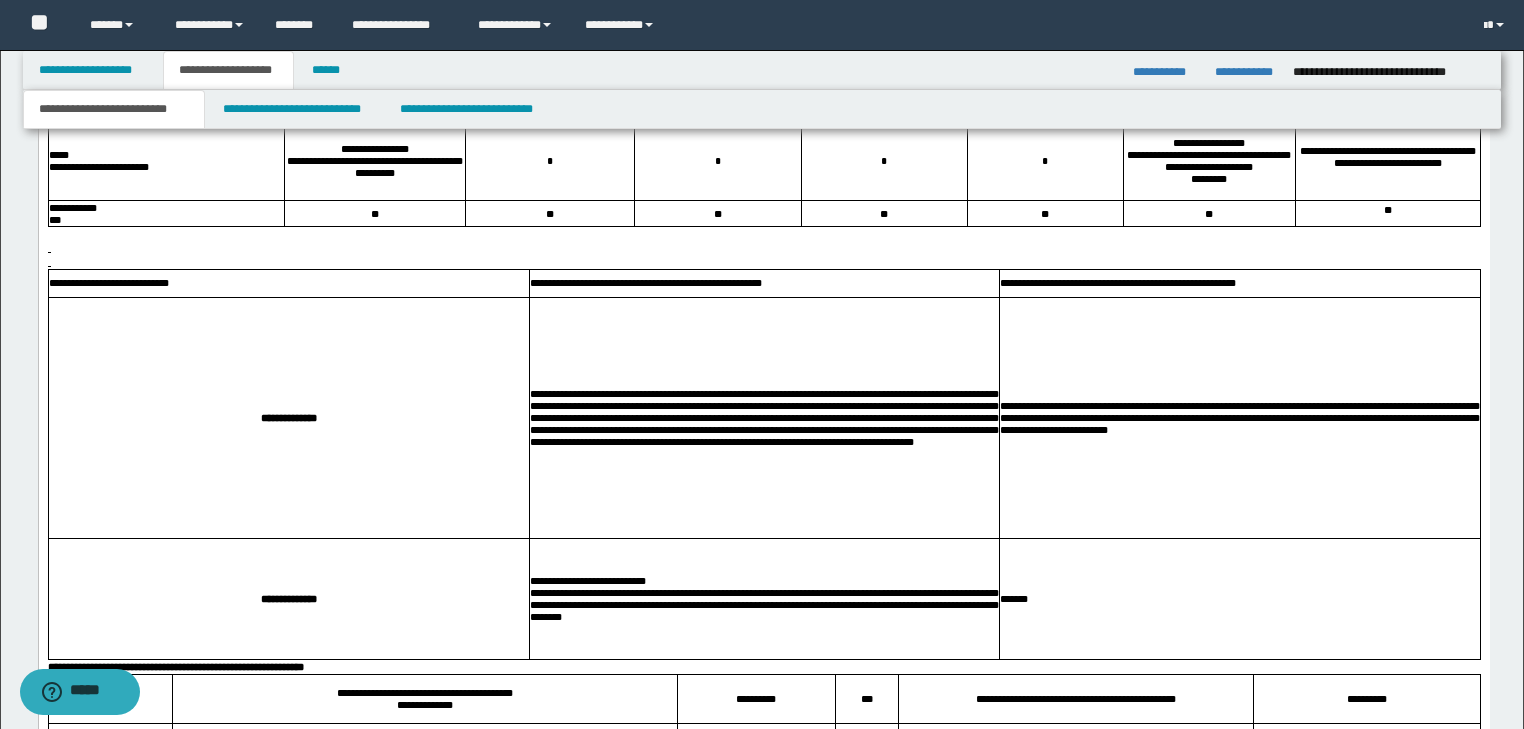 scroll, scrollTop: 3709, scrollLeft: 0, axis: vertical 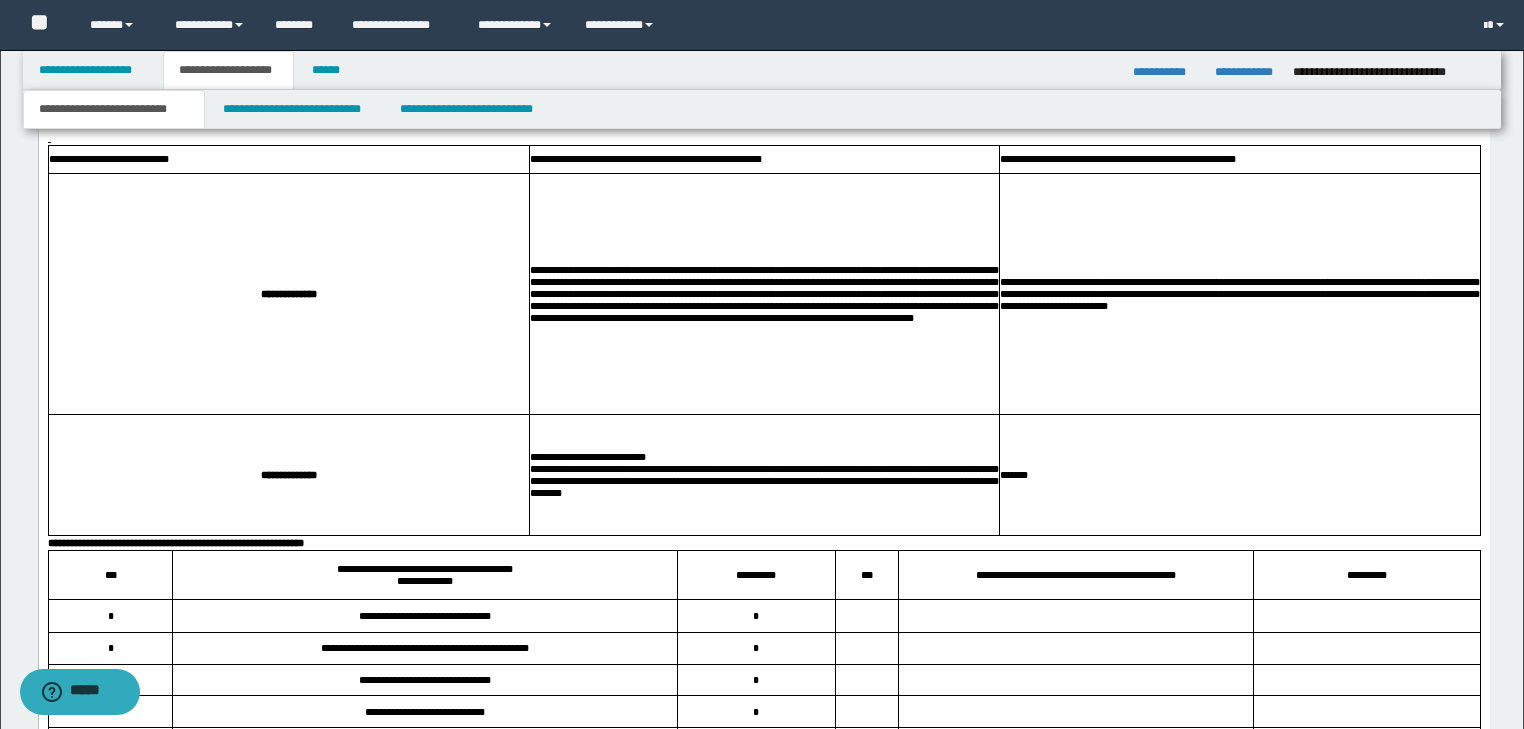 click at bounding box center (763, 111) 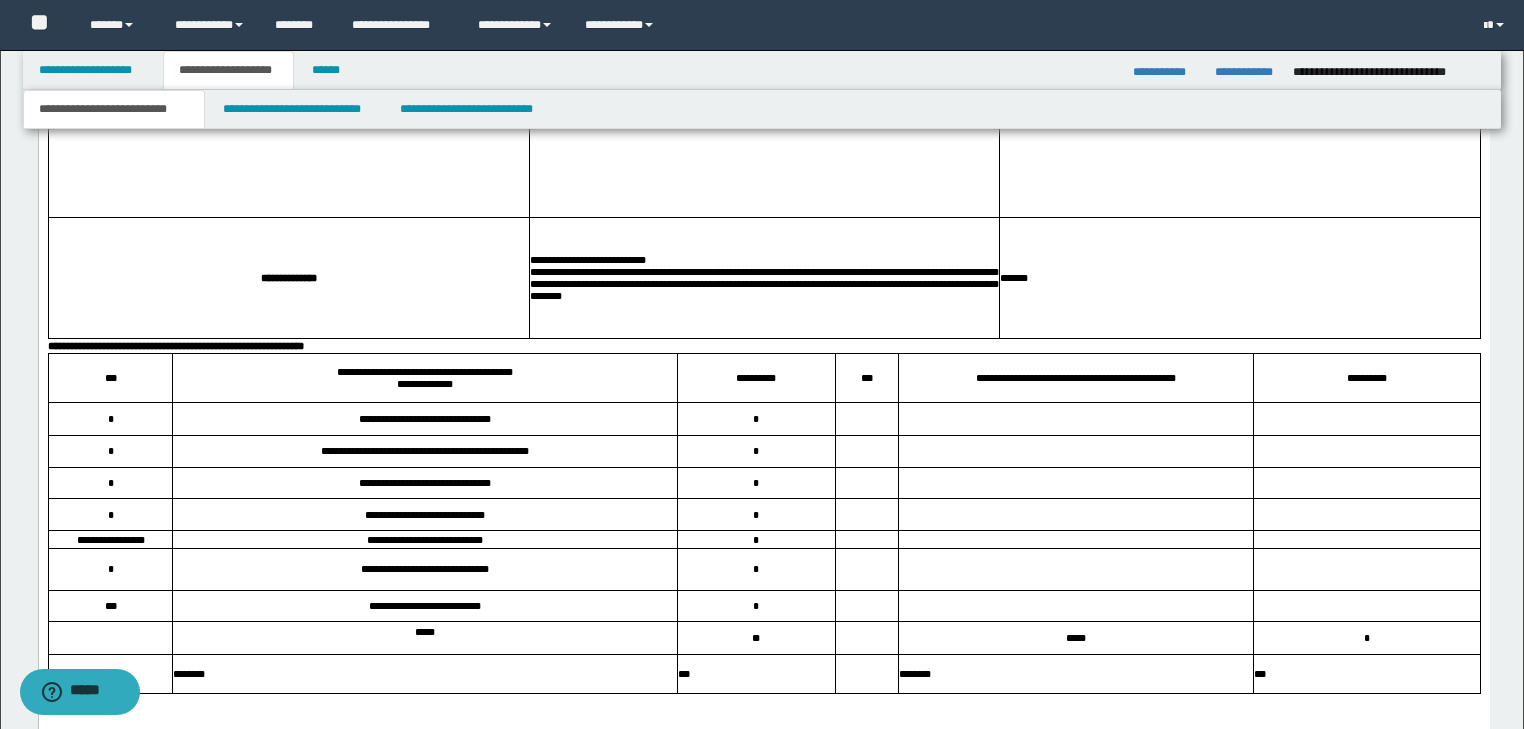 scroll, scrollTop: 3789, scrollLeft: 0, axis: vertical 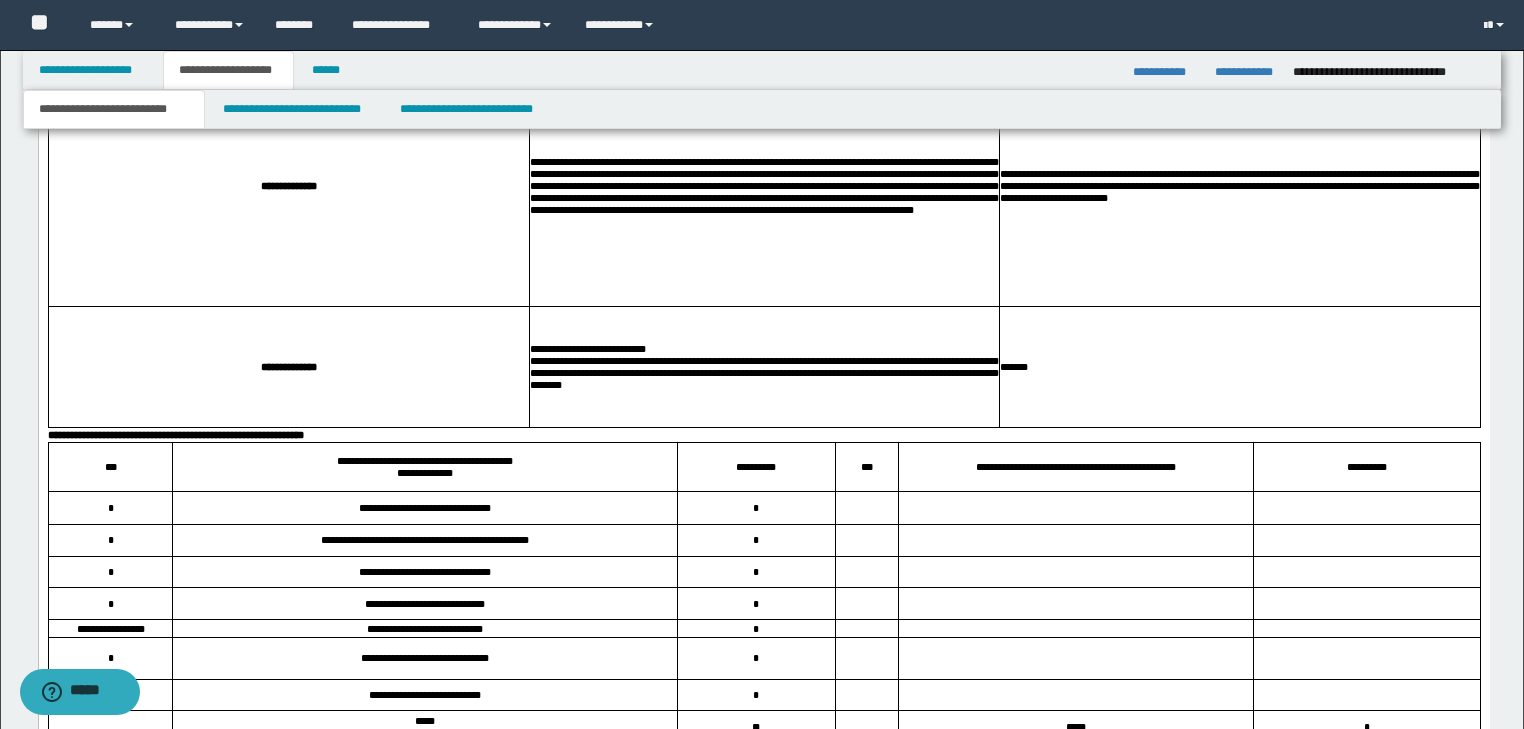 click on "**********" at bounding box center (1239, 187) 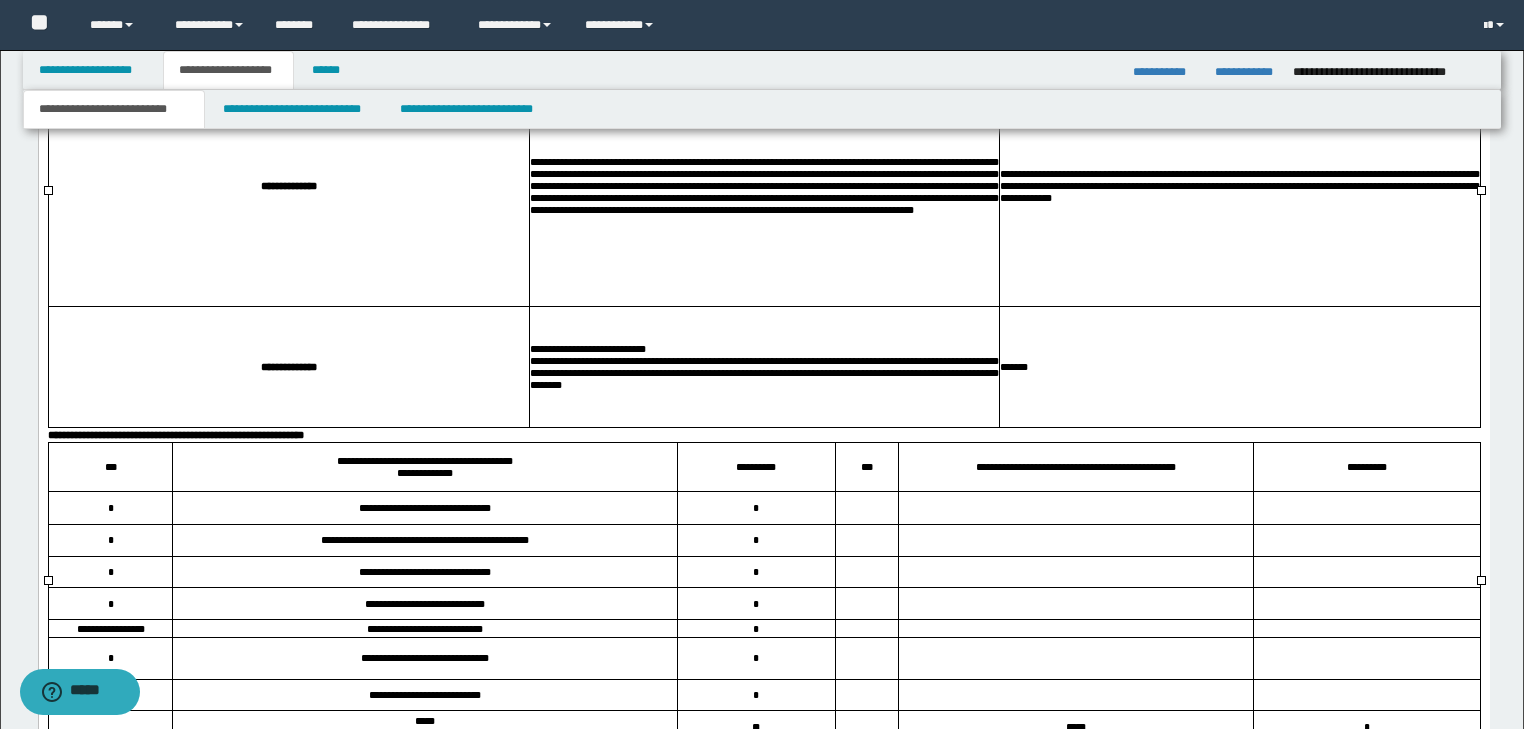 click on "**********" at bounding box center [763, 350] 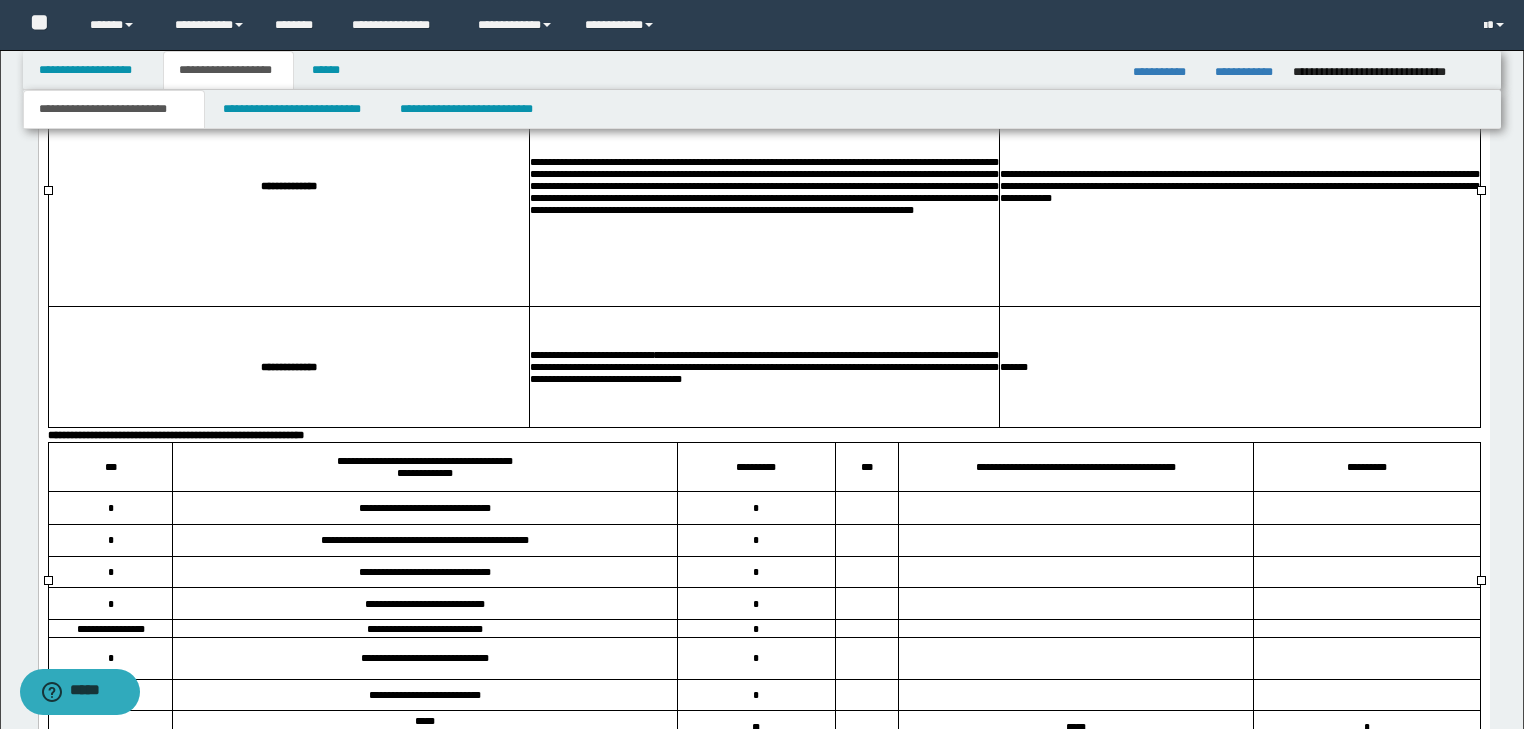 scroll, scrollTop: 4269, scrollLeft: 0, axis: vertical 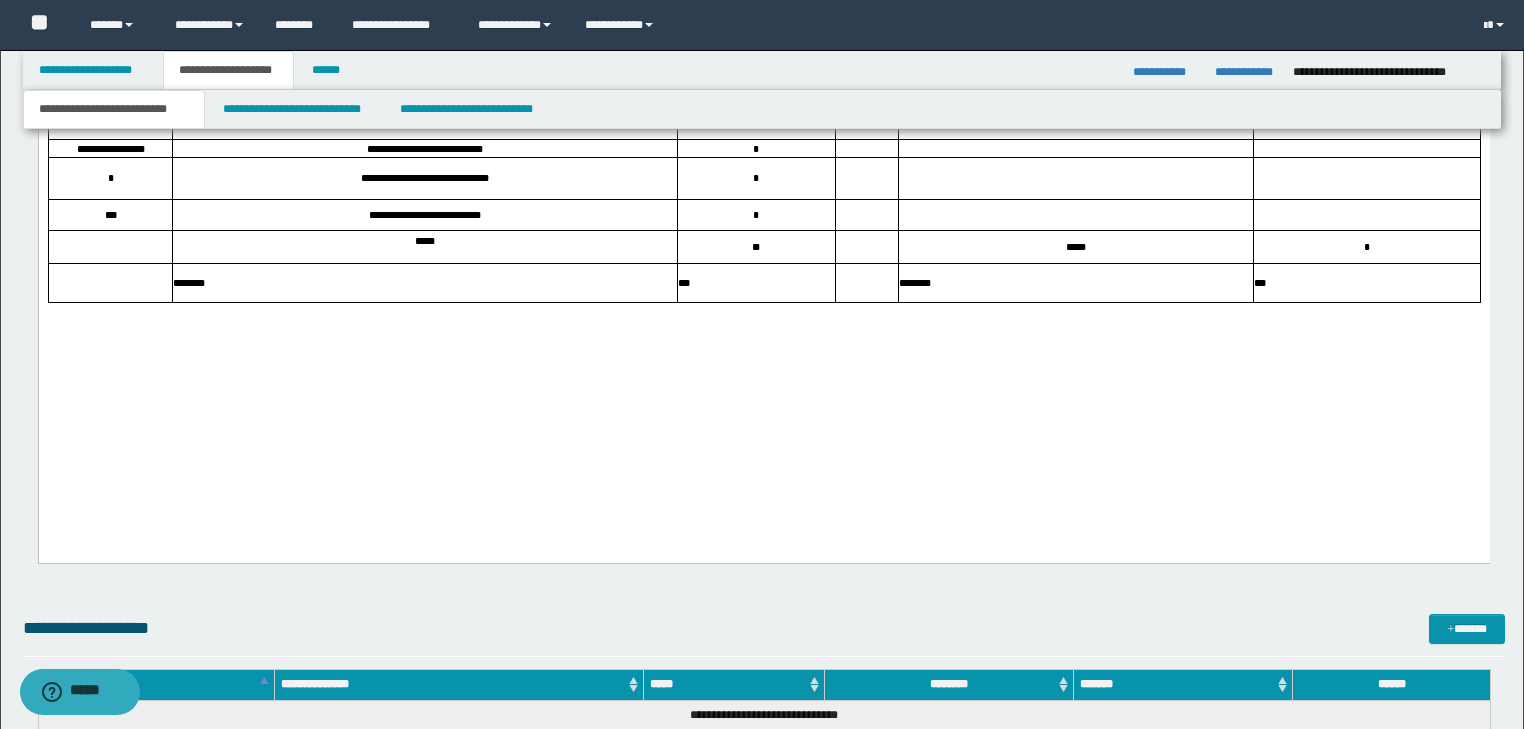 click on "**********" at bounding box center (763, -1323) 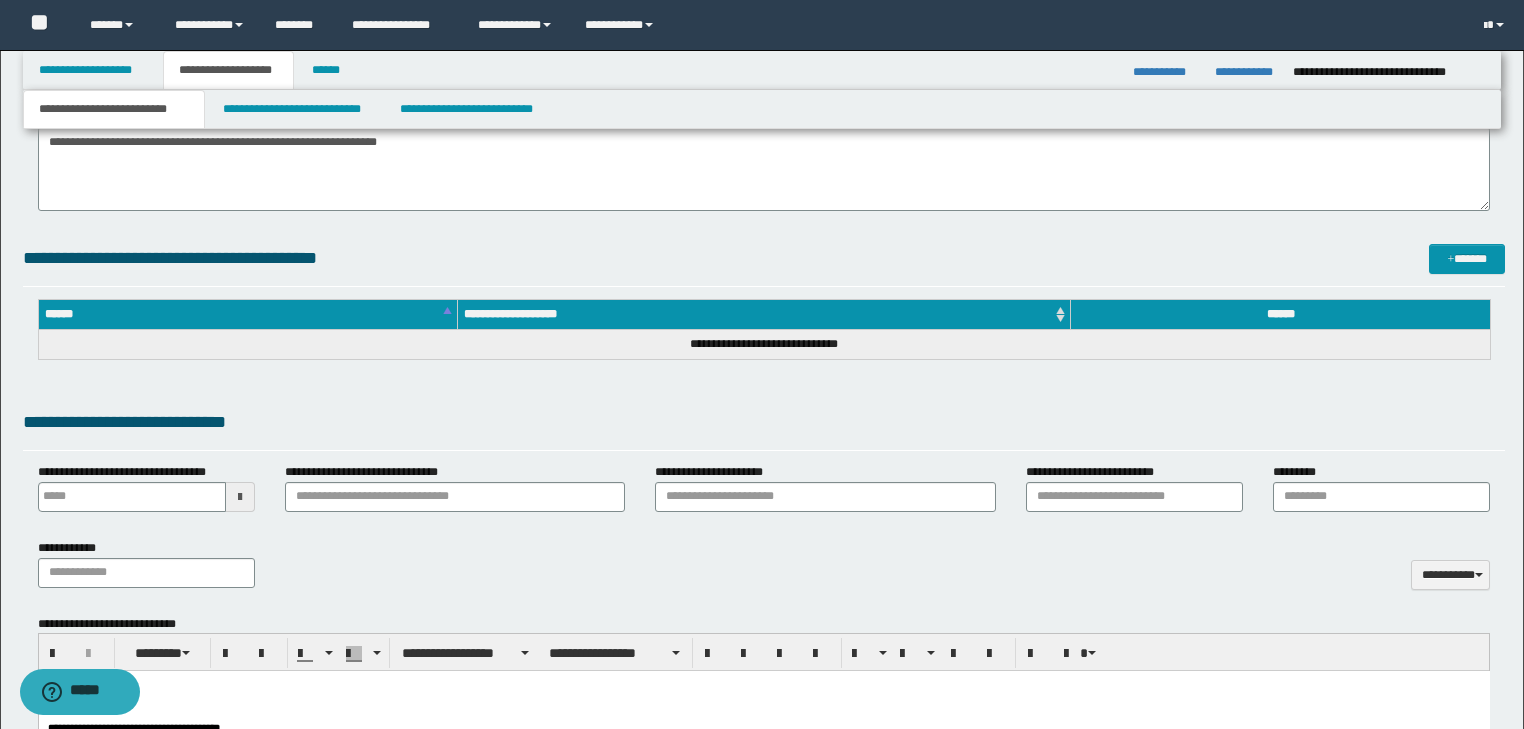 scroll, scrollTop: 909, scrollLeft: 0, axis: vertical 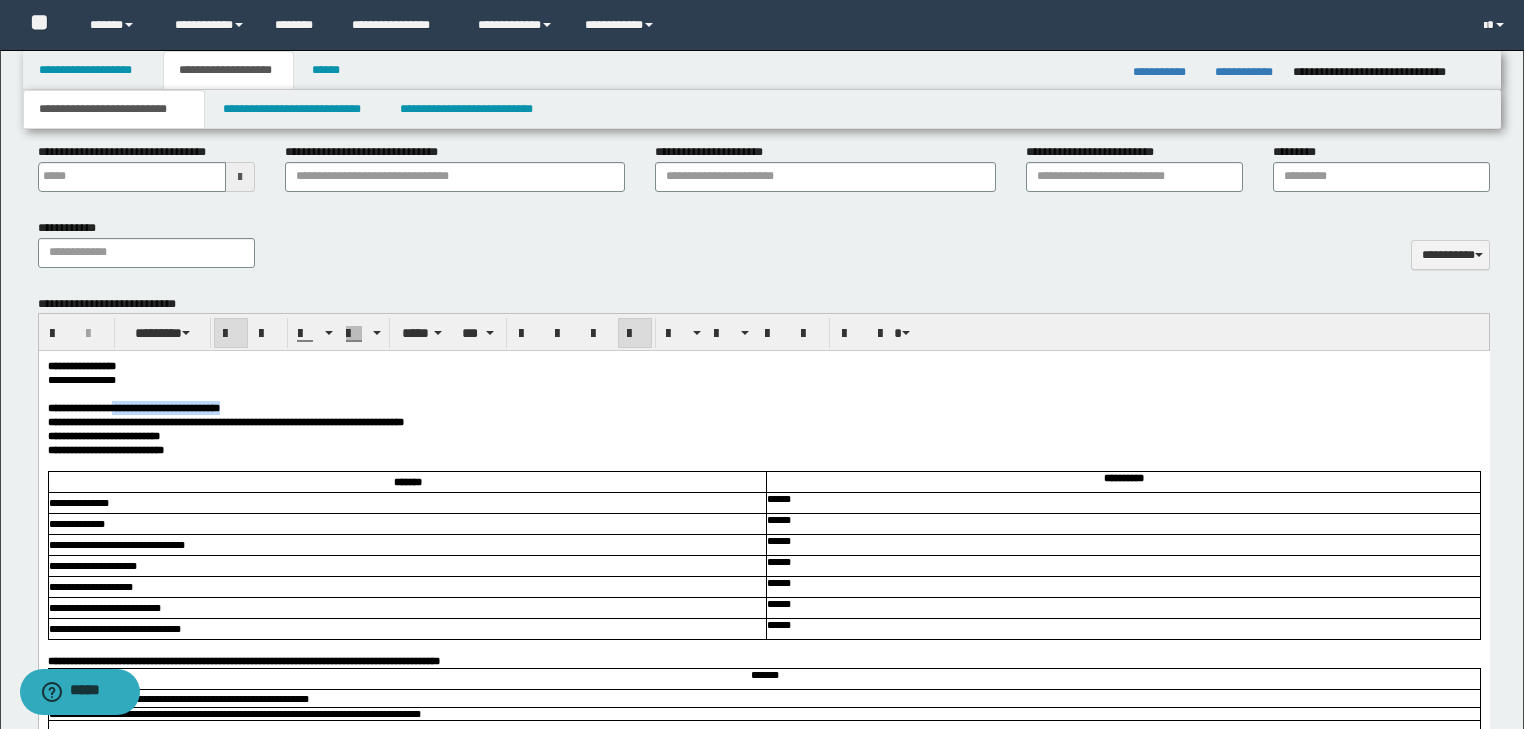drag, startPoint x: 147, startPoint y: 406, endPoint x: 343, endPoint y: 412, distance: 196.09181 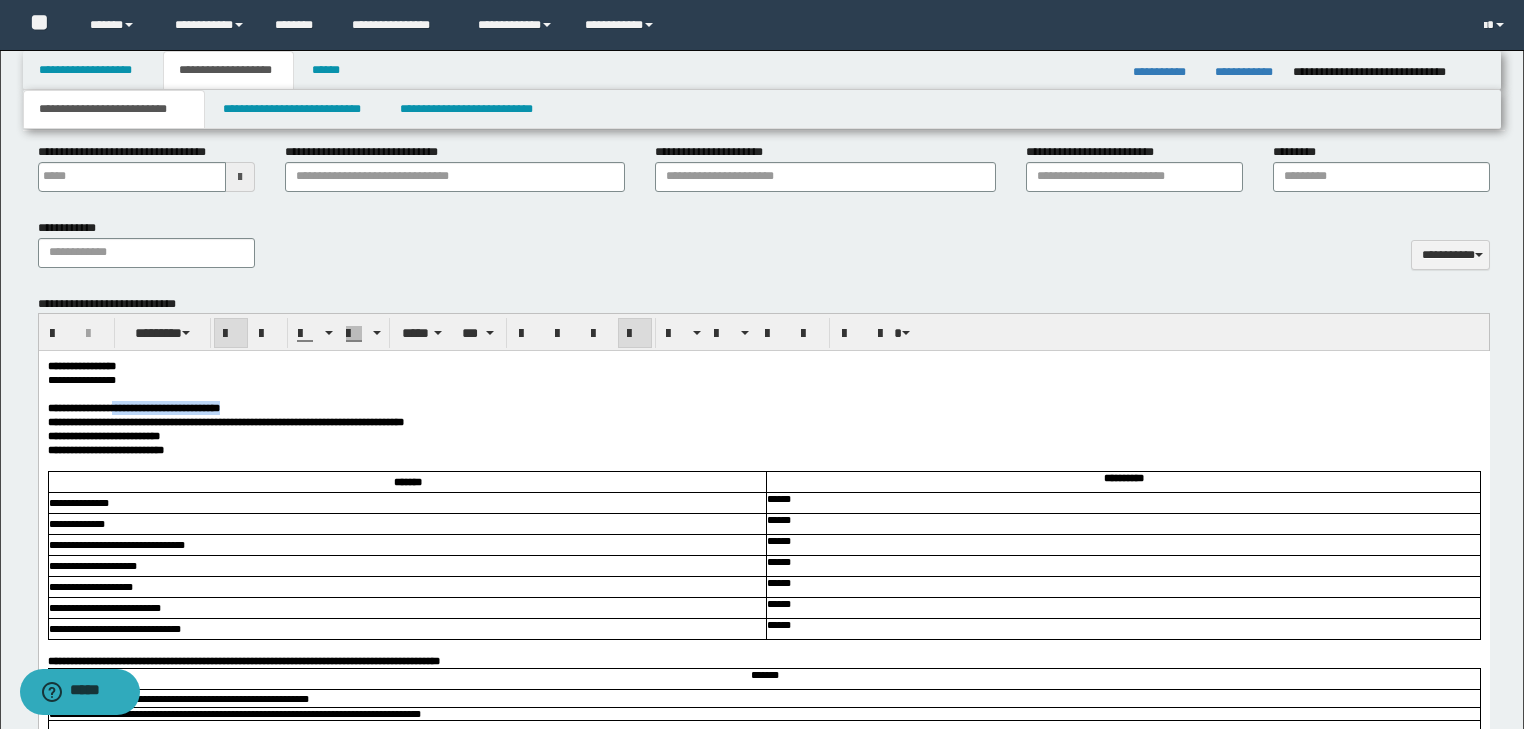 click on "**********" at bounding box center (763, 408) 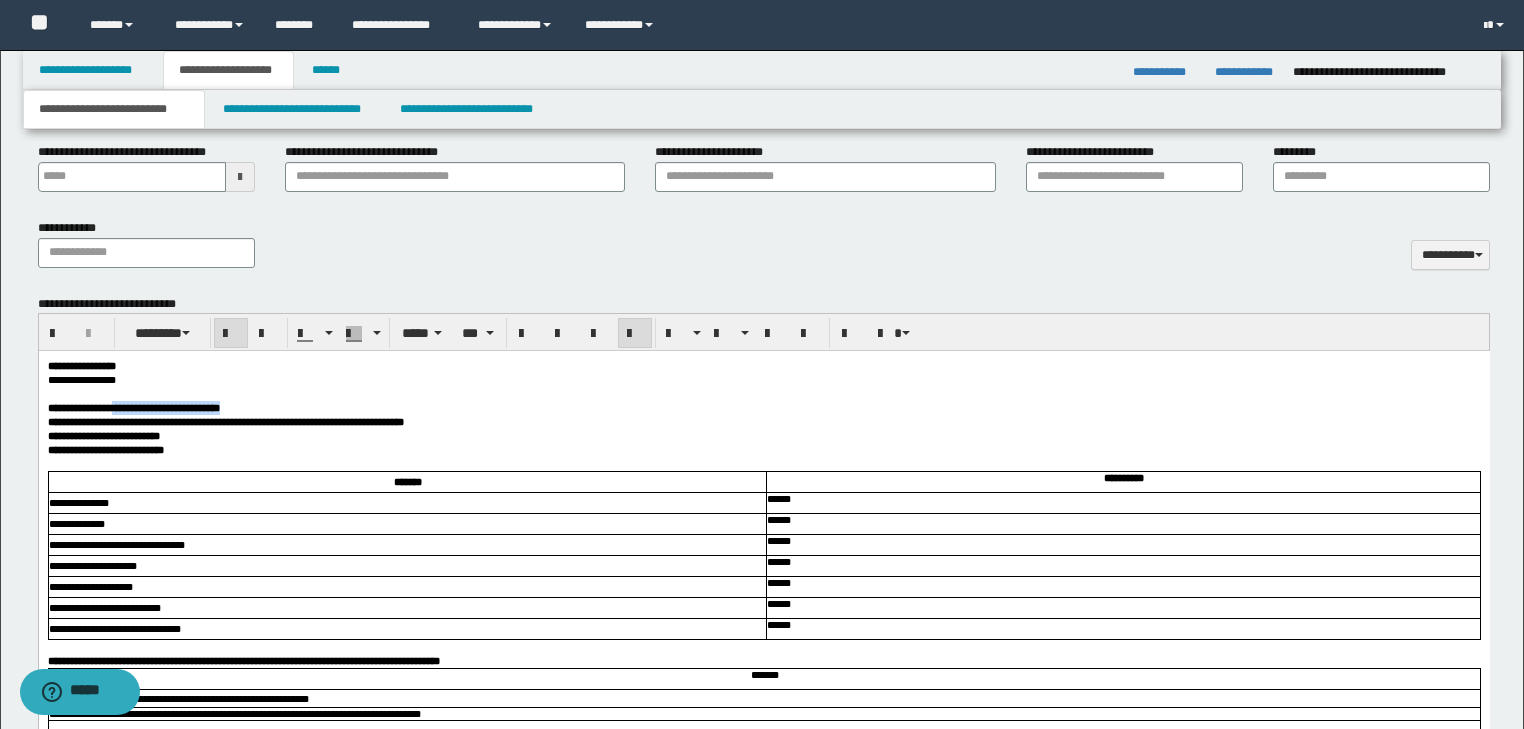click on "**********" at bounding box center [163, 408] 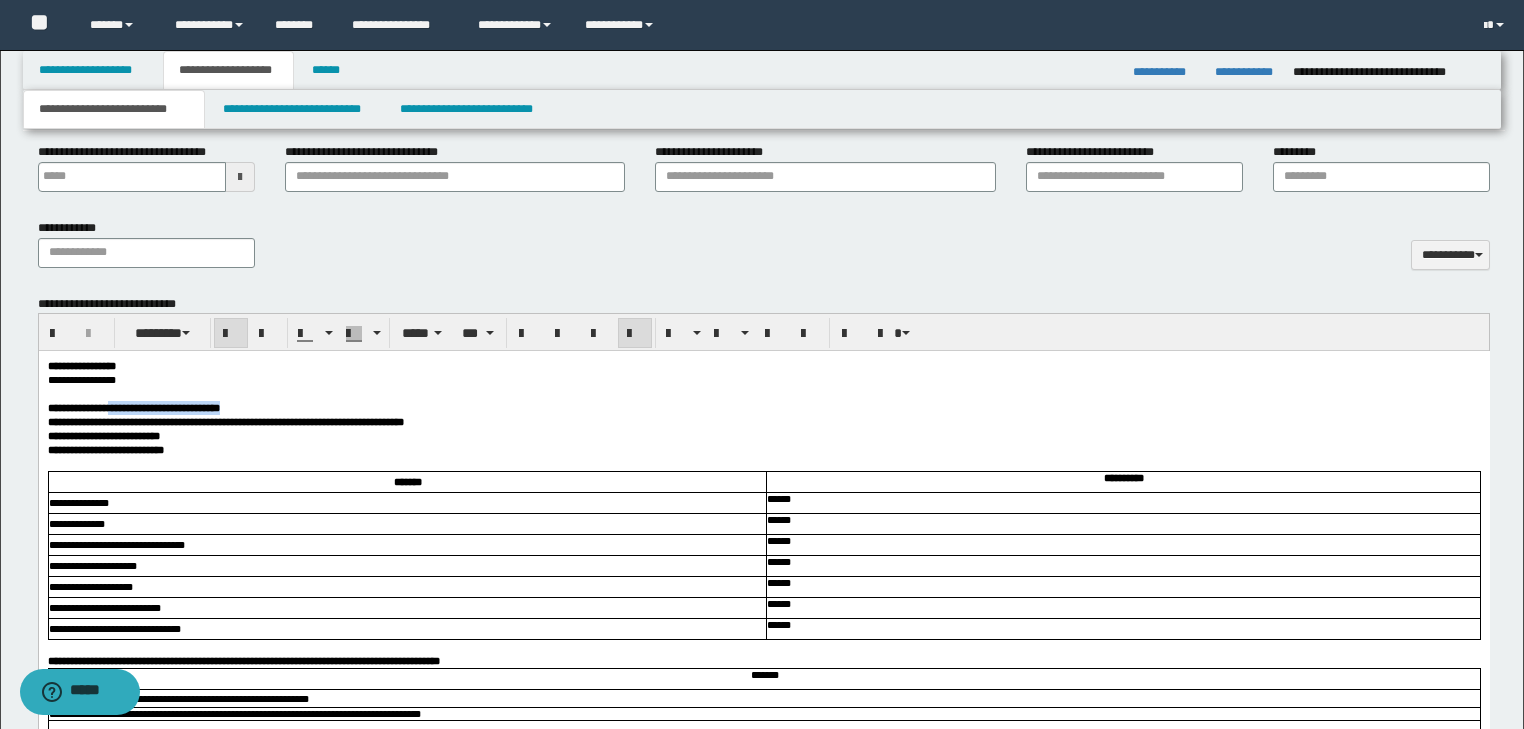drag, startPoint x: 142, startPoint y: 412, endPoint x: 345, endPoint y: 412, distance: 203 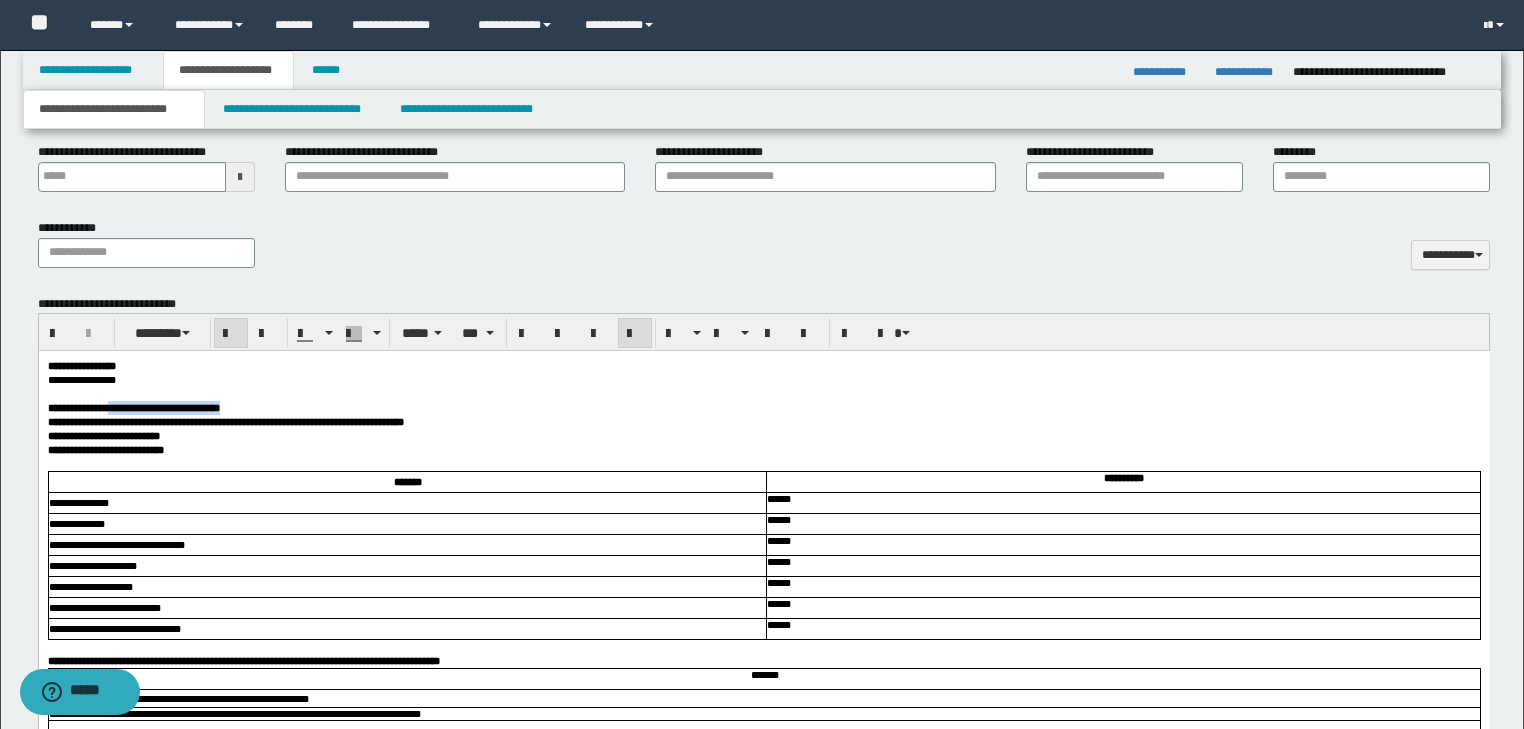 click on "**********" at bounding box center (763, 408) 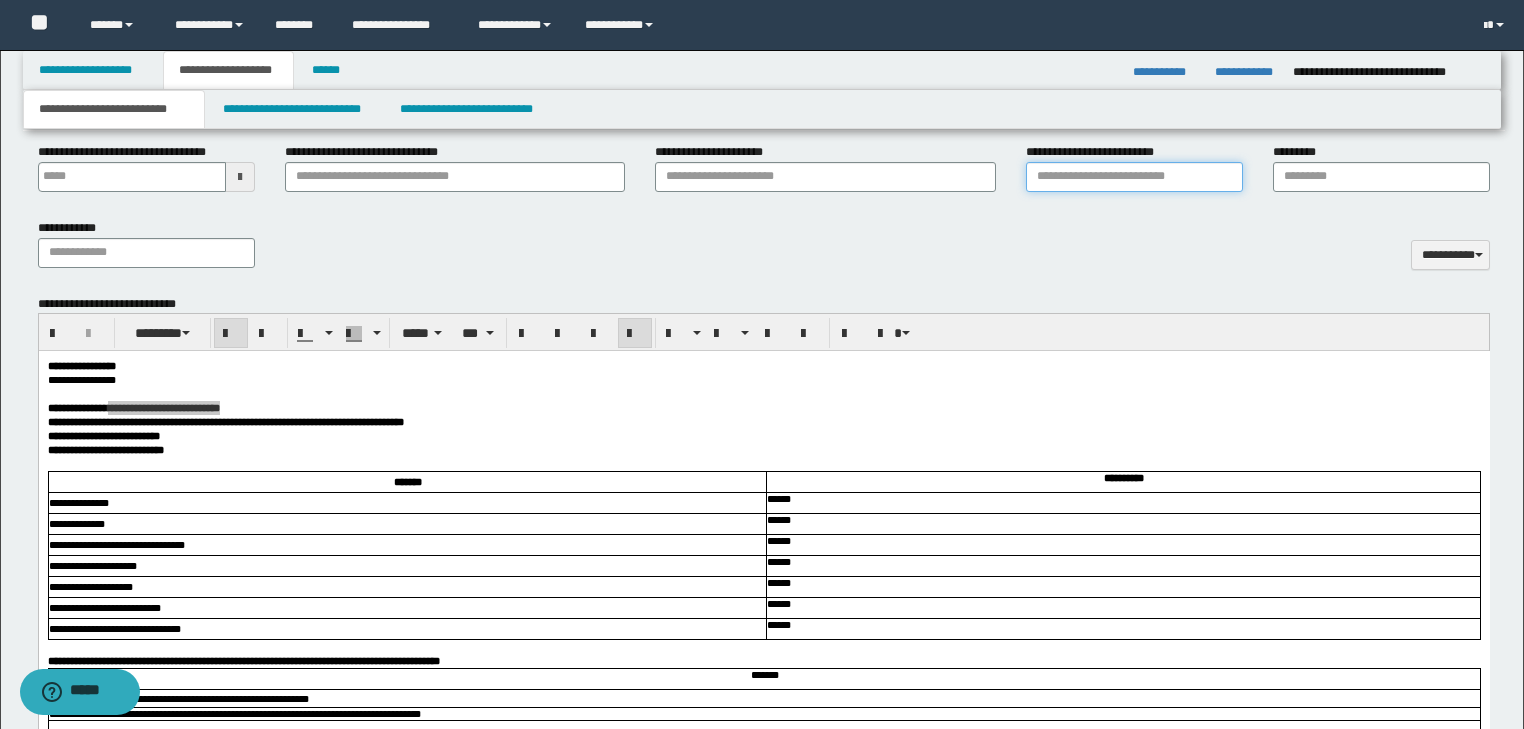 click on "**********" at bounding box center [1134, 177] 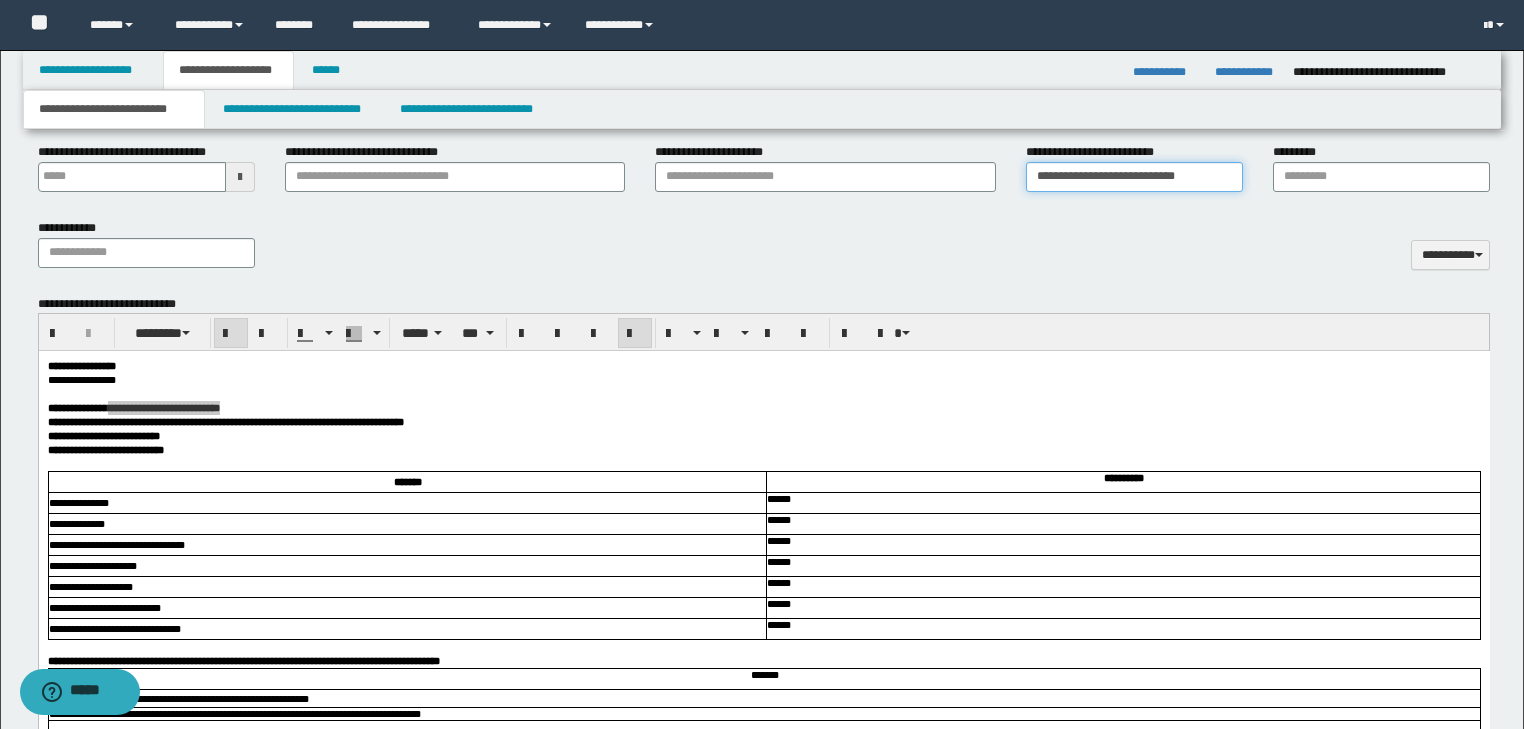 type on "**********" 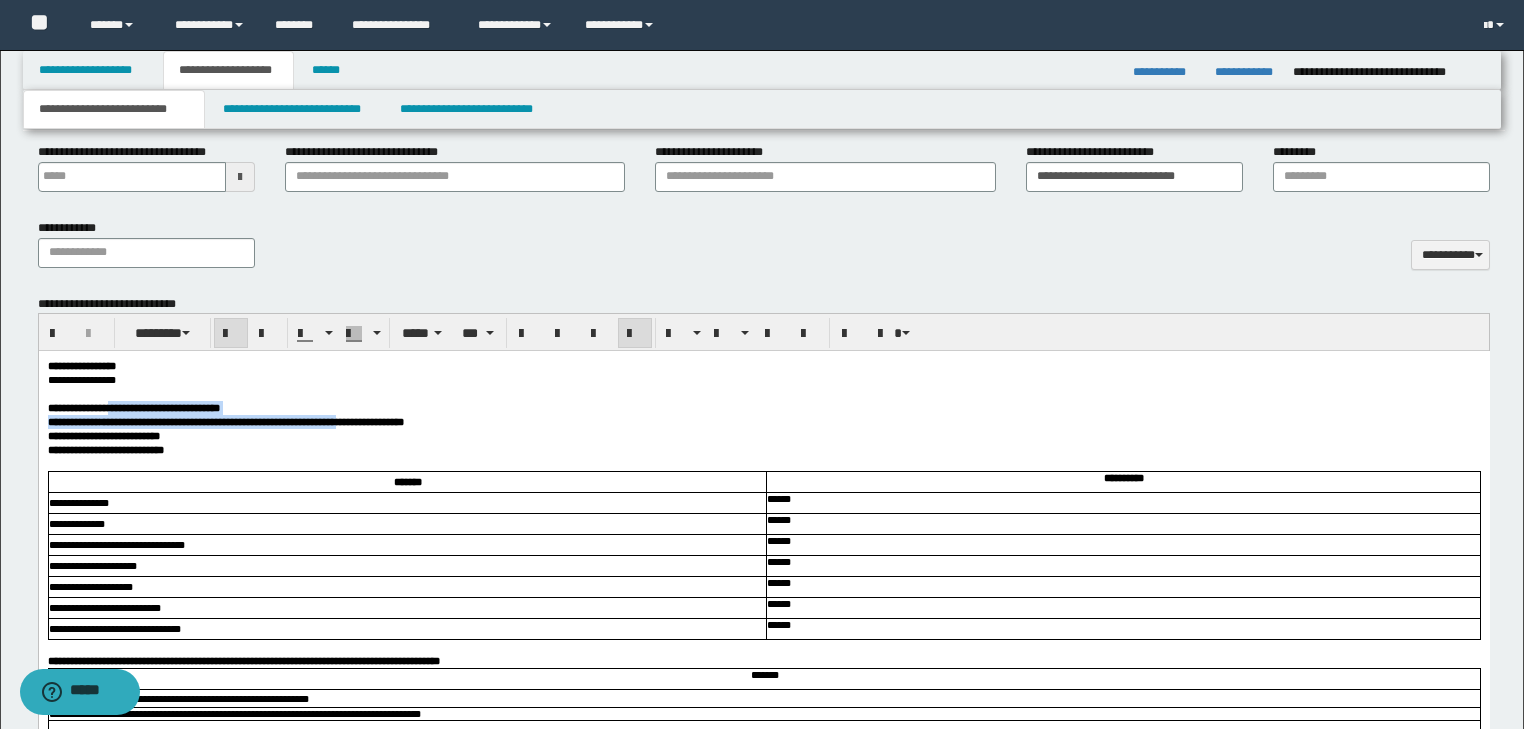 drag, startPoint x: 131, startPoint y: 430, endPoint x: 438, endPoint y: 433, distance: 307.01465 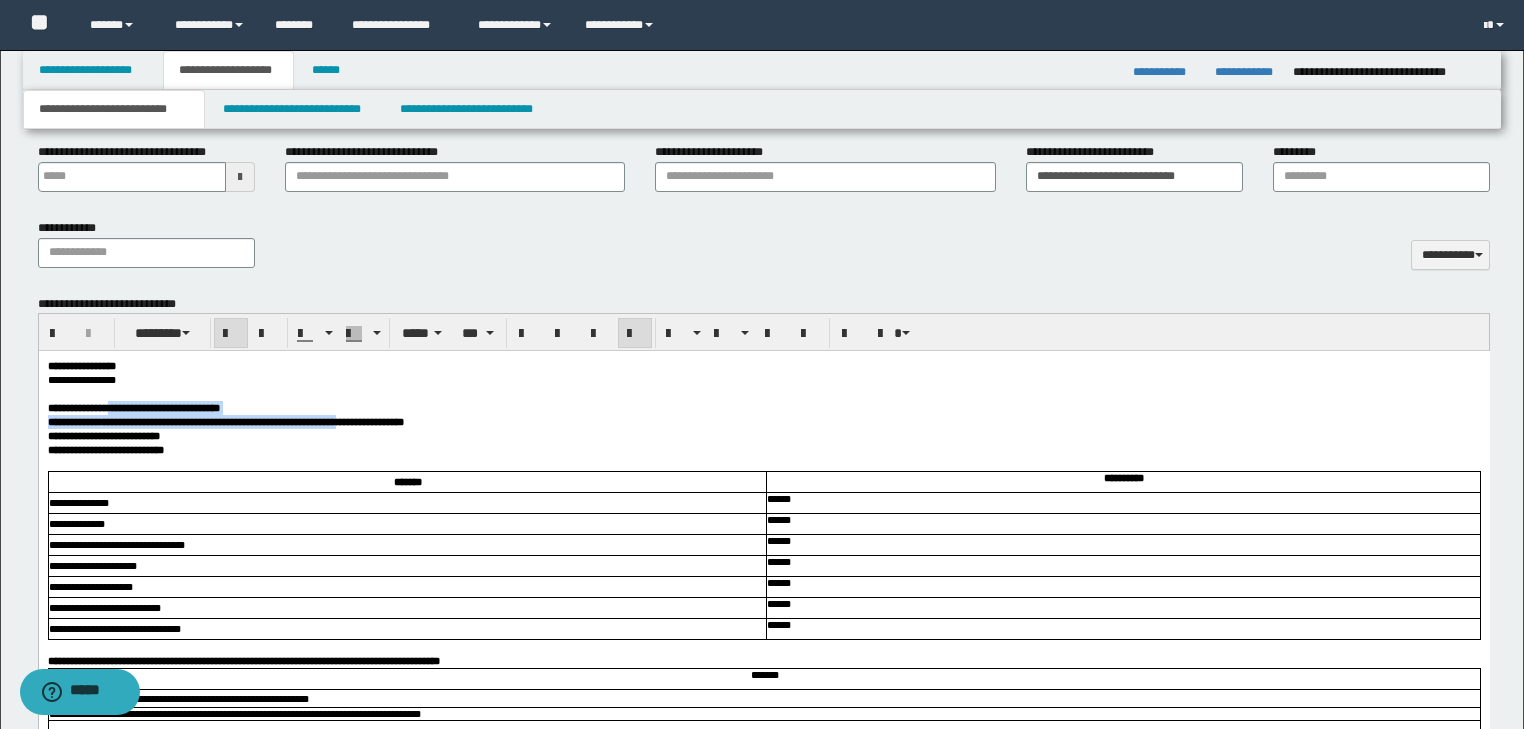 click on "**********" at bounding box center (251, 422) 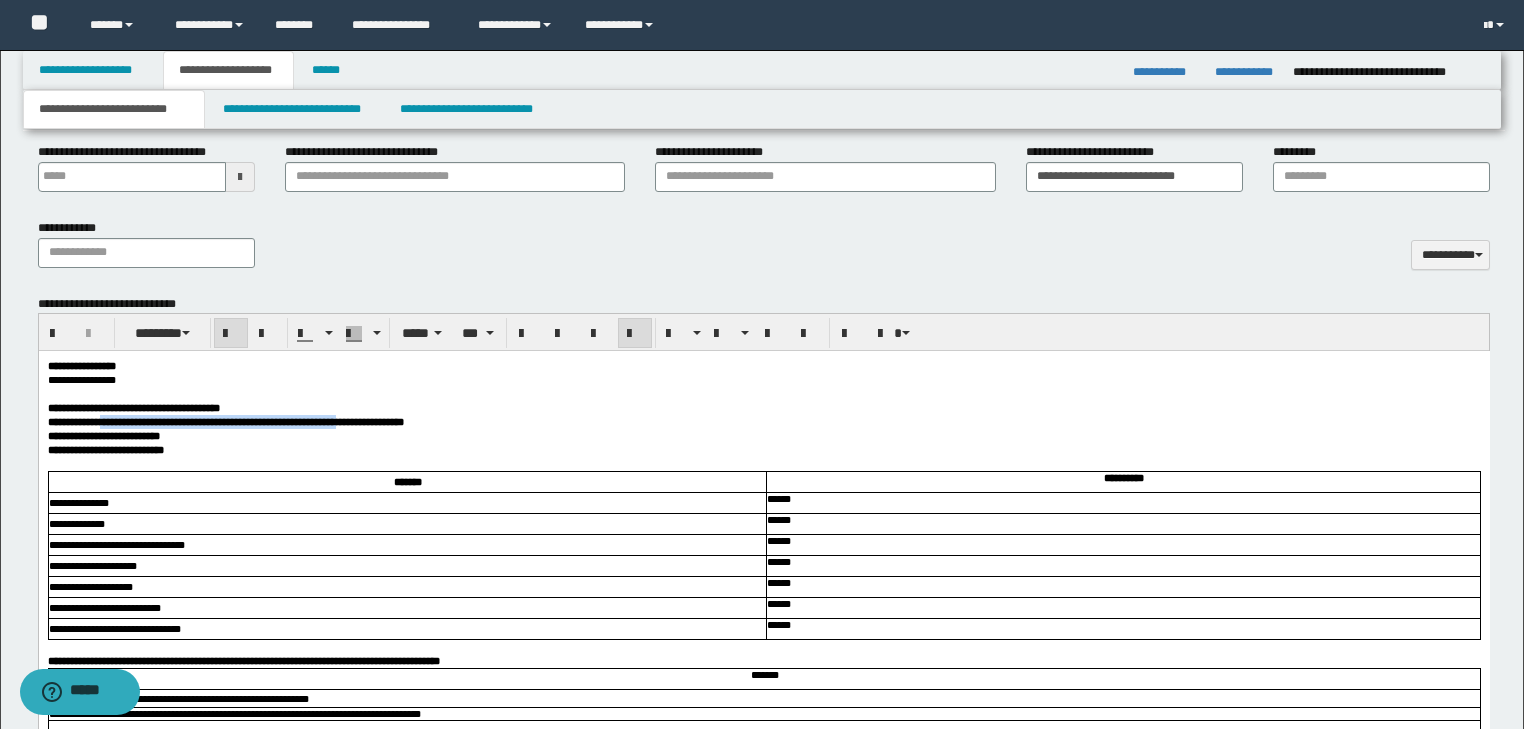 drag, startPoint x: 438, startPoint y: 434, endPoint x: 131, endPoint y: 434, distance: 307 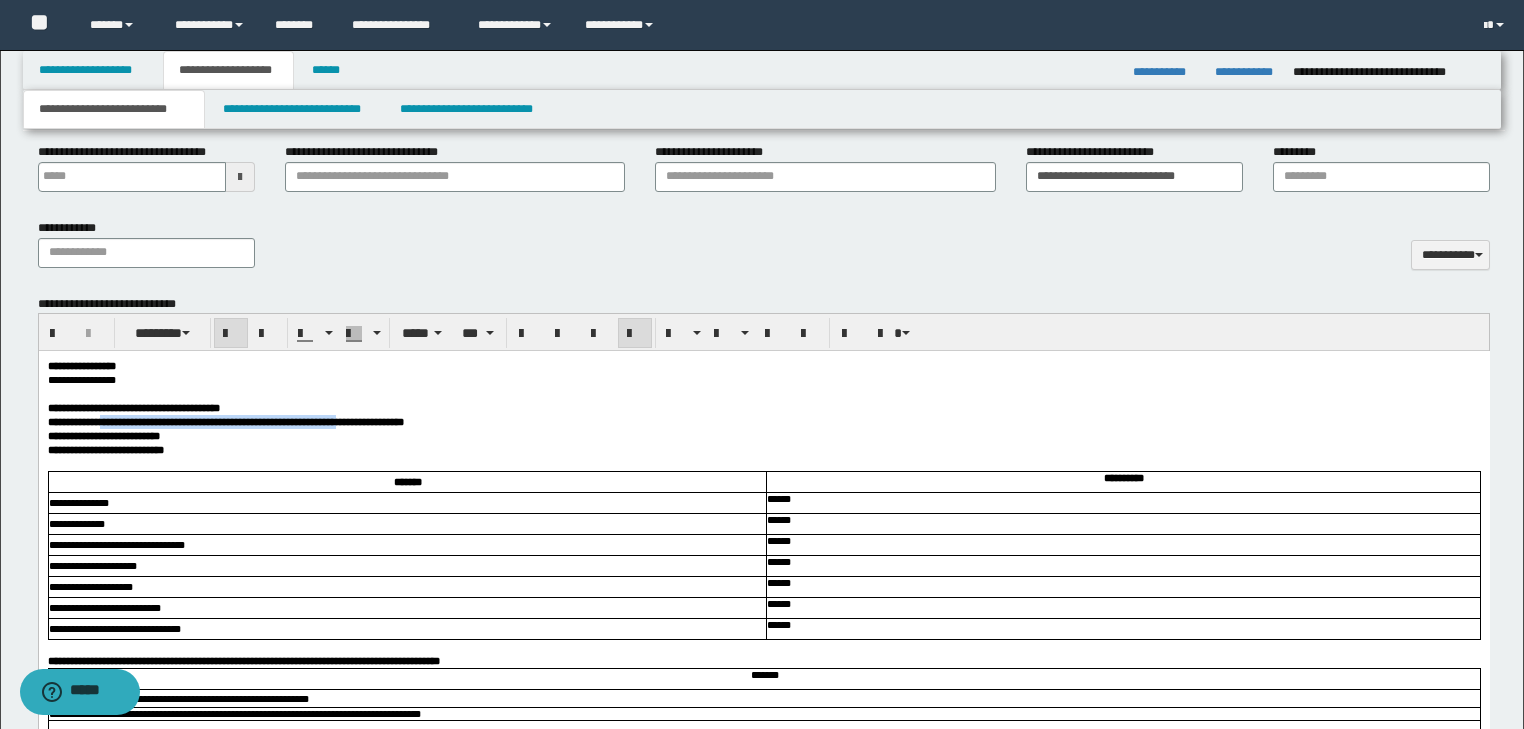 click on "**********" at bounding box center [251, 422] 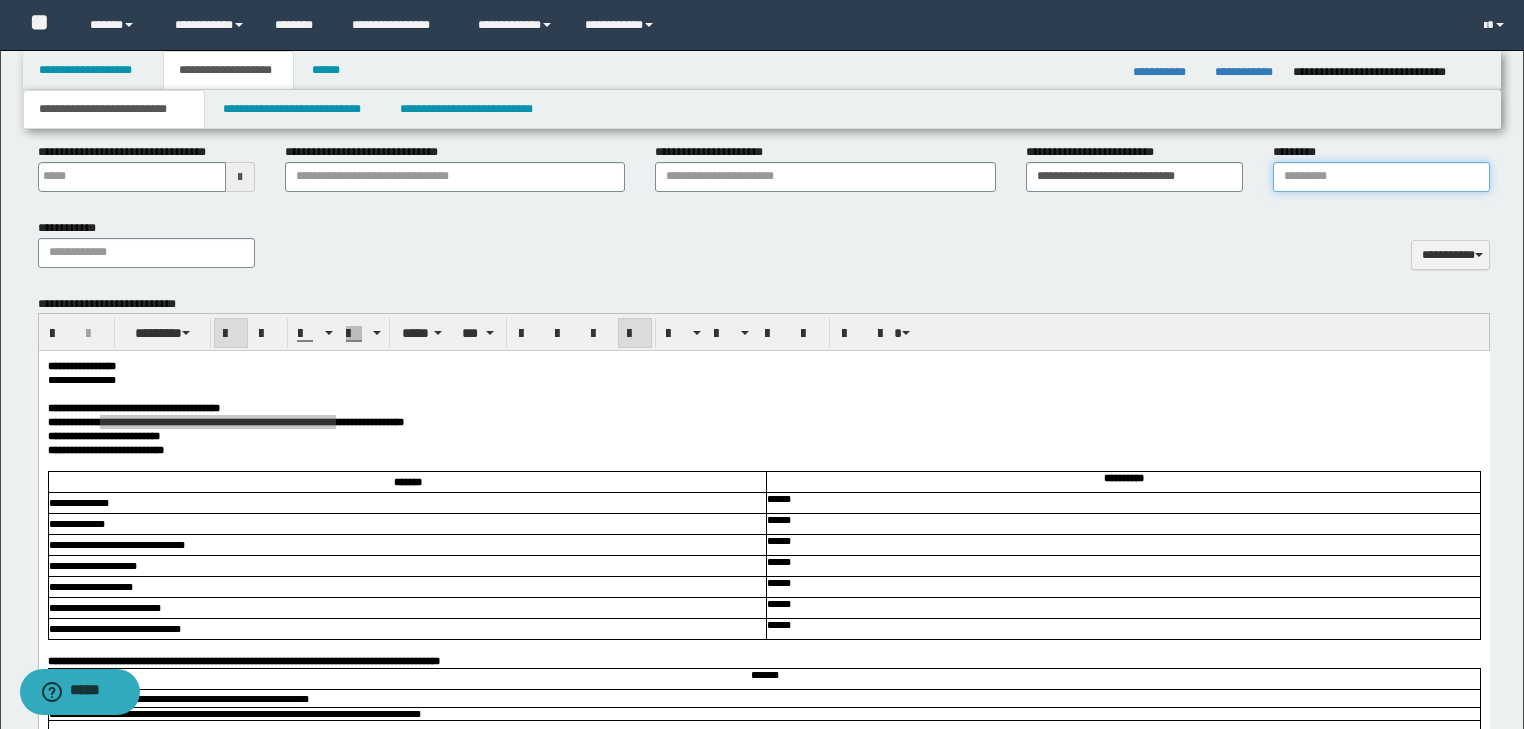 click on "*********" at bounding box center [1381, 177] 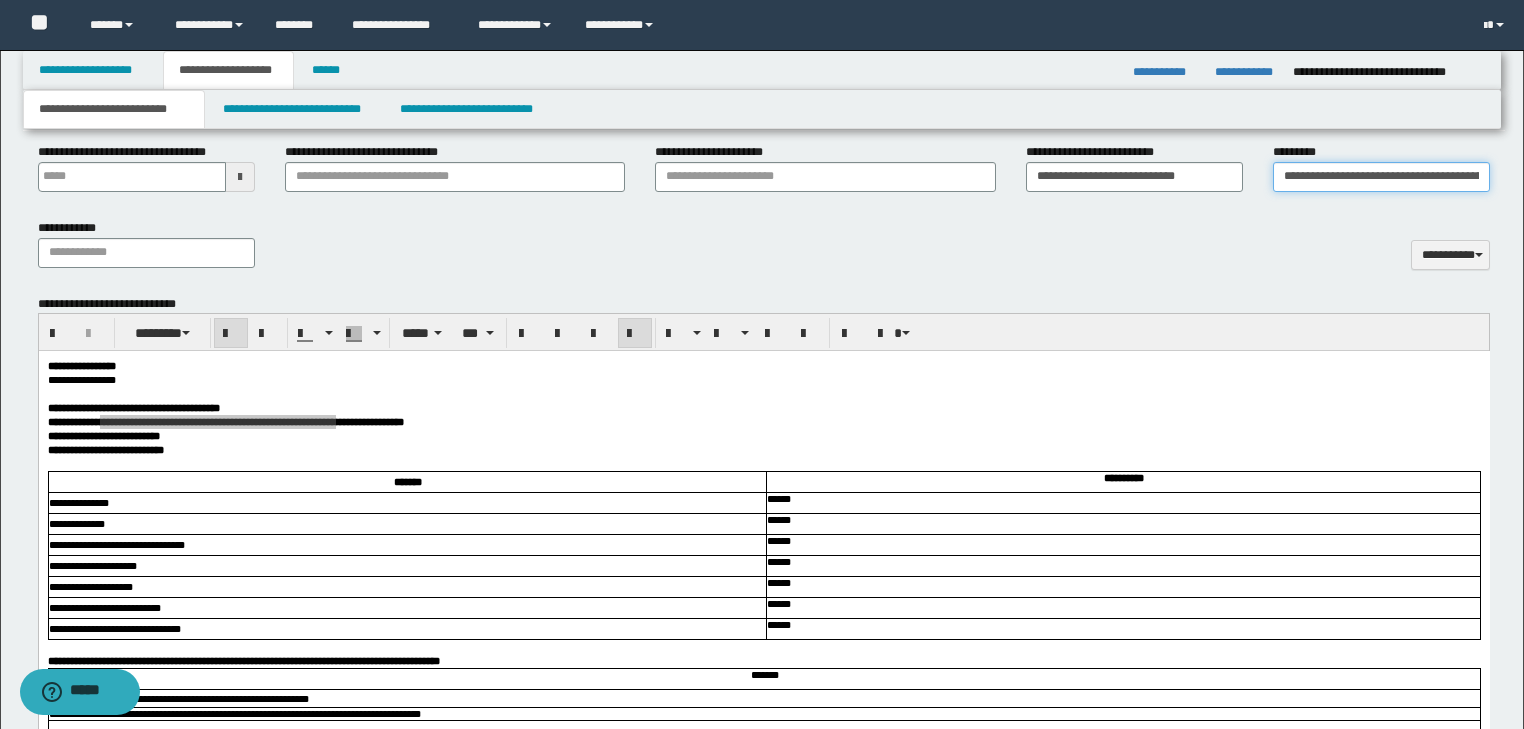 scroll, scrollTop: 0, scrollLeft: 118, axis: horizontal 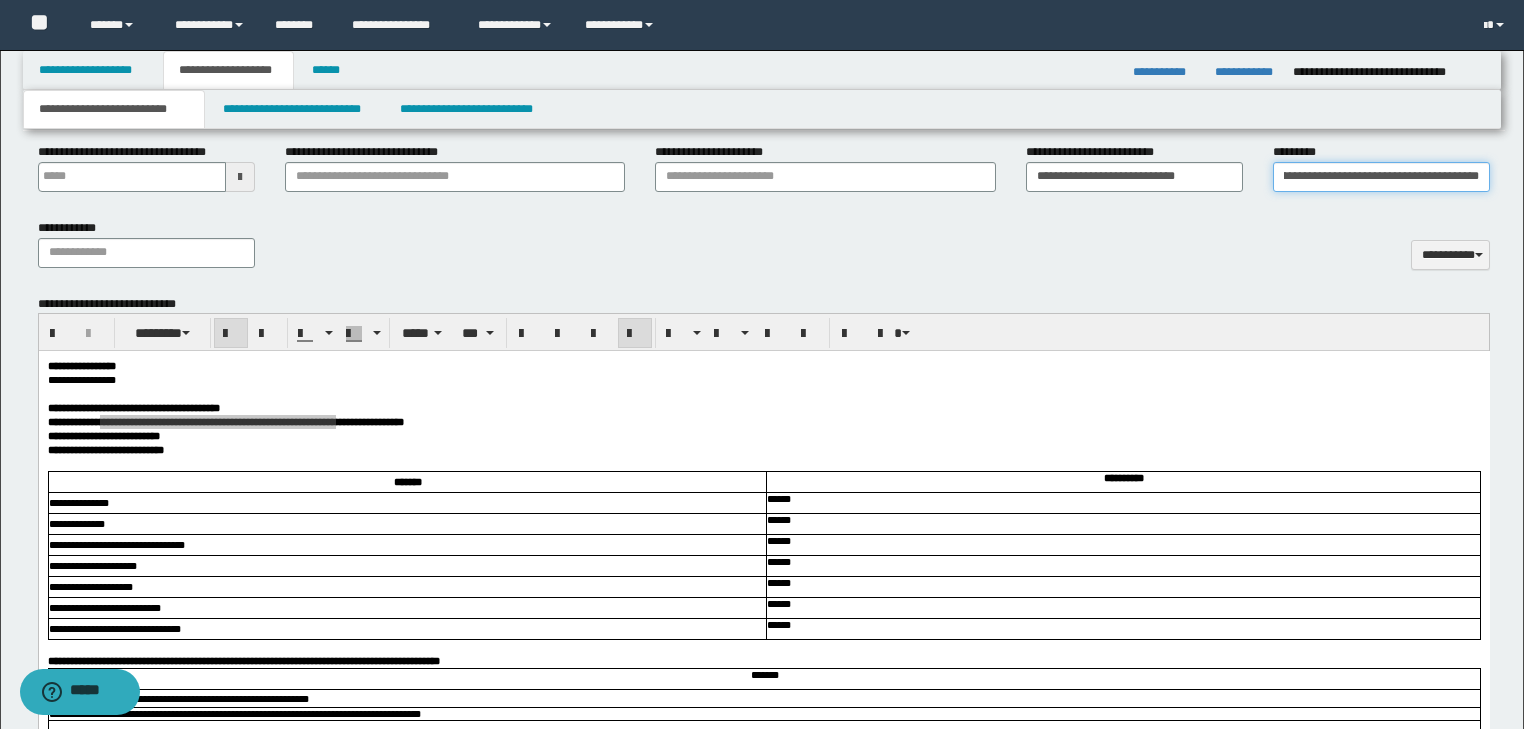 type on "**********" 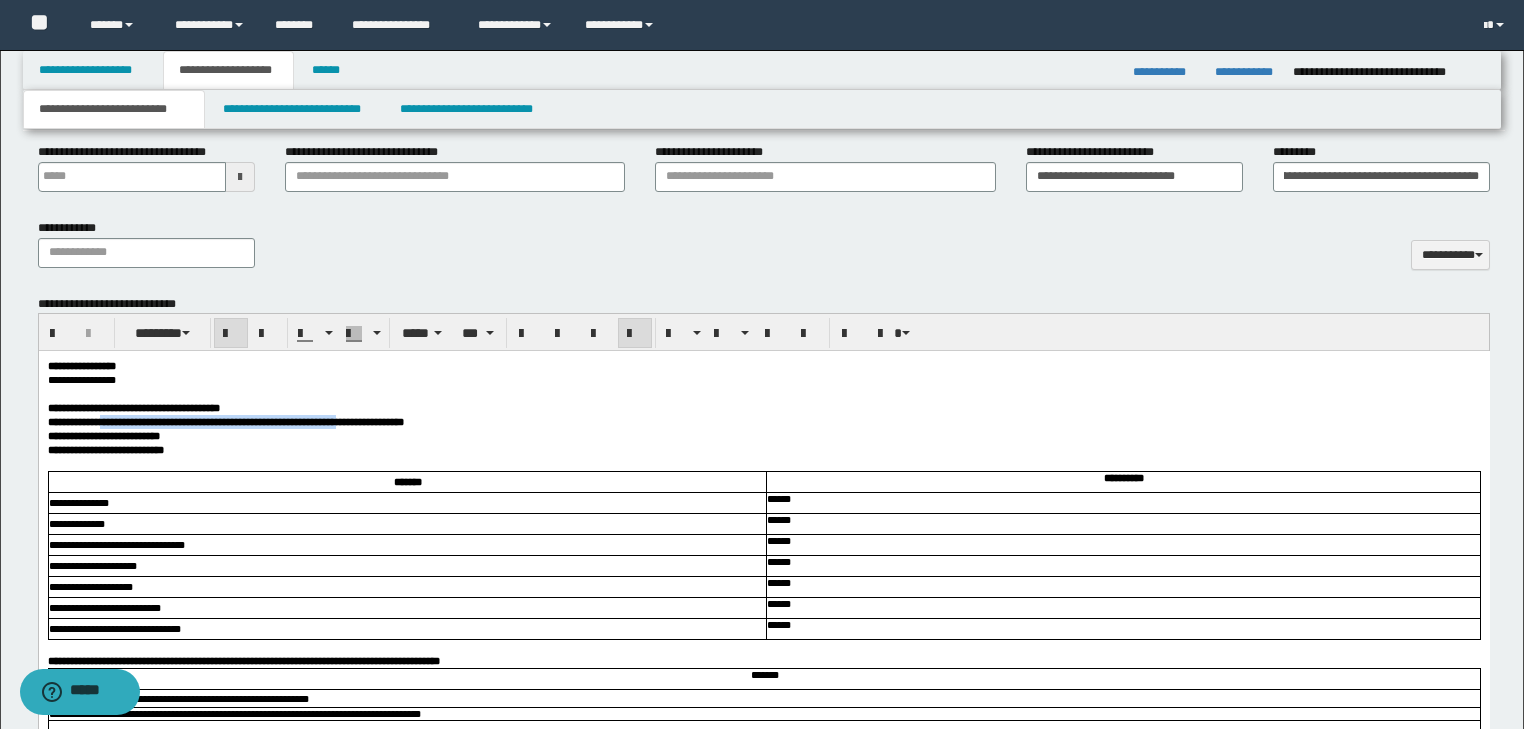 click on "**********" at bounding box center (763, 422) 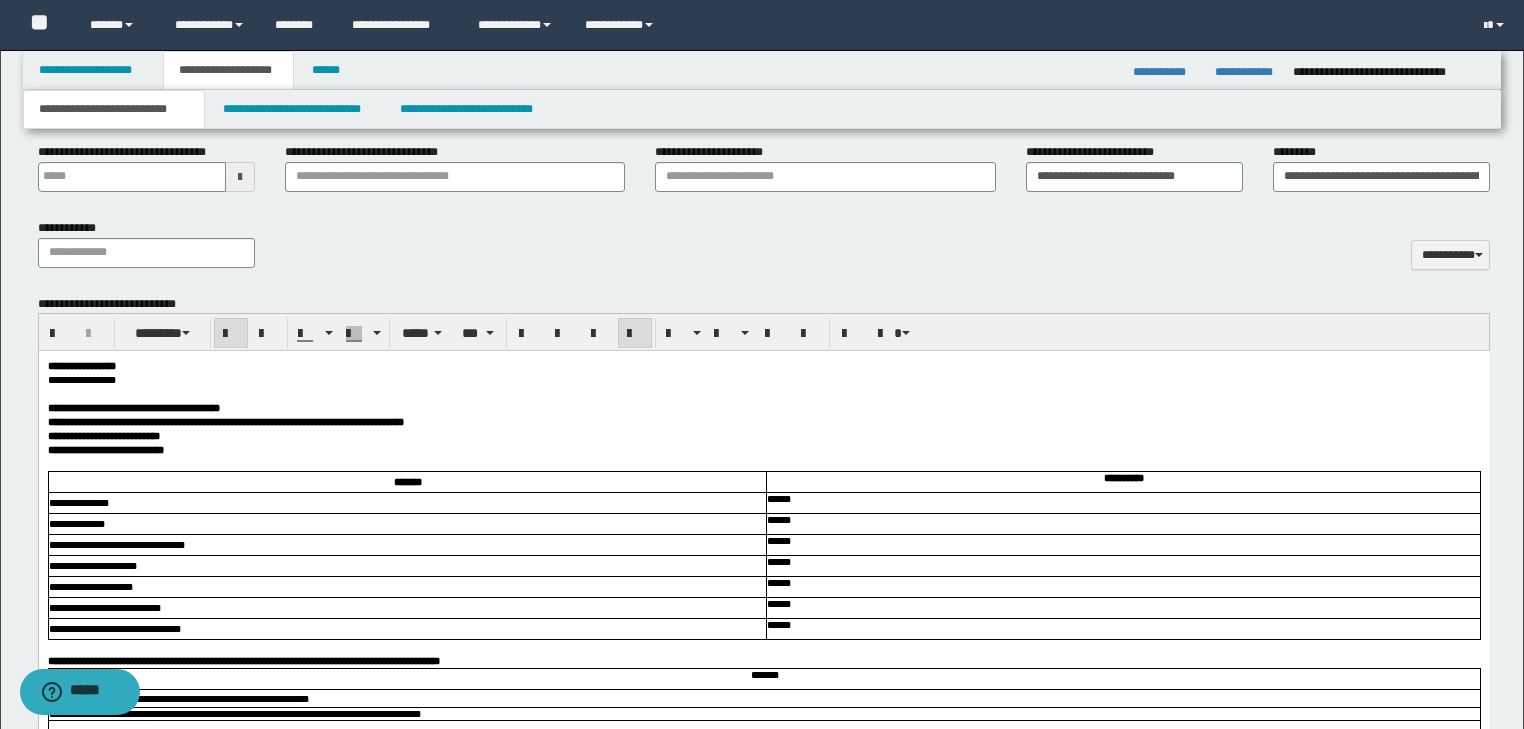click on "**********" at bounding box center (251, 422) 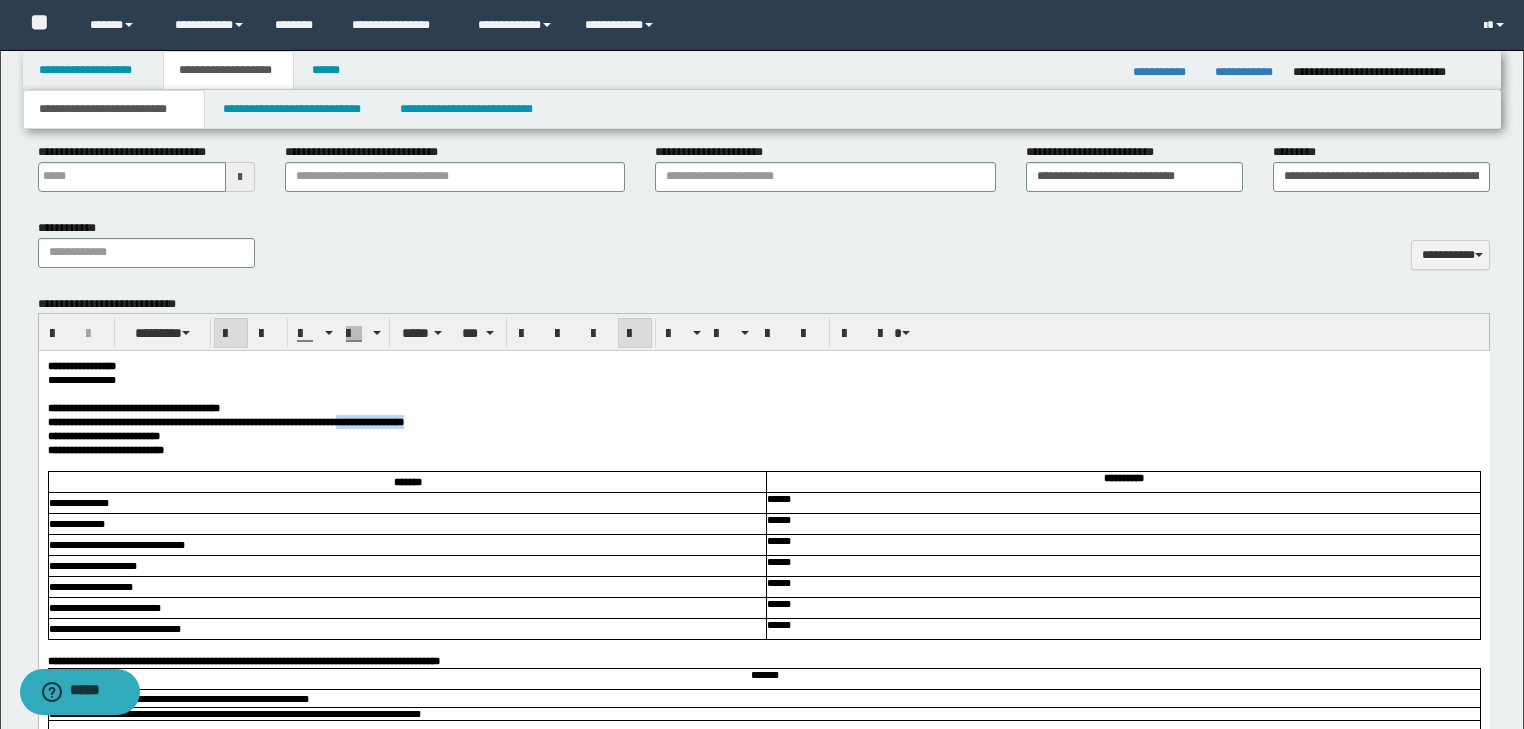 drag, startPoint x: 438, startPoint y: 430, endPoint x: 528, endPoint y: 428, distance: 90.02222 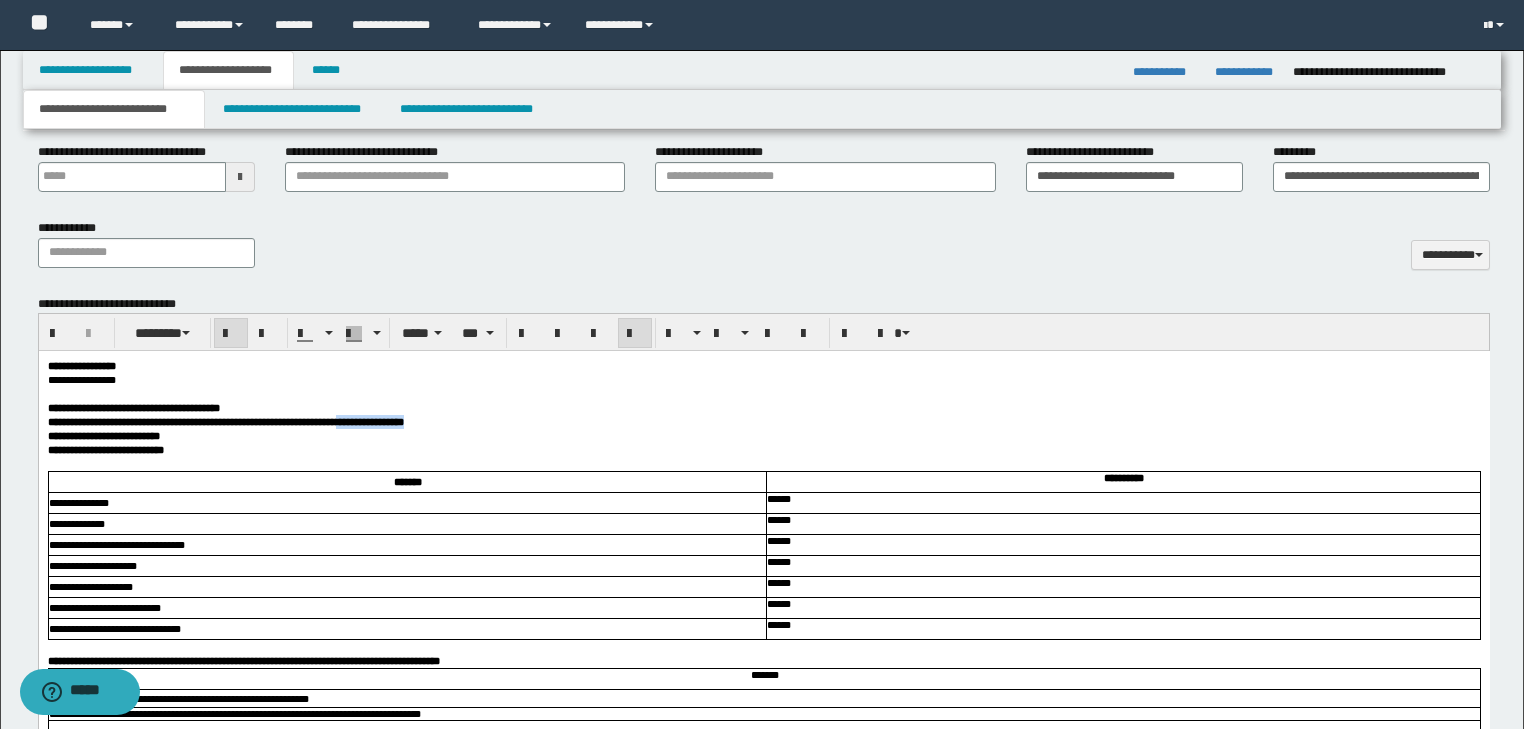 click on "**********" at bounding box center (763, 422) 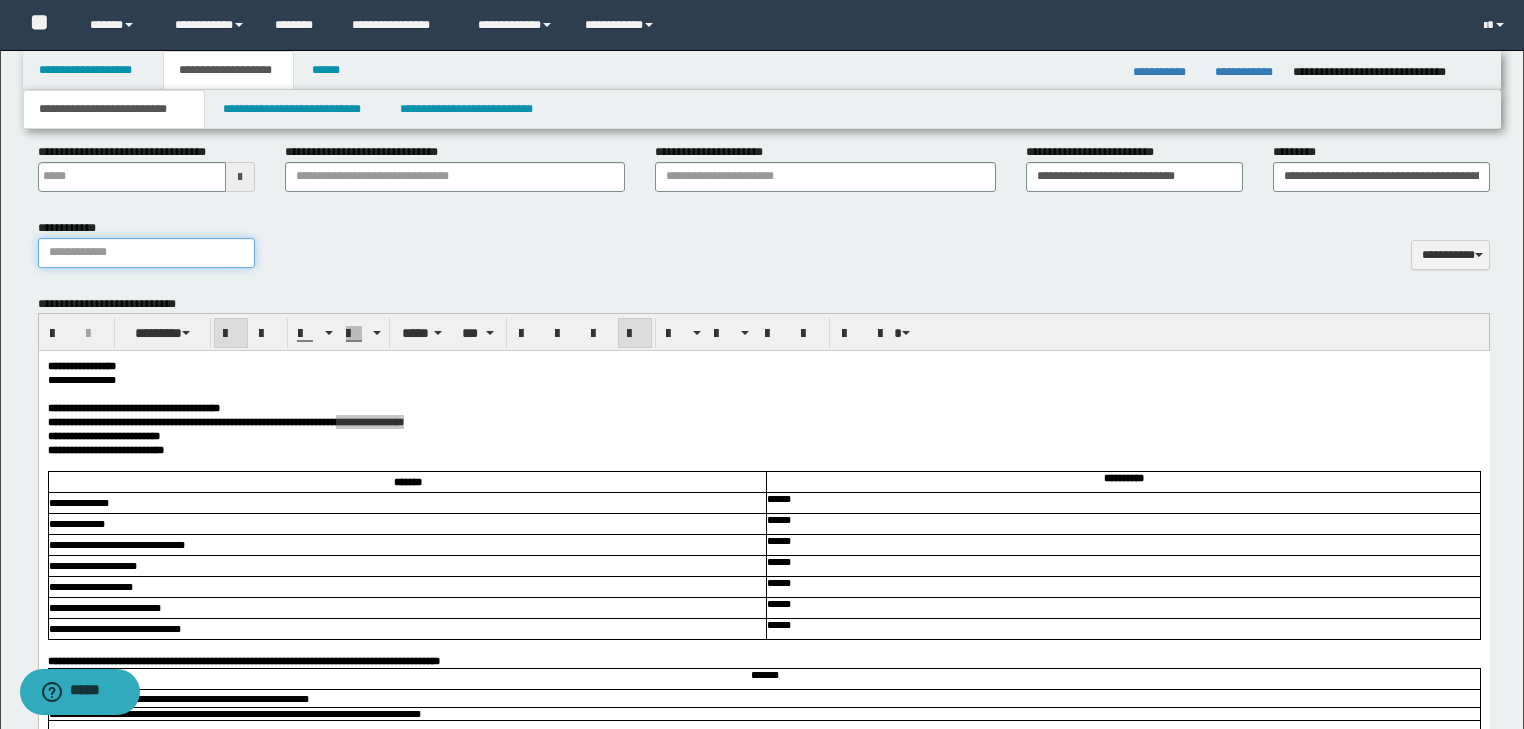 click on "**********" at bounding box center (146, 253) 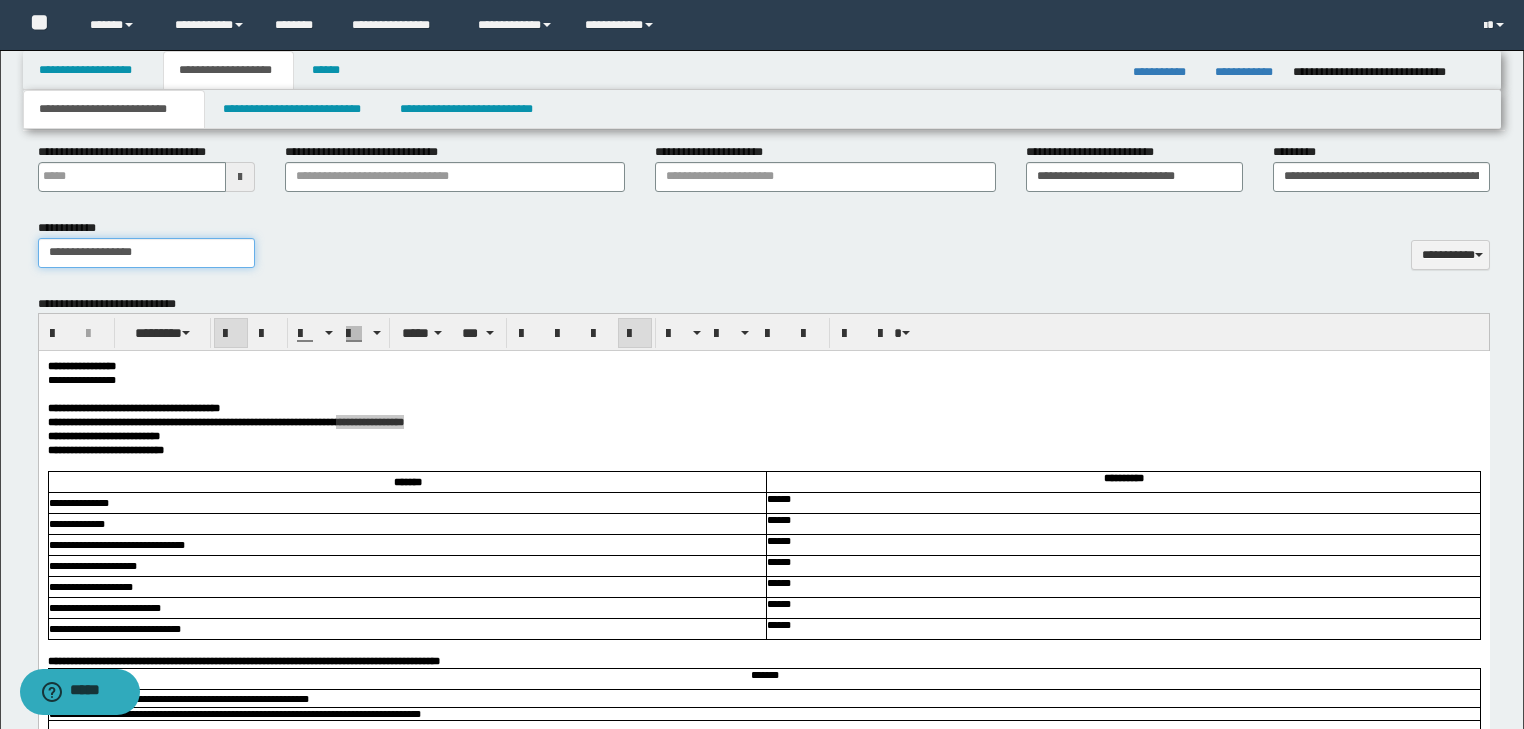 type on "**********" 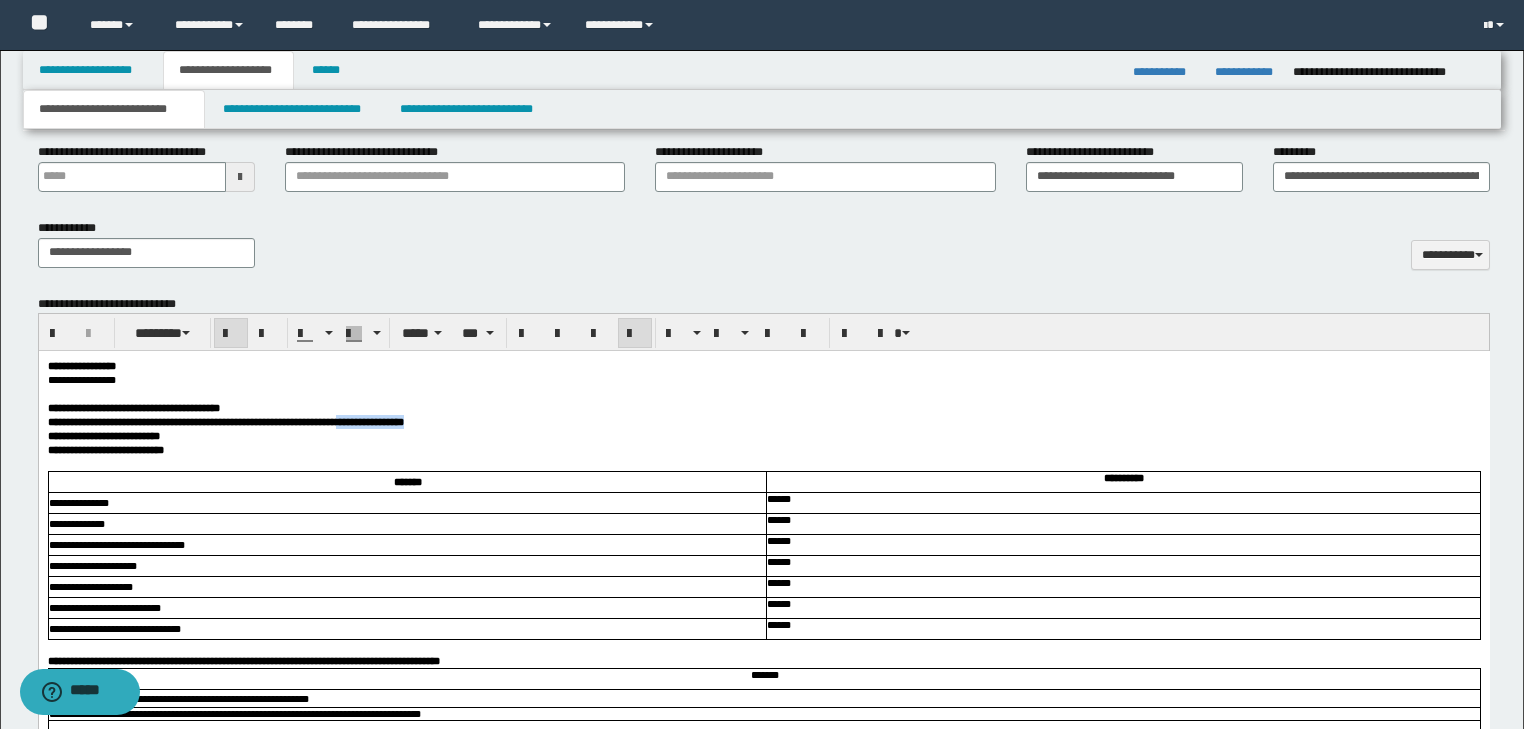 click on "**********" at bounding box center (763, 408) 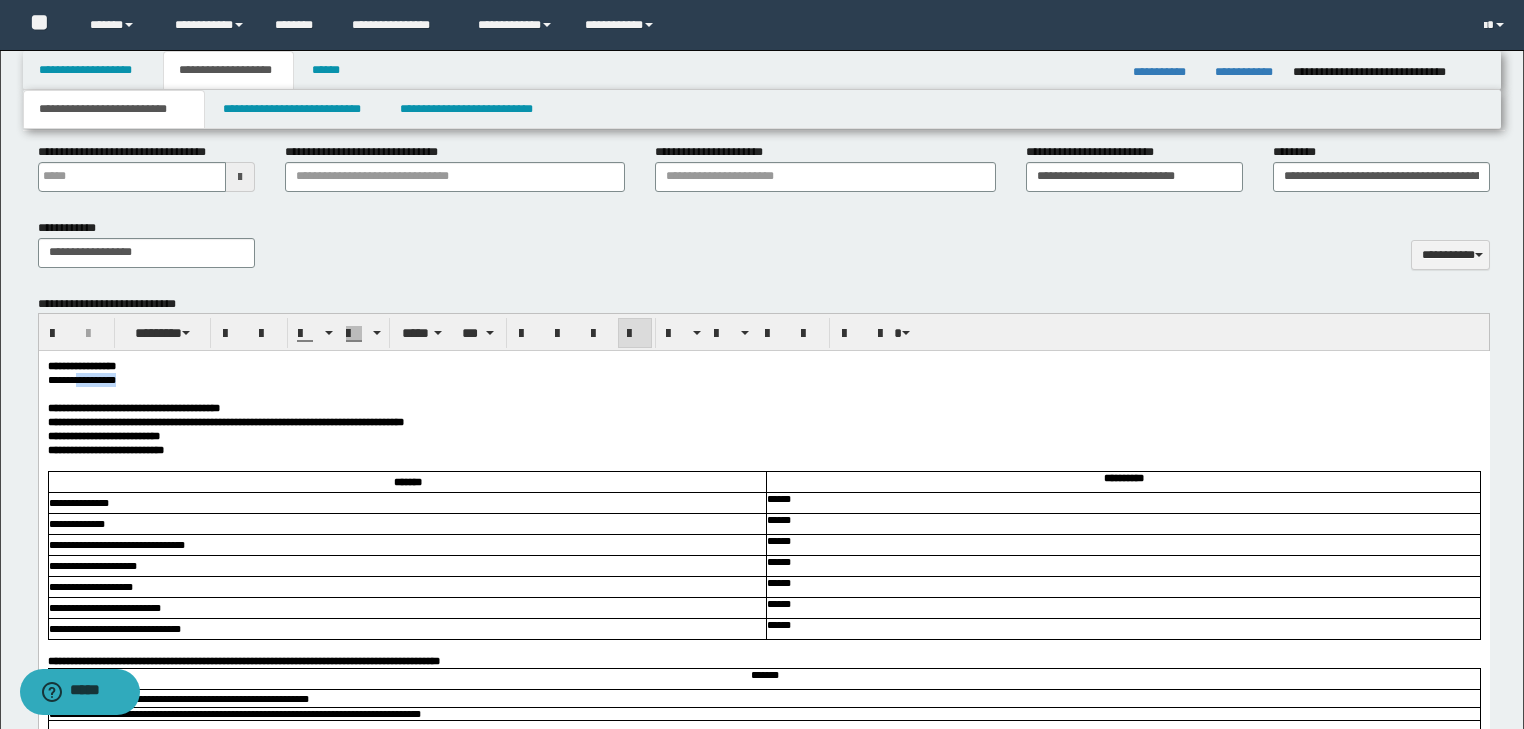 drag, startPoint x: 85, startPoint y: 386, endPoint x: 163, endPoint y: 385, distance: 78.00641 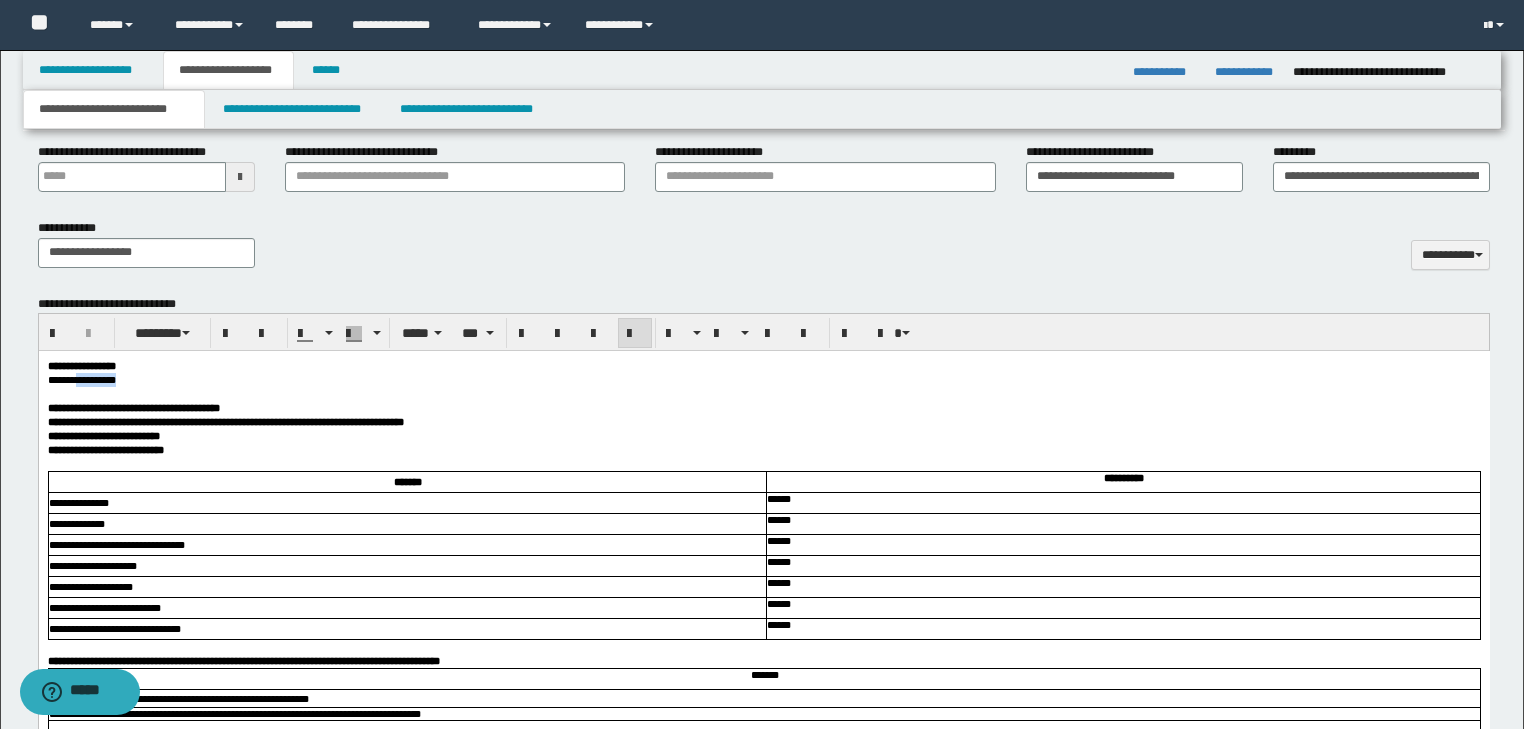 click on "**********" at bounding box center [763, 380] 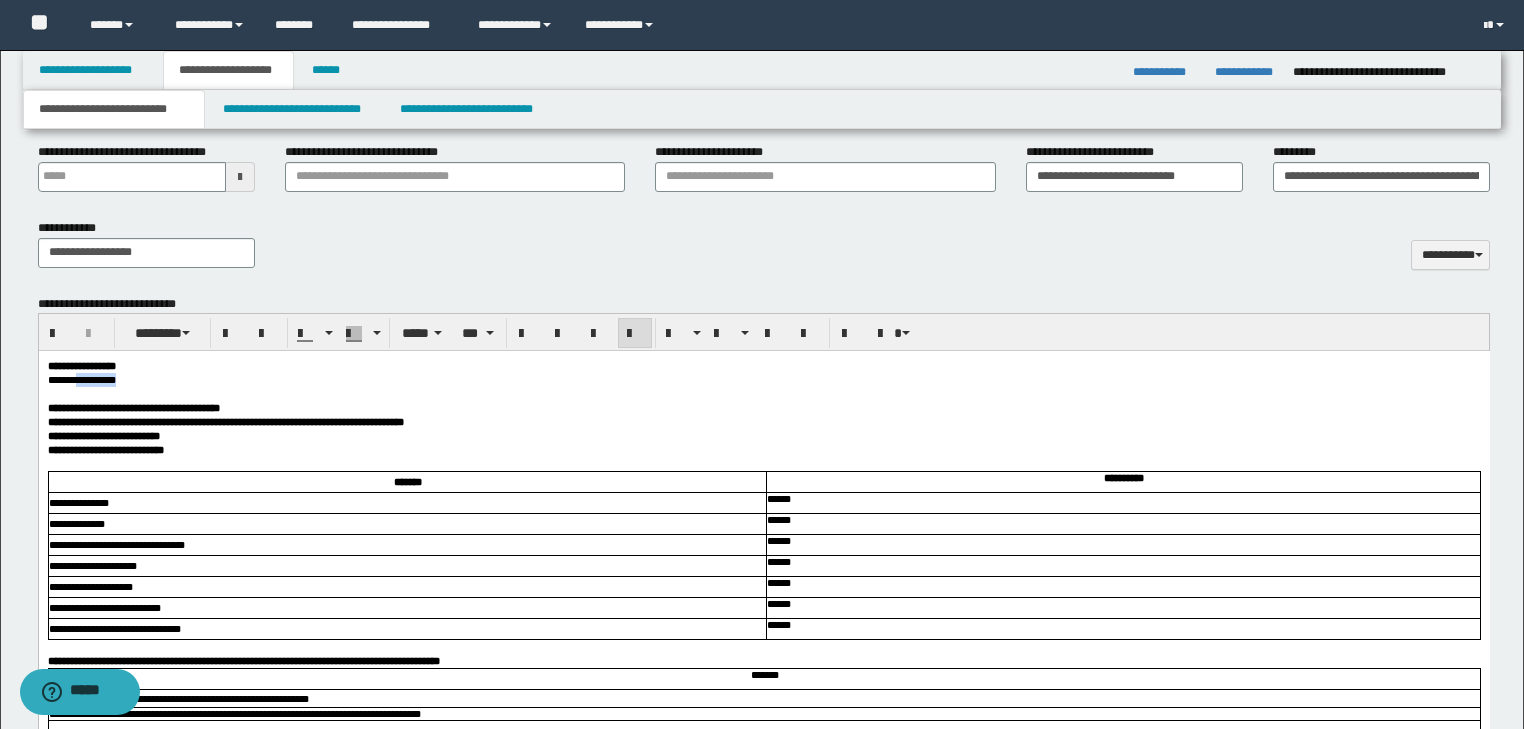 copy on "**********" 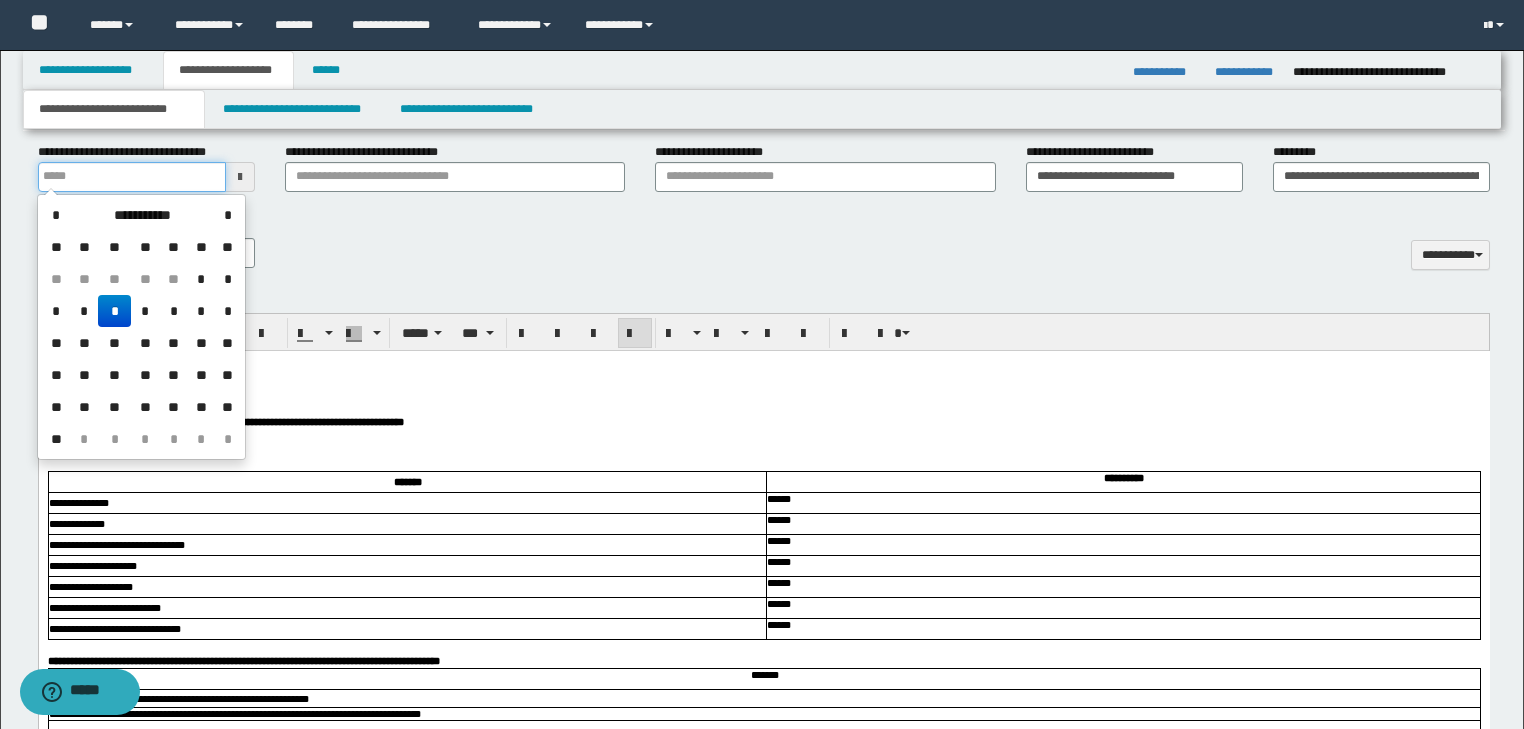 click on "**********" at bounding box center (132, 177) 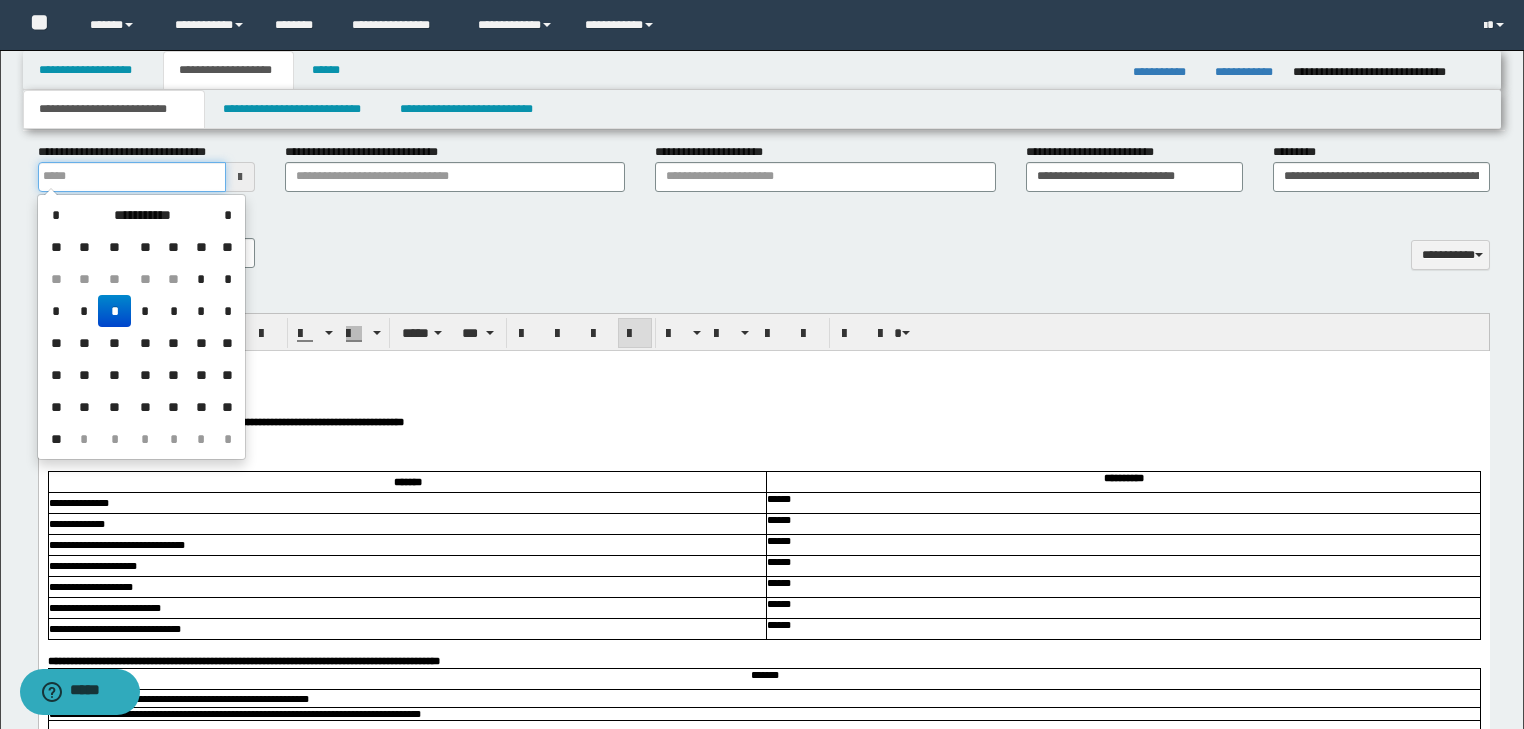type on "**********" 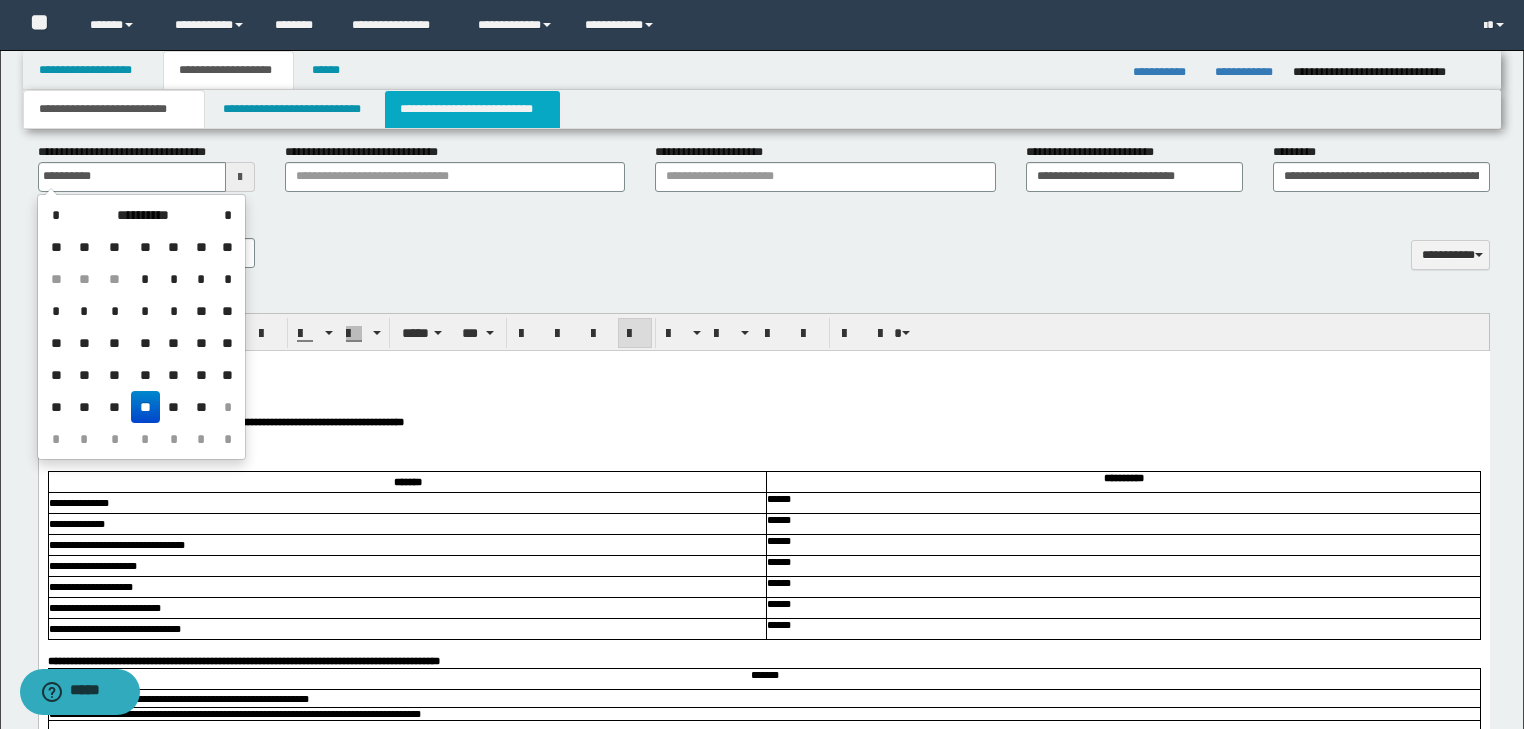 click on "**********" at bounding box center [472, 109] 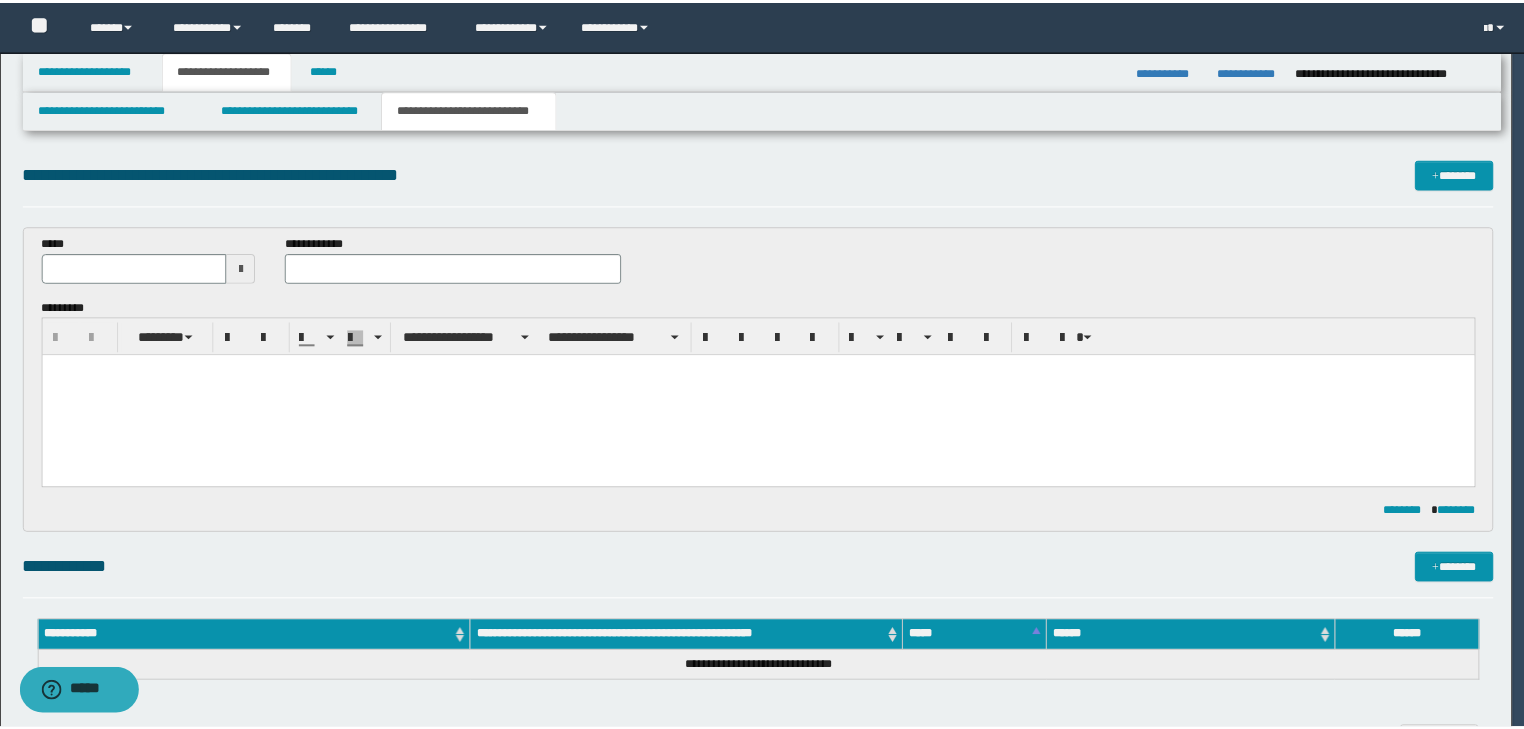 scroll, scrollTop: 0, scrollLeft: 0, axis: both 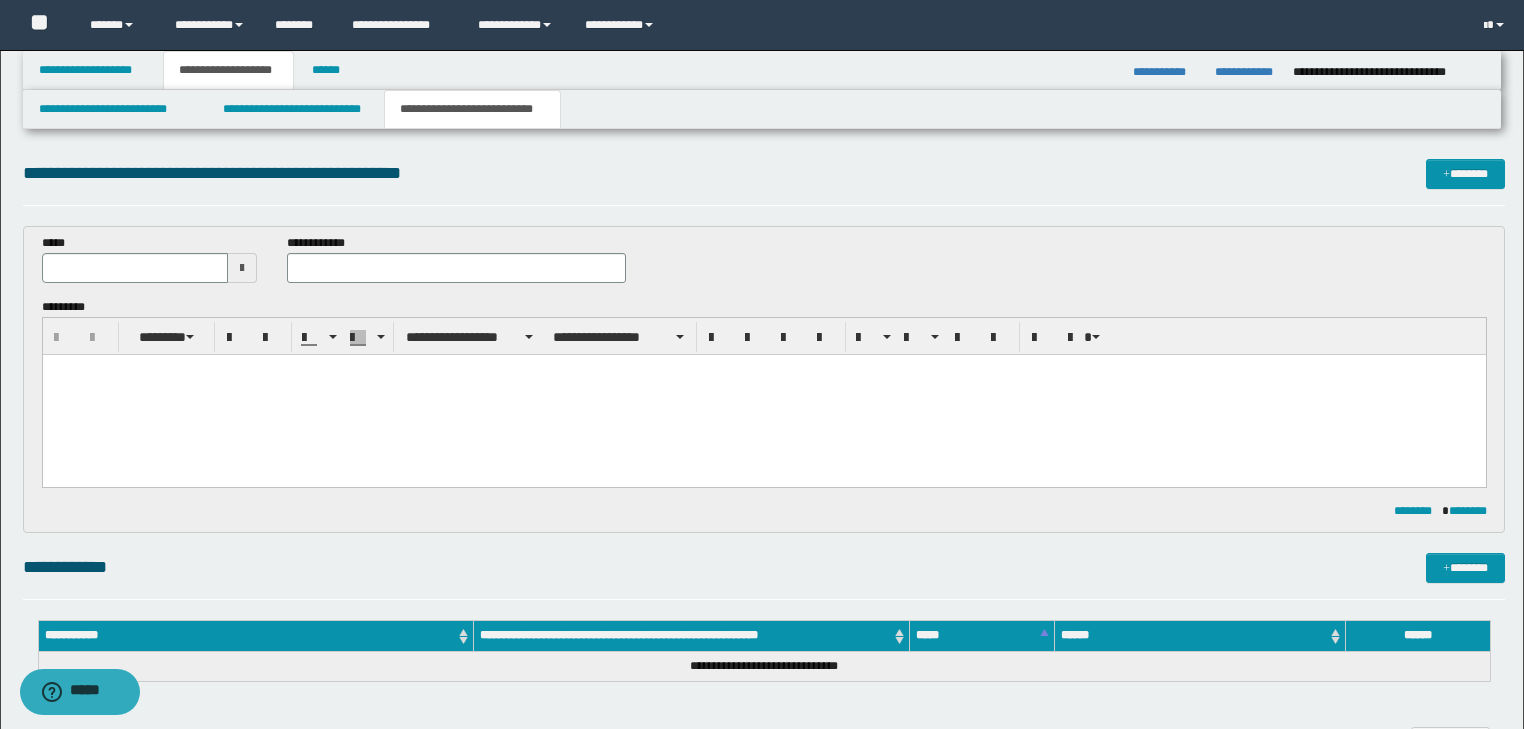 click at bounding box center [763, 369] 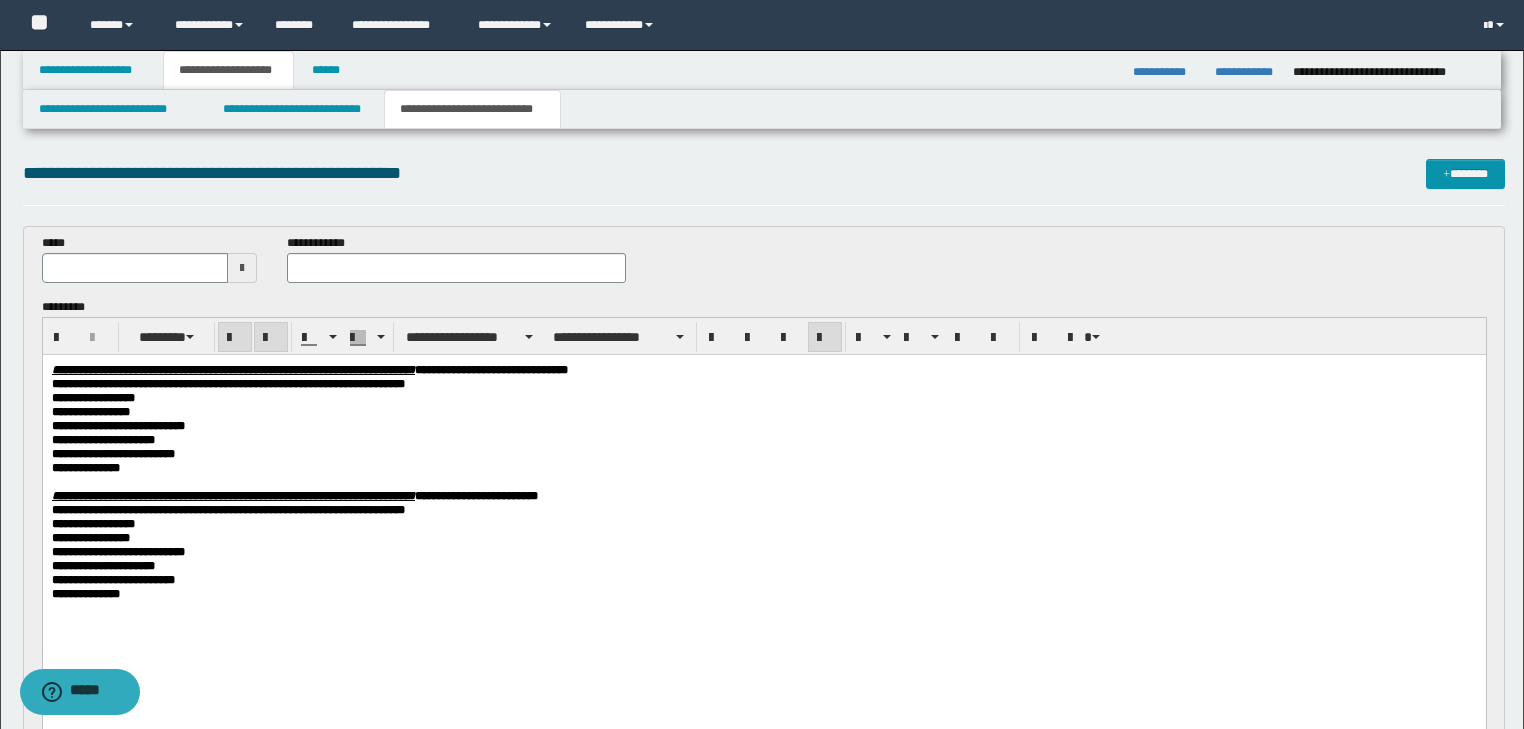 drag, startPoint x: 48, startPoint y: 369, endPoint x: 139, endPoint y: 481, distance: 144.3087 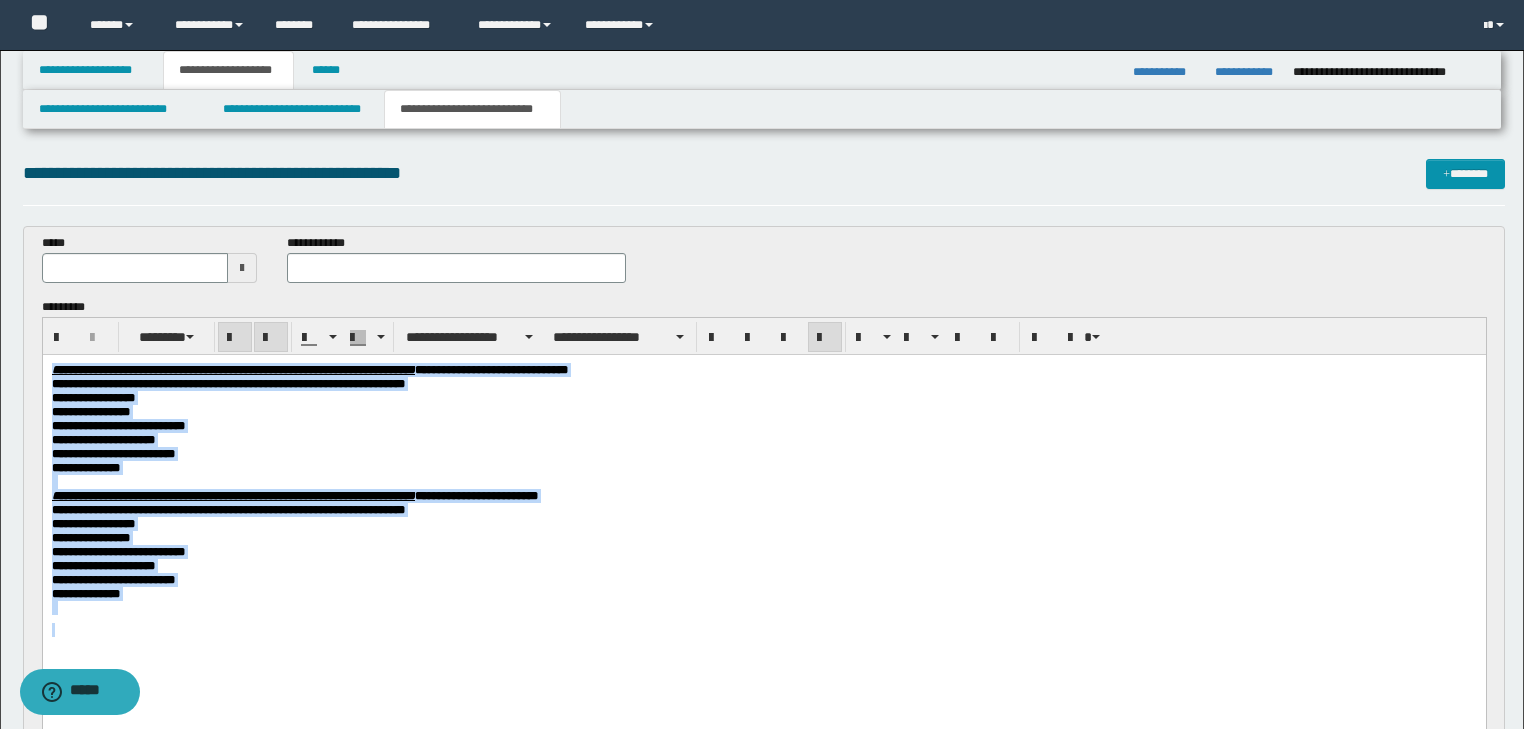 drag, startPoint x: 52, startPoint y: 367, endPoint x: 326, endPoint y: 634, distance: 382.57678 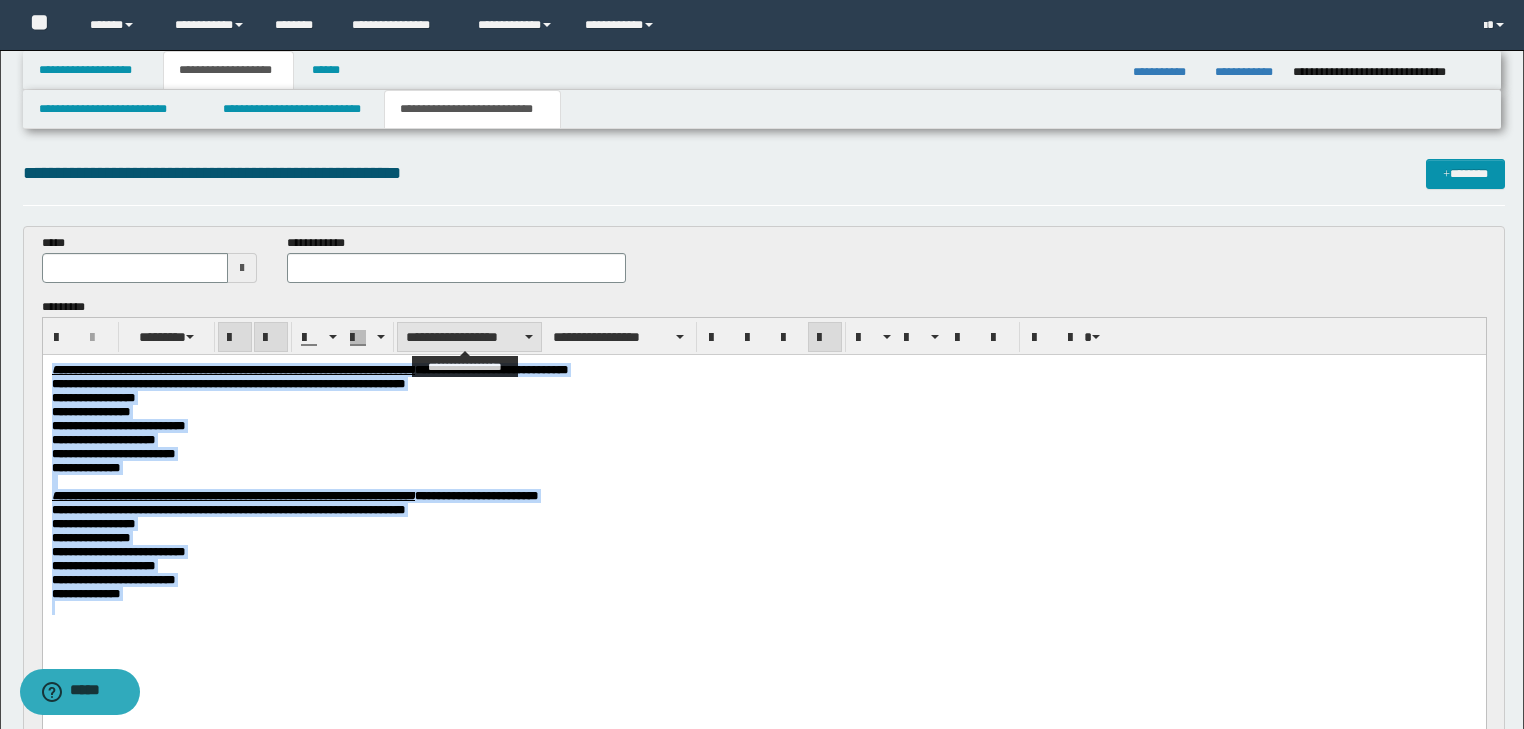 click on "**********" at bounding box center (469, 337) 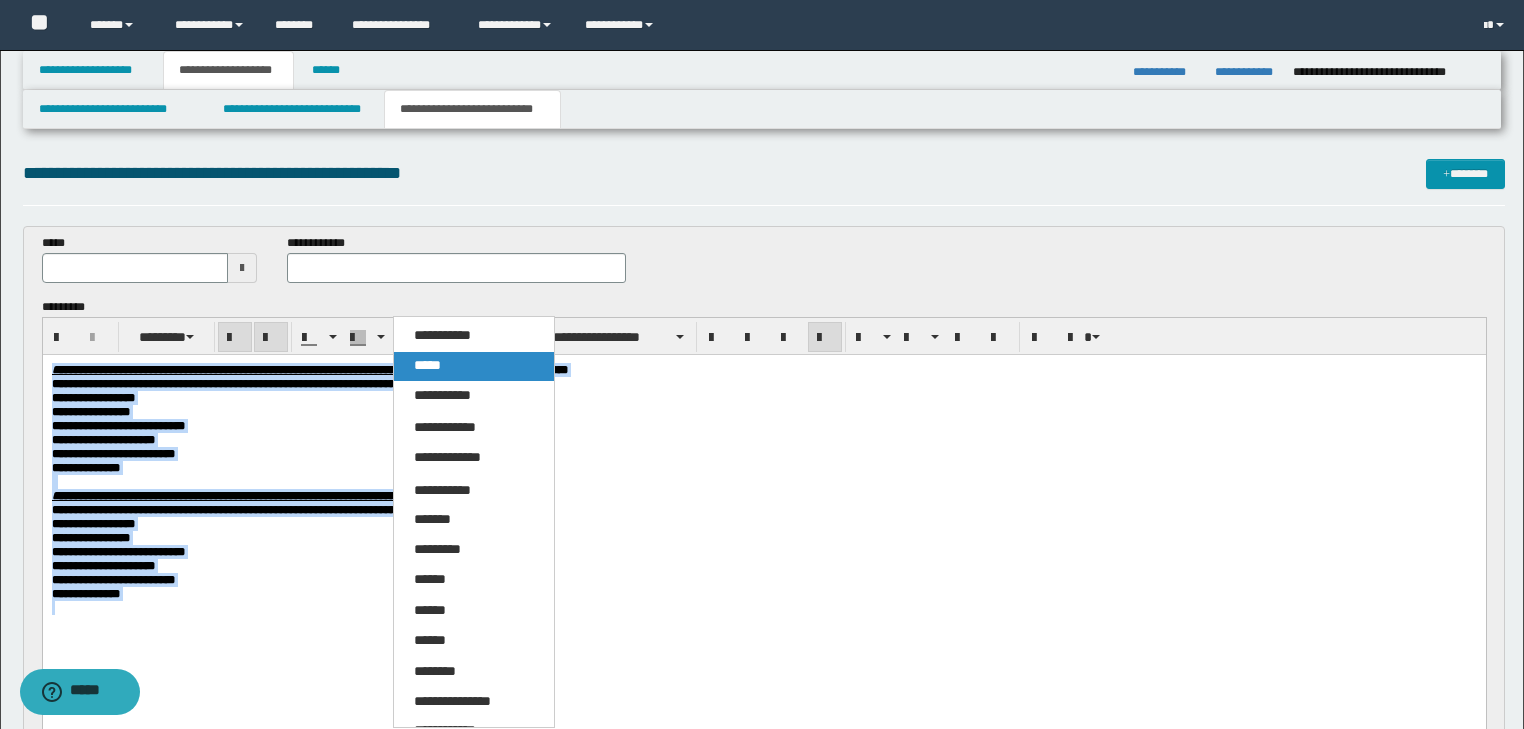 click on "*****" at bounding box center (474, 366) 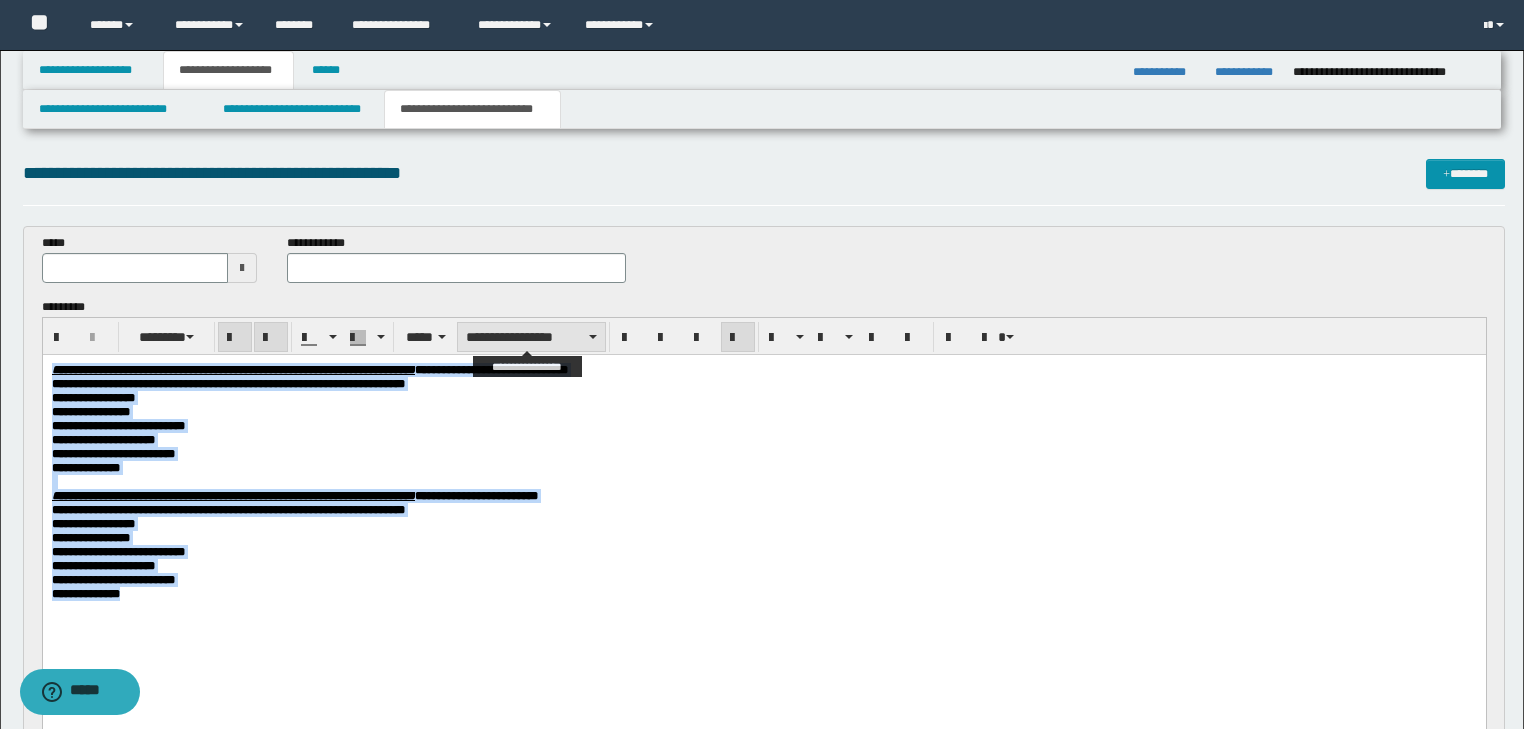 click on "**********" at bounding box center [531, 337] 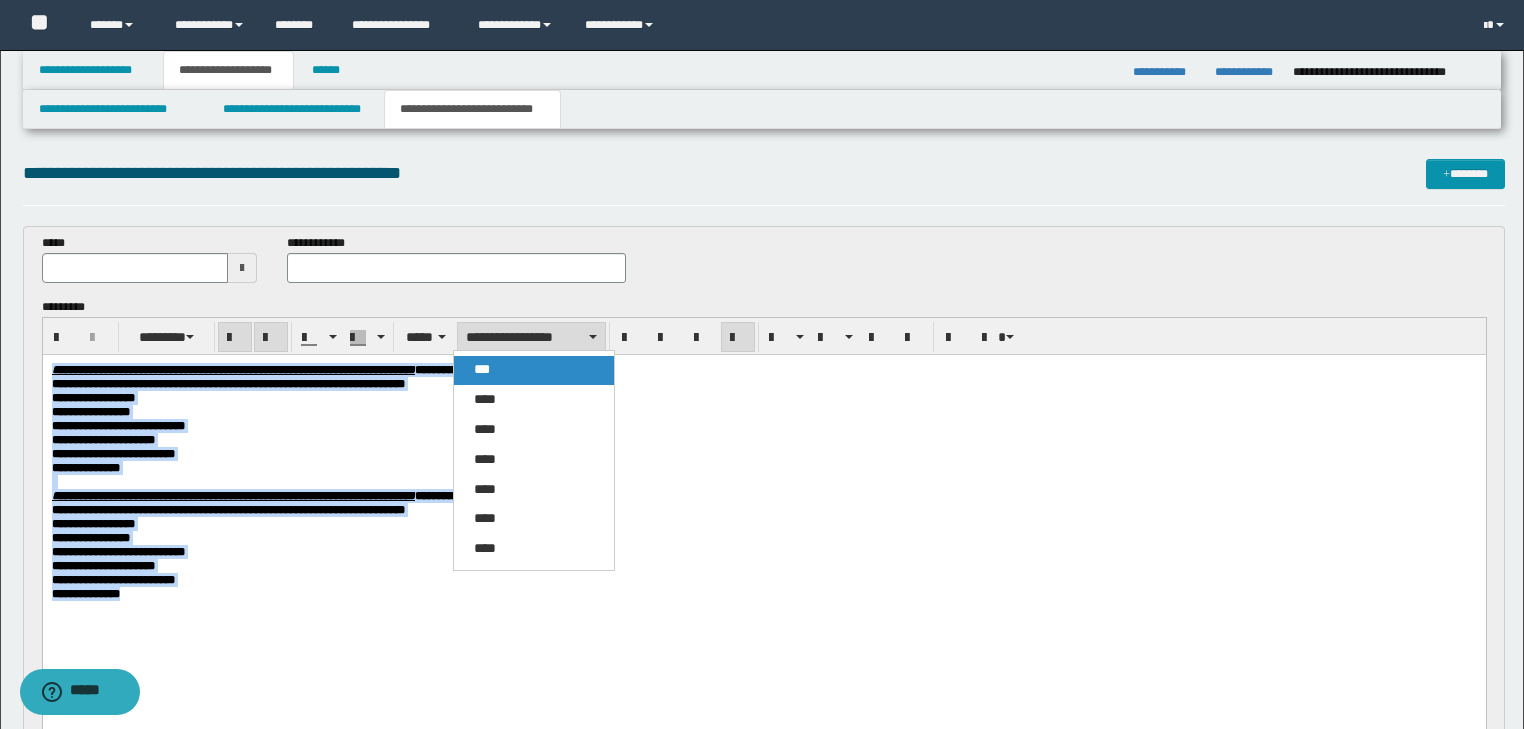 click on "***" at bounding box center (482, 369) 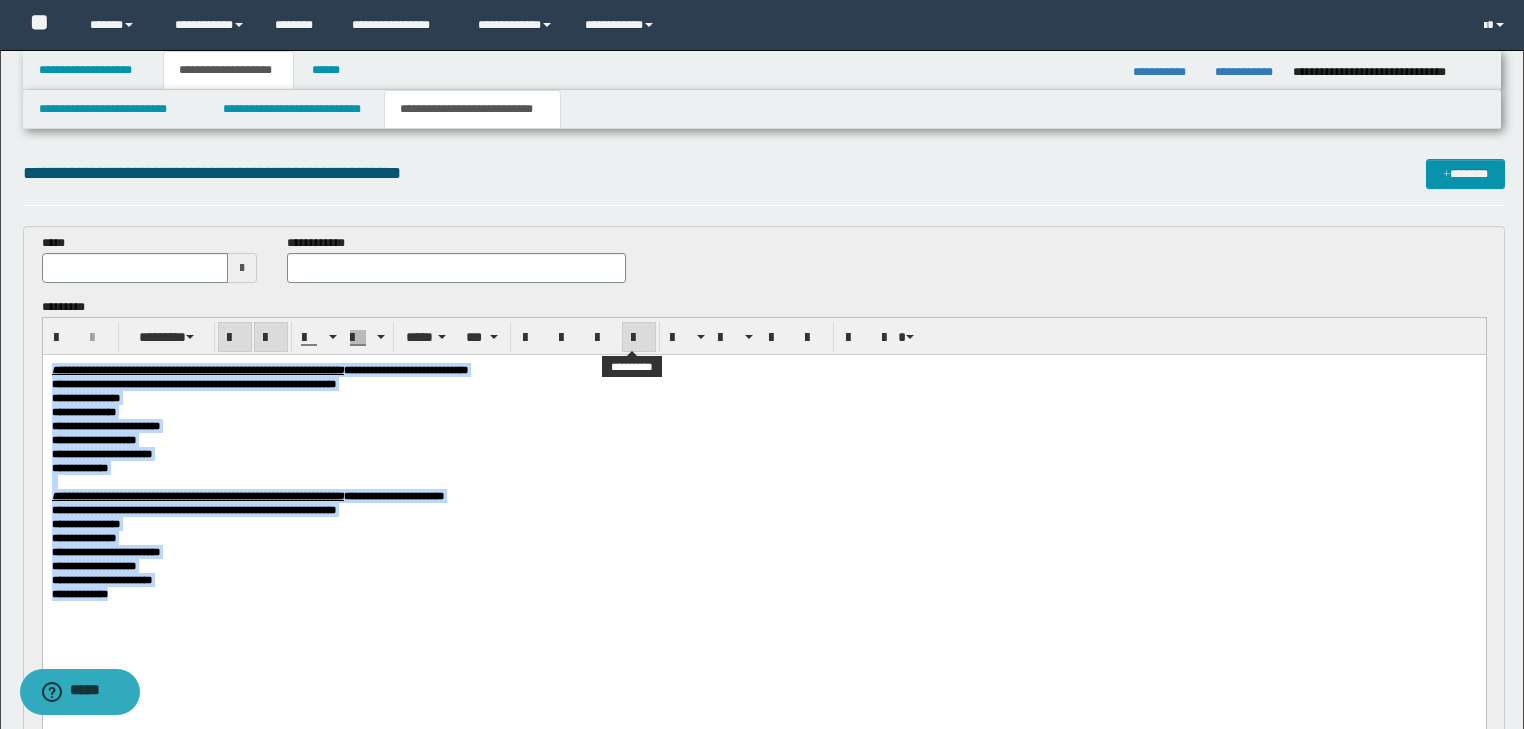 click at bounding box center [639, 338] 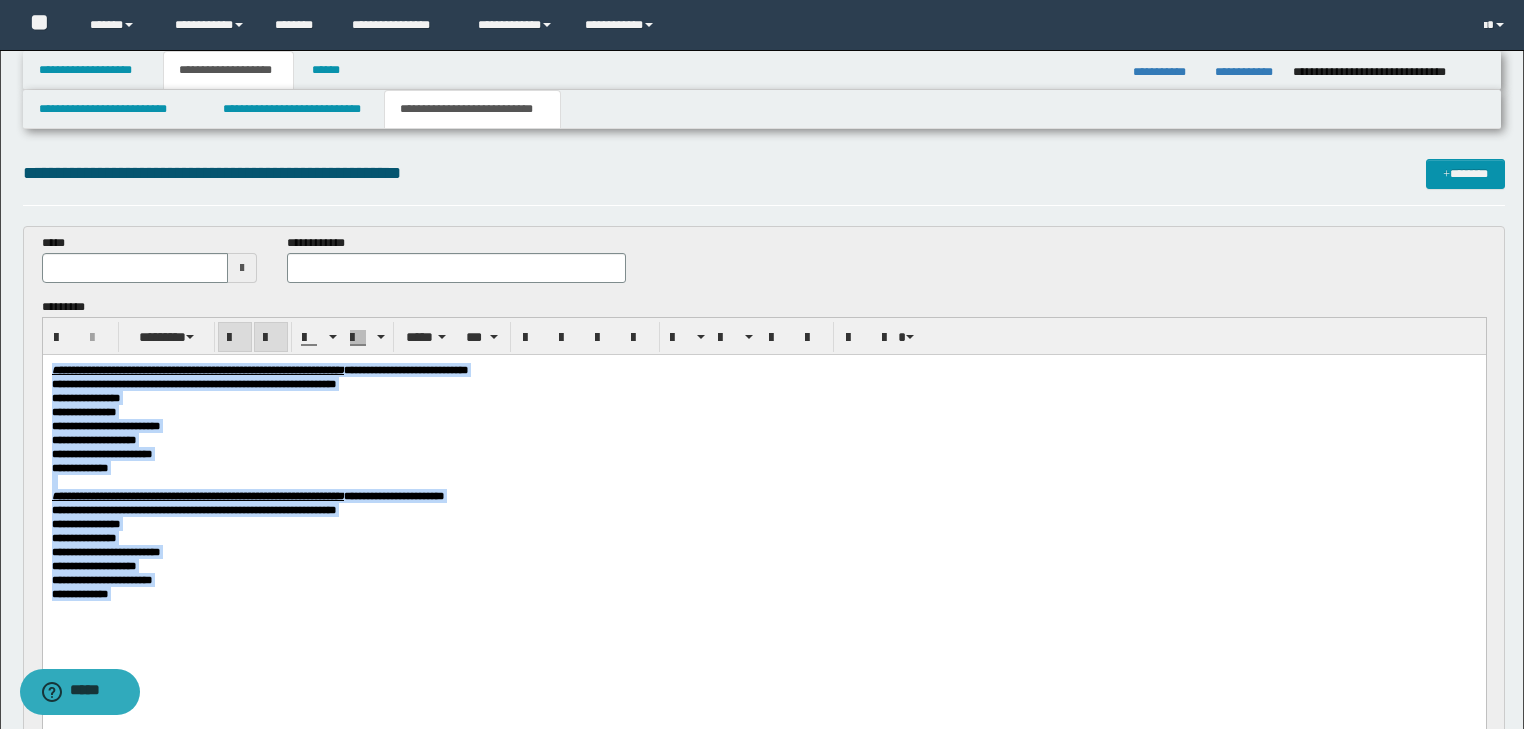 click on "**********" at bounding box center (763, 411) 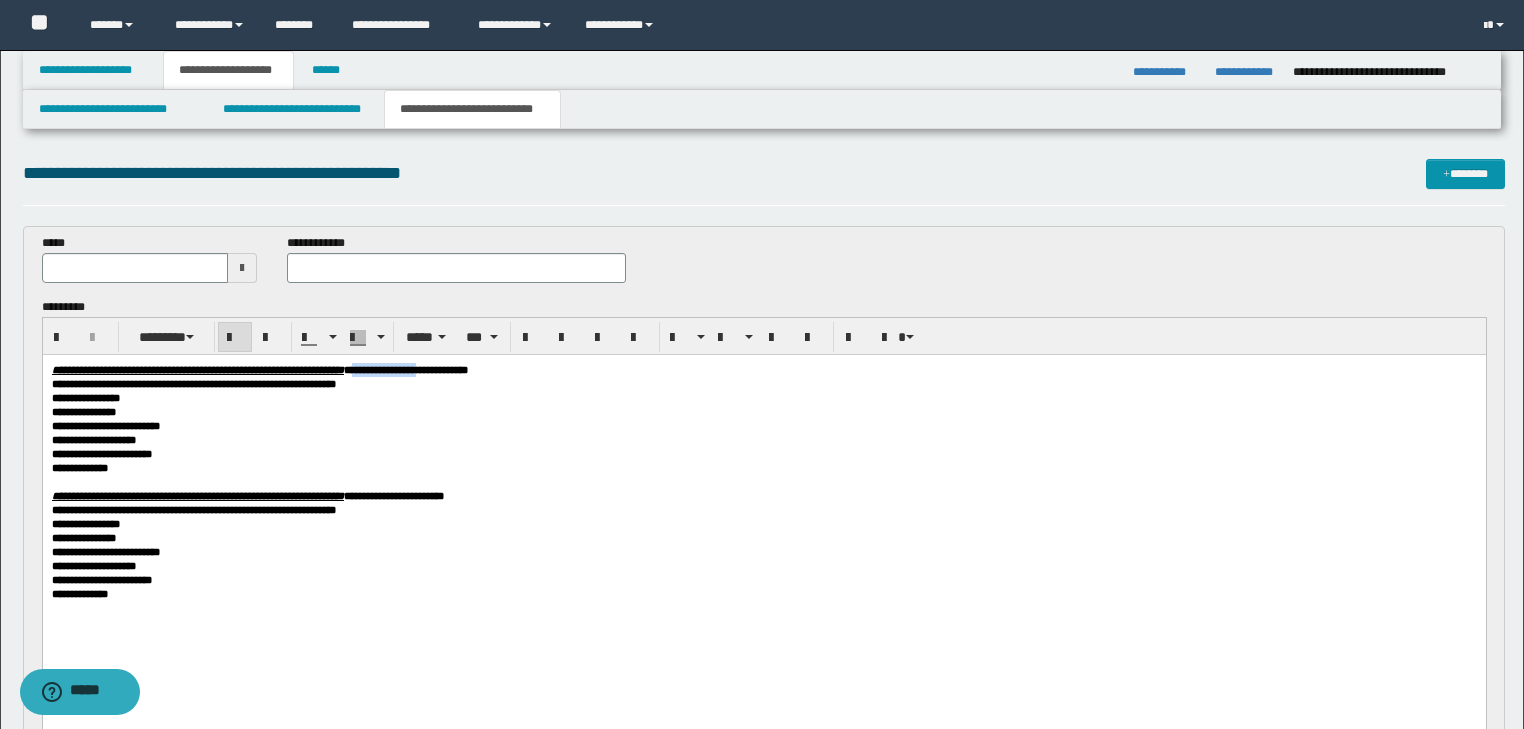 drag, startPoint x: 511, startPoint y: 371, endPoint x: 598, endPoint y: 369, distance: 87.02299 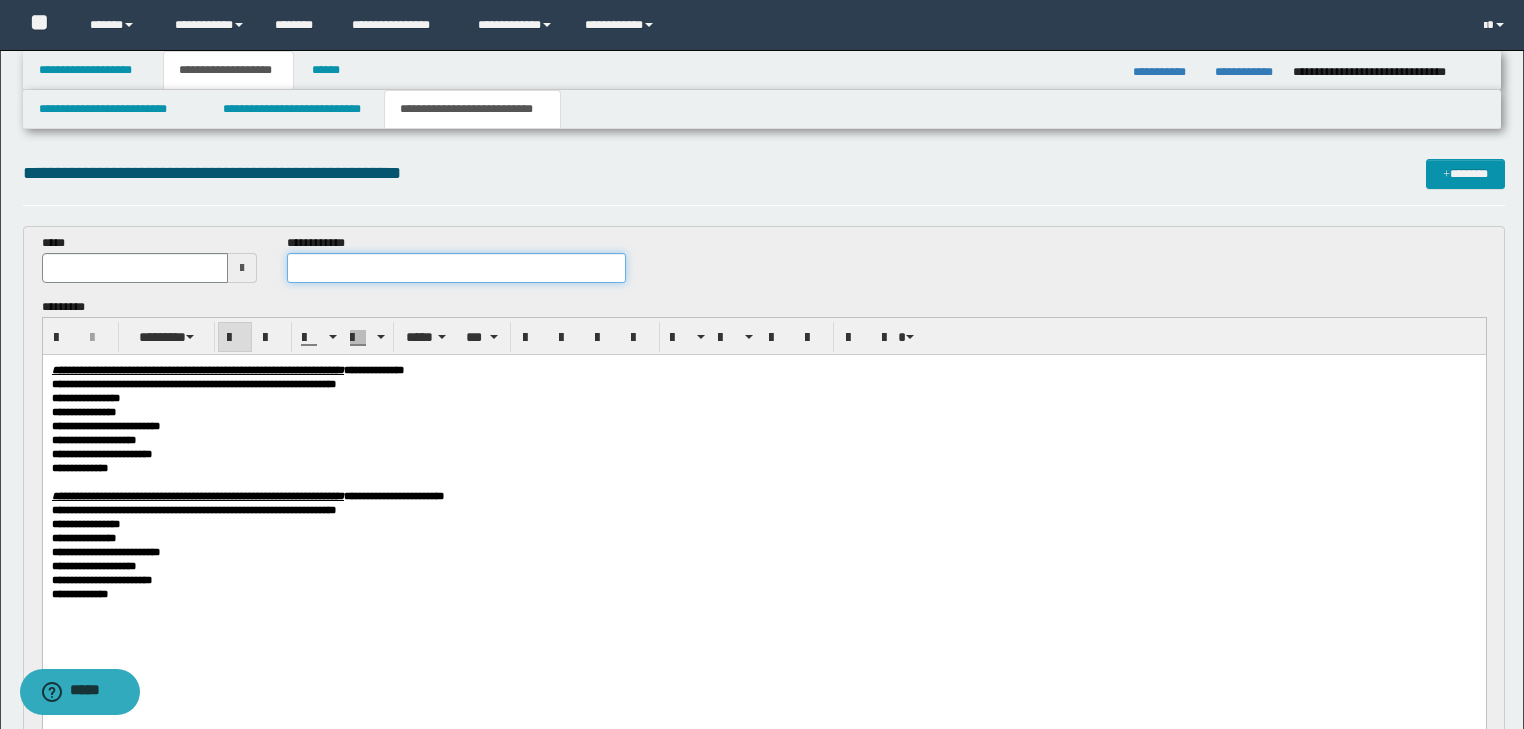 click at bounding box center (456, 268) 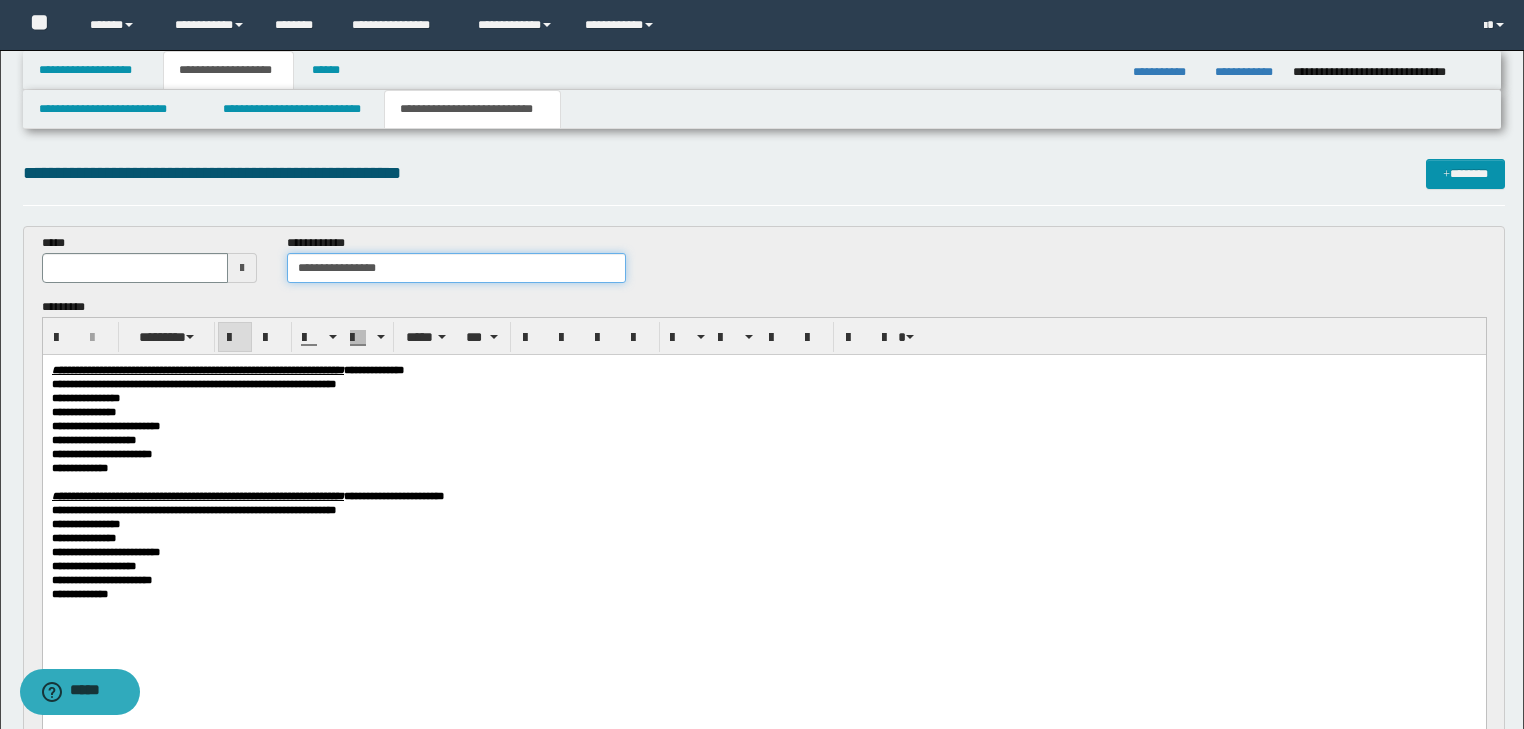 type on "**********" 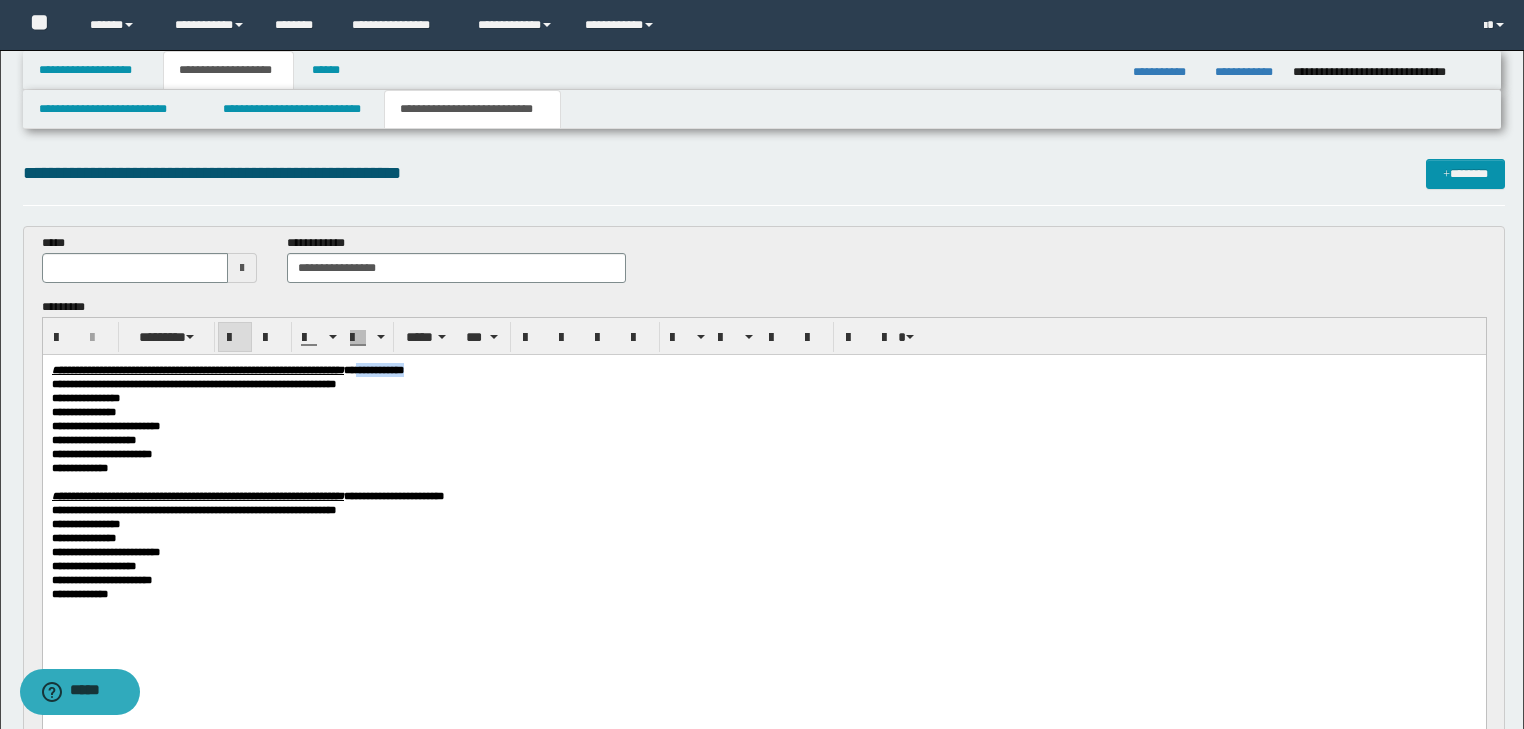 drag, startPoint x: 512, startPoint y: 368, endPoint x: 601, endPoint y: 371, distance: 89.050545 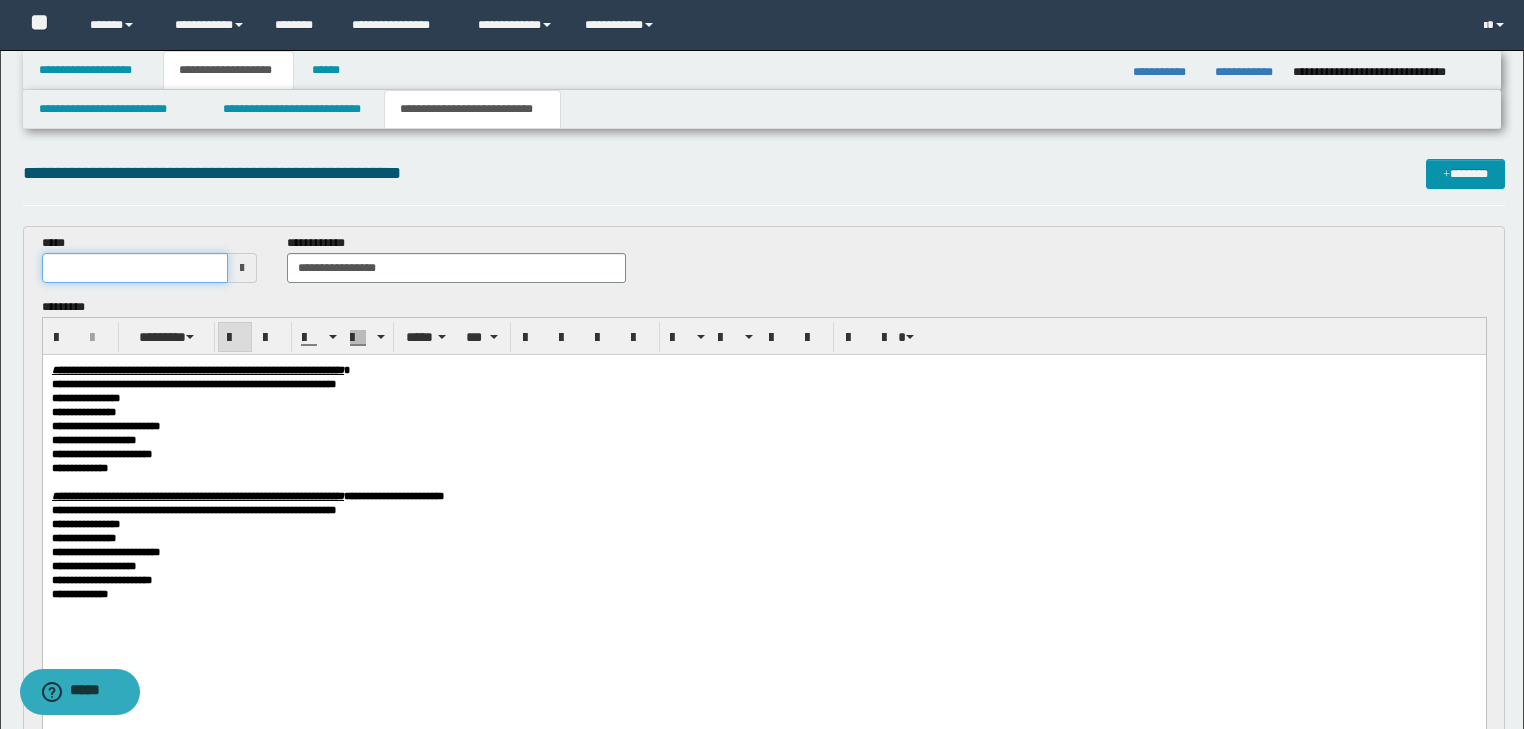 click at bounding box center [135, 268] 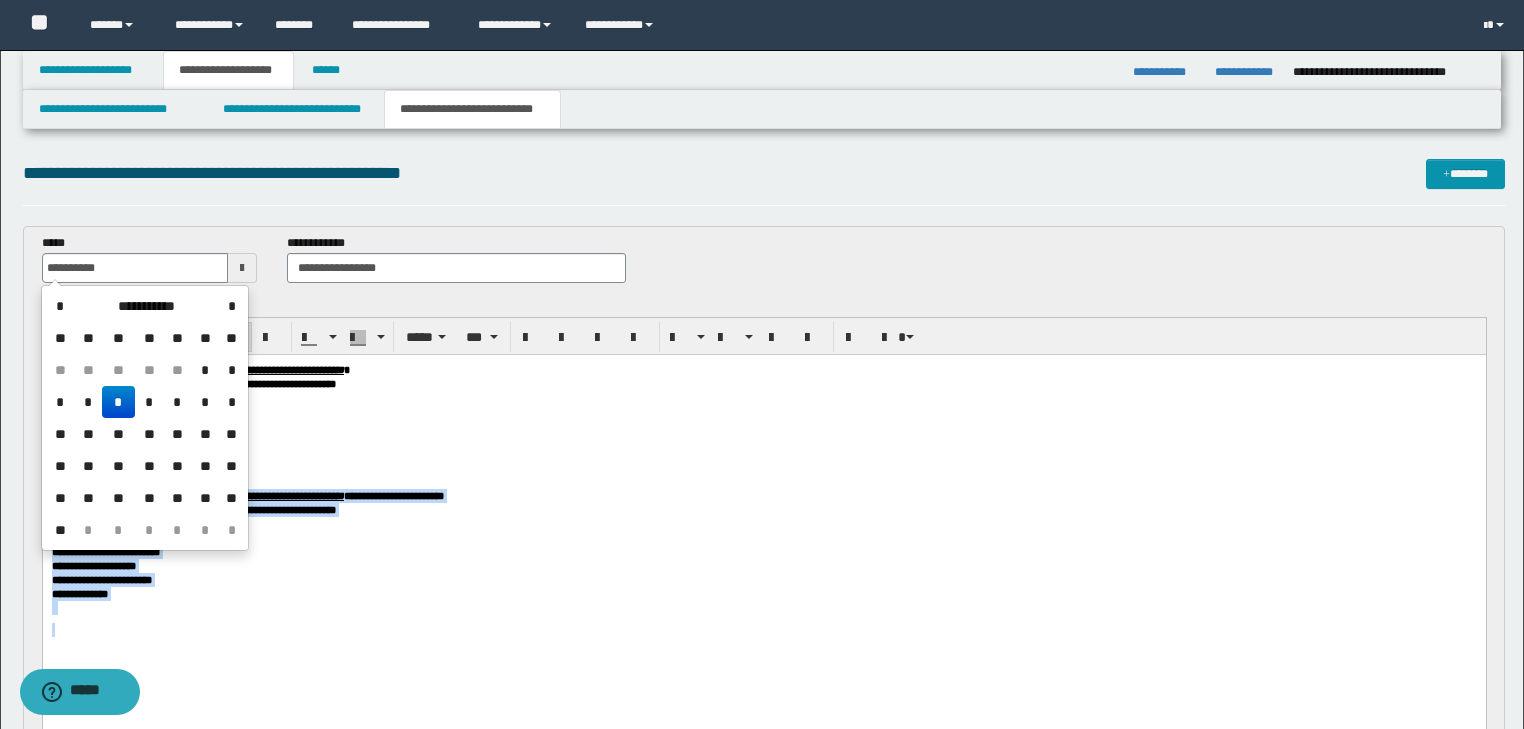 drag, startPoint x: 355, startPoint y: 489, endPoint x: 396, endPoint y: 704, distance: 218.87439 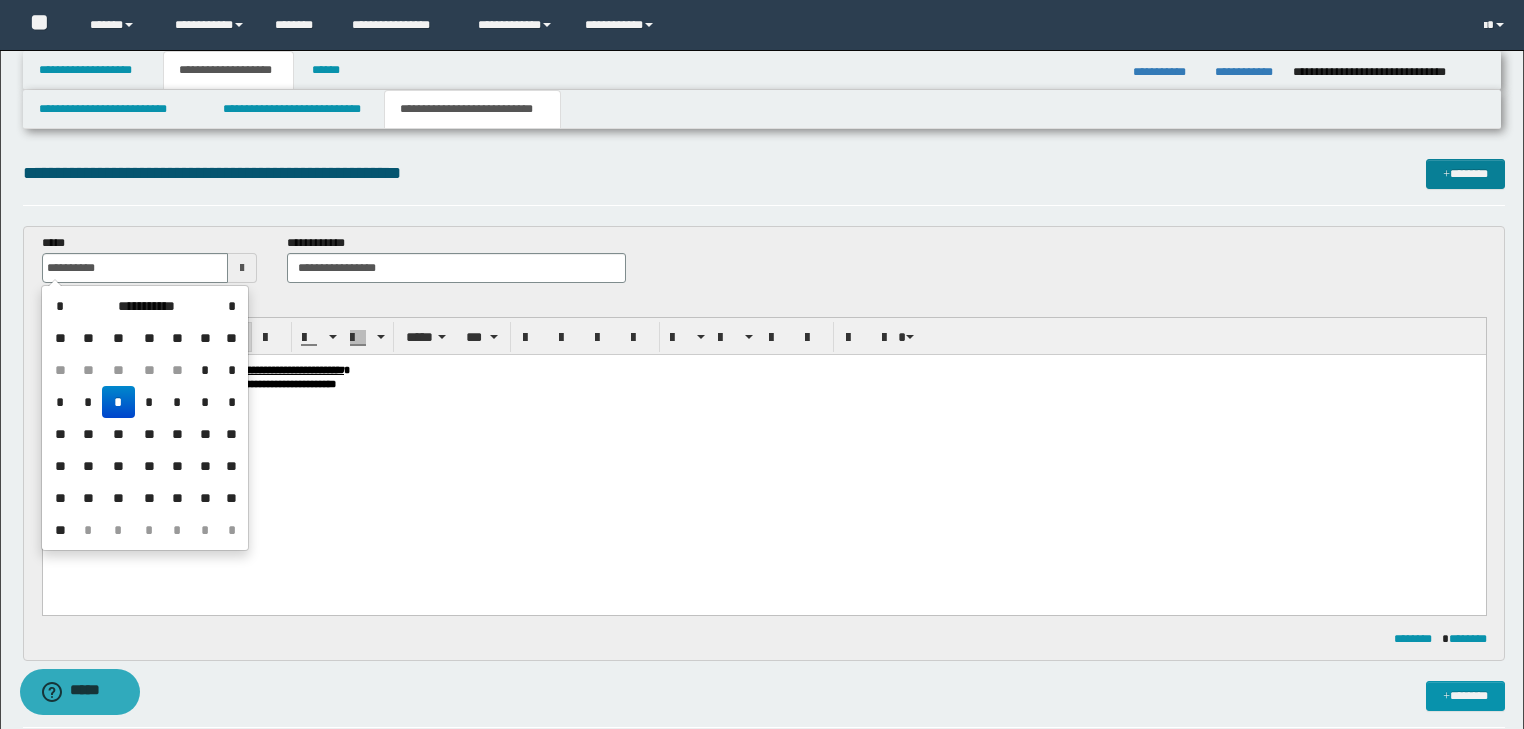 type on "**********" 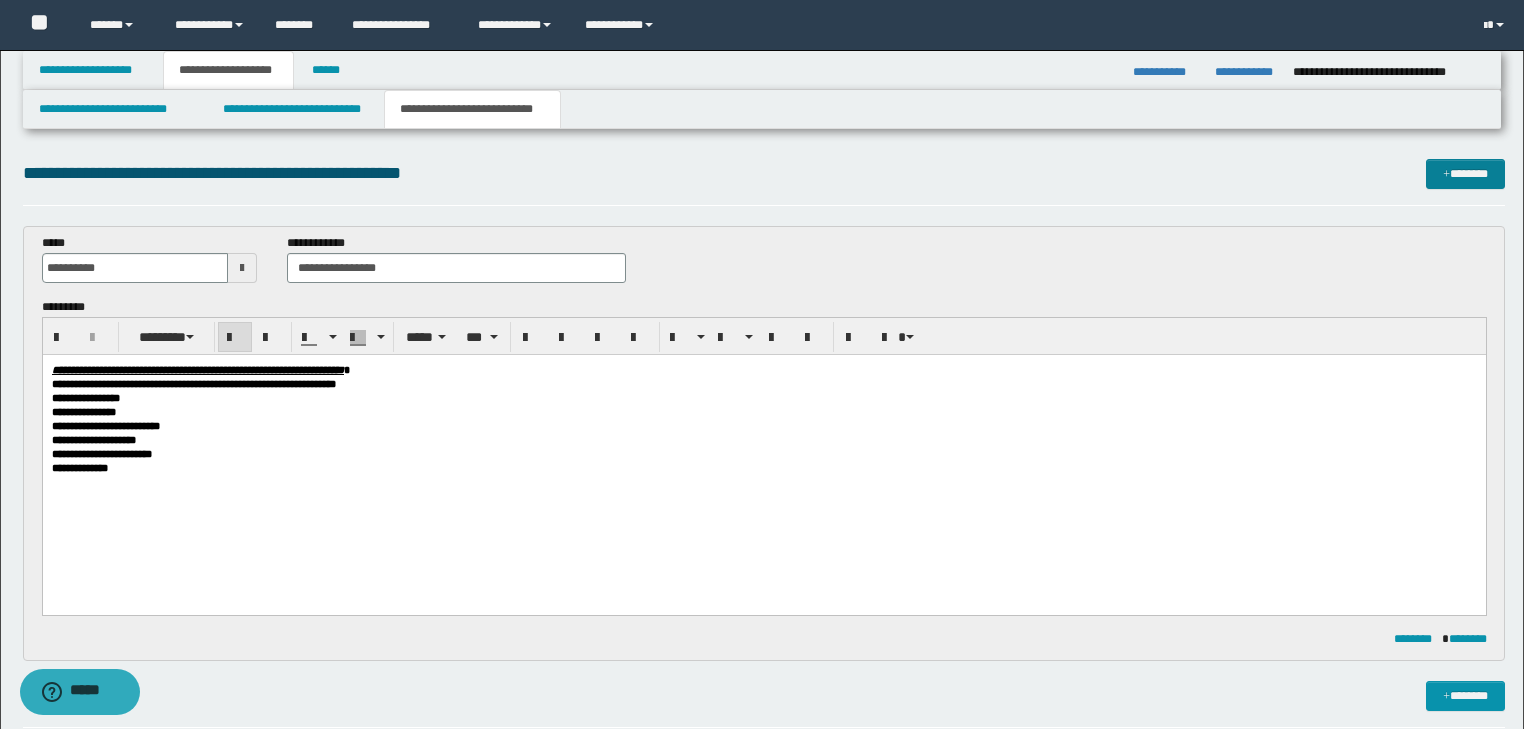 click on "*******" at bounding box center [1465, 174] 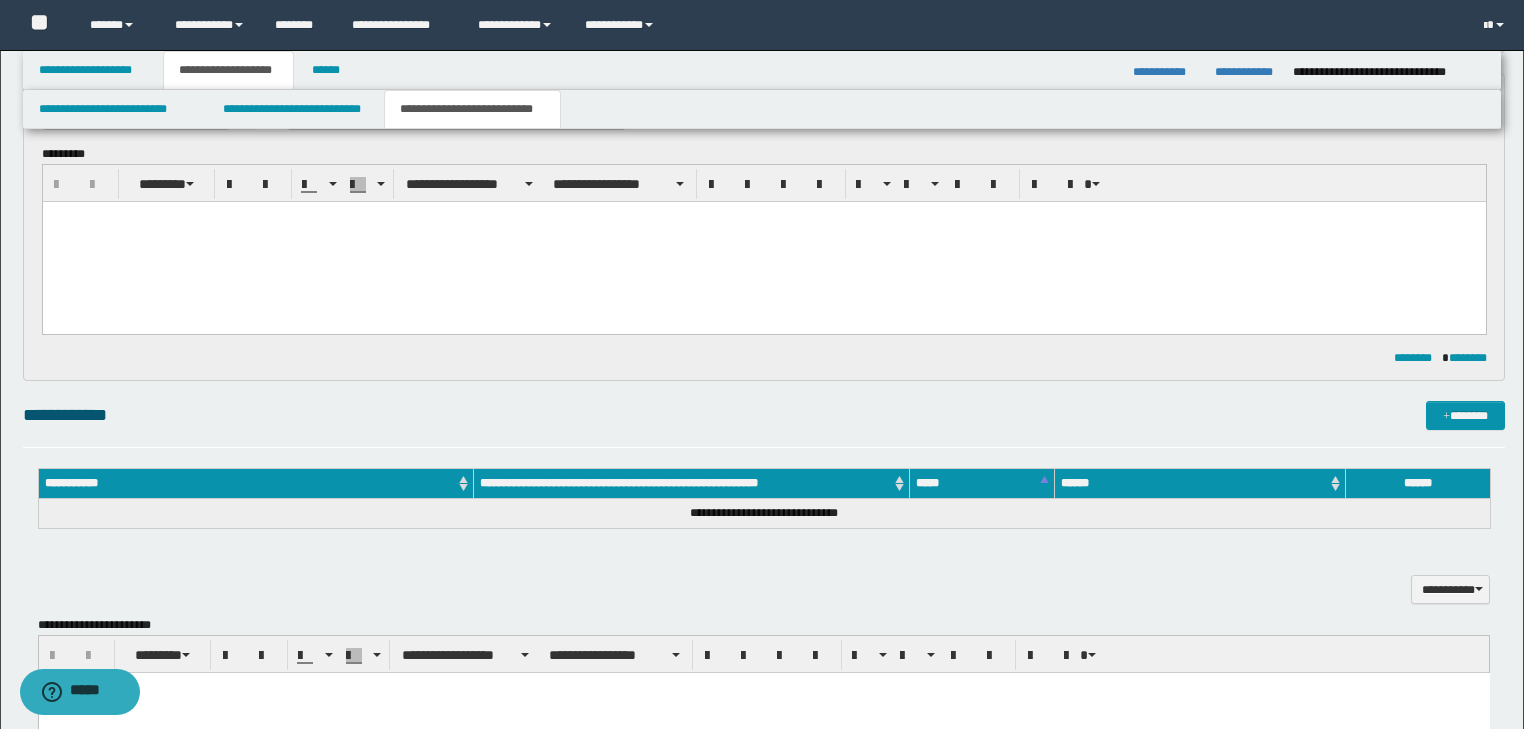 scroll, scrollTop: 0, scrollLeft: 0, axis: both 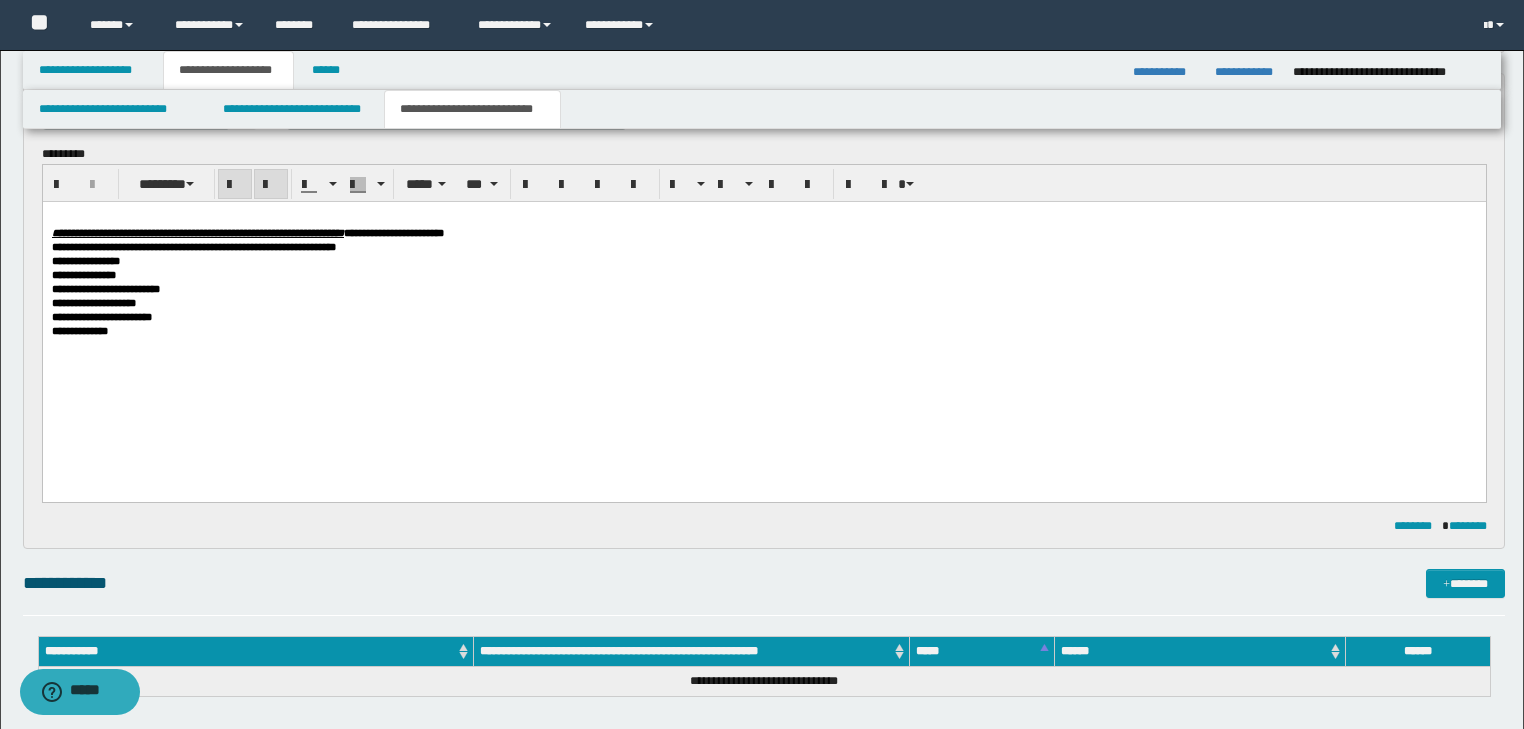 click on "**********" at bounding box center (197, 233) 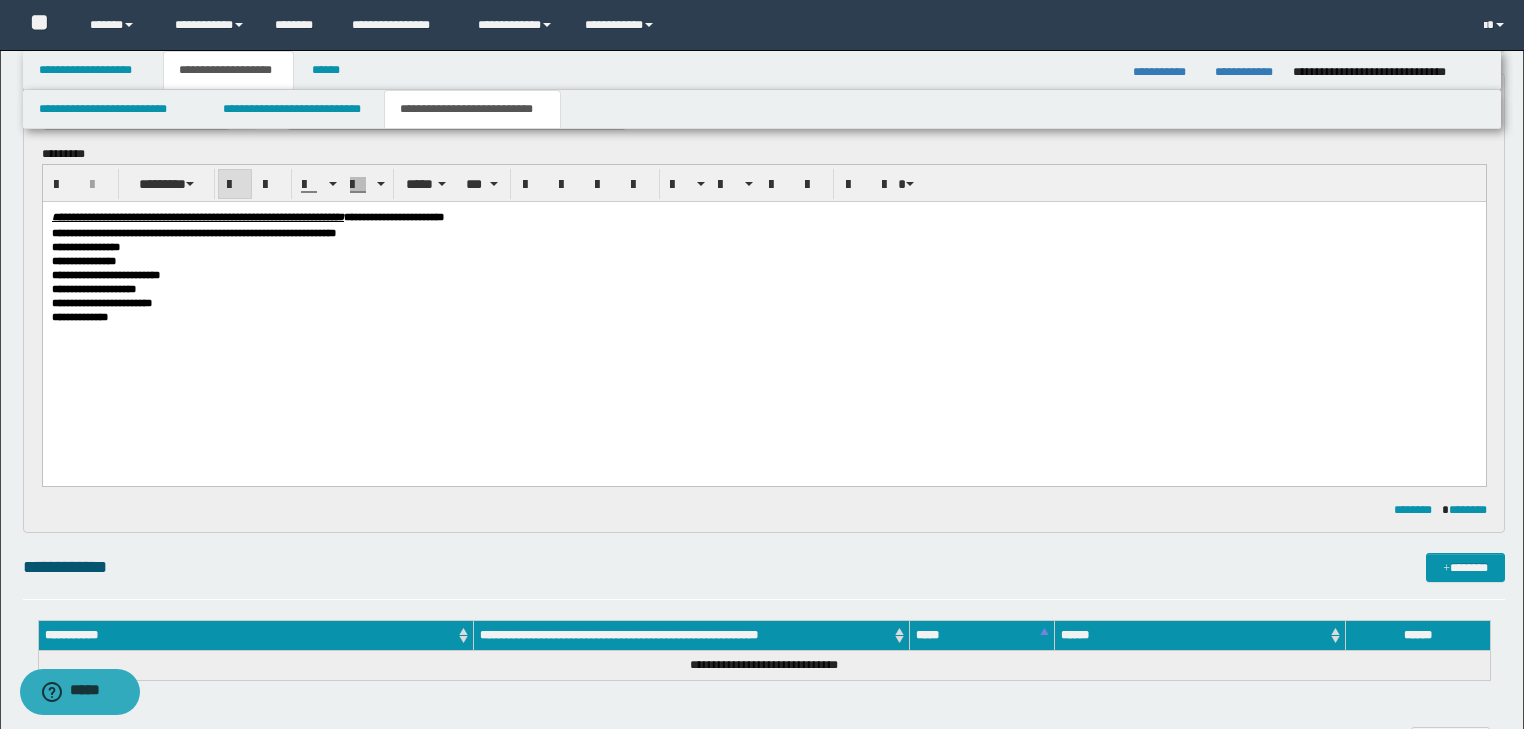 click on "**********" at bounding box center [393, 217] 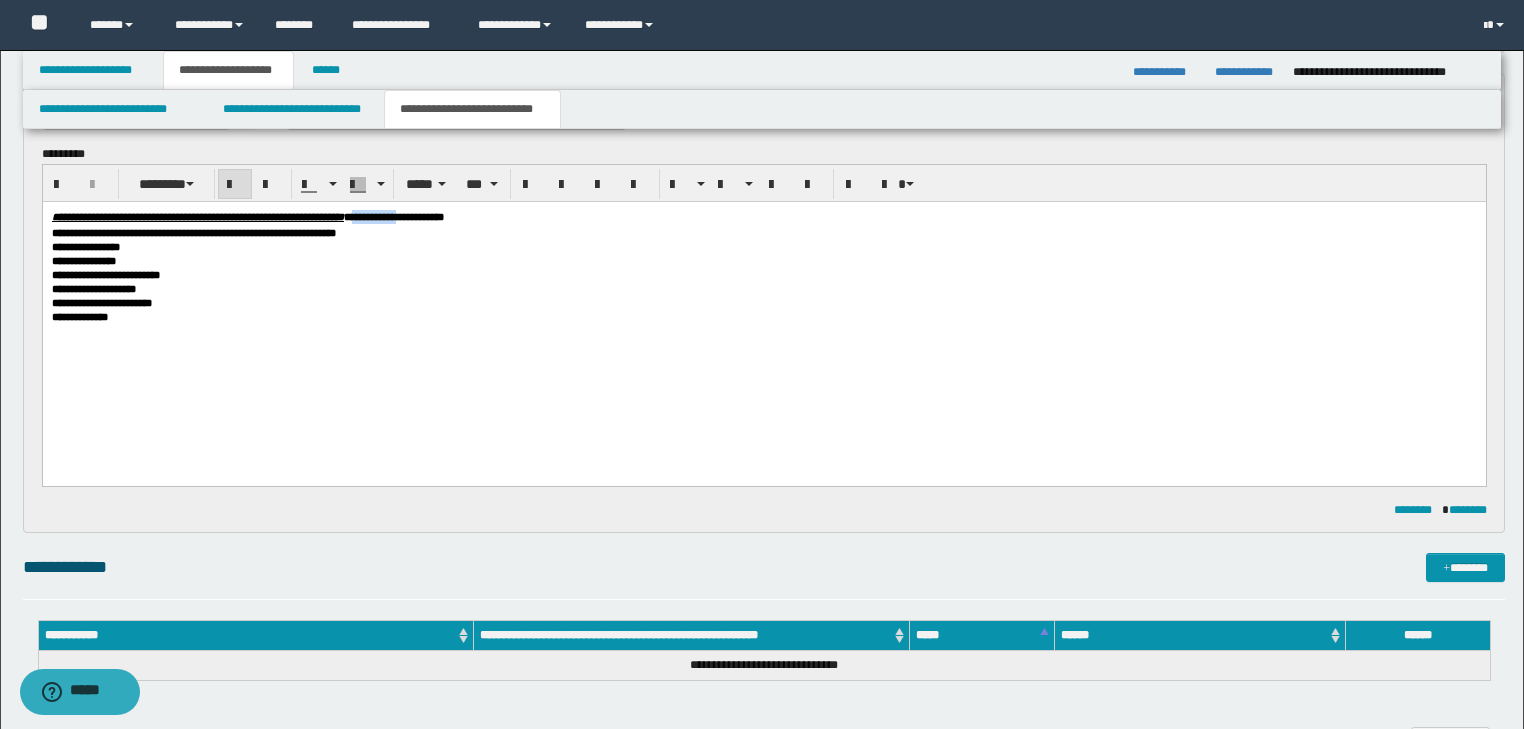 click on "**********" at bounding box center (393, 217) 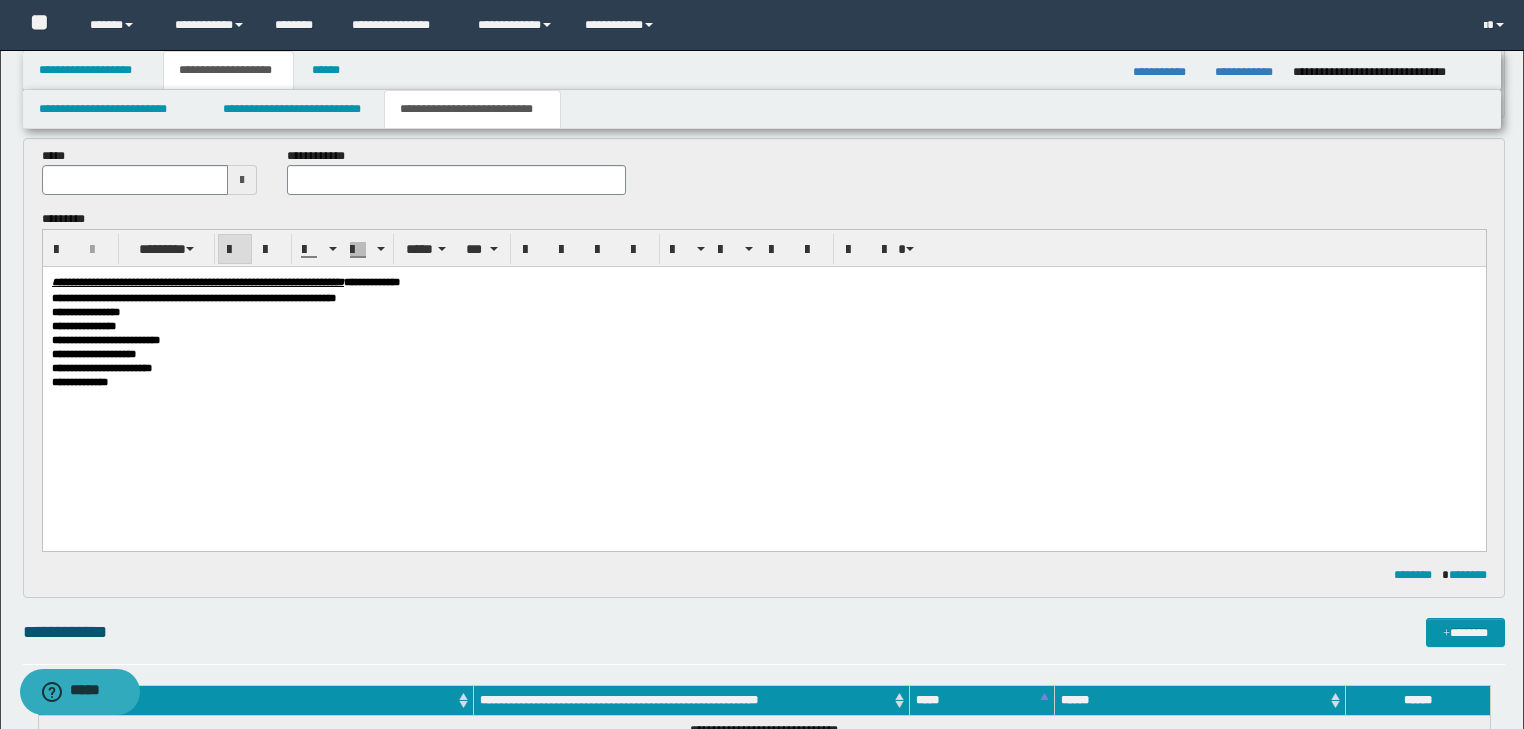 scroll, scrollTop: 448, scrollLeft: 0, axis: vertical 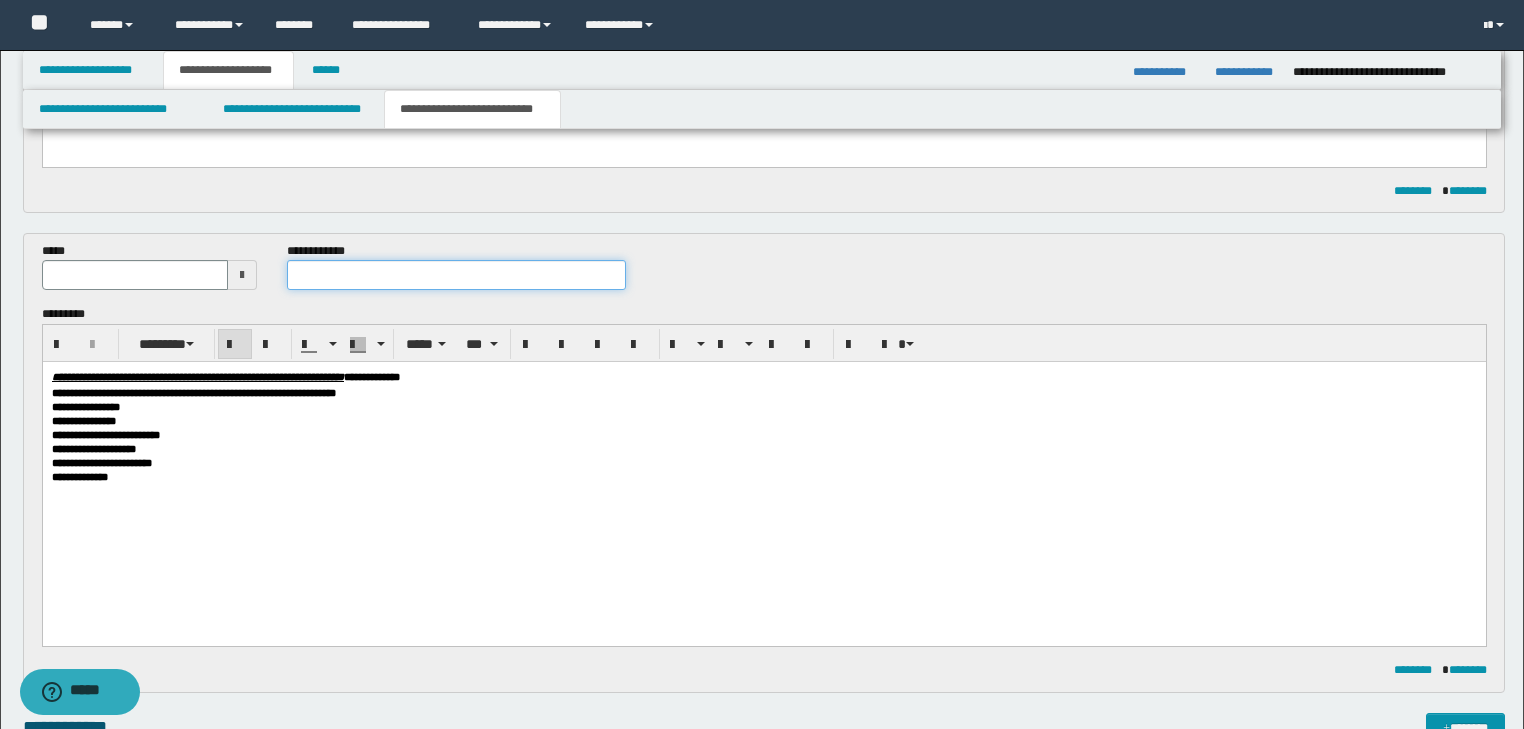 click at bounding box center (456, 275) 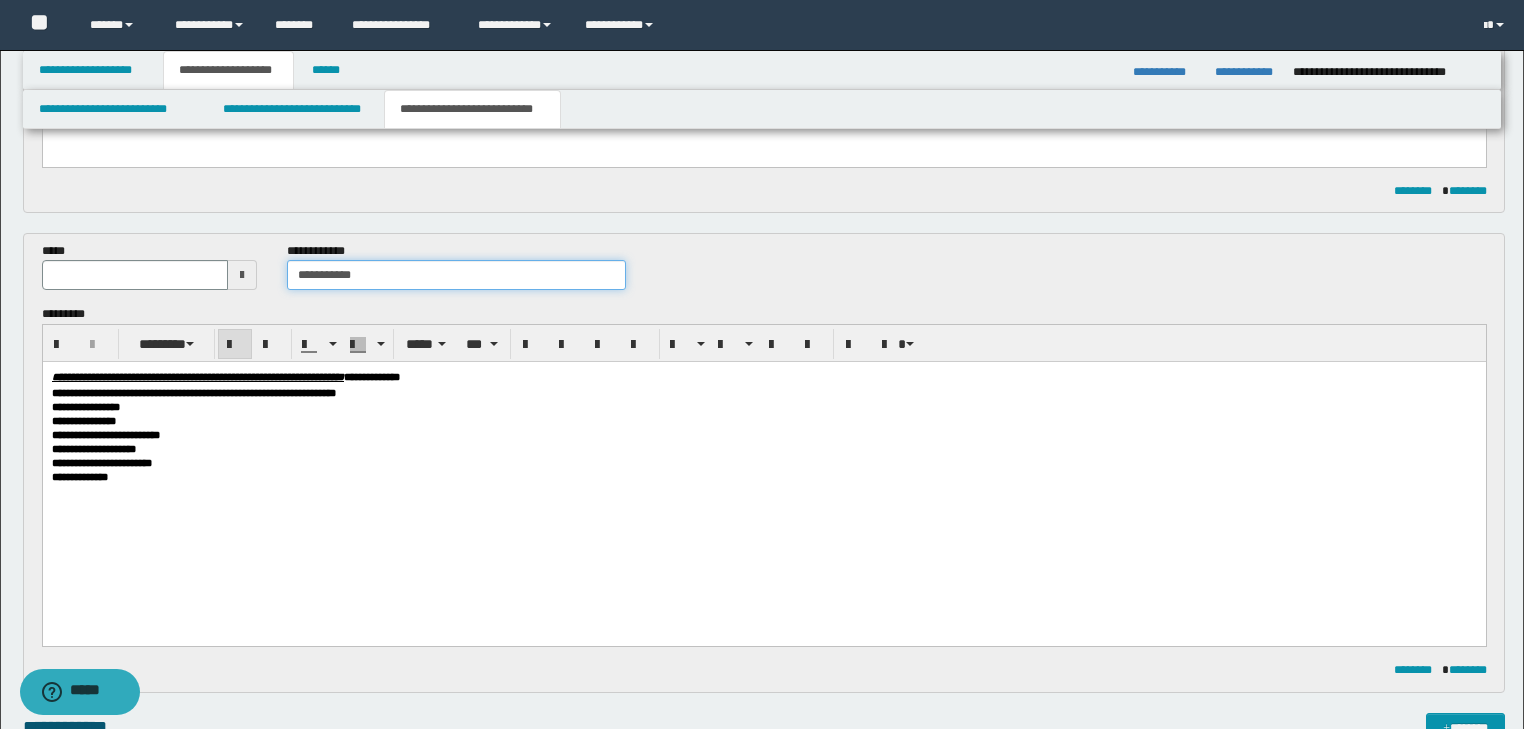 type on "**********" 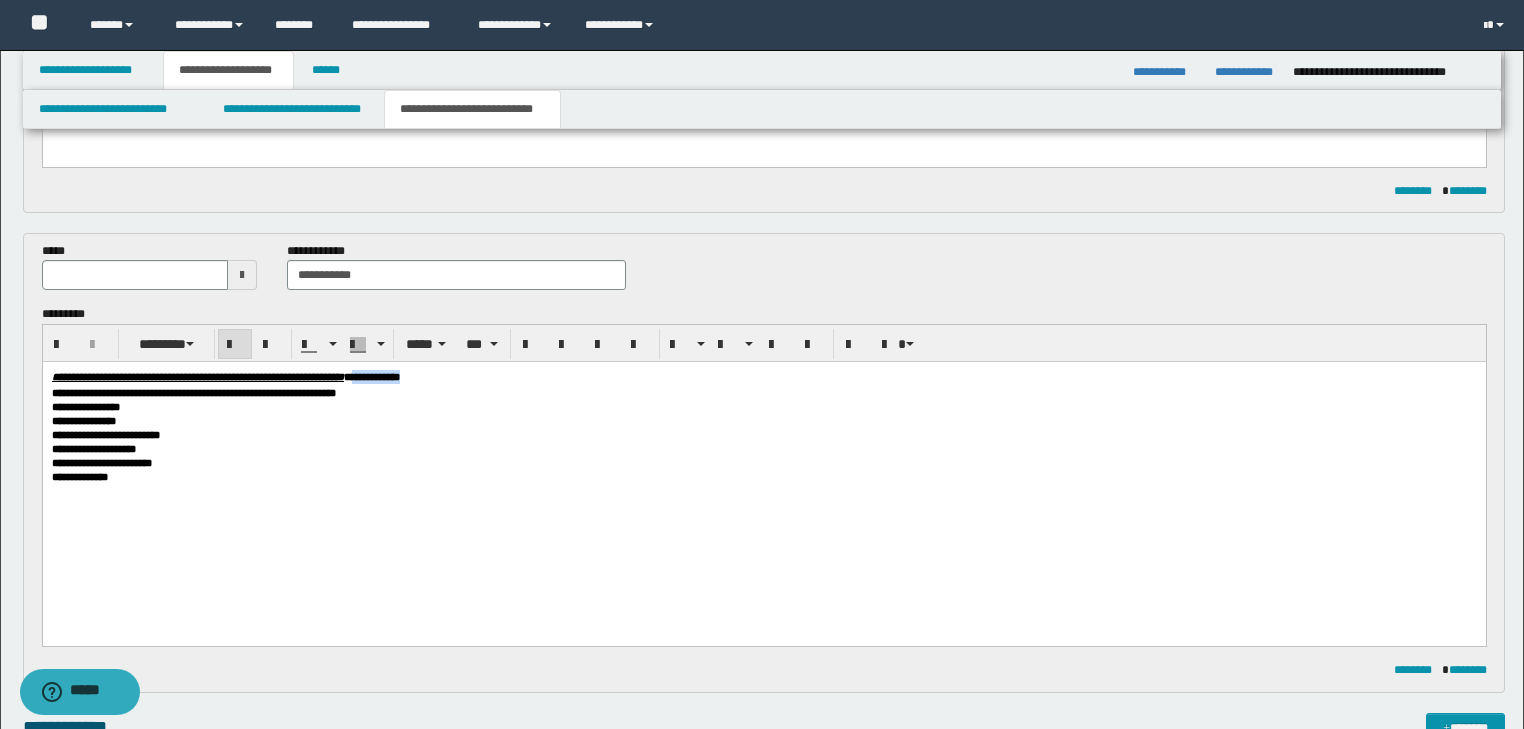 drag, startPoint x: 510, startPoint y: 381, endPoint x: 602, endPoint y: 383, distance: 92.021736 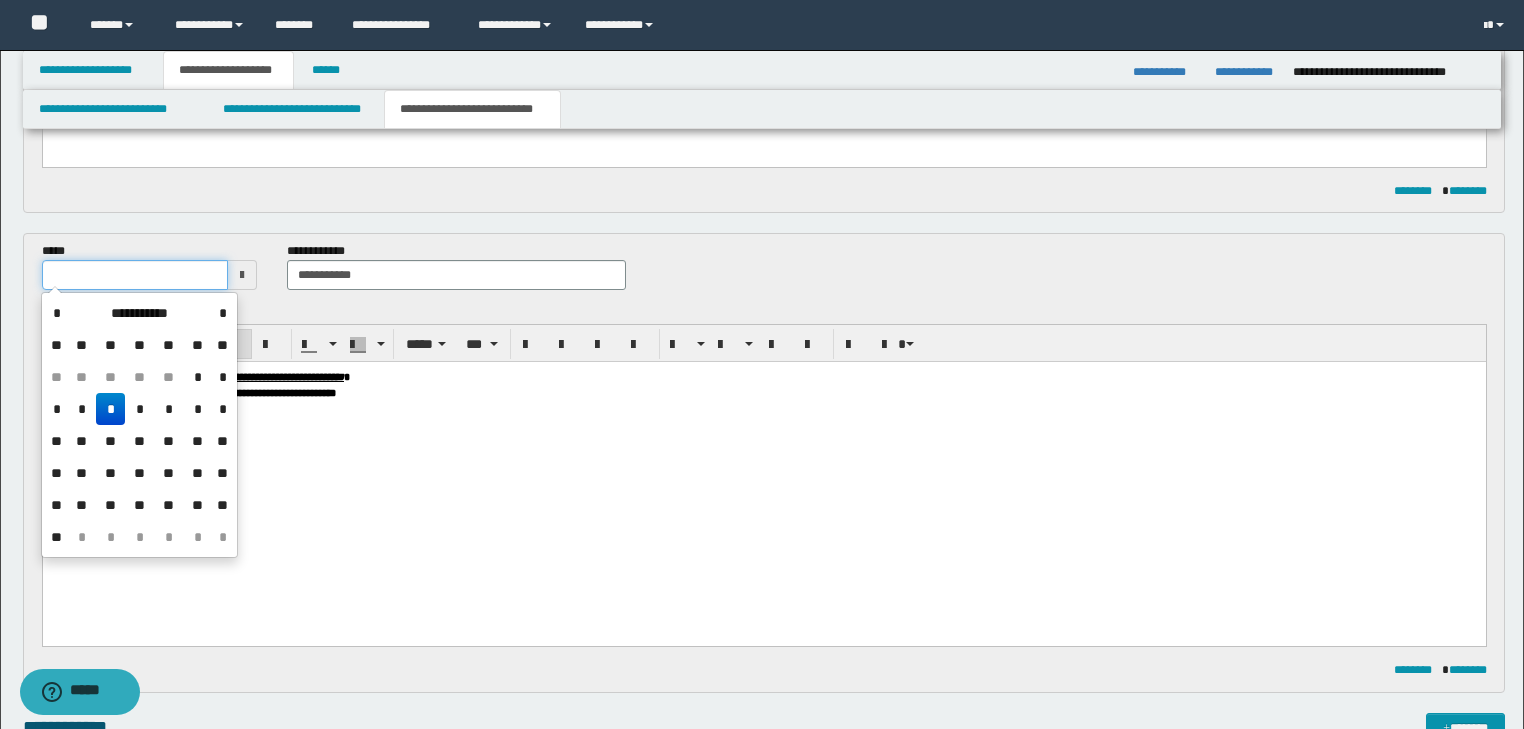 click at bounding box center [135, 275] 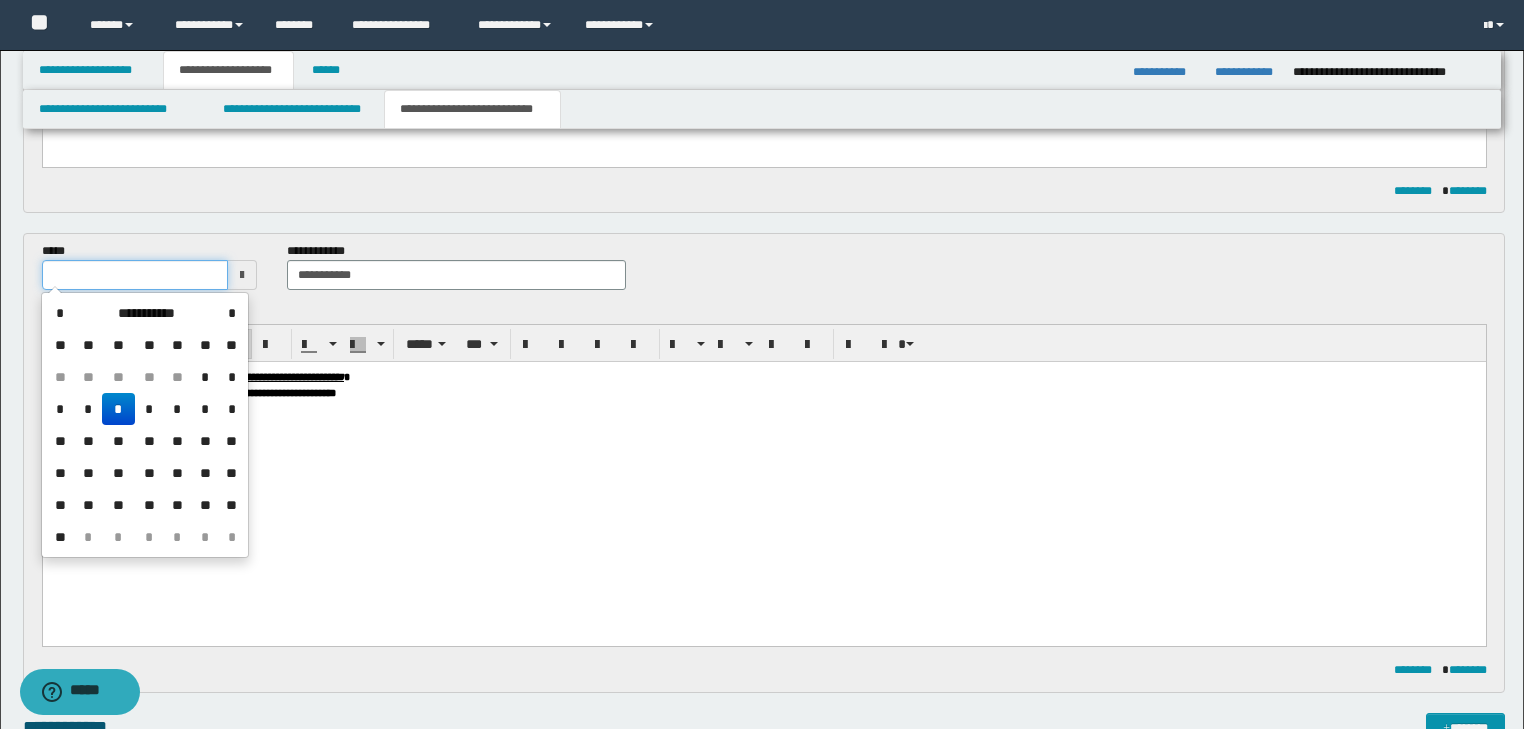 type on "**********" 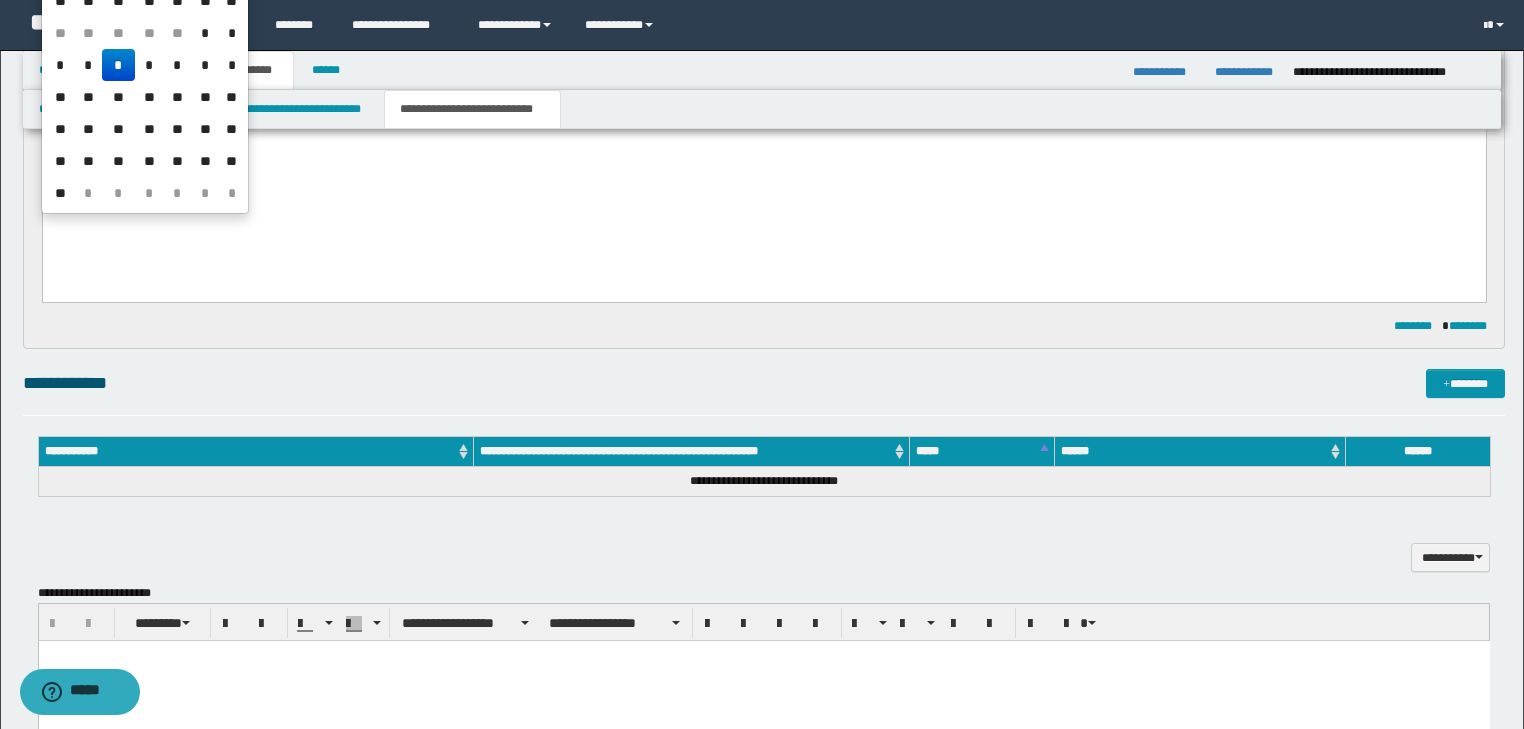 scroll, scrollTop: 1008, scrollLeft: 0, axis: vertical 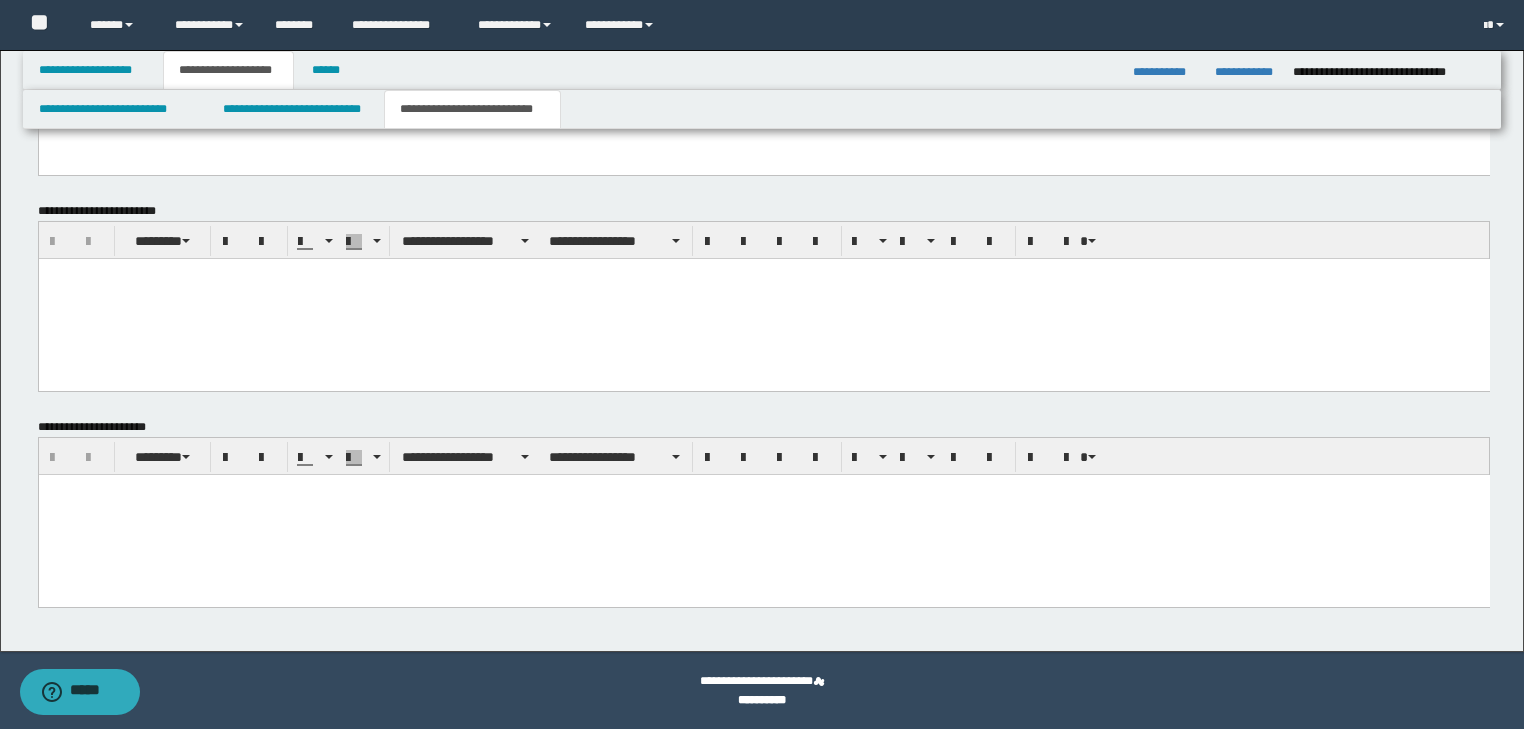 click at bounding box center [763, 489] 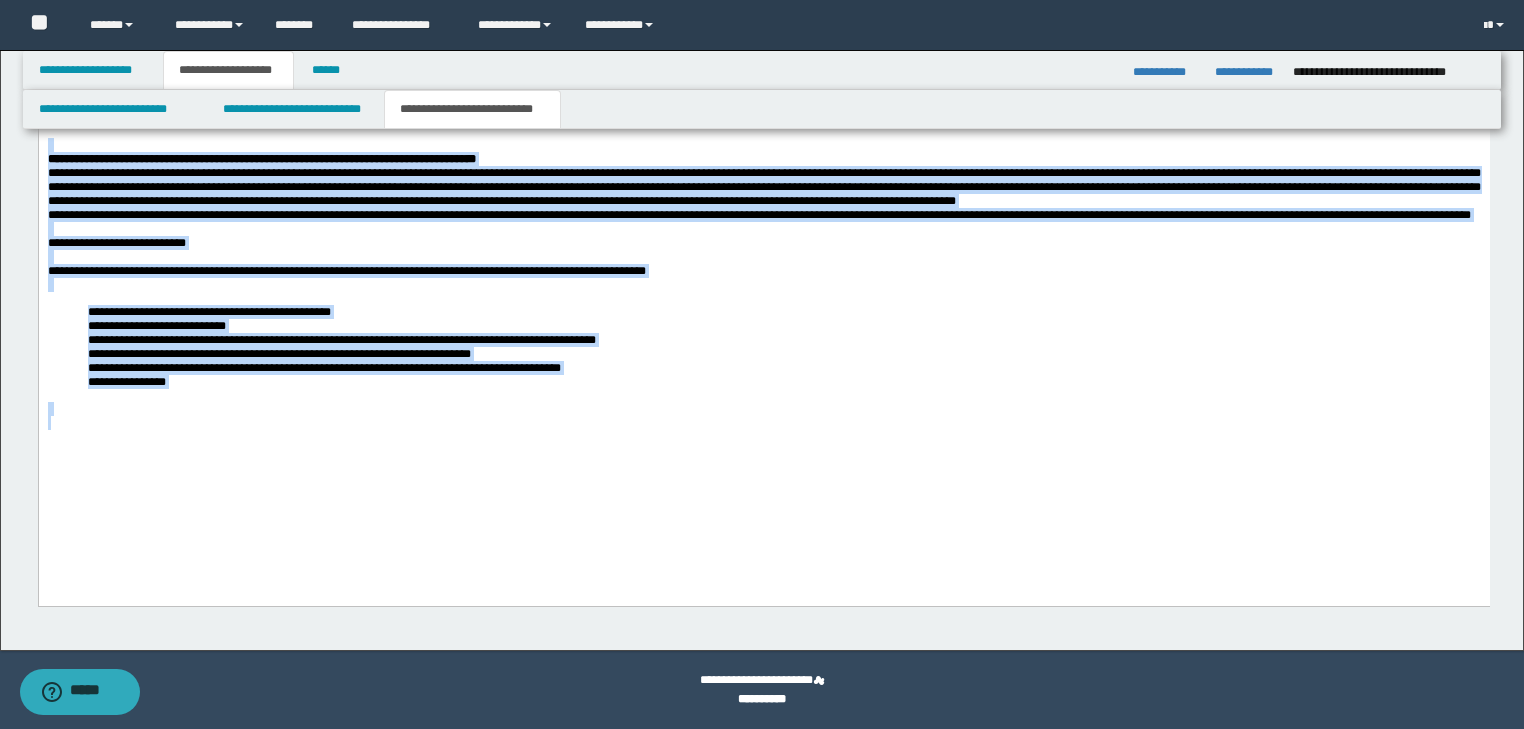 drag, startPoint x: 46, startPoint y: -125, endPoint x: 401, endPoint y: 503, distance: 721.3938 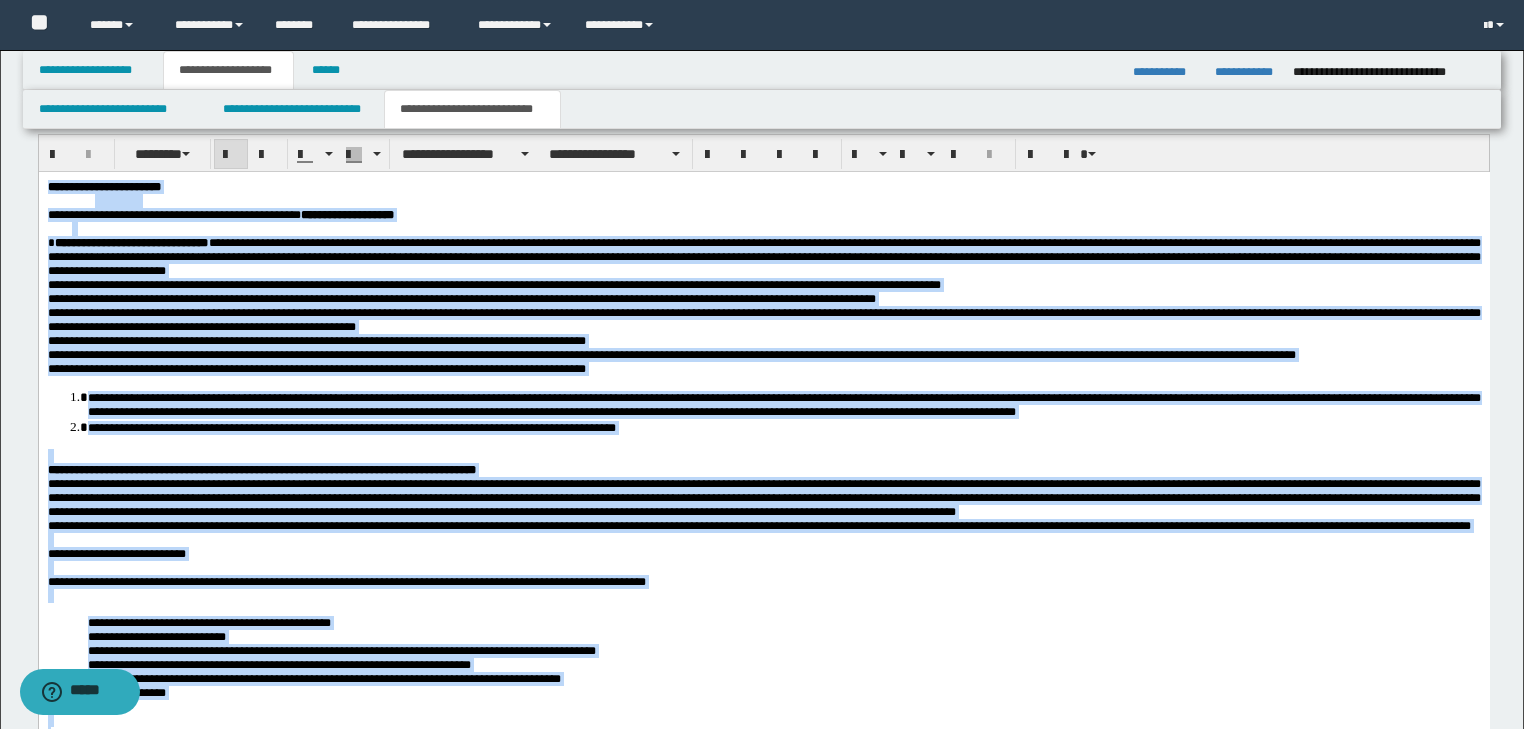 scroll, scrollTop: 1684, scrollLeft: 0, axis: vertical 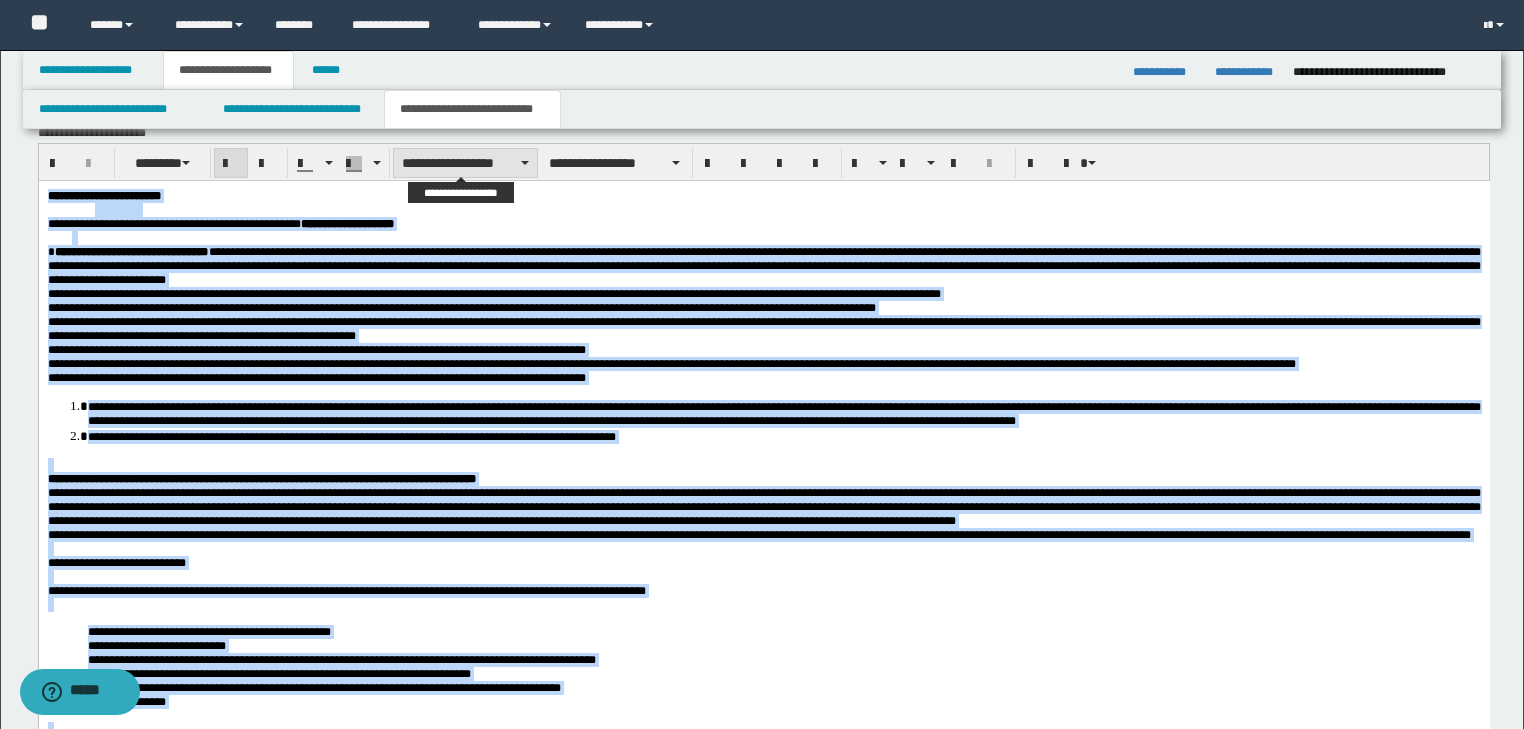 type on "**********" 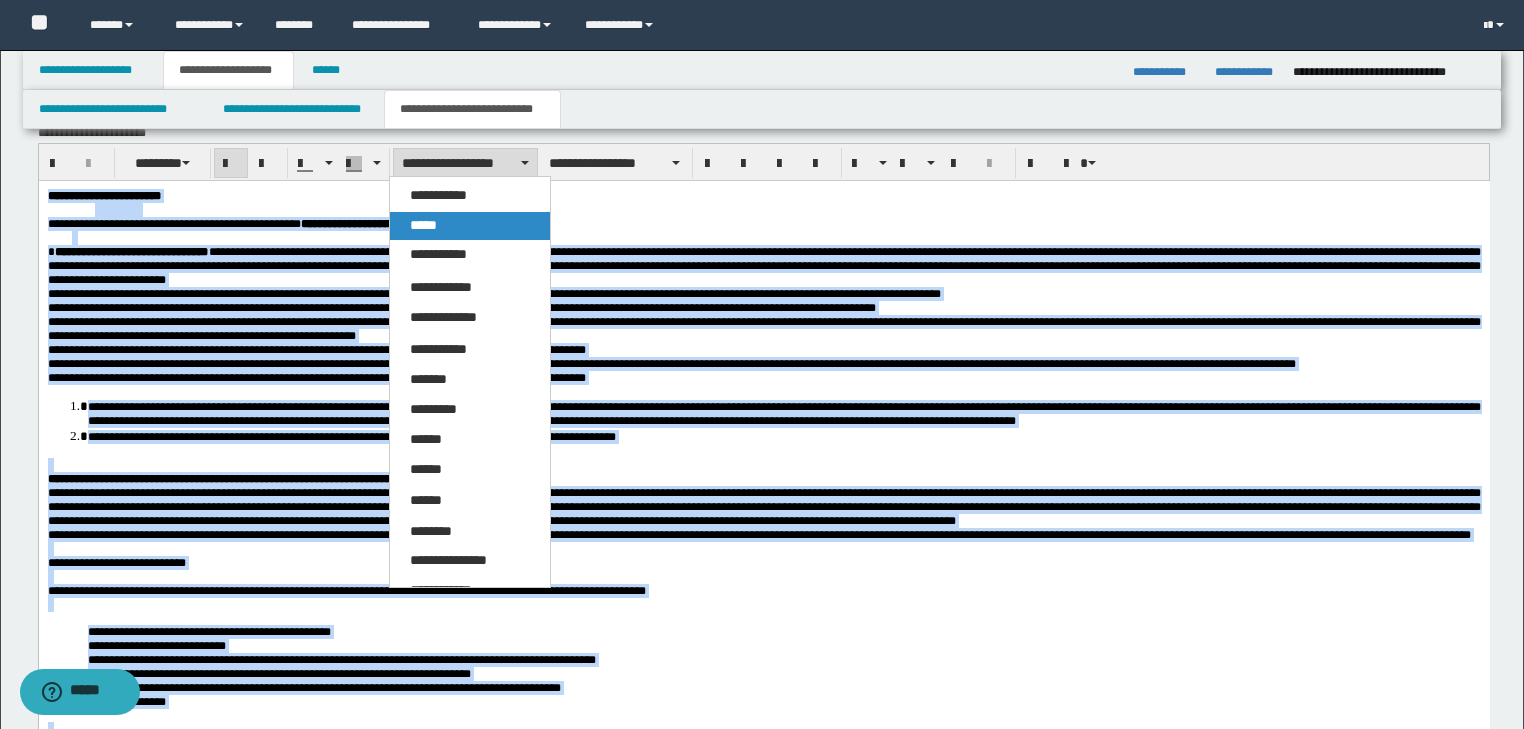 click on "*****" at bounding box center [423, 225] 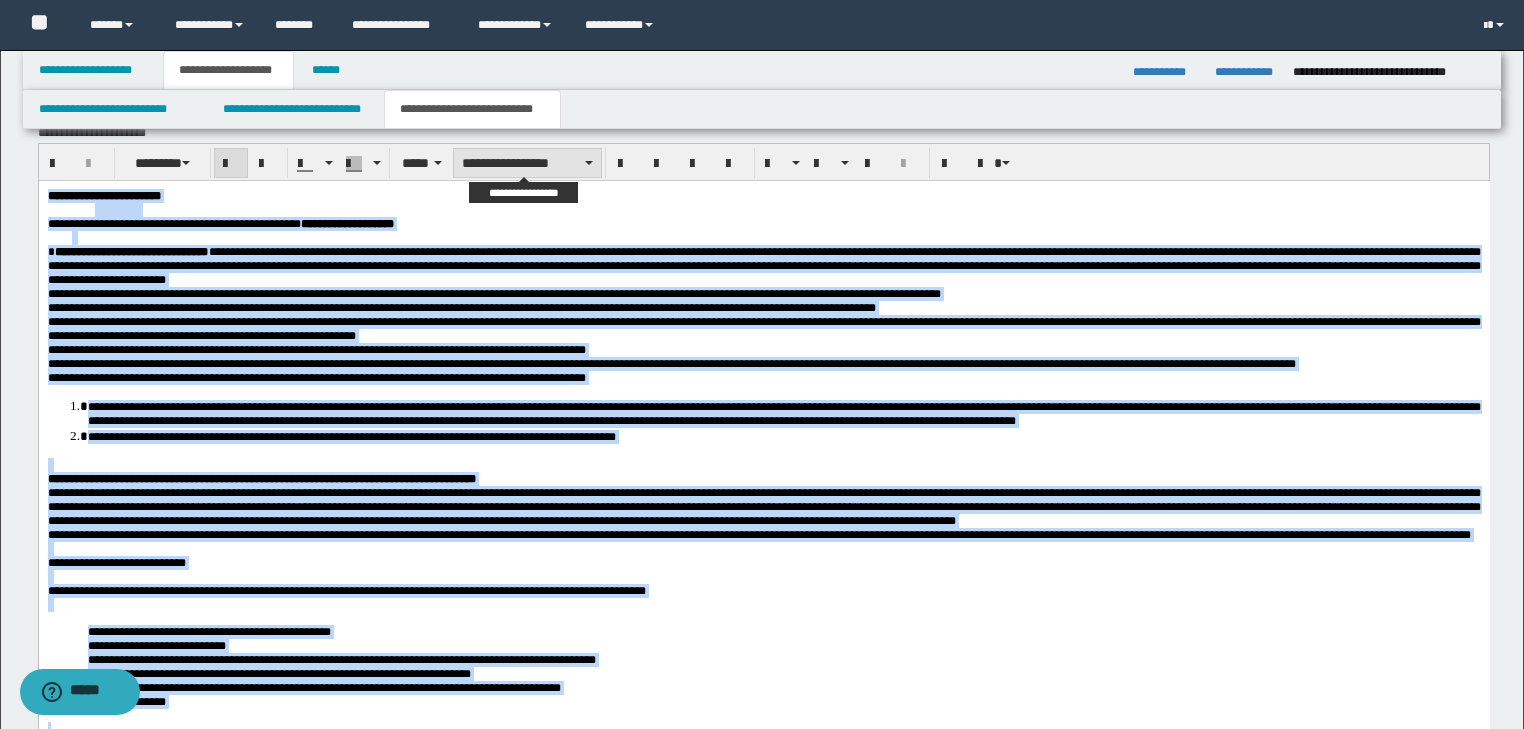 click on "**********" at bounding box center (527, 163) 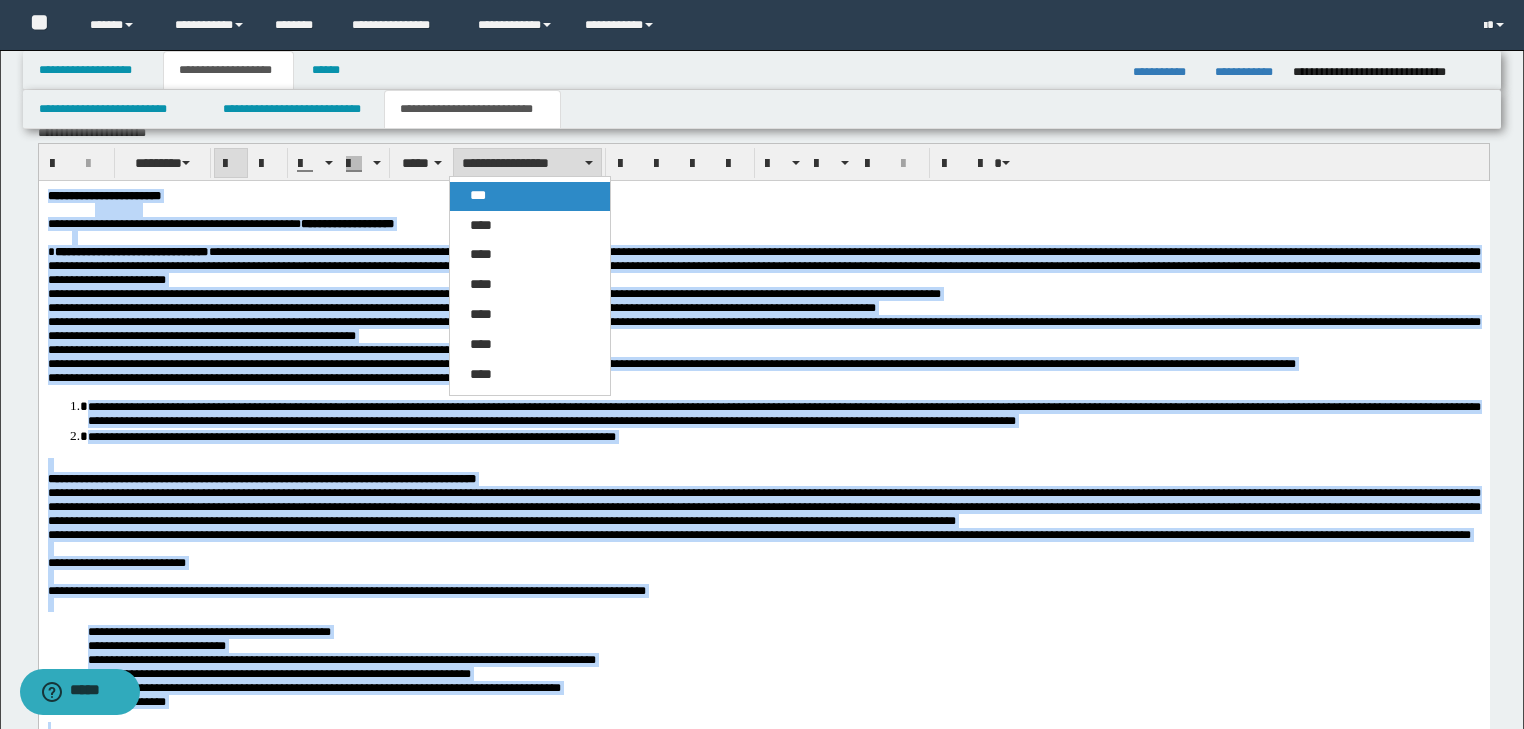 click on "***" at bounding box center (478, 195) 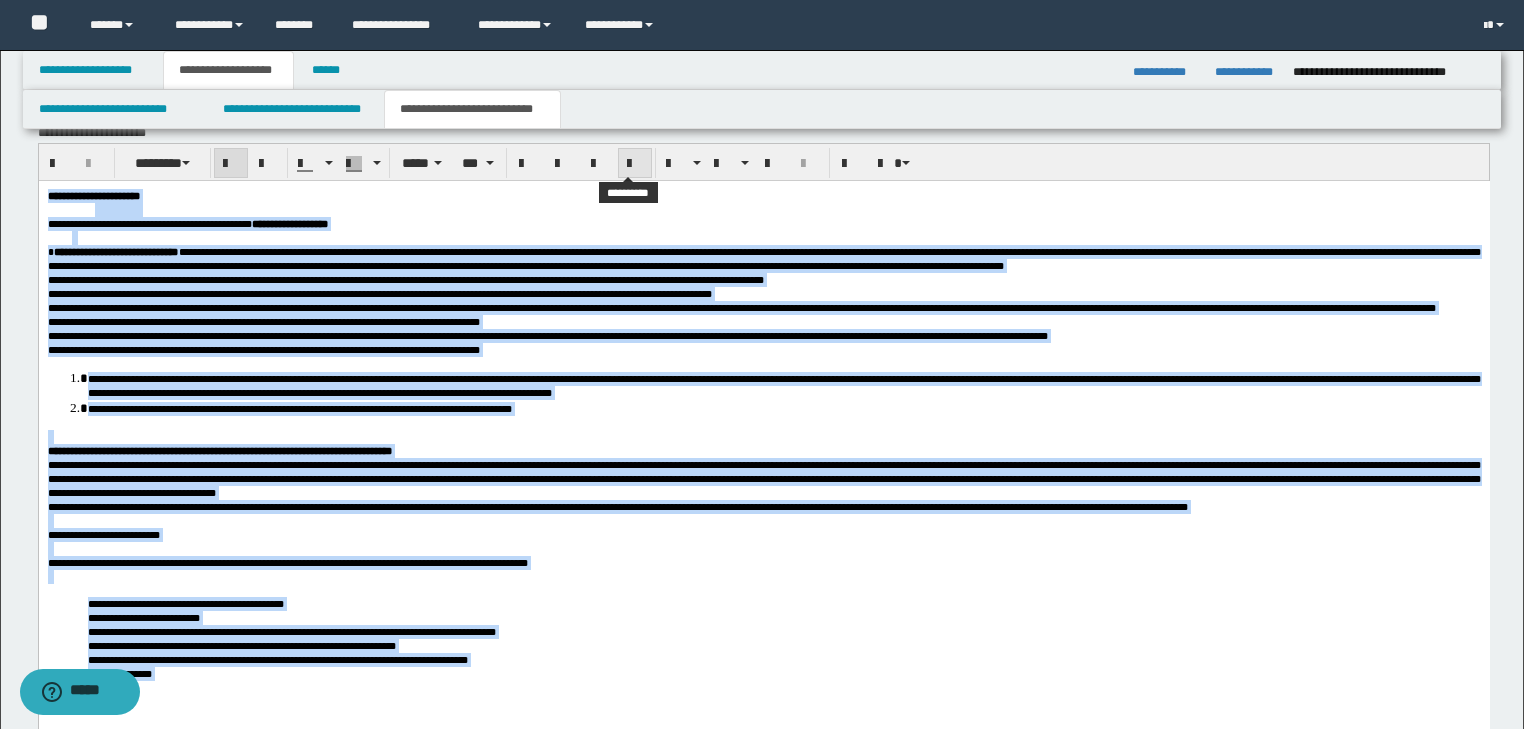 click at bounding box center [635, 164] 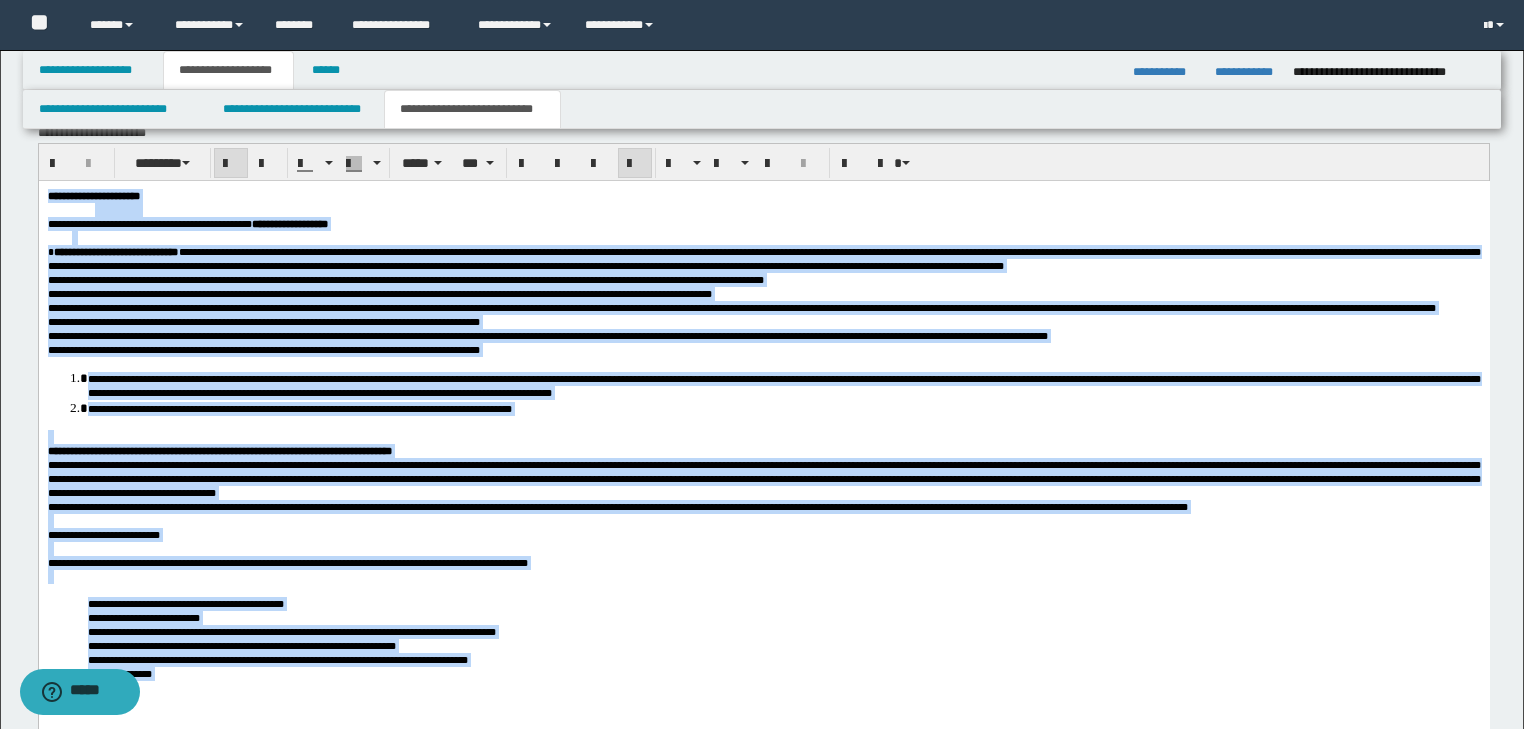 click on "**********" at bounding box center (763, 349) 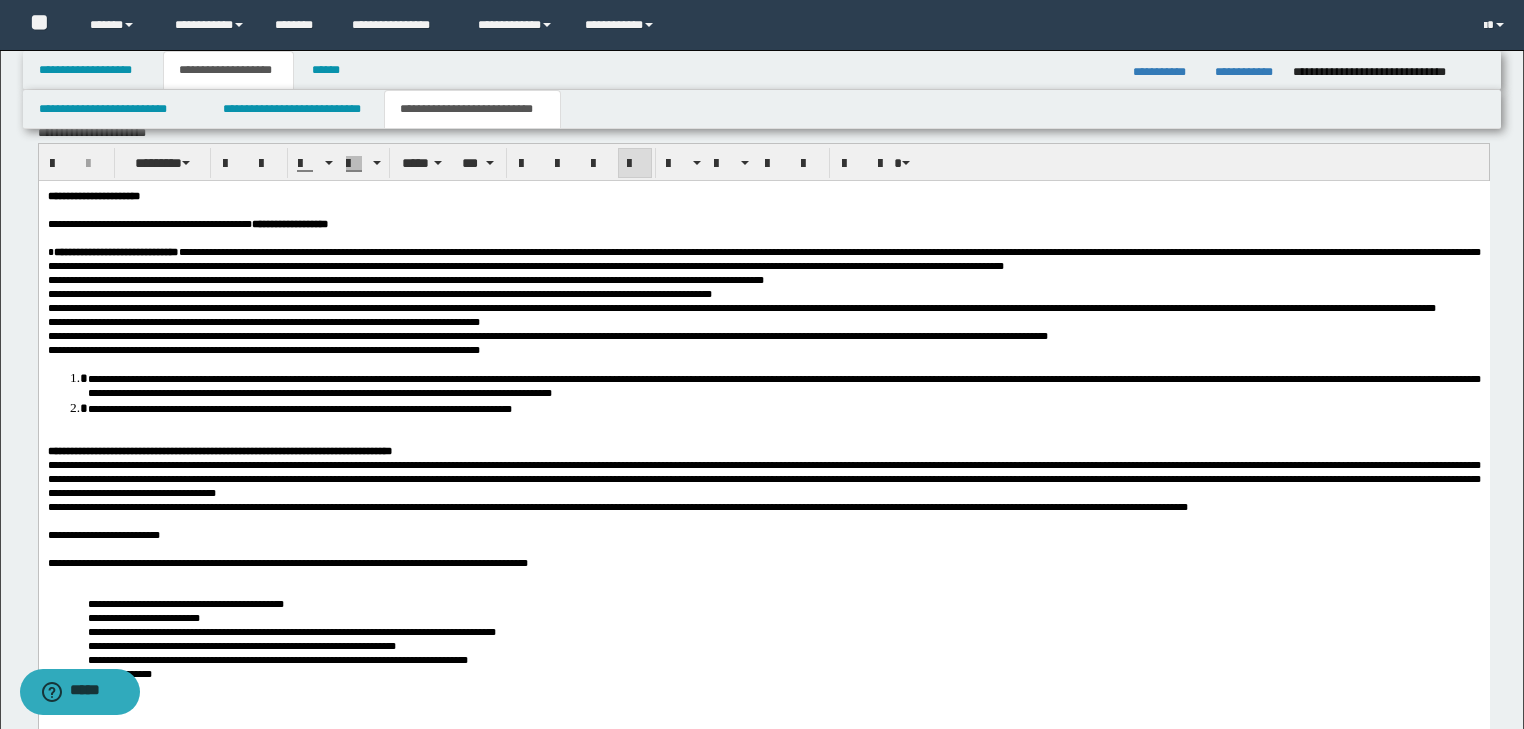 click on "**********" at bounding box center (783, 407) 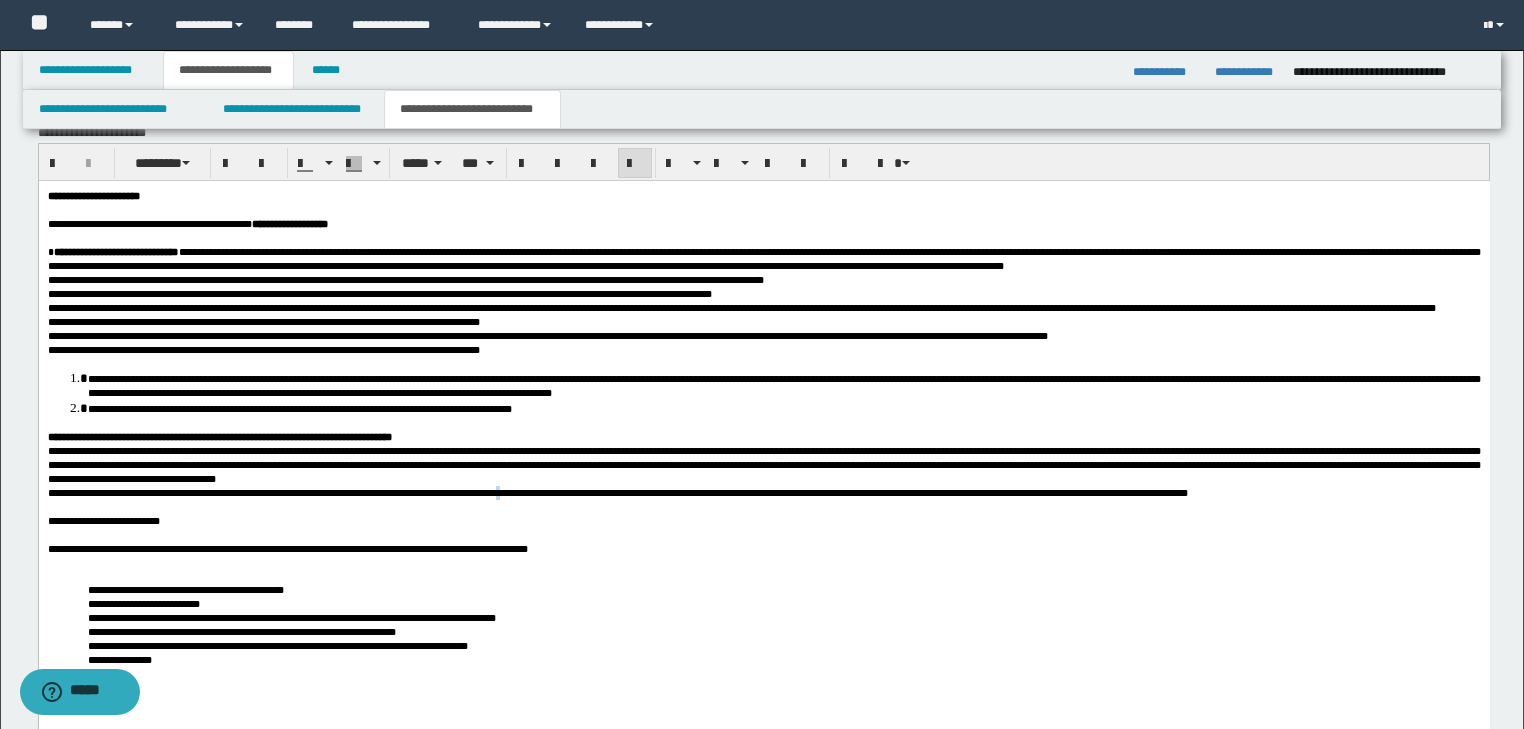 click on "**********" at bounding box center (763, 472) 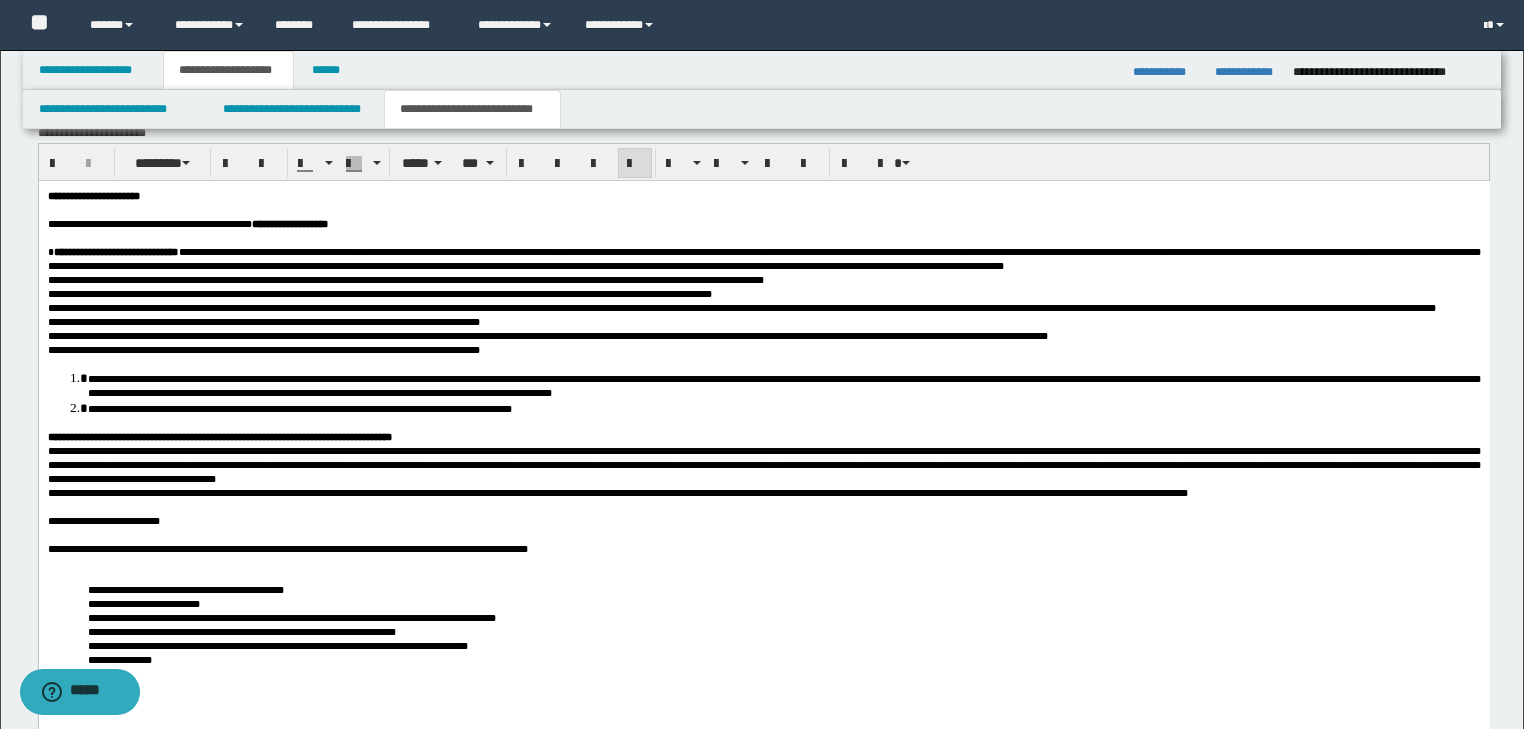click on "**********" at bounding box center (763, 520) 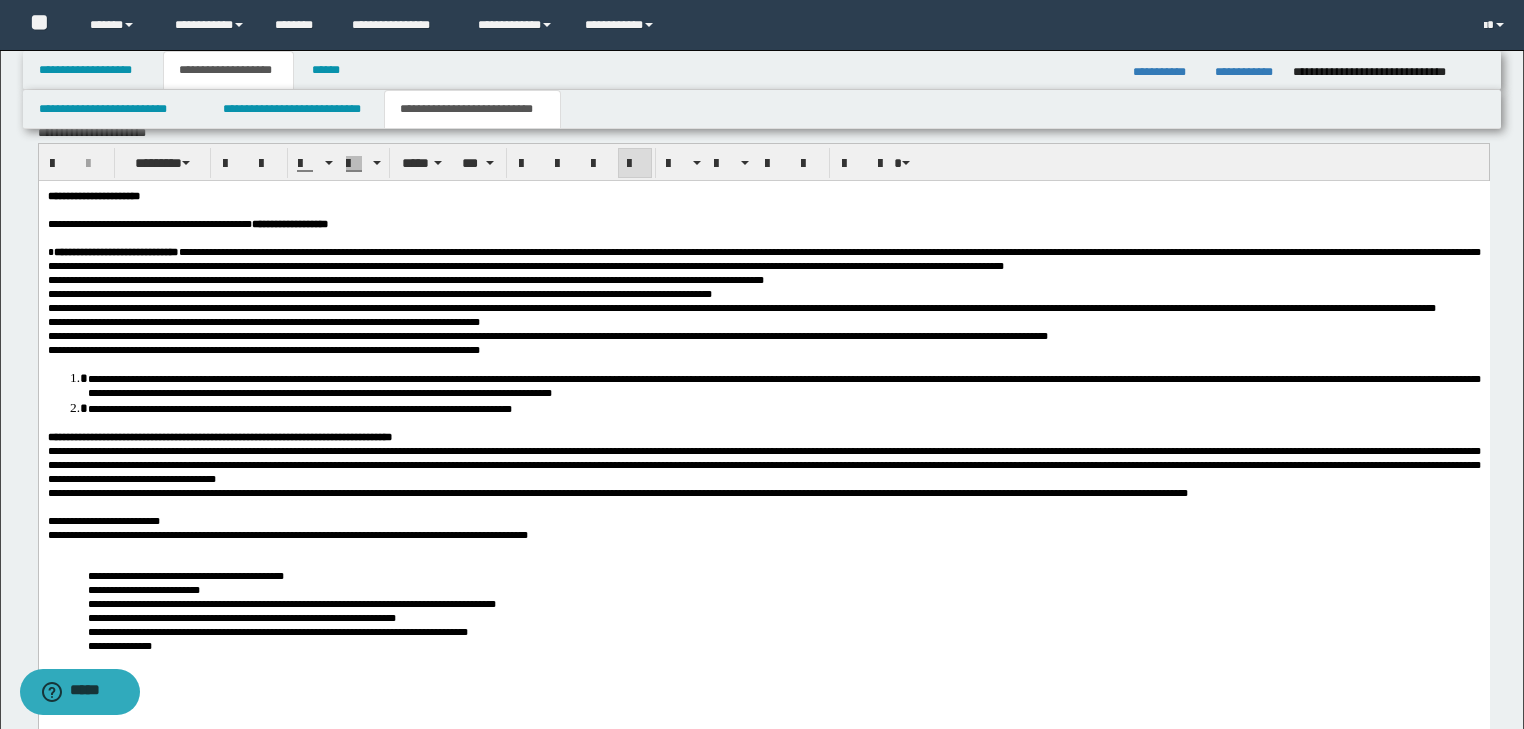 click on "**********" at bounding box center [763, 534] 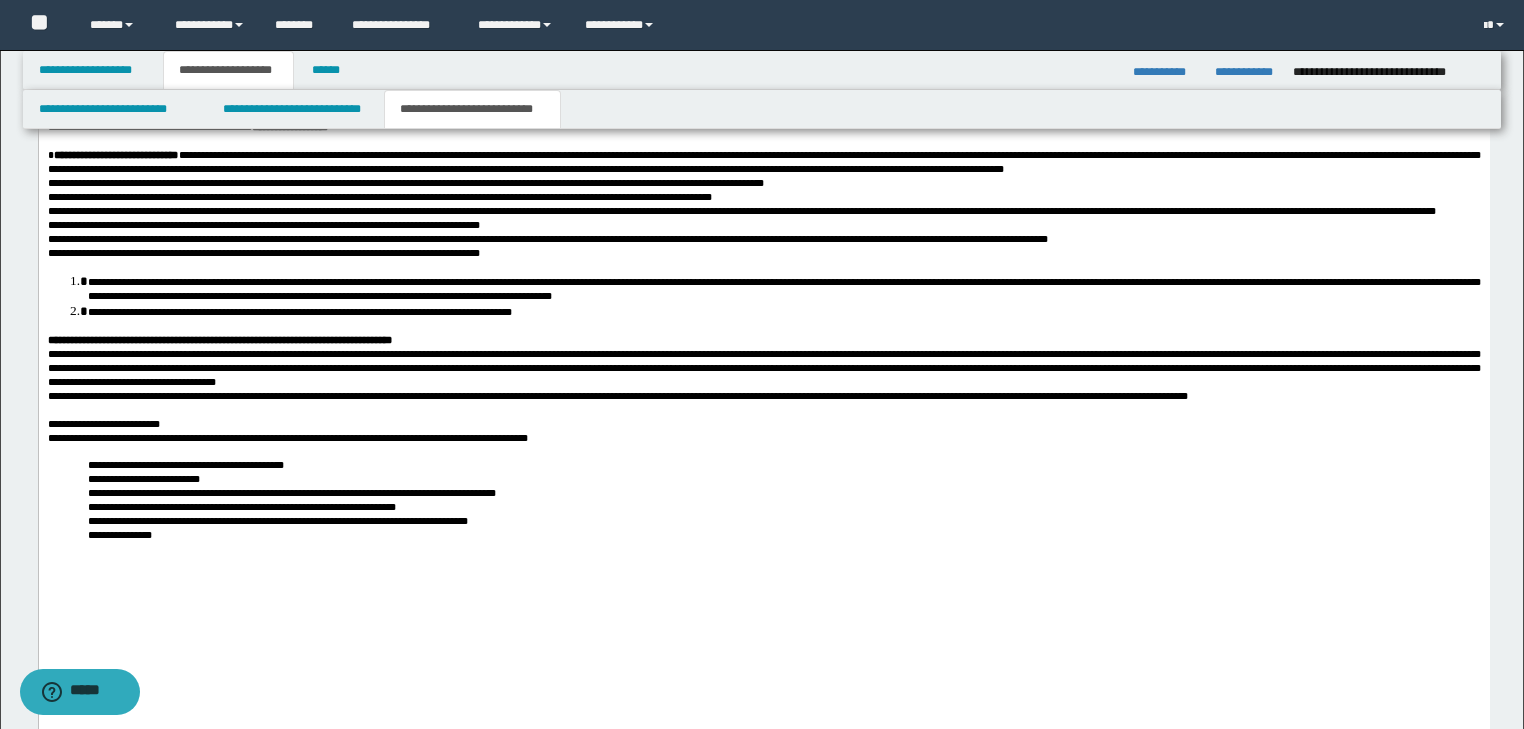 scroll, scrollTop: 1924, scrollLeft: 0, axis: vertical 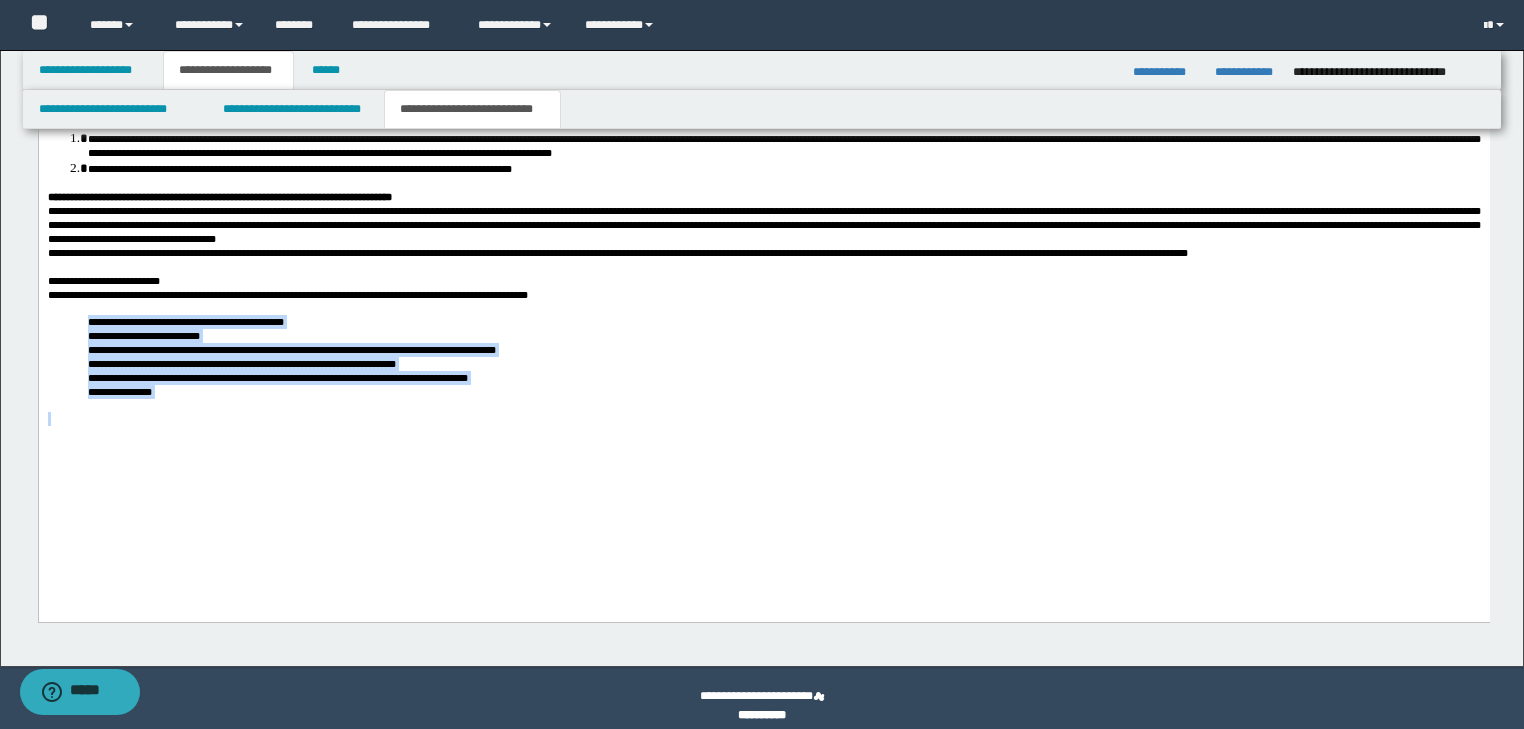drag, startPoint x: 84, startPoint y: 382, endPoint x: 258, endPoint y: 478, distance: 198.72594 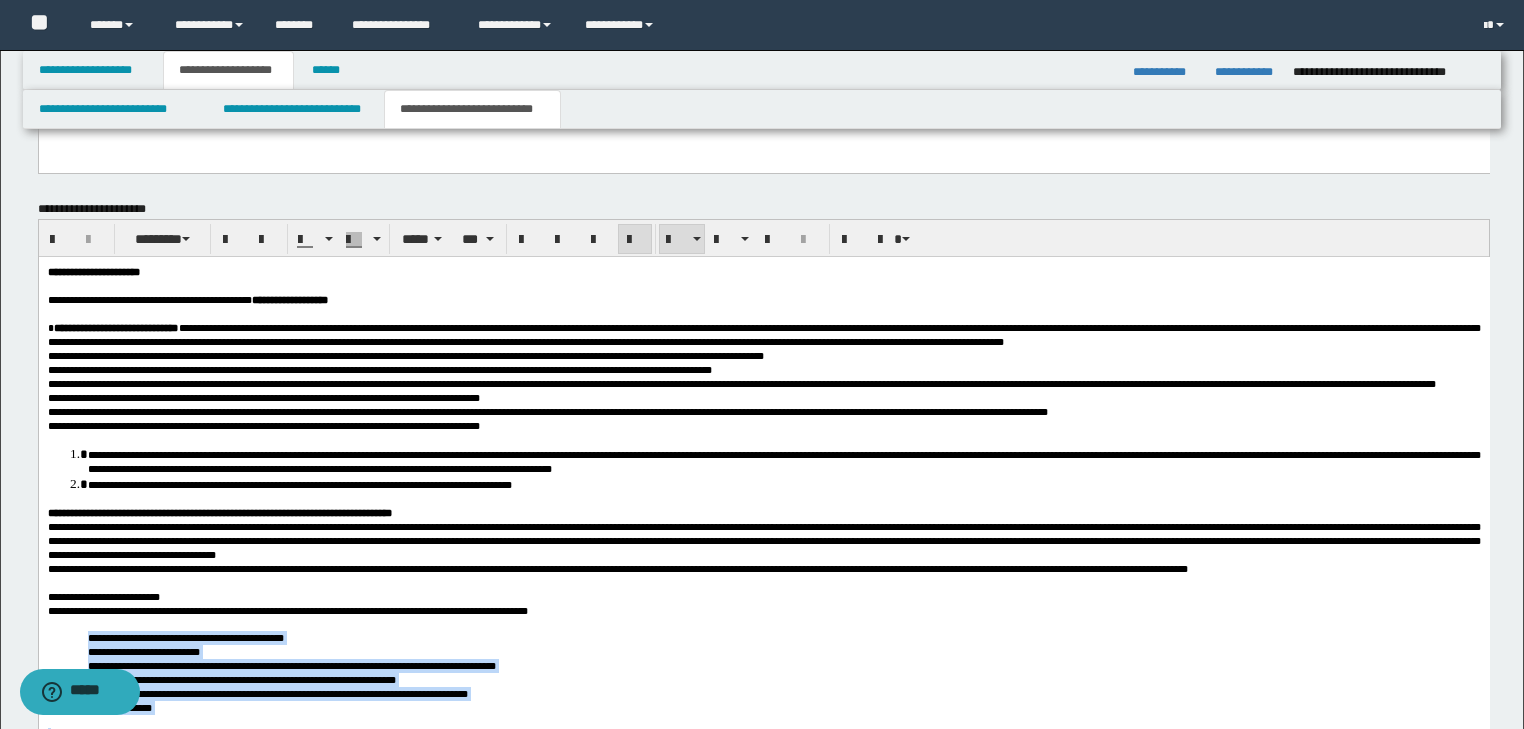 scroll, scrollTop: 1604, scrollLeft: 0, axis: vertical 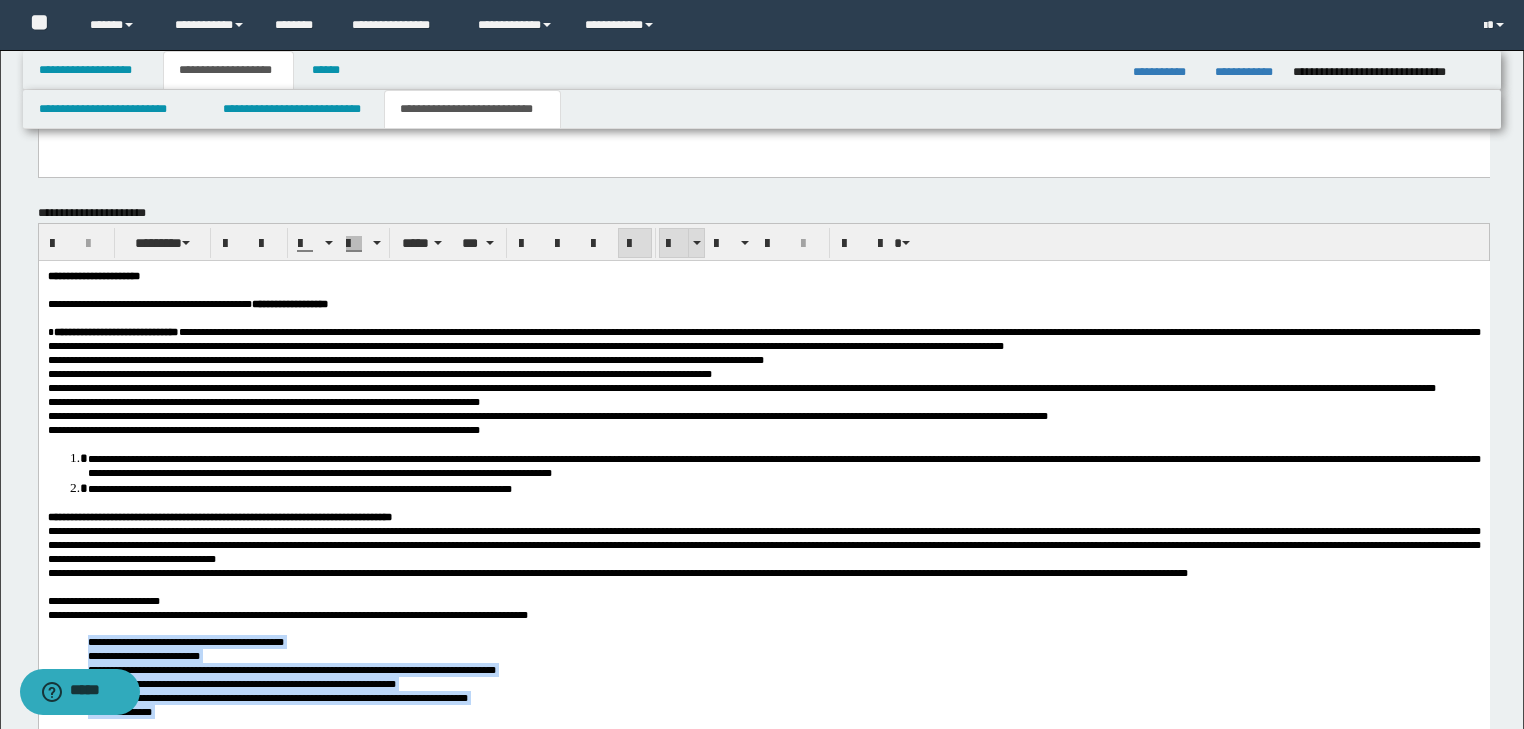 click at bounding box center [674, 244] 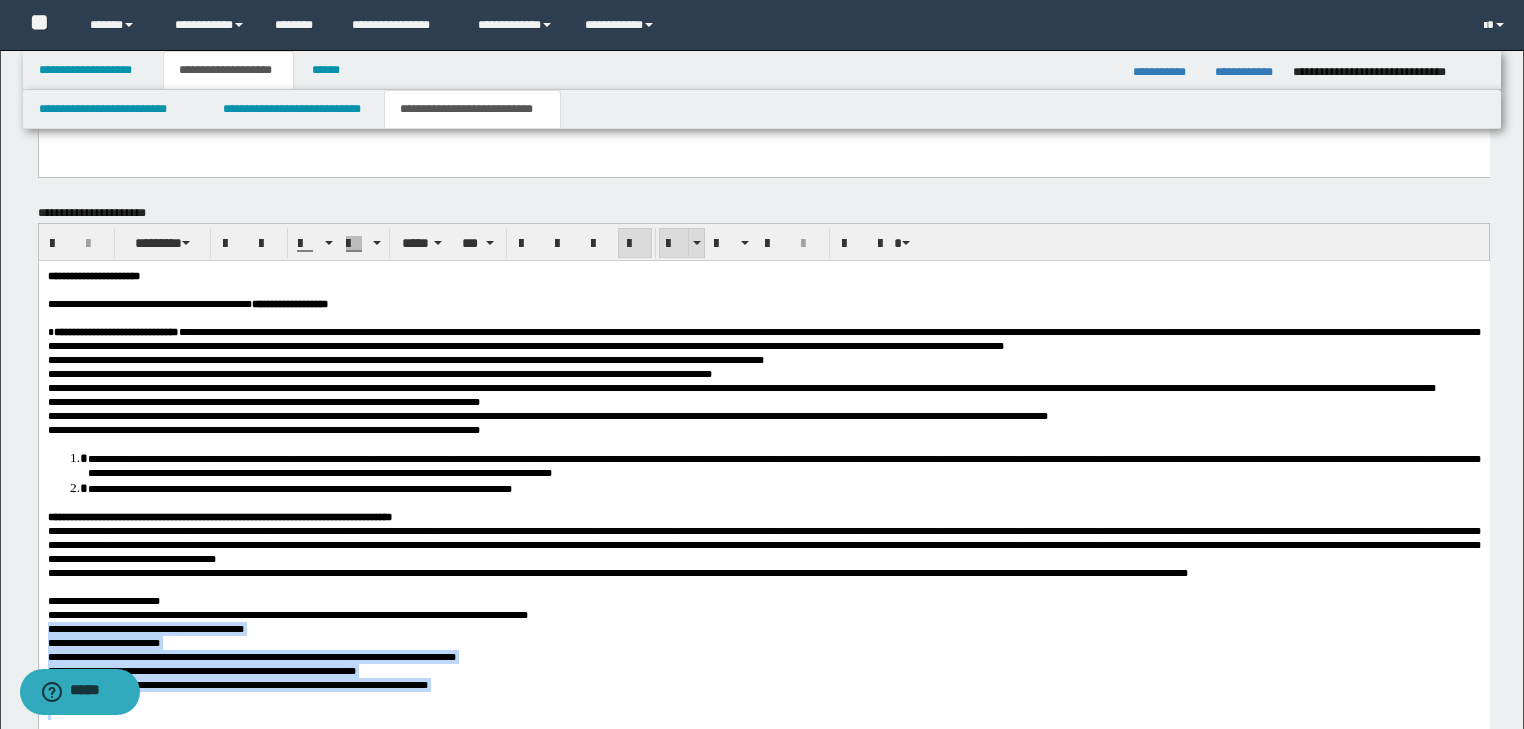 click at bounding box center [674, 244] 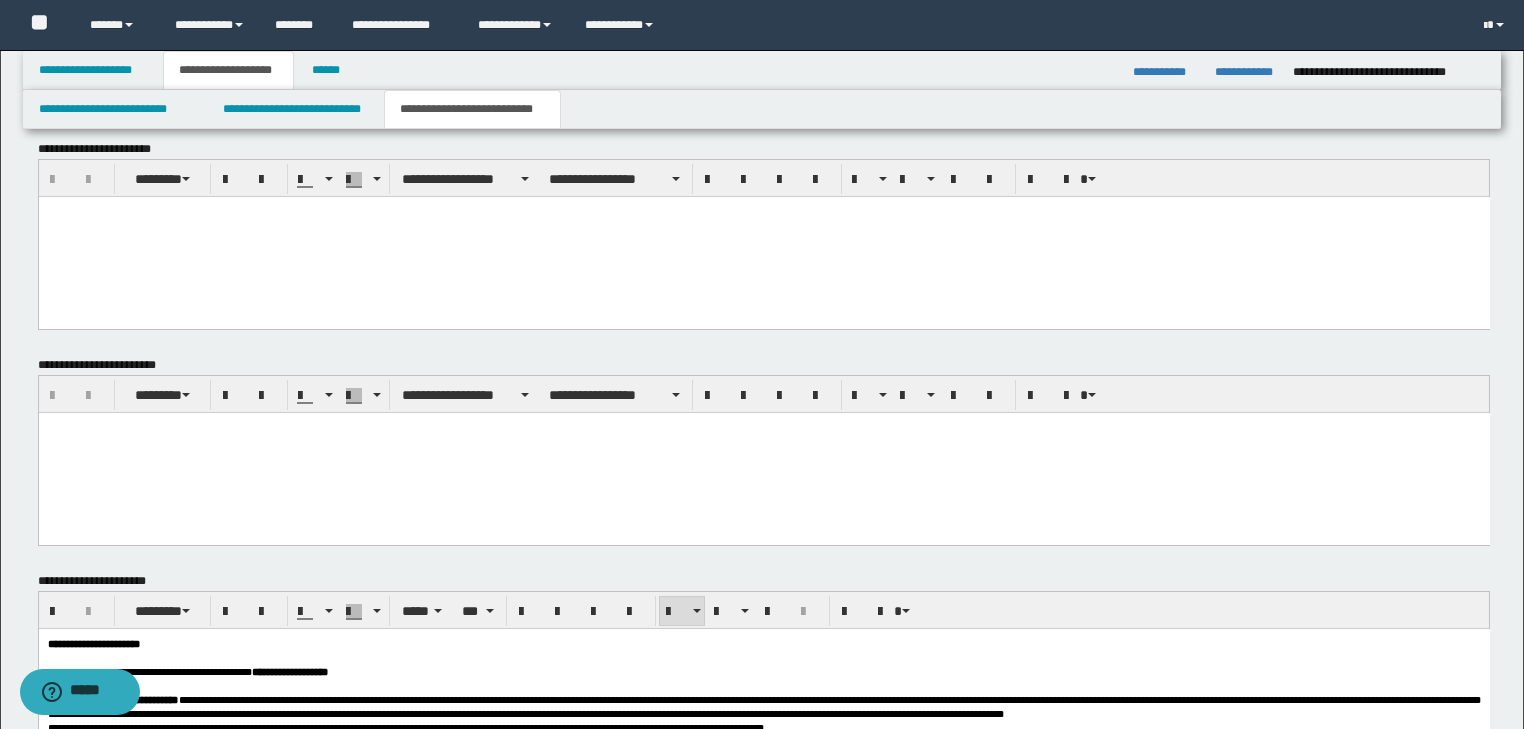 scroll, scrollTop: 1044, scrollLeft: 0, axis: vertical 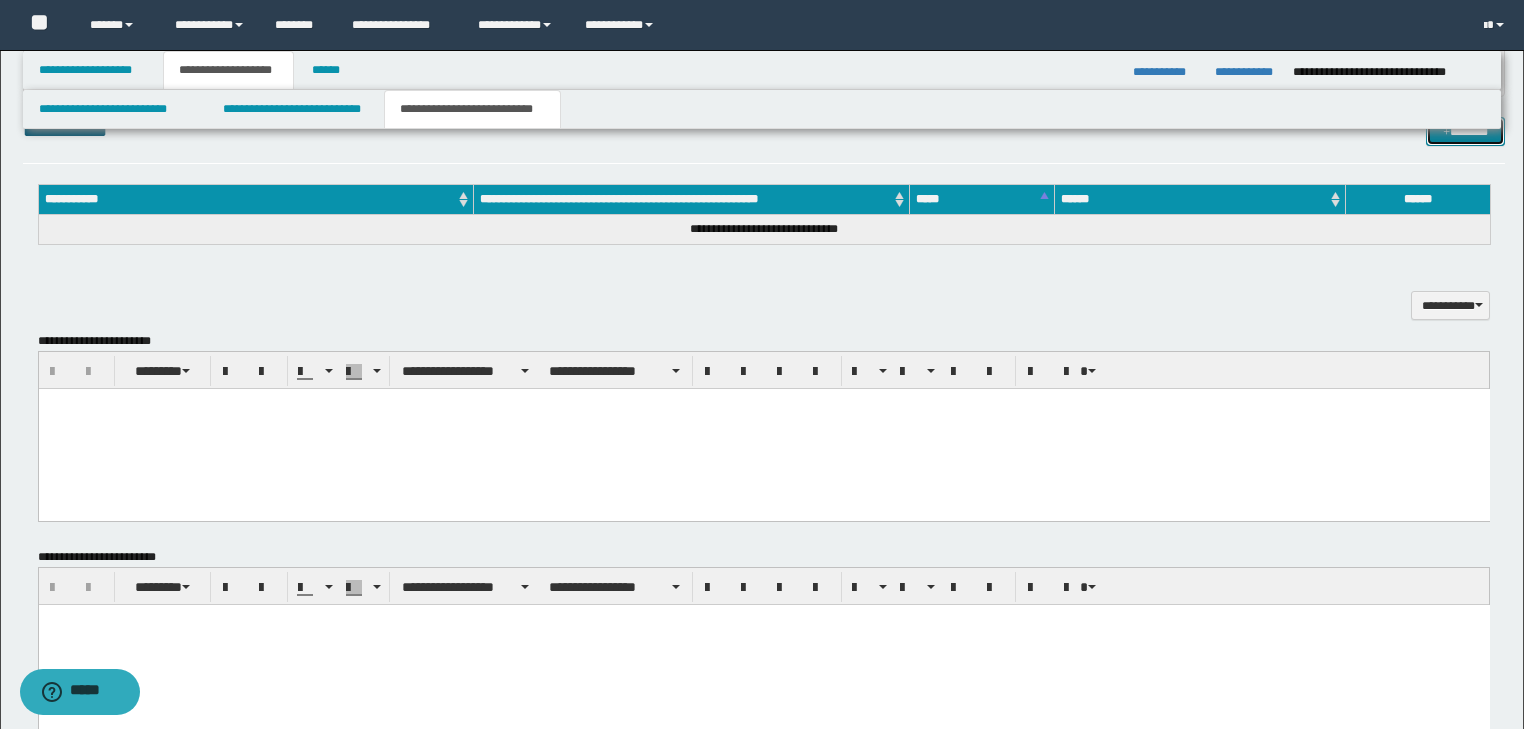 click on "*******" at bounding box center (1465, 132) 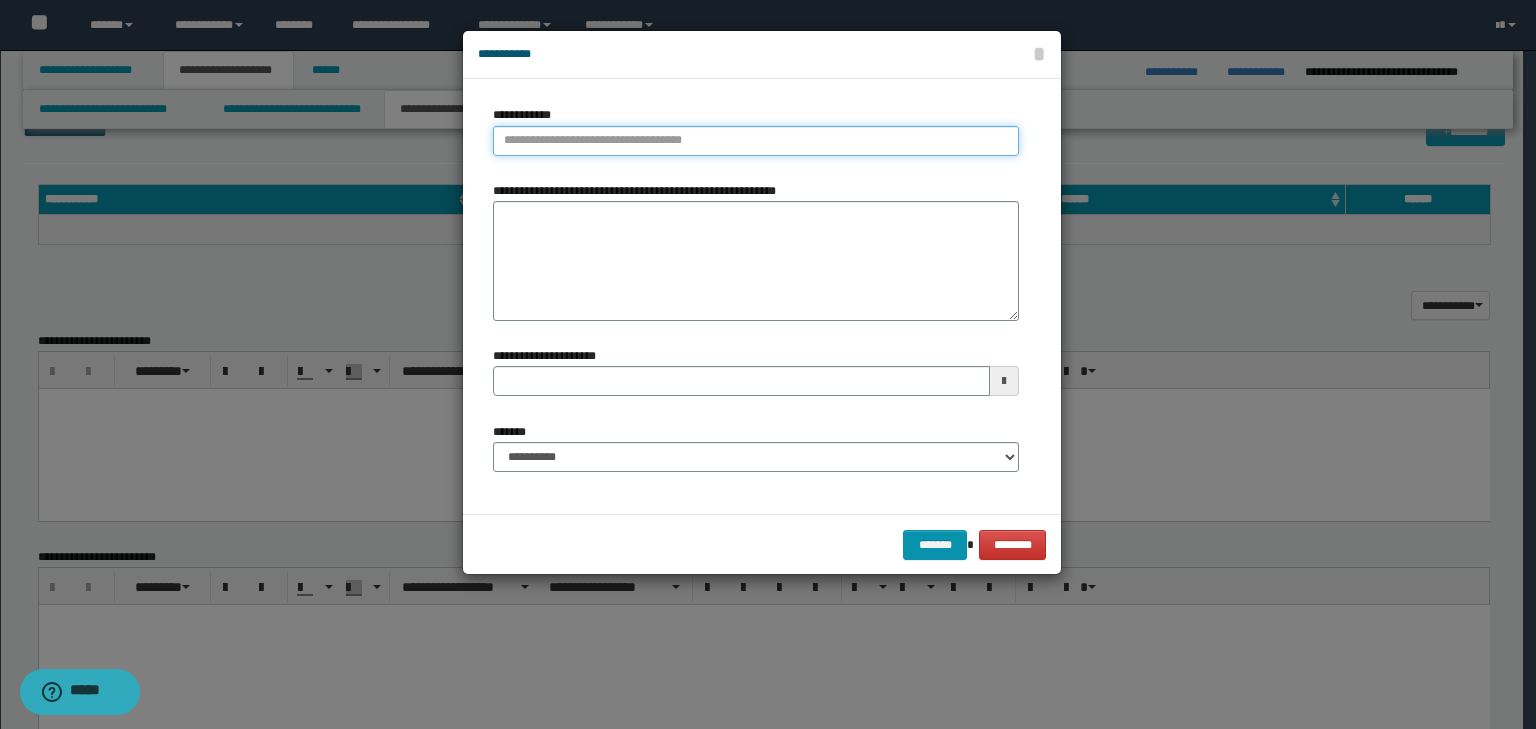 click on "**********" at bounding box center [756, 141] 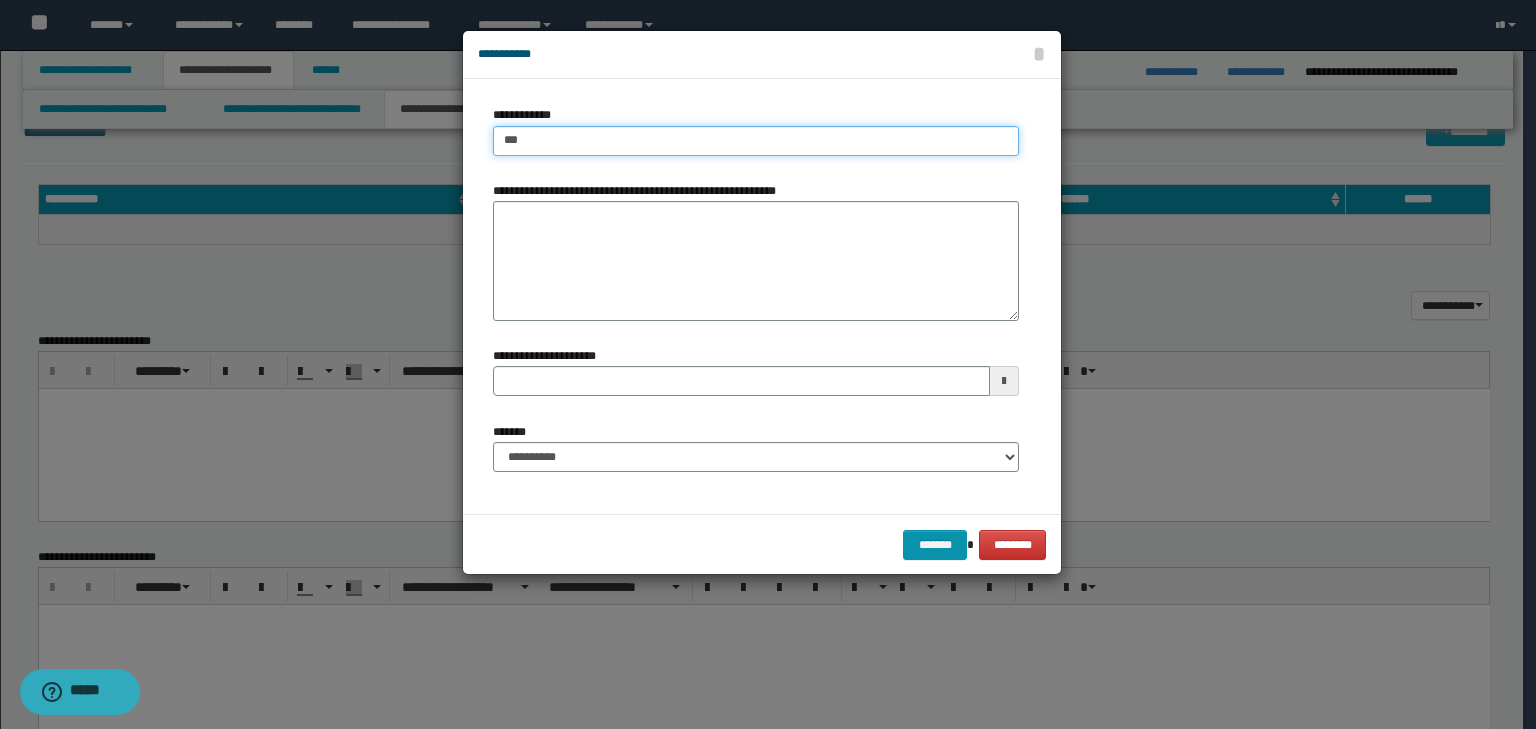 type on "****" 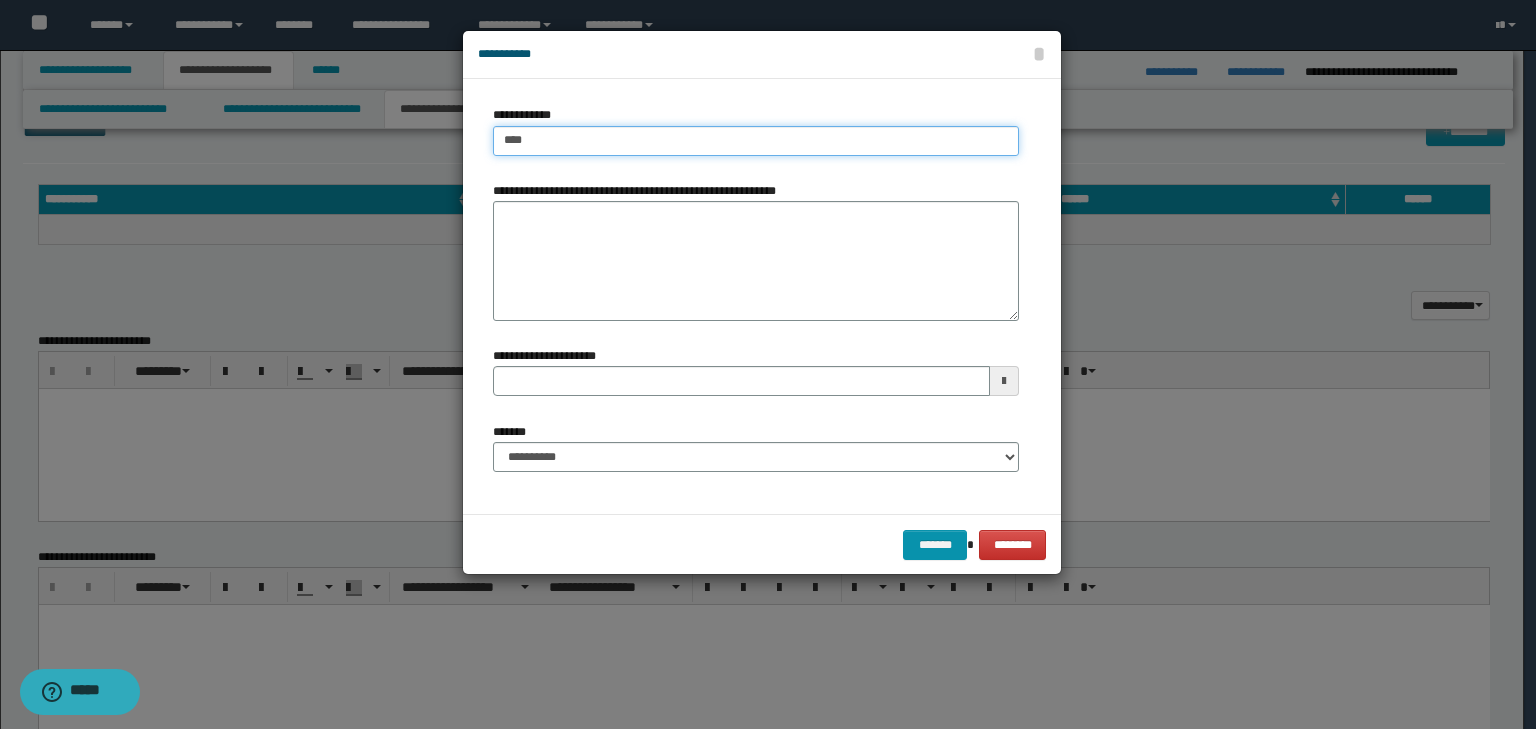 type on "****" 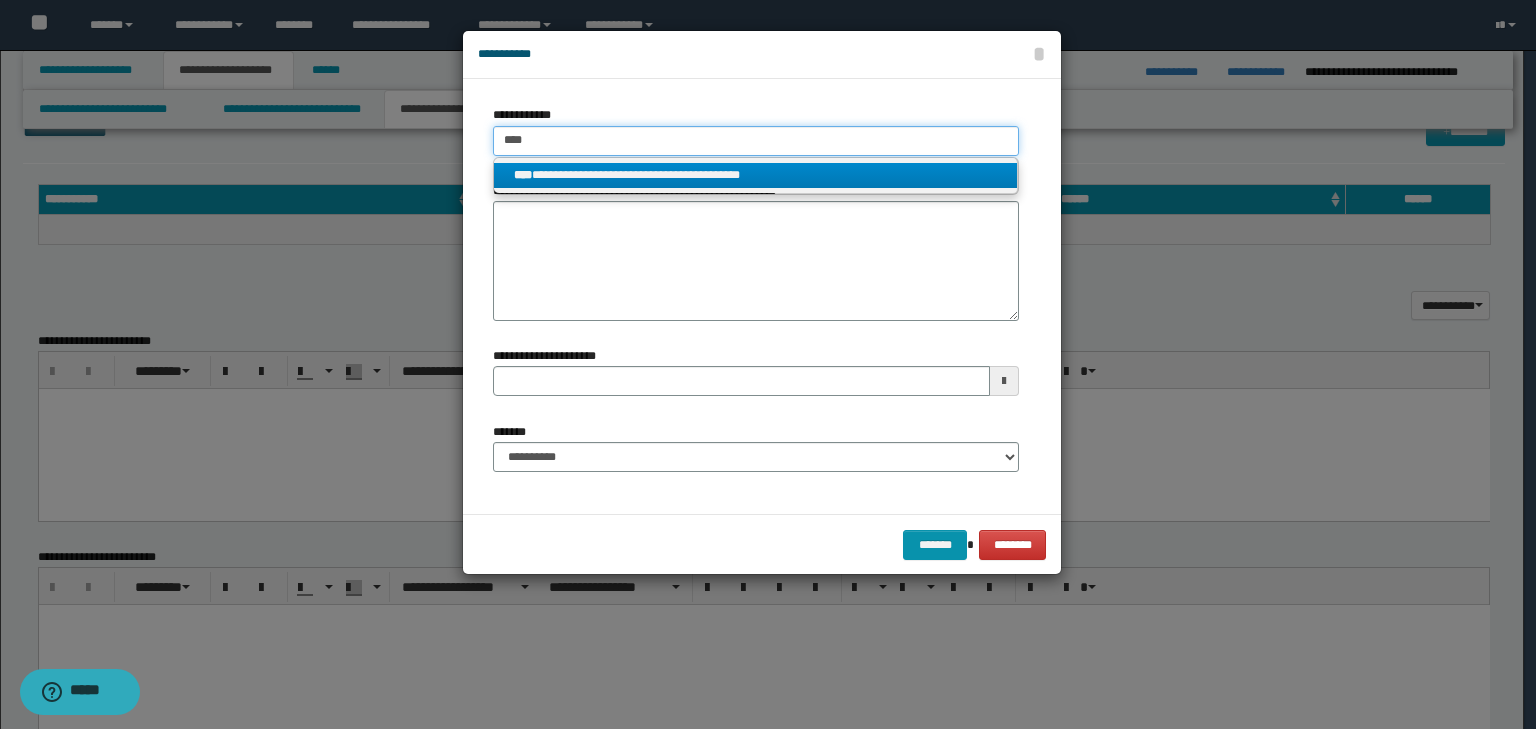 type on "****" 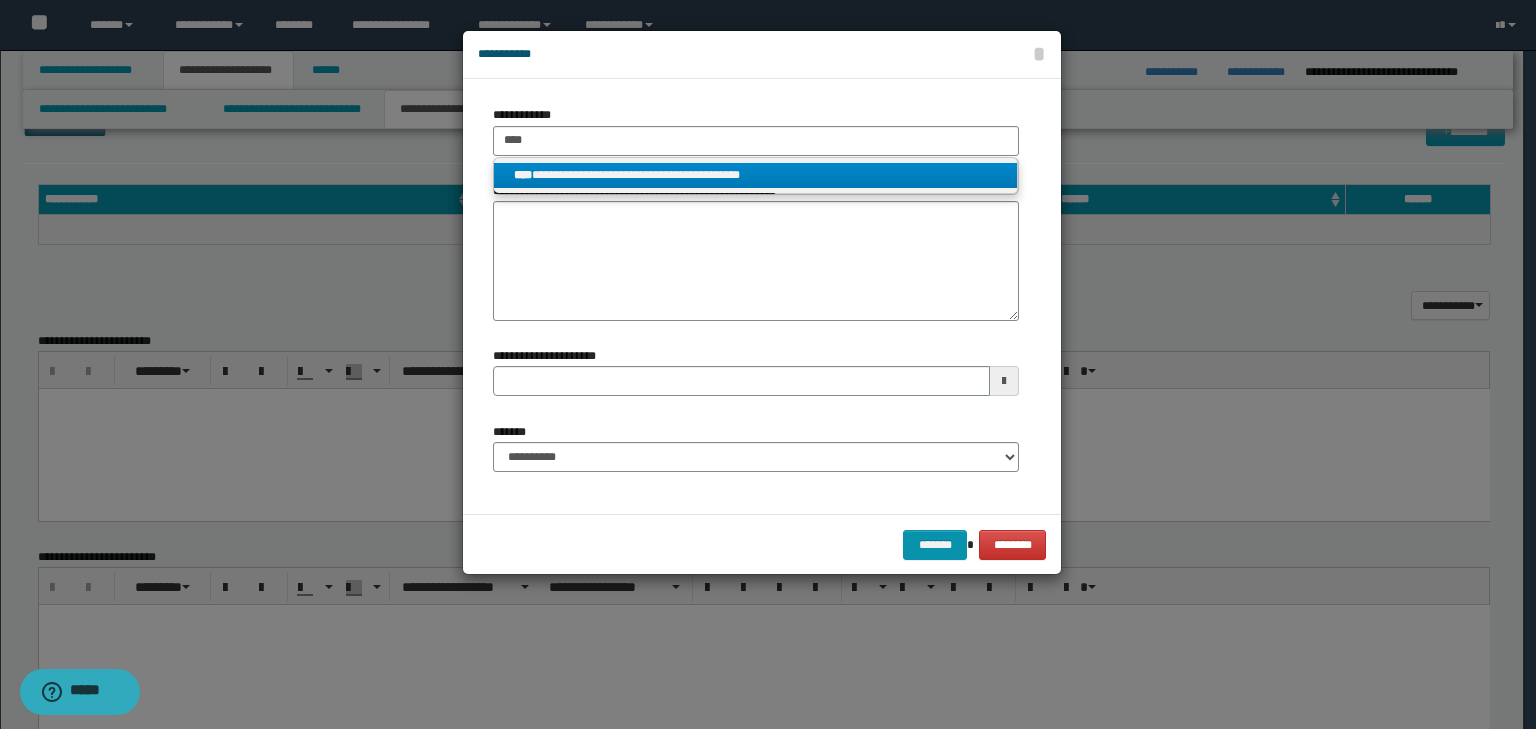 click on "**********" at bounding box center [756, 175] 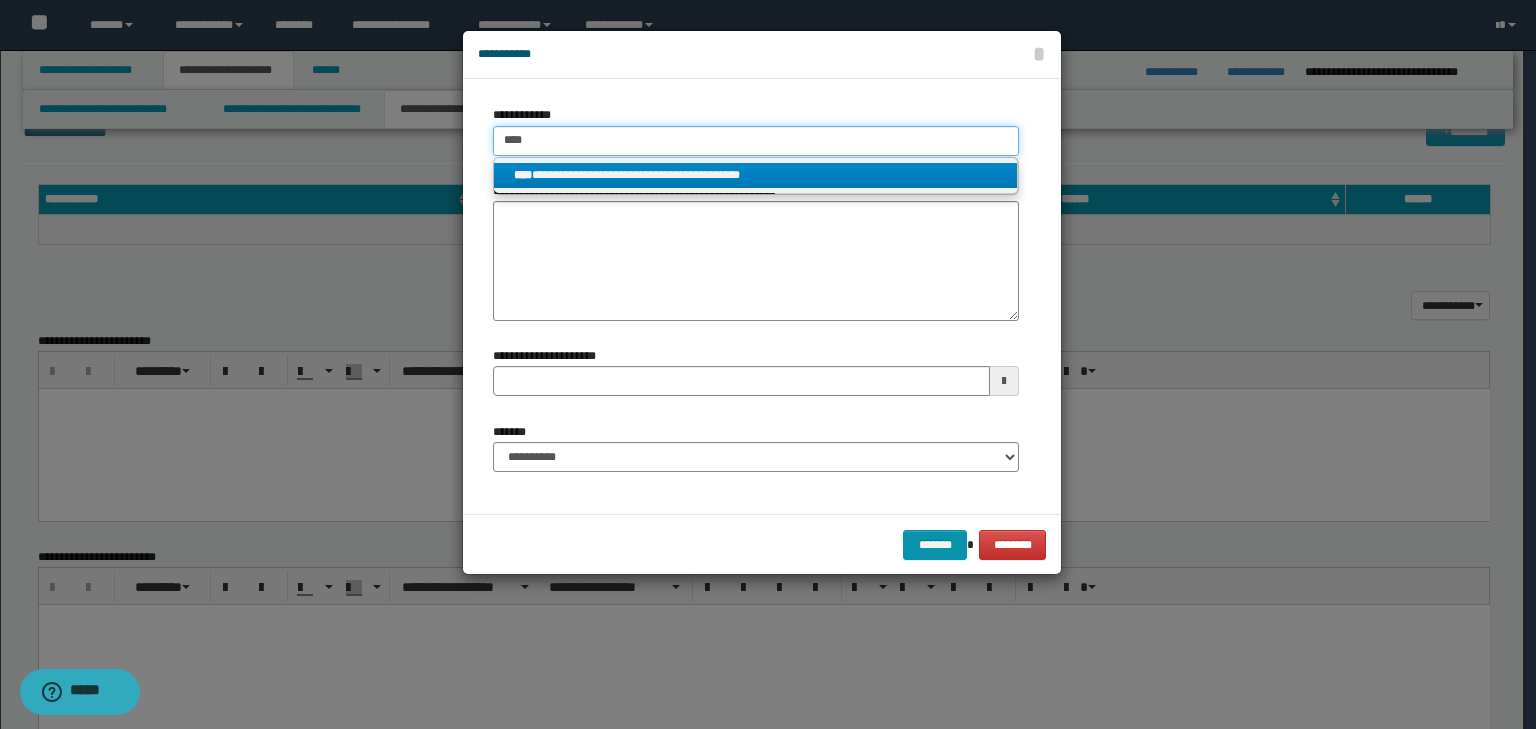 type 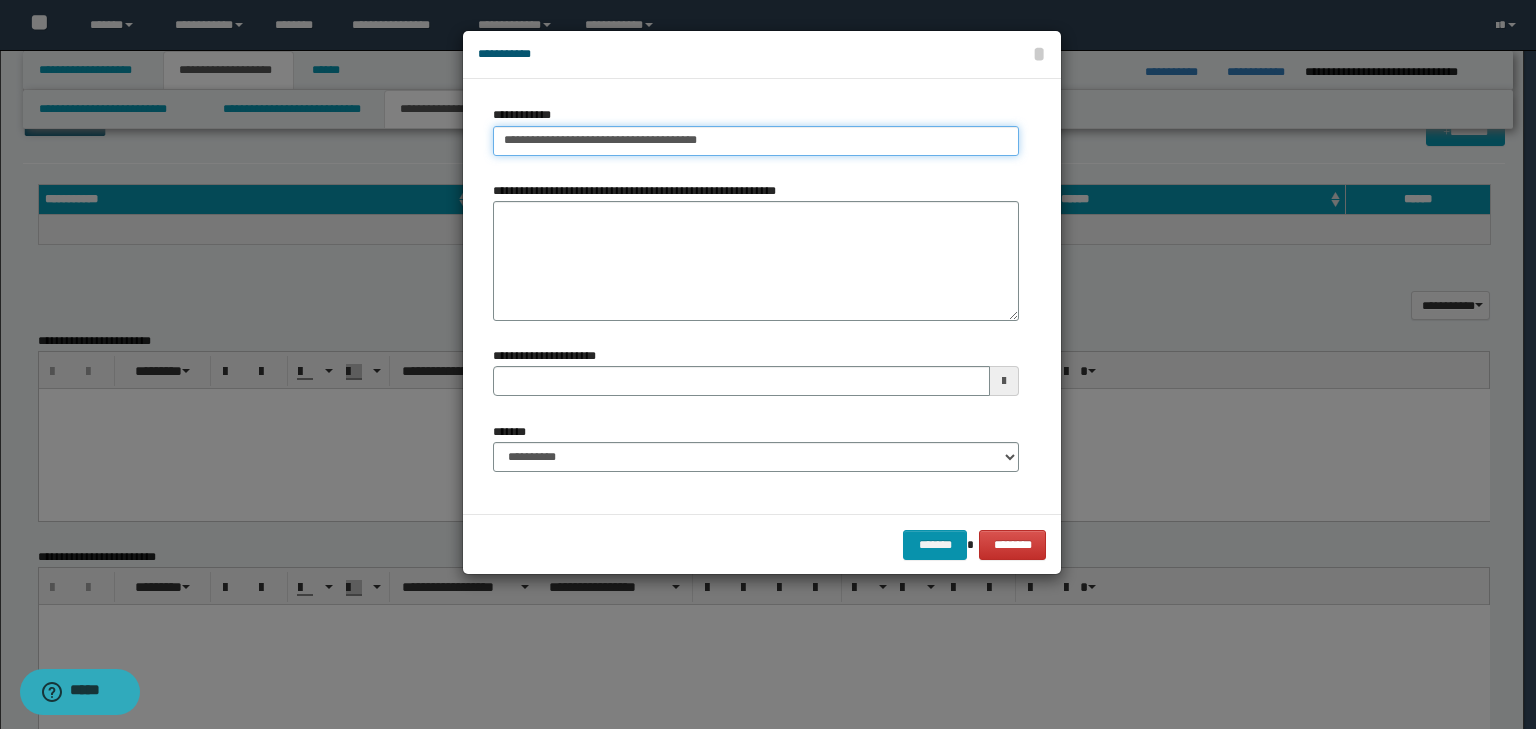 type on "**********" 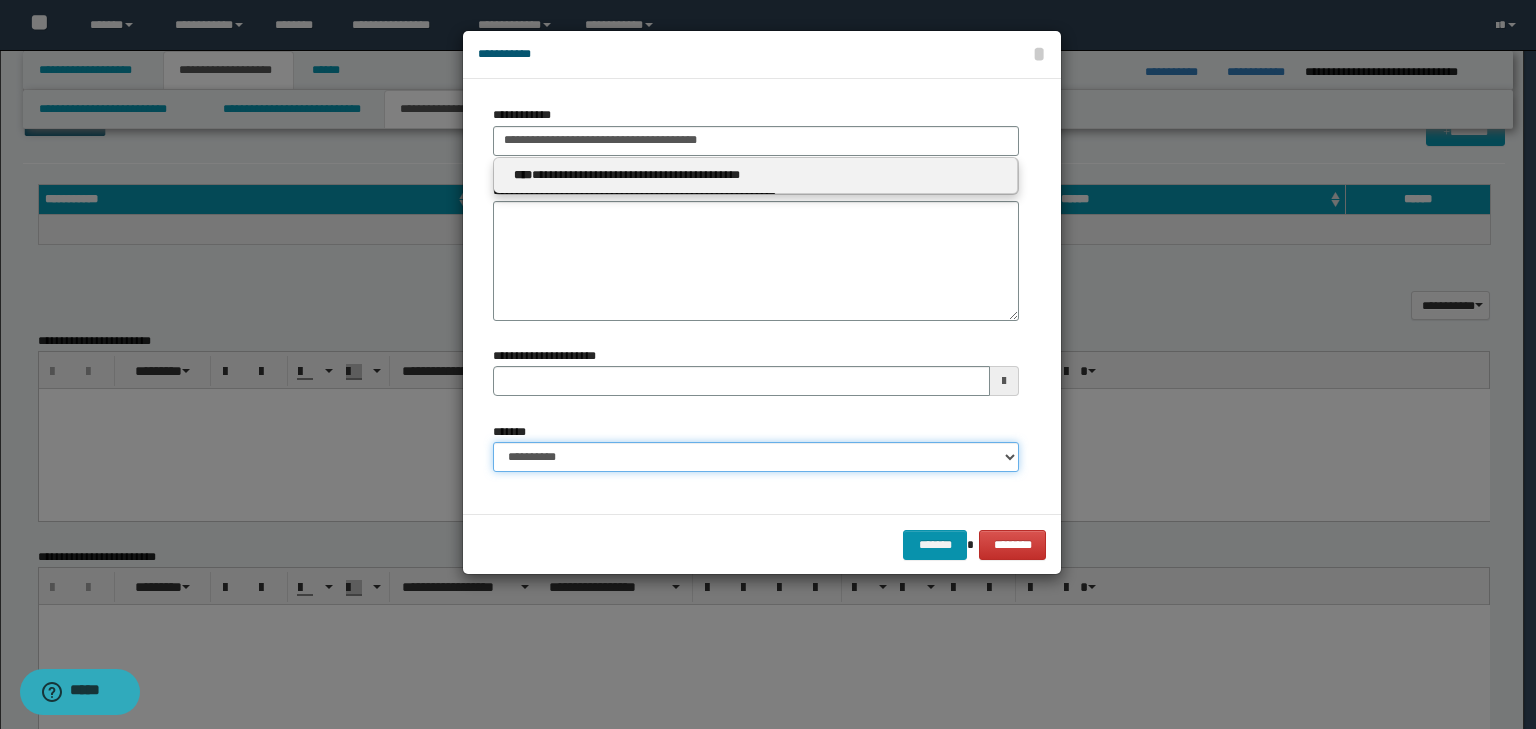 type 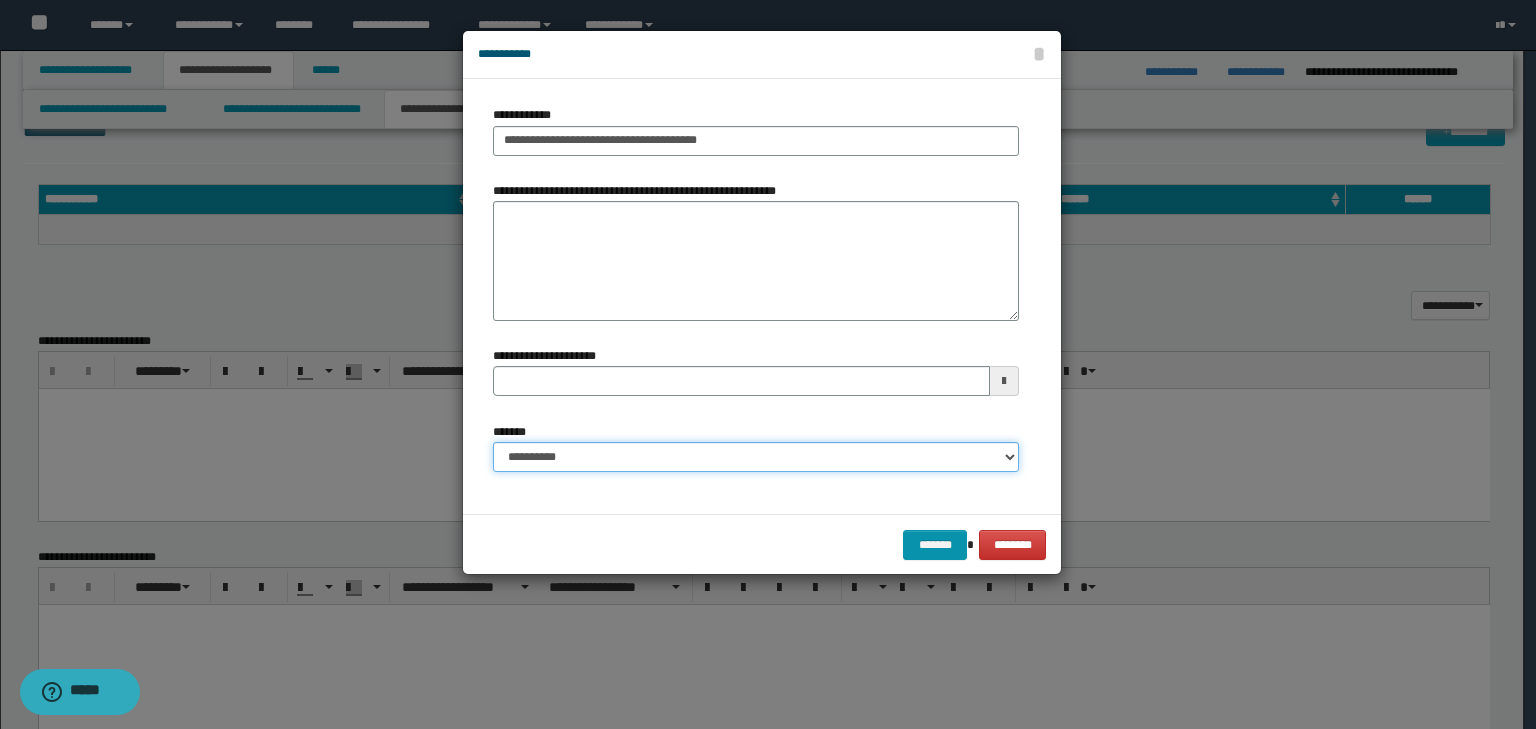 click on "**********" at bounding box center (756, 457) 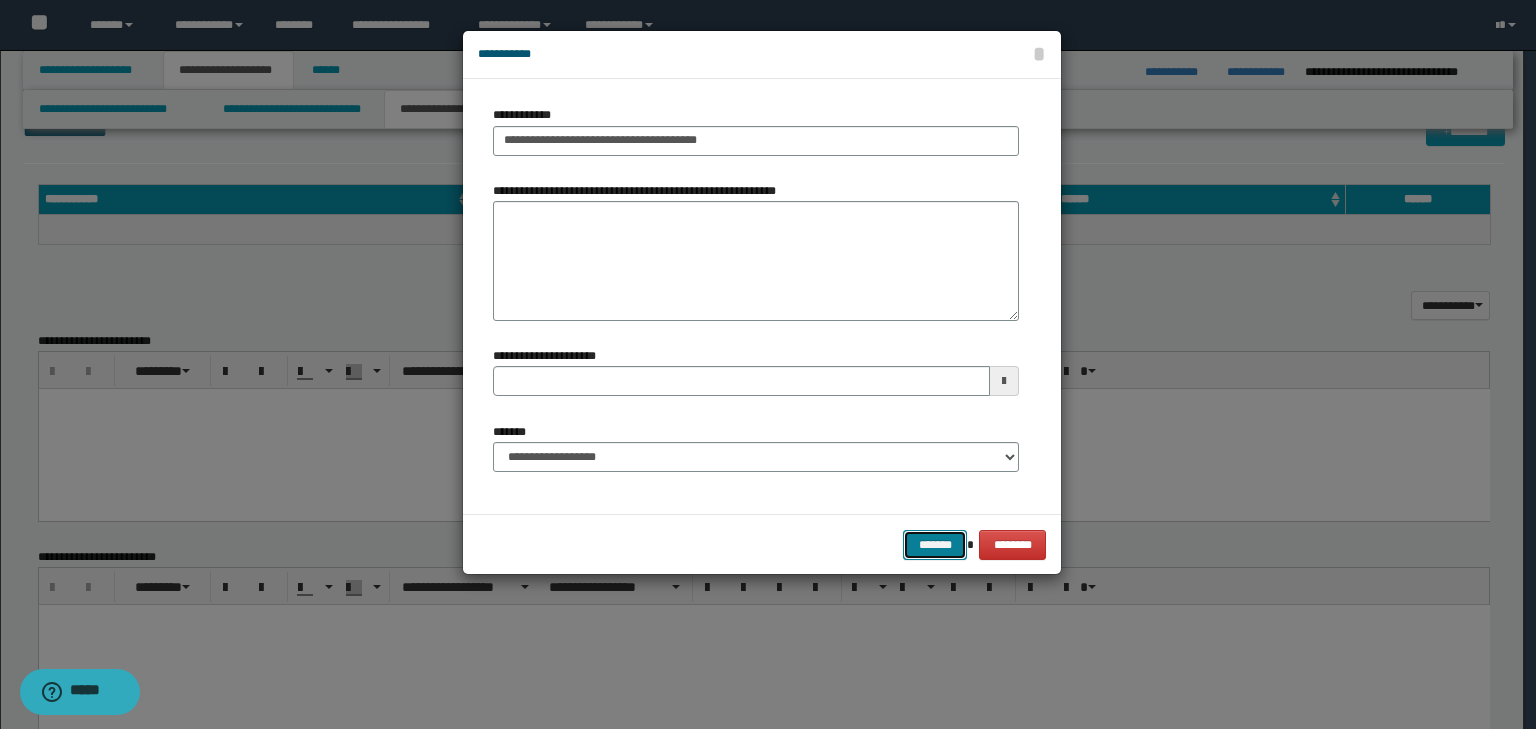 click on "*******" at bounding box center [935, 545] 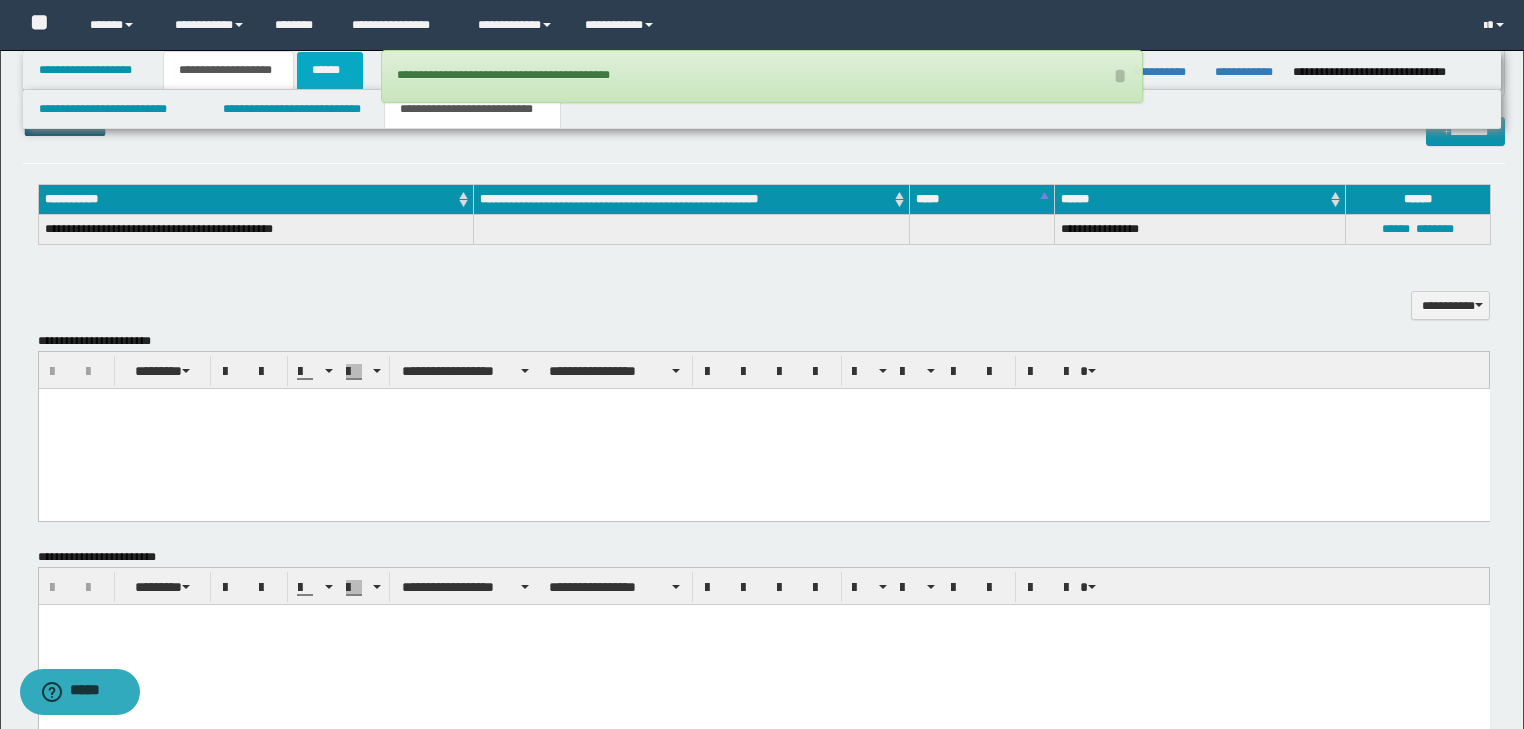 click on "******" at bounding box center [330, 70] 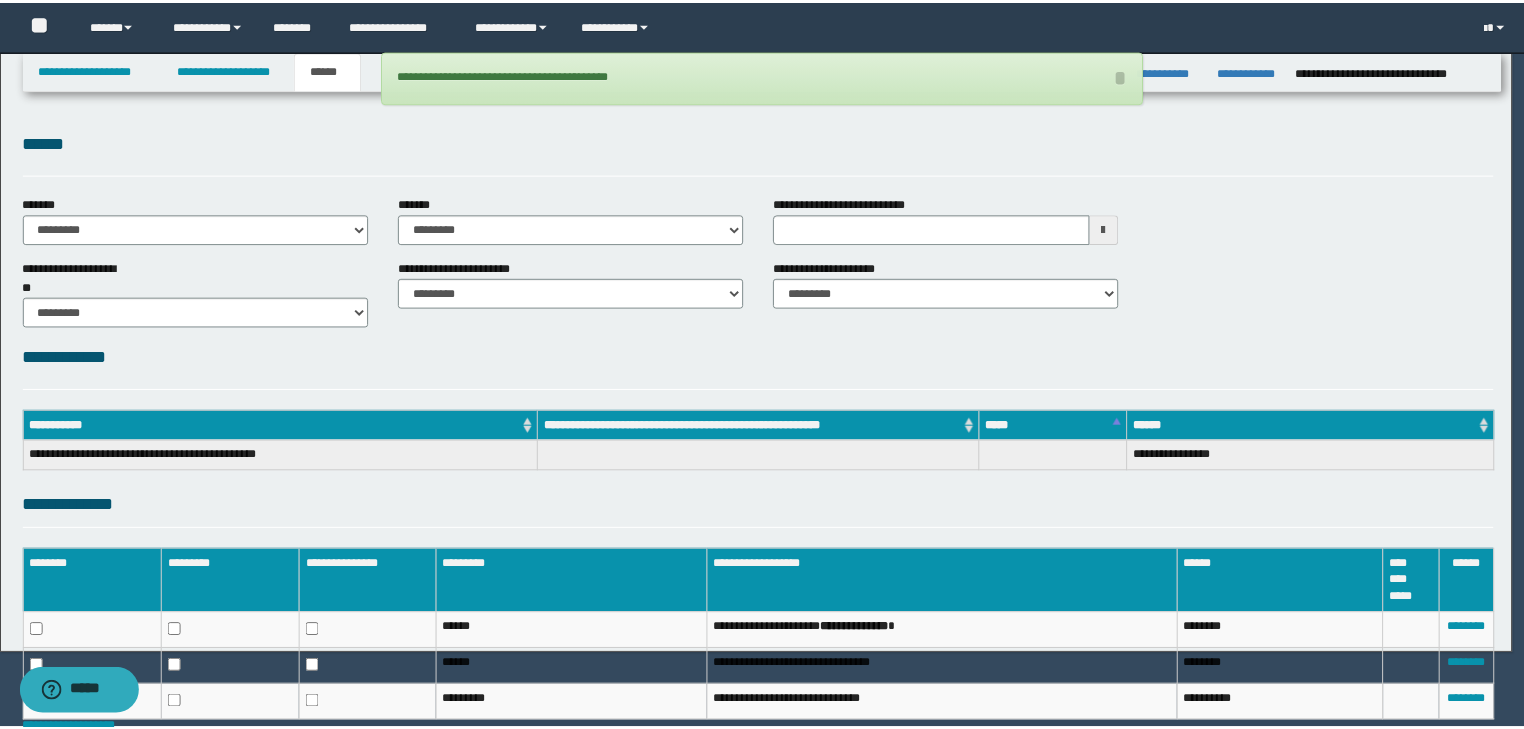 scroll, scrollTop: 0, scrollLeft: 0, axis: both 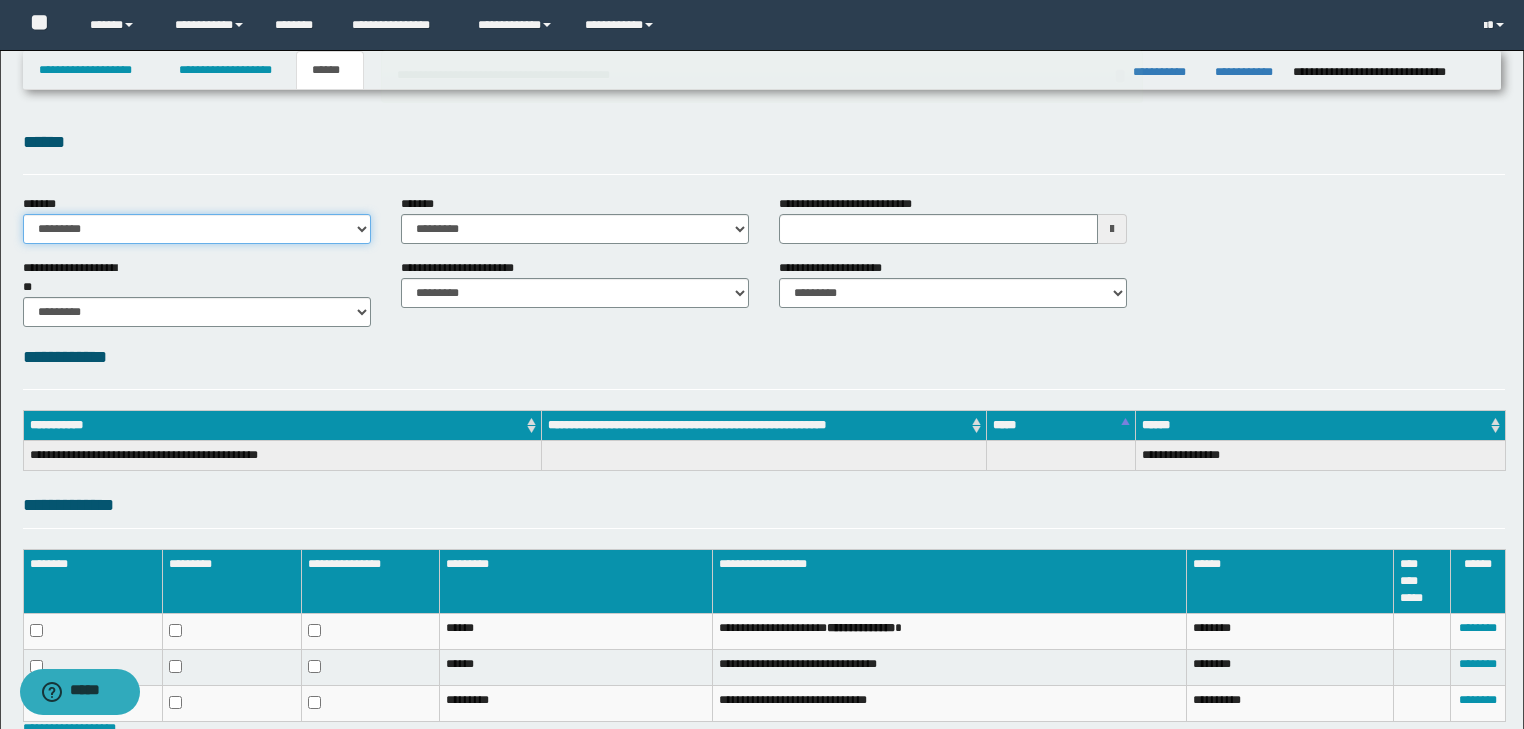 click on "**********" at bounding box center [197, 229] 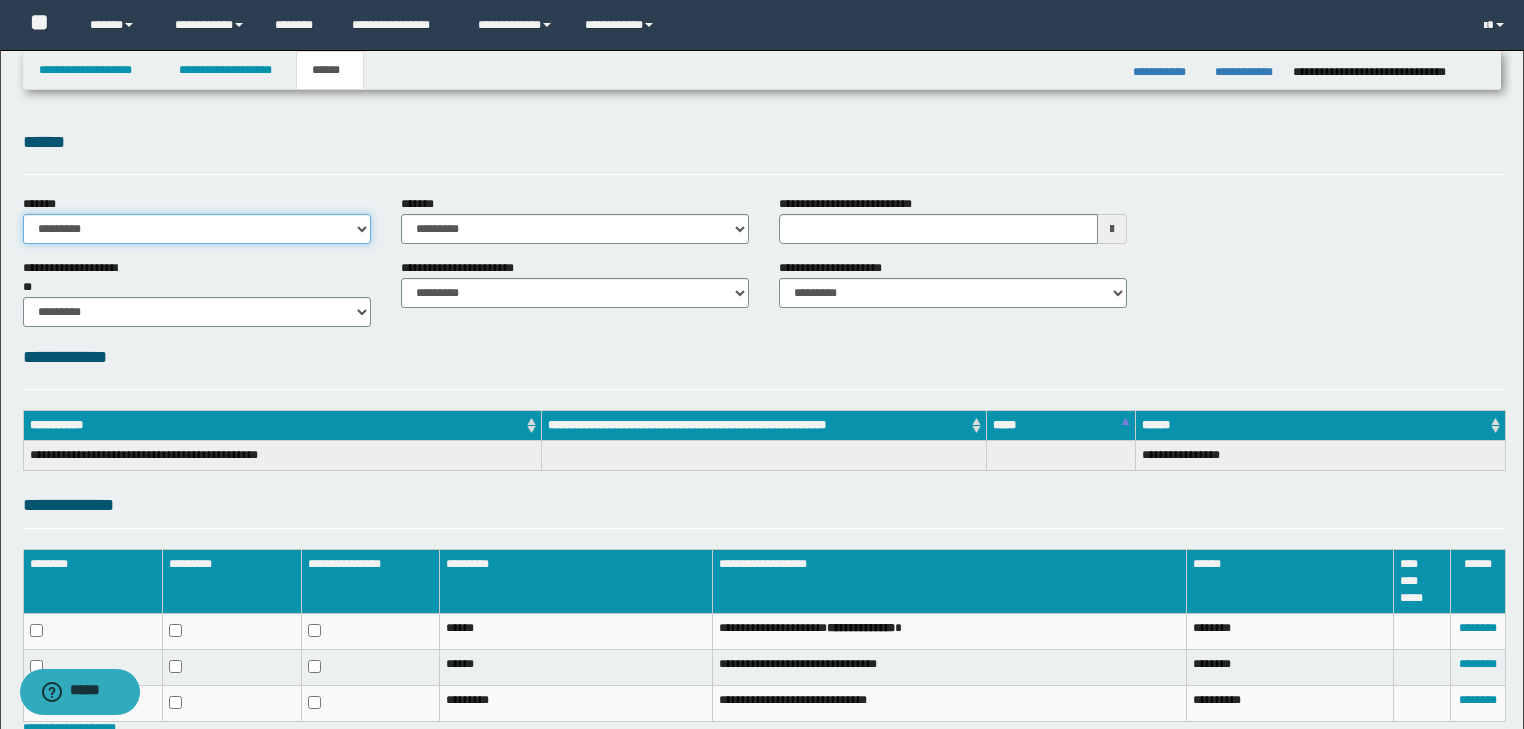 select on "*" 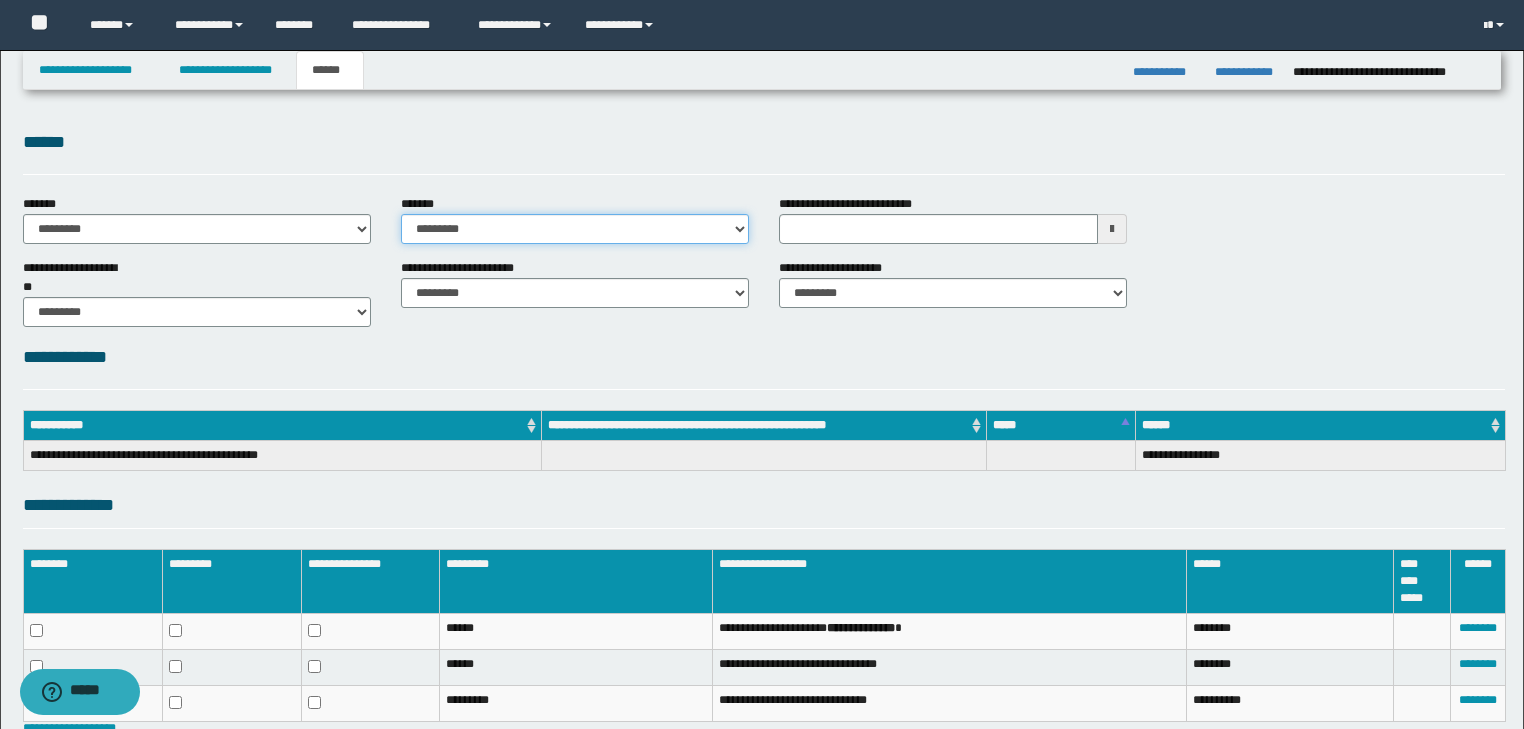 click on "**********" at bounding box center (575, 229) 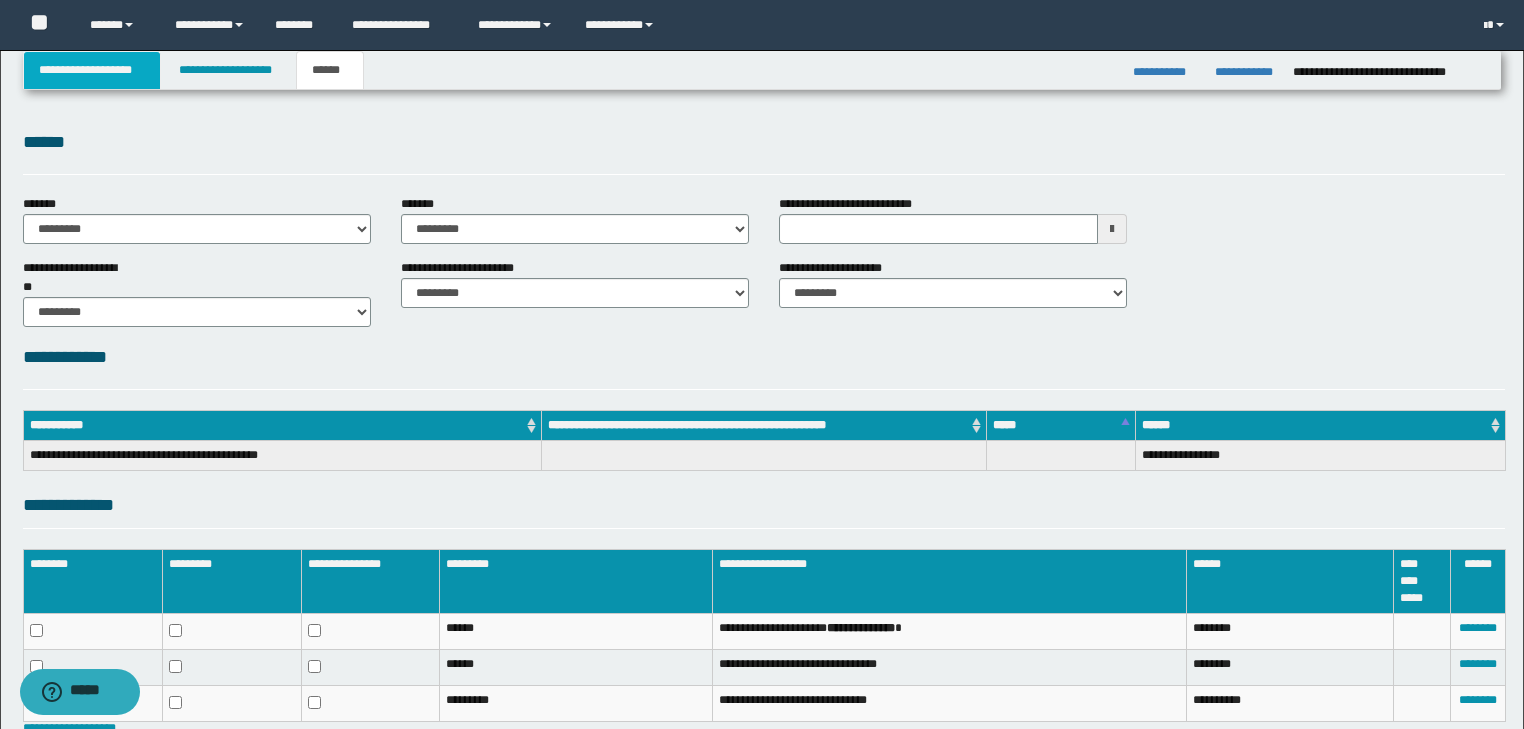 click on "**********" at bounding box center (92, 70) 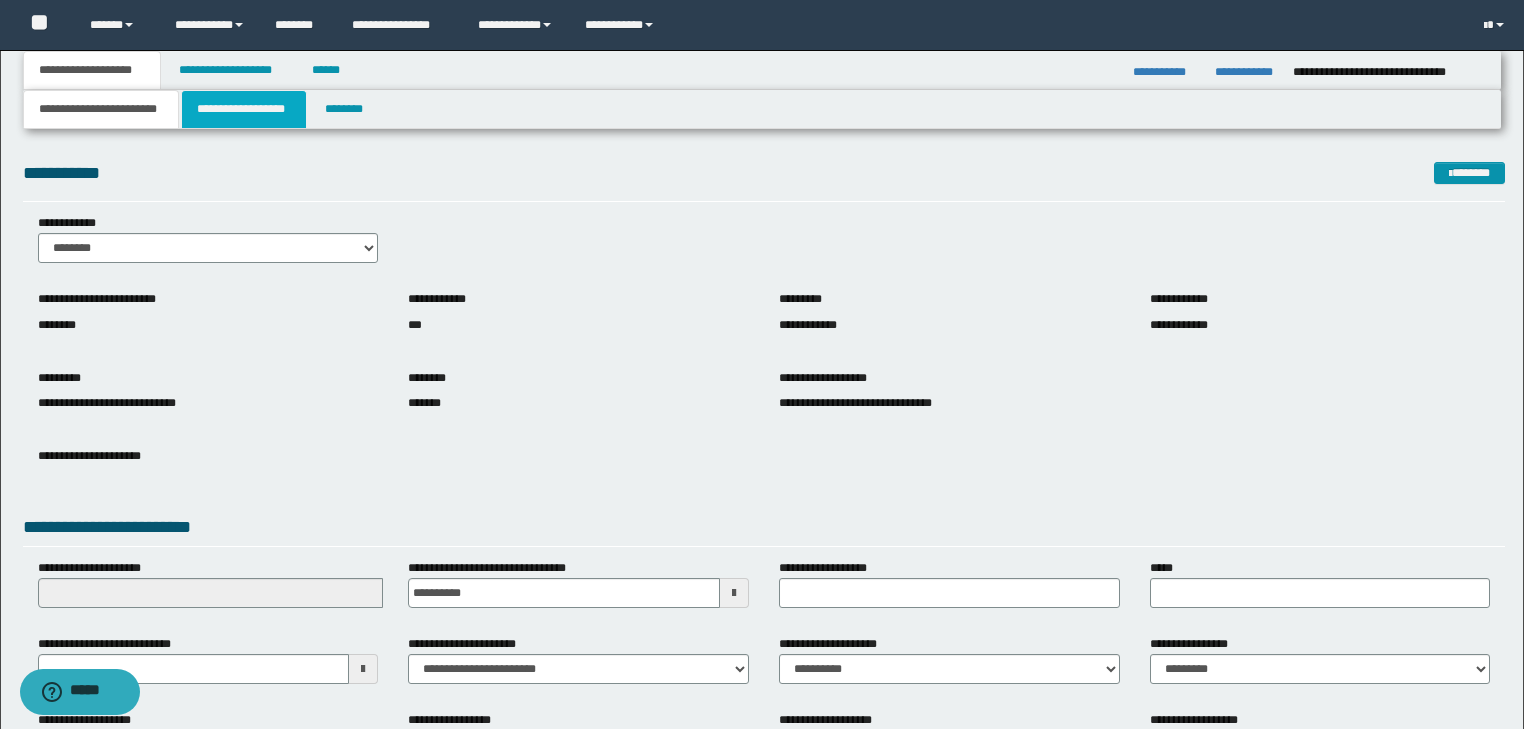 click on "**********" at bounding box center (244, 109) 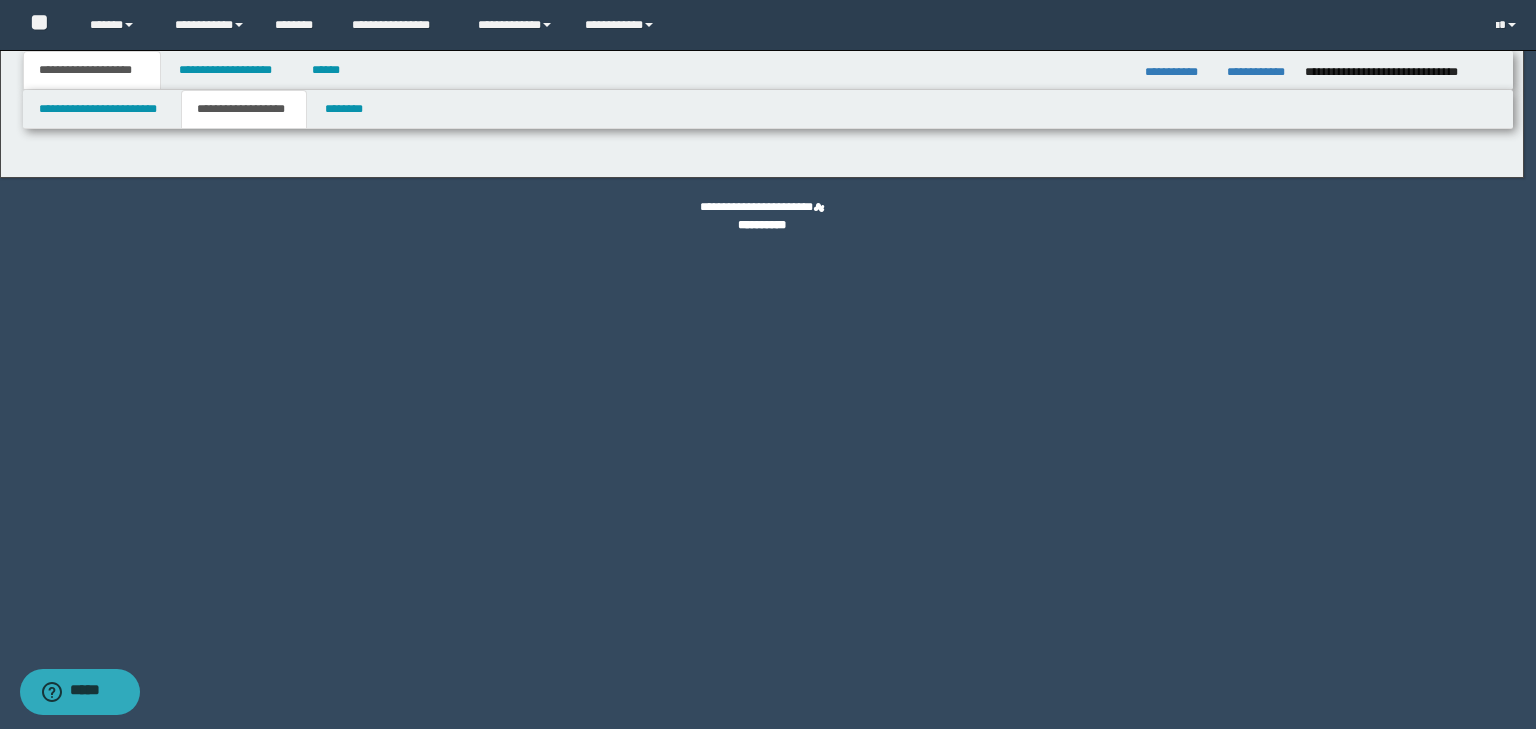 type on "********" 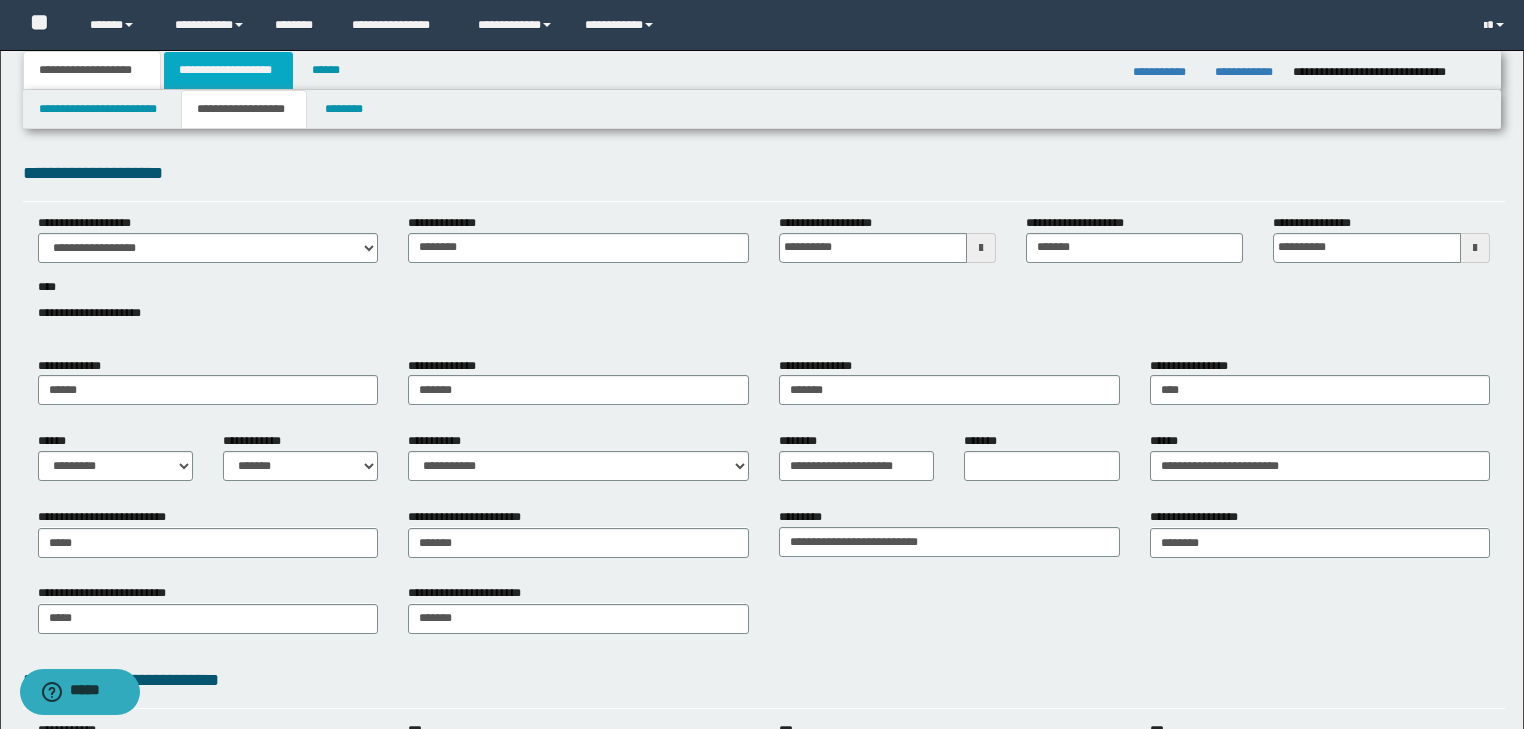 click on "**********" at bounding box center [228, 70] 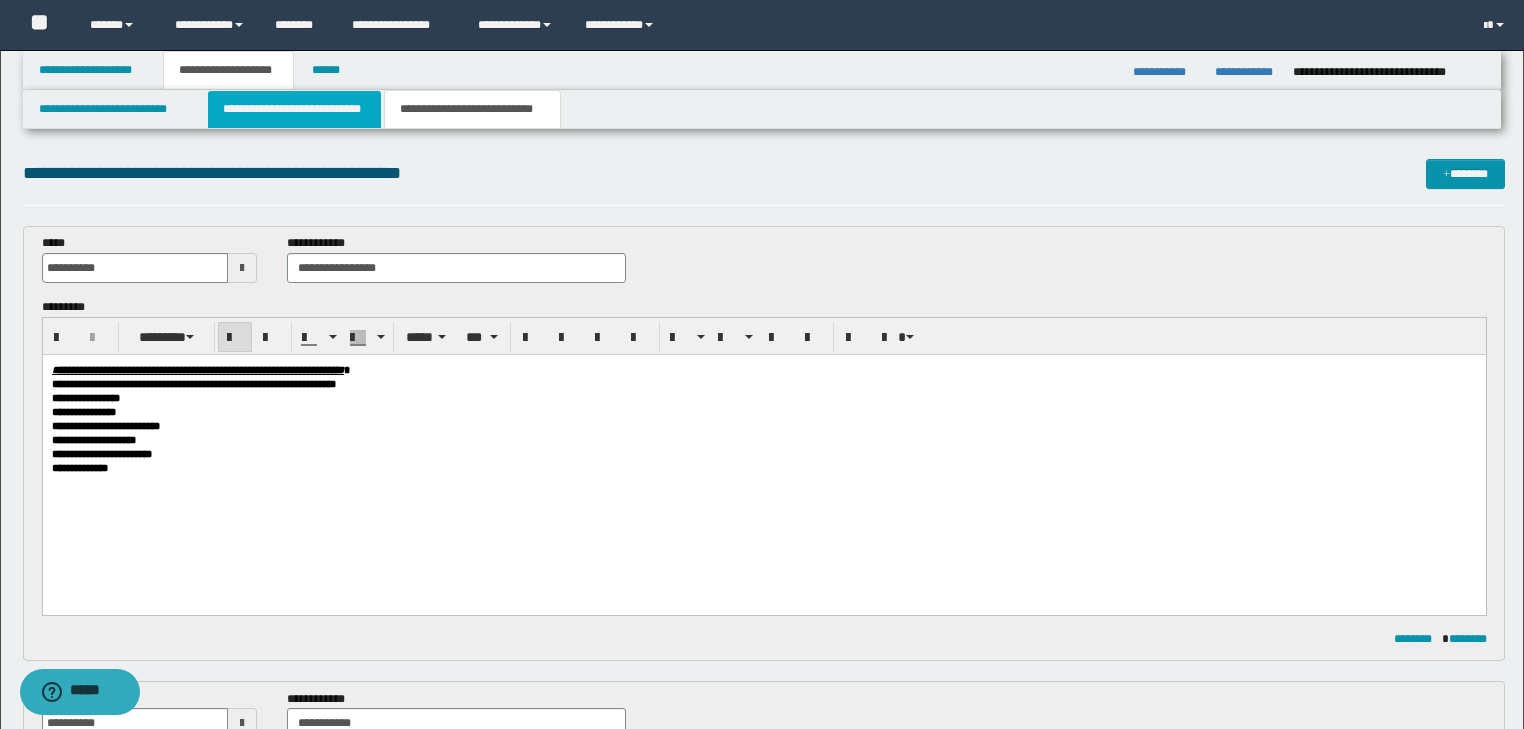 click on "**********" at bounding box center [294, 109] 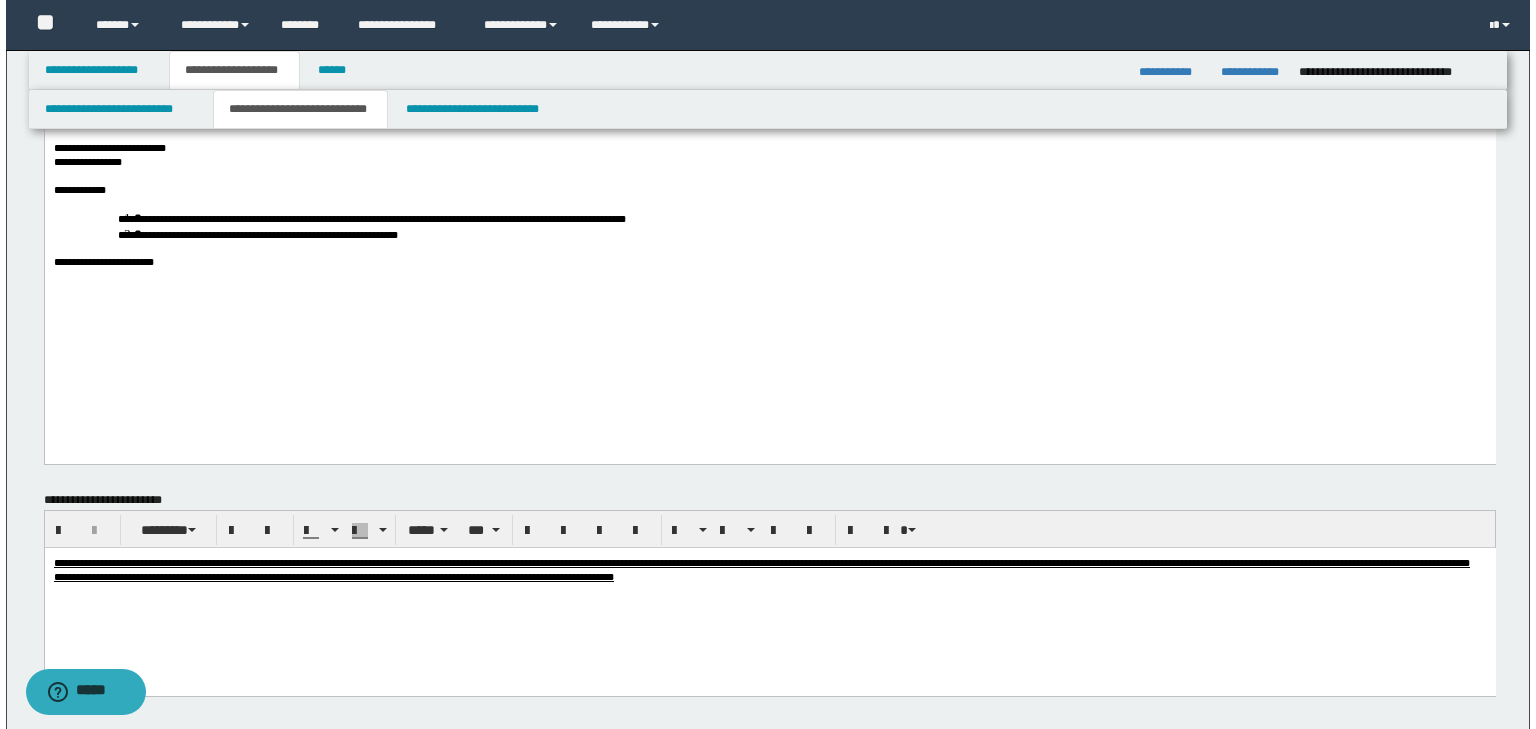 scroll, scrollTop: 2560, scrollLeft: 0, axis: vertical 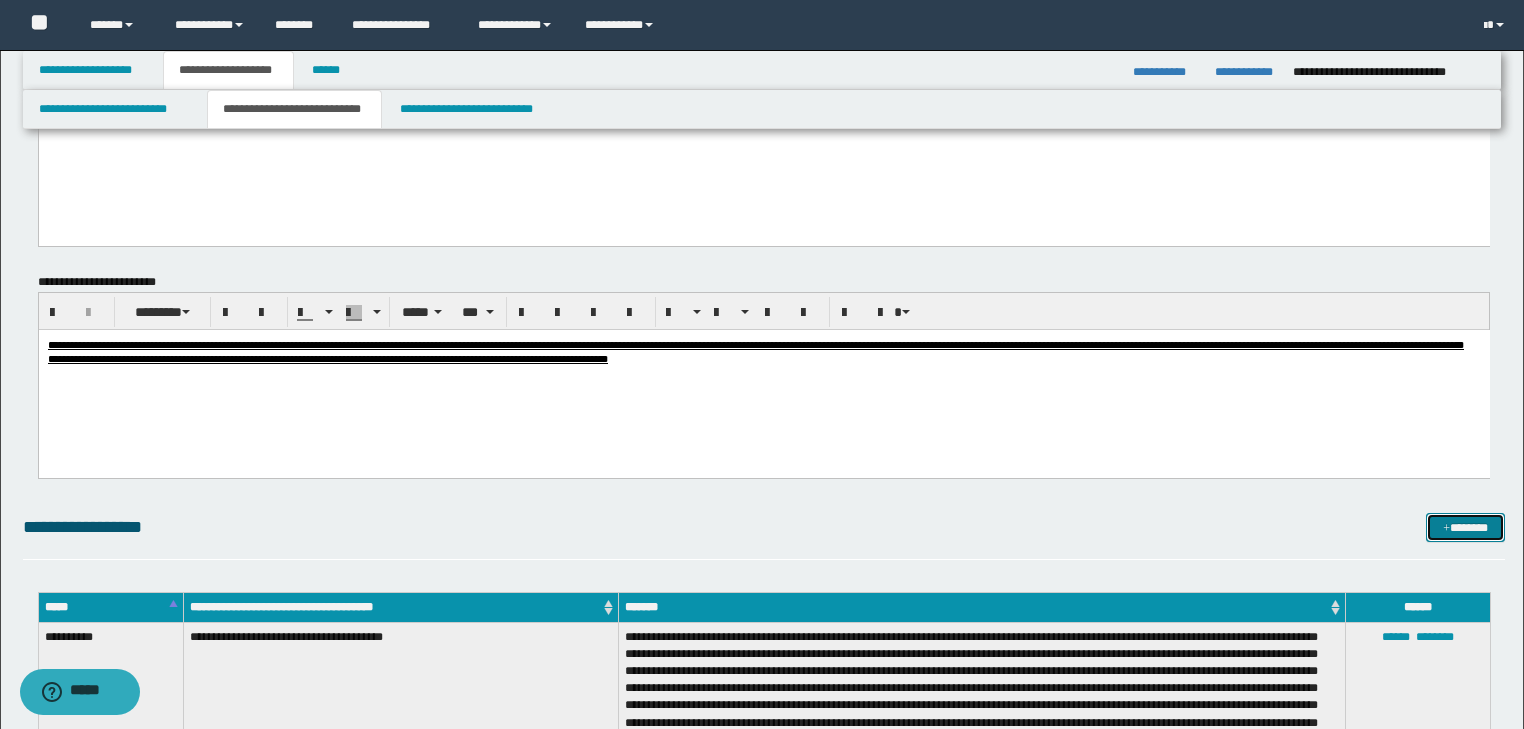 click on "*******" at bounding box center [1465, 528] 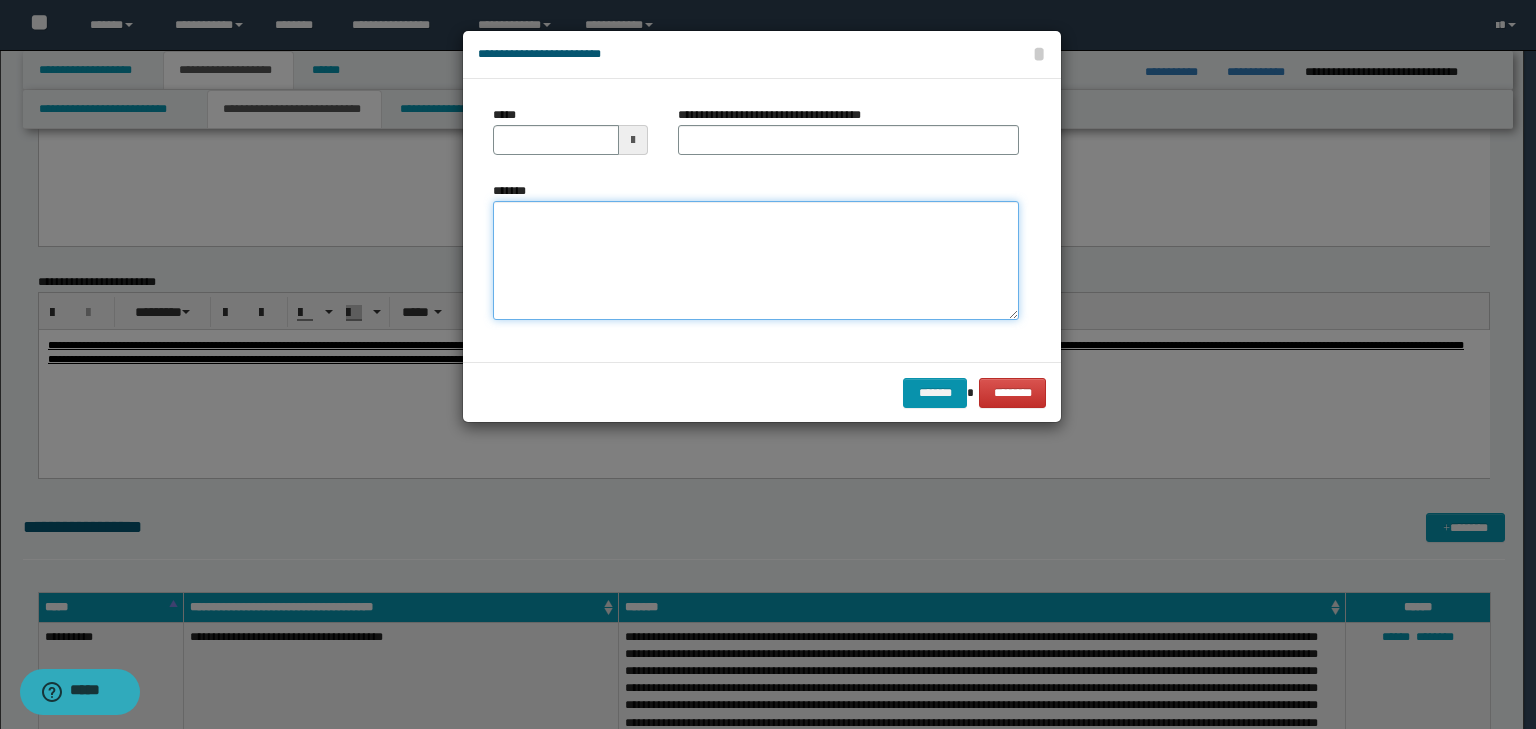 click on "*******" at bounding box center [756, 261] 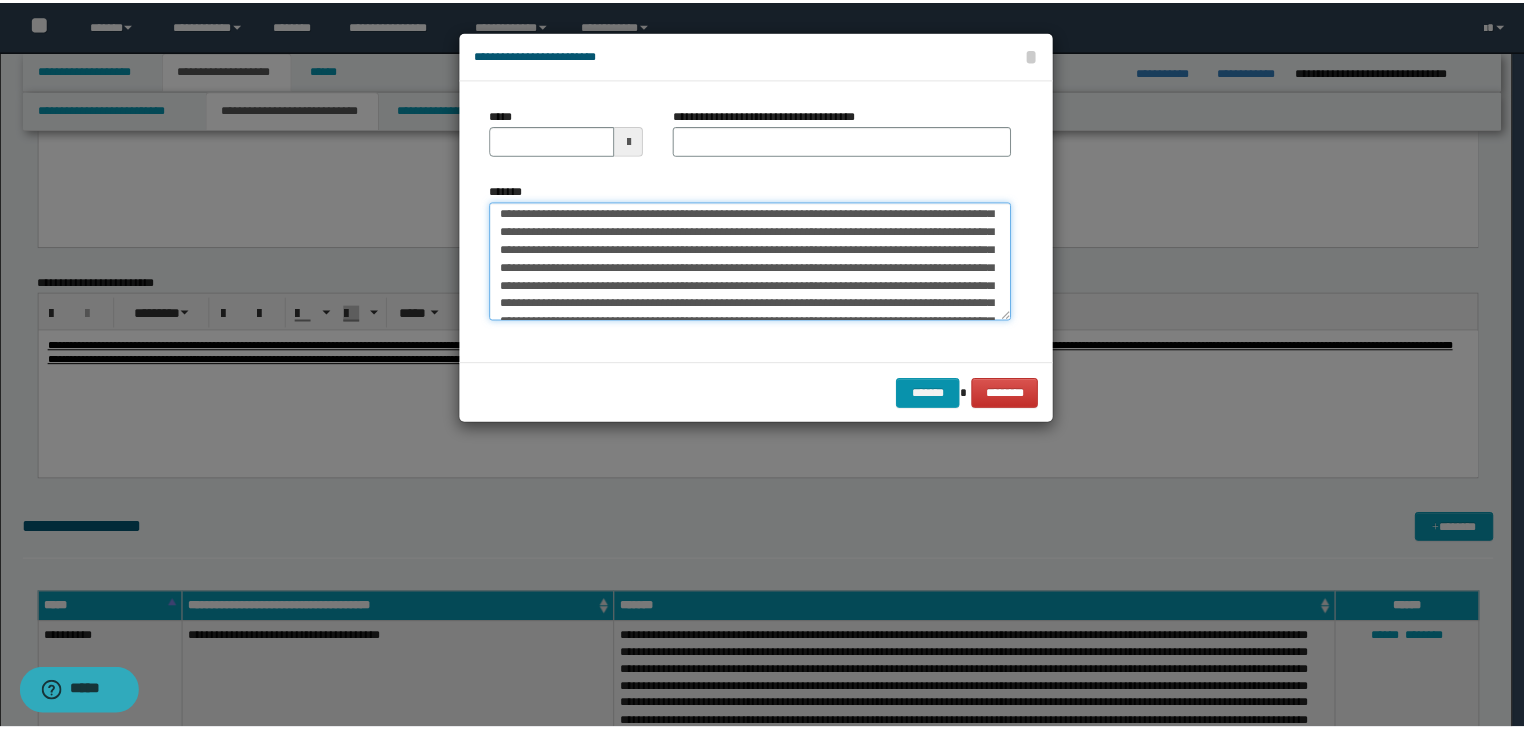 scroll, scrollTop: 0, scrollLeft: 0, axis: both 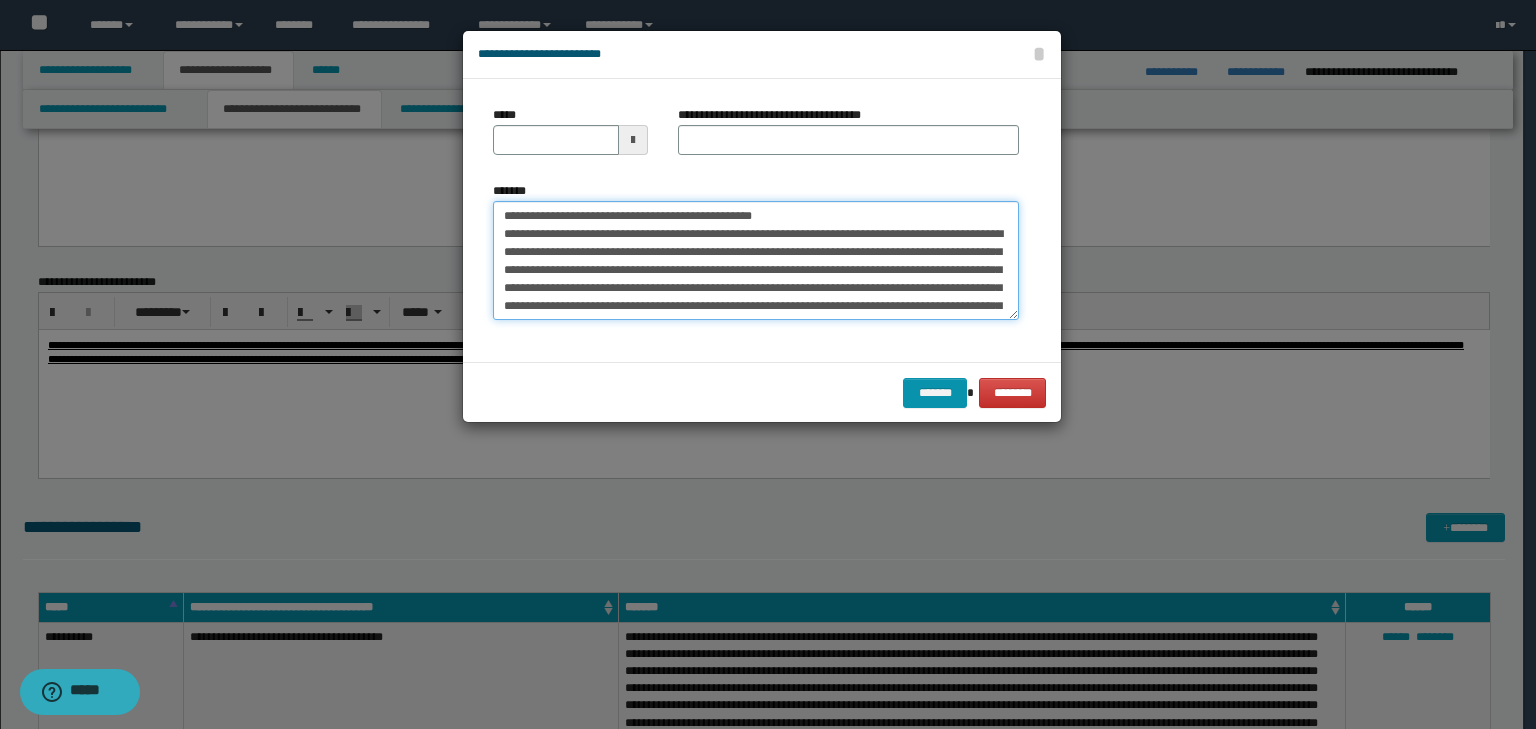 drag, startPoint x: 564, startPoint y: 212, endPoint x: 446, endPoint y: 200, distance: 118.6086 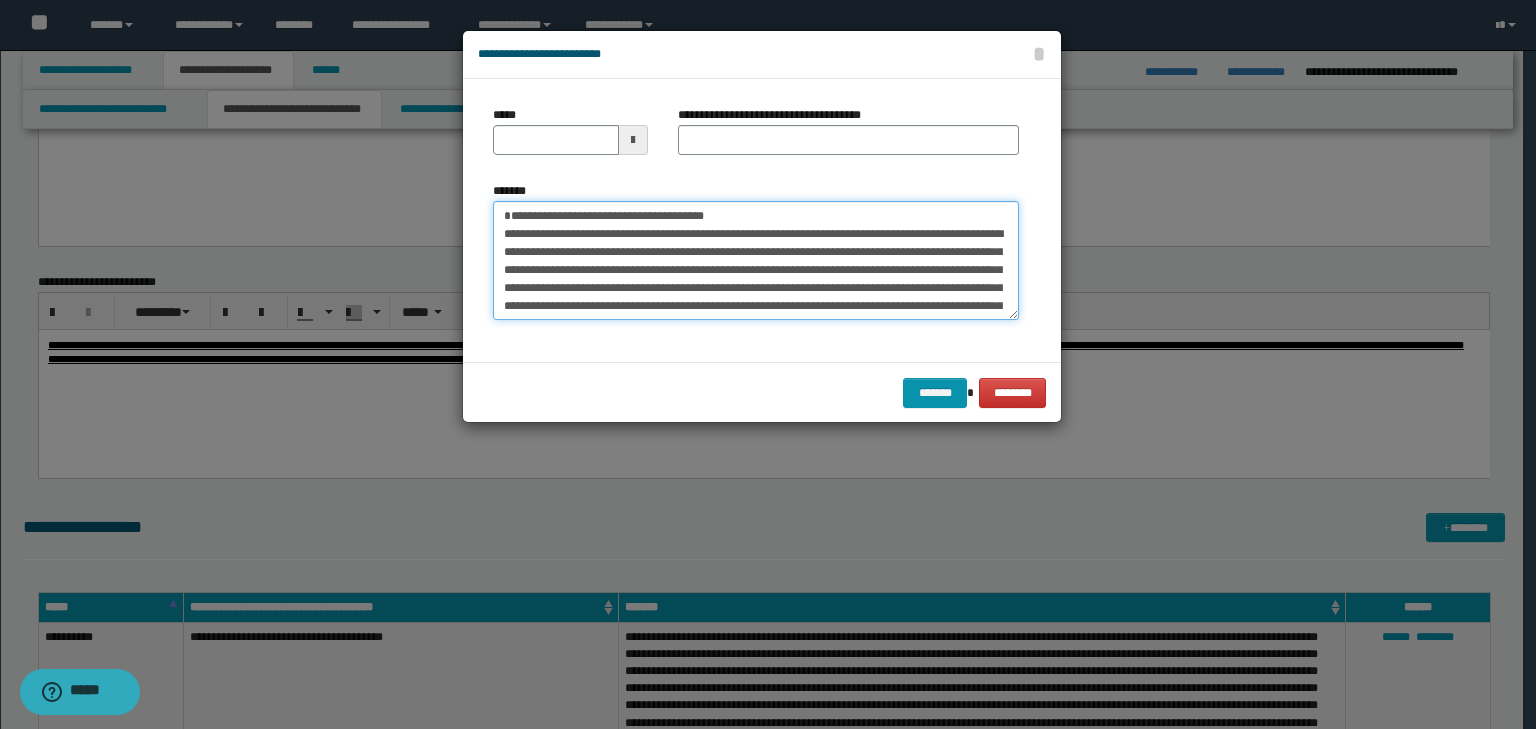 type 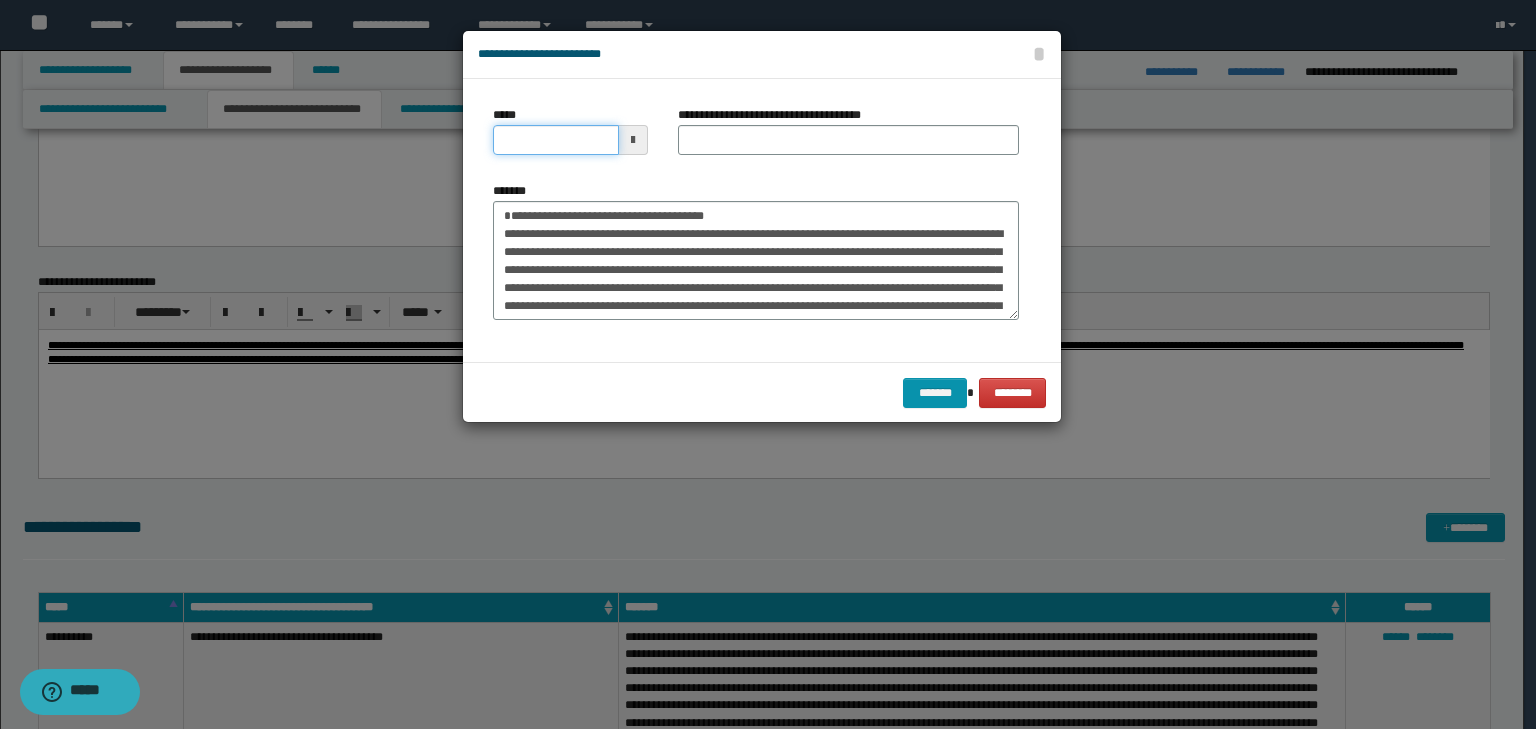 click on "*****" at bounding box center (556, 140) 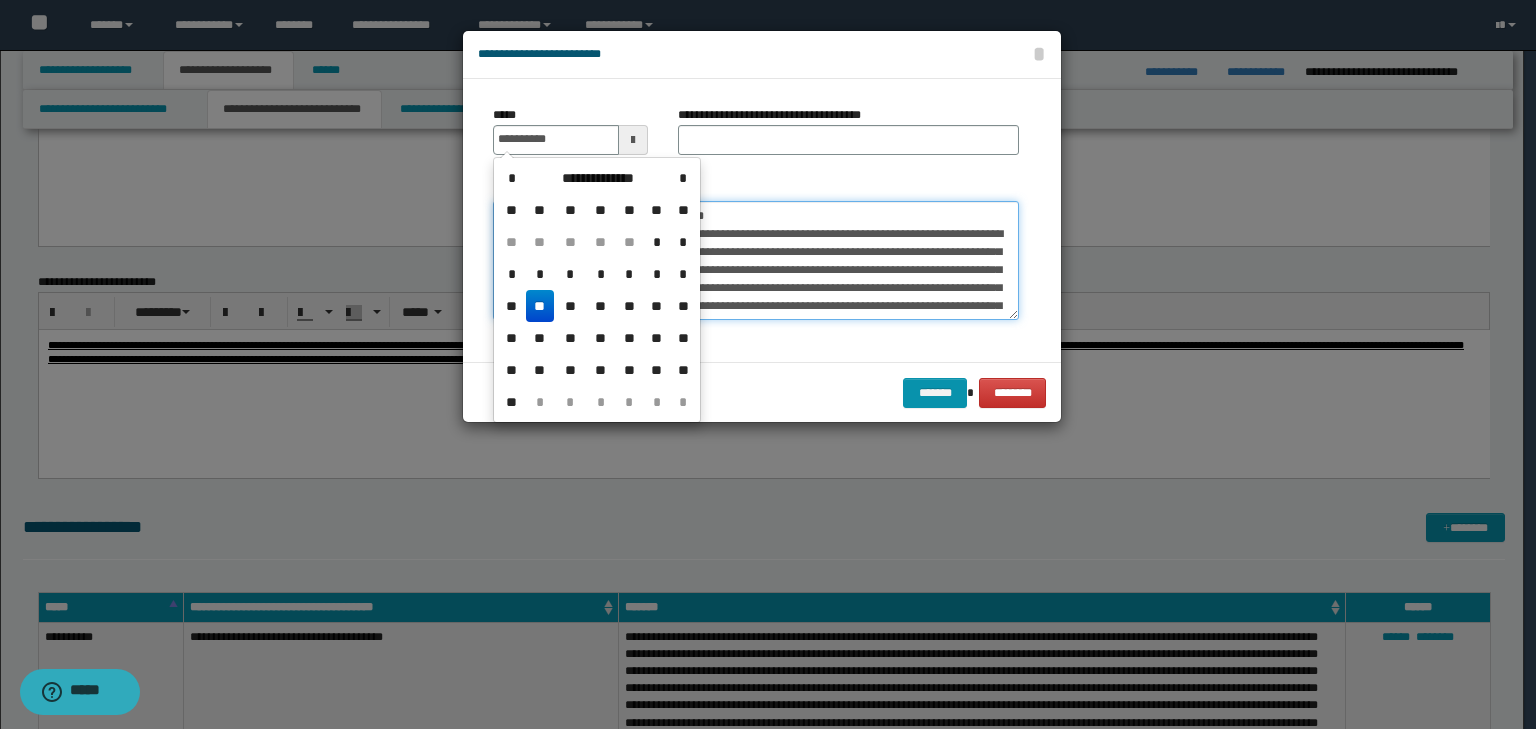 type on "**********" 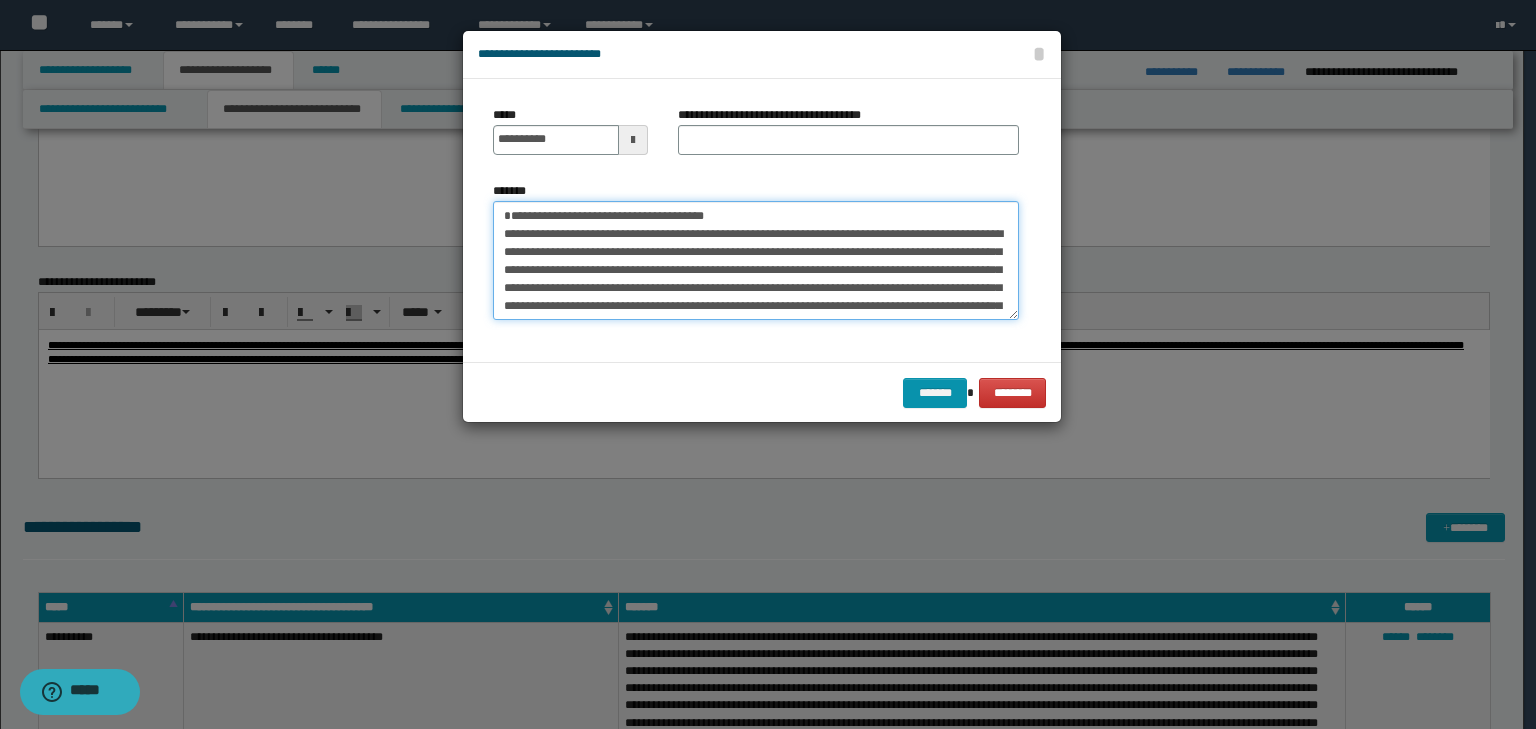 drag, startPoint x: 744, startPoint y: 220, endPoint x: 216, endPoint y: 160, distance: 531.39813 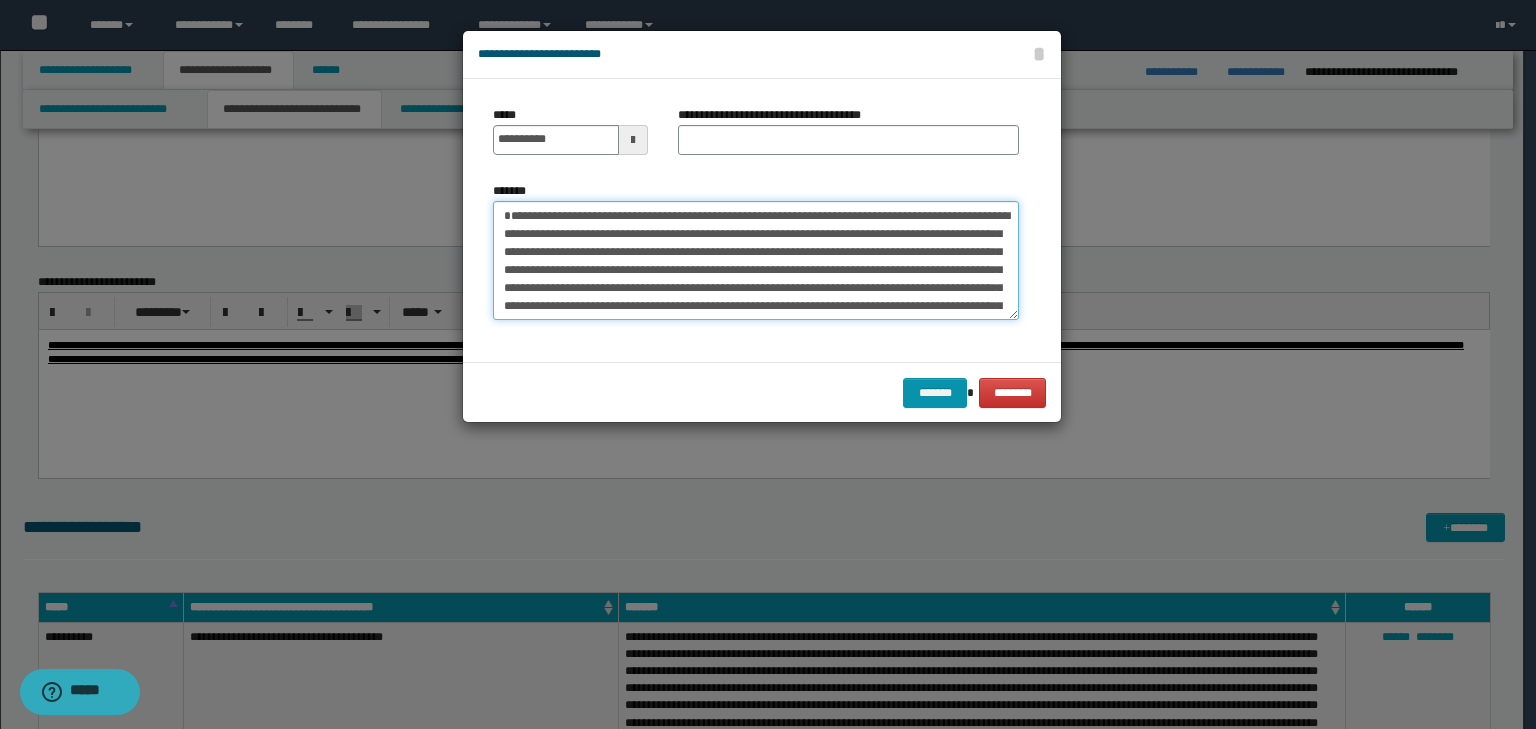 type on "**********" 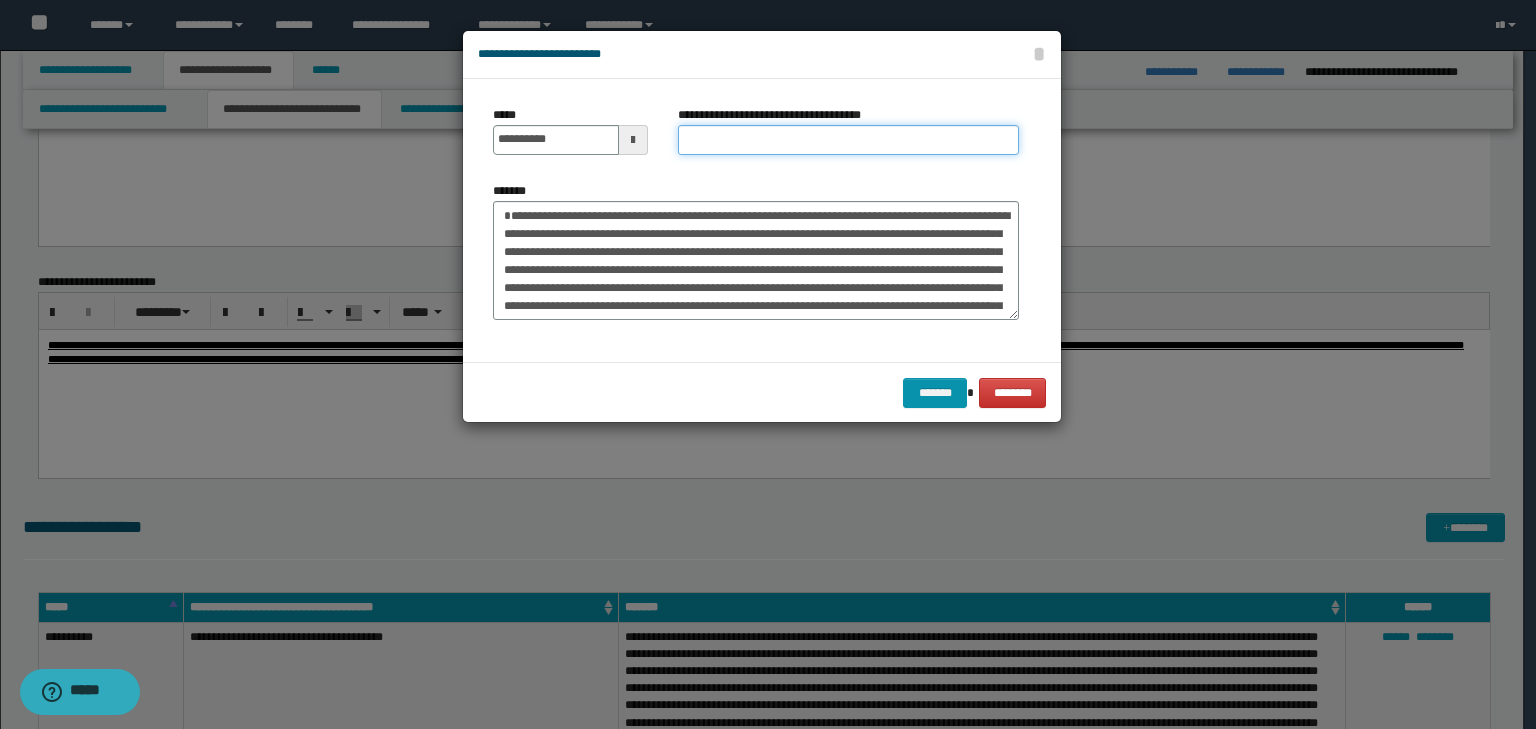 click on "**********" at bounding box center [848, 140] 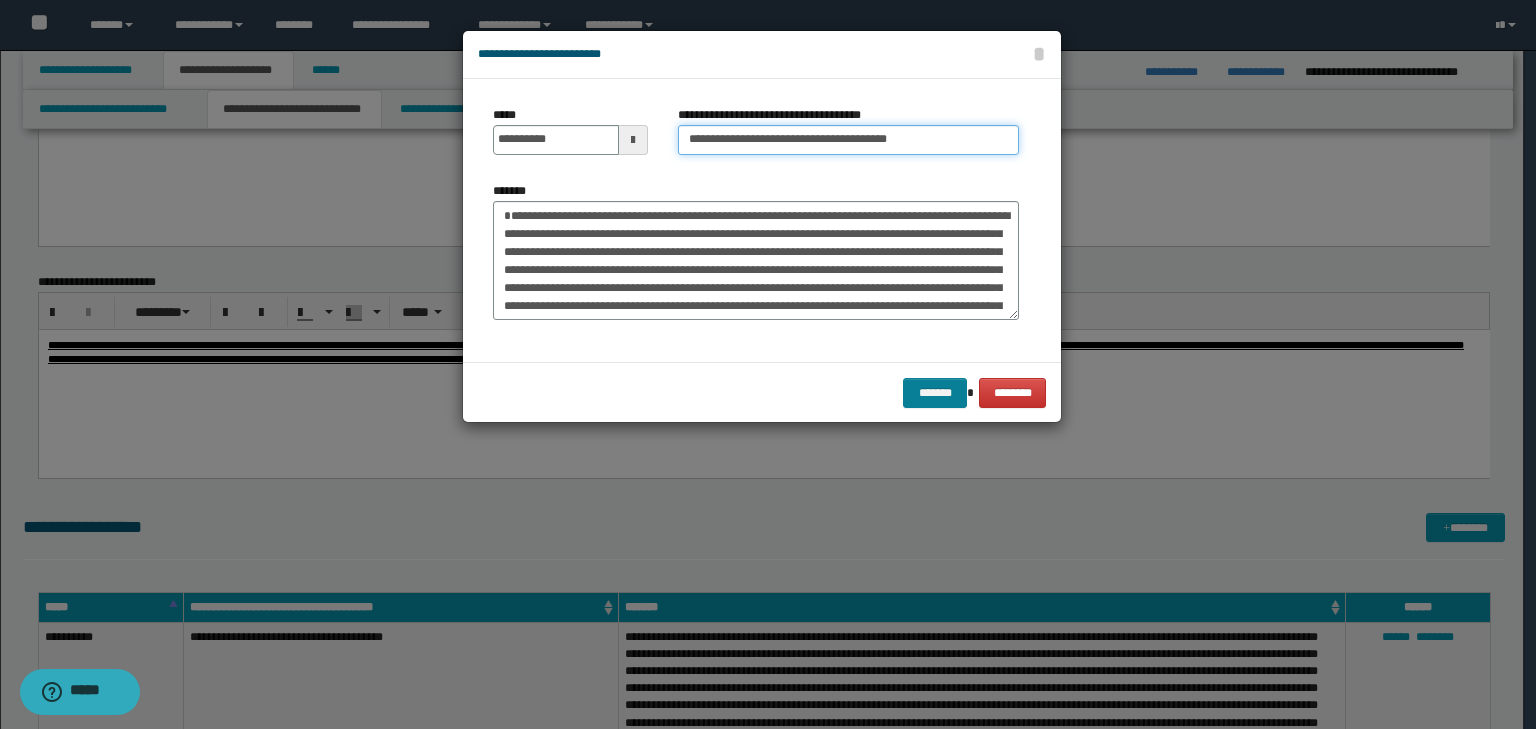 type on "**********" 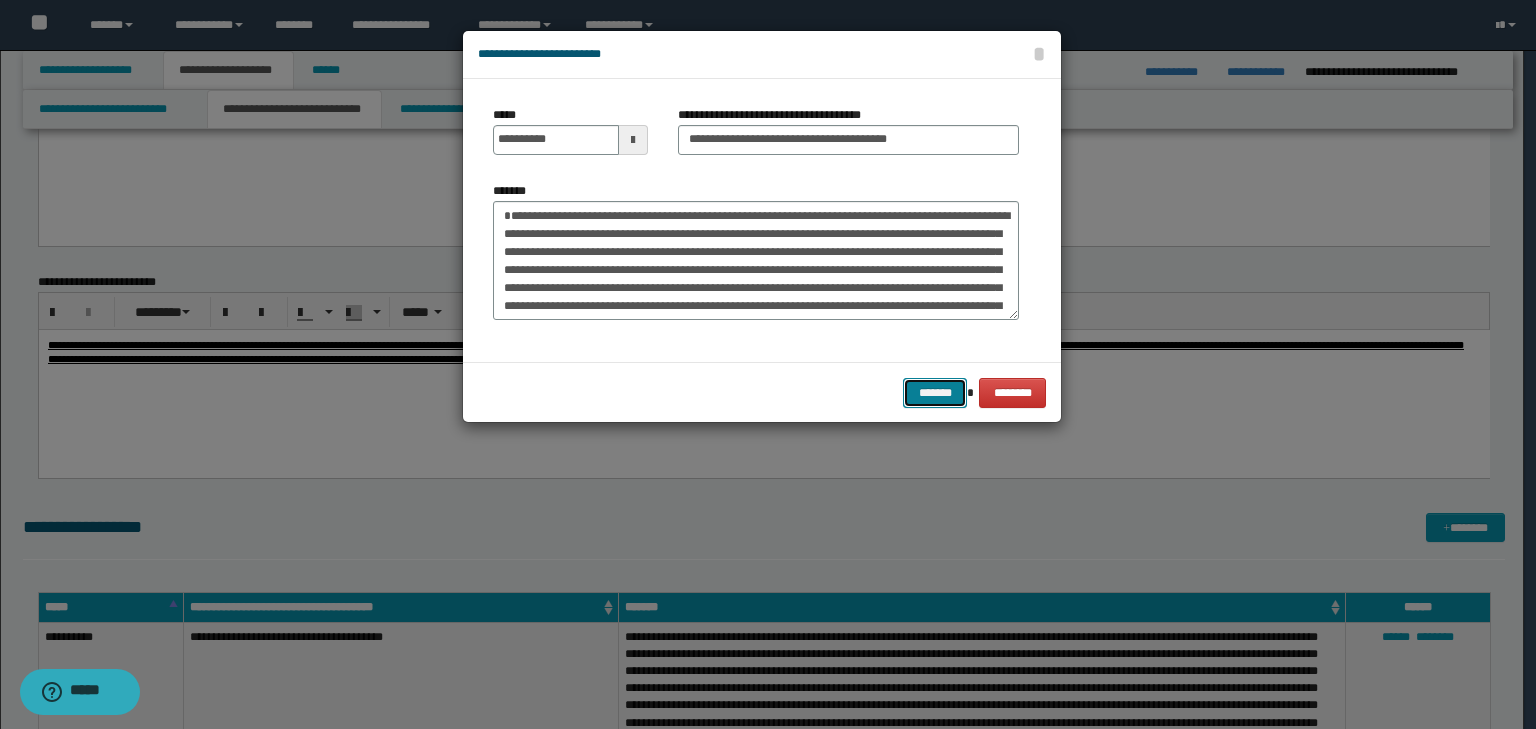 click on "*******" at bounding box center (935, 393) 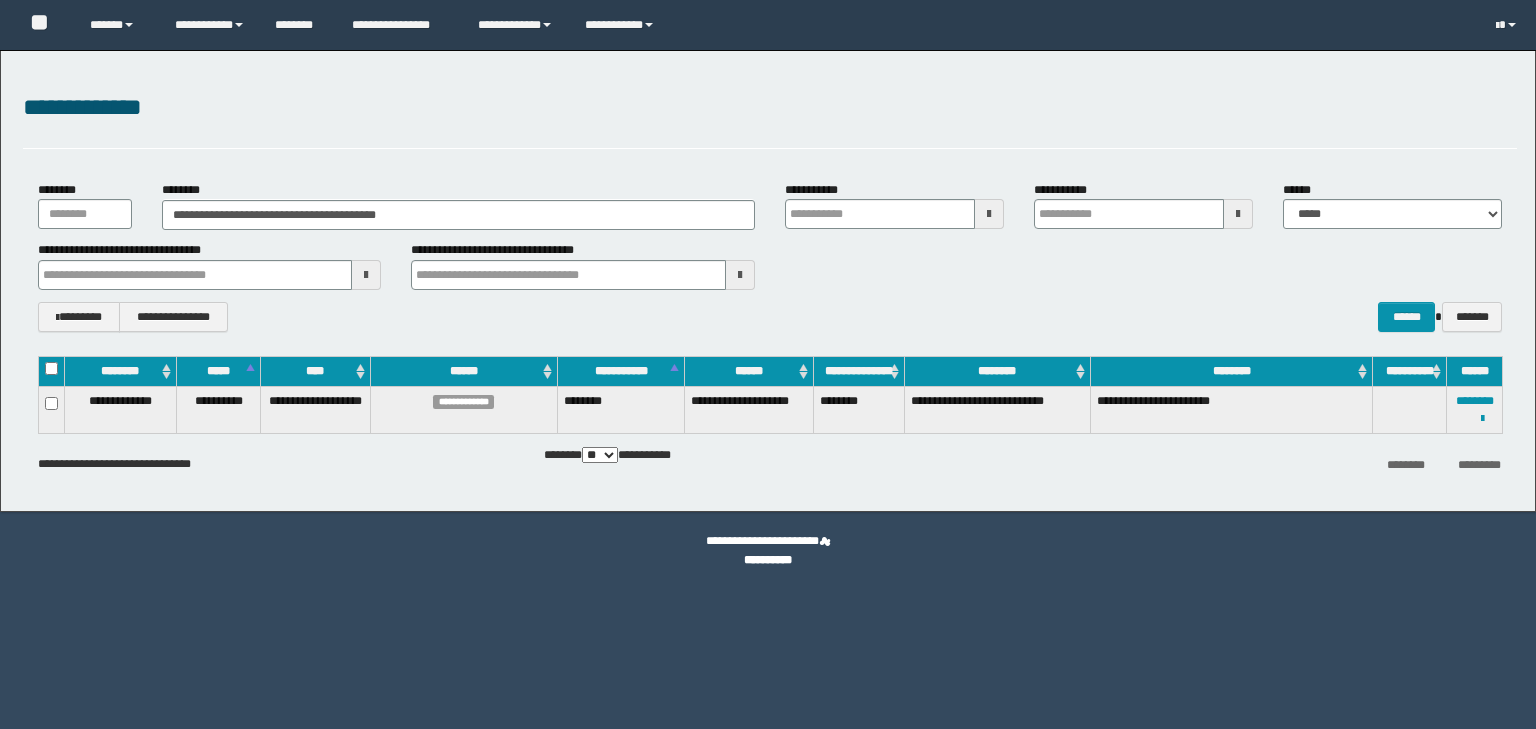 scroll, scrollTop: 0, scrollLeft: 0, axis: both 